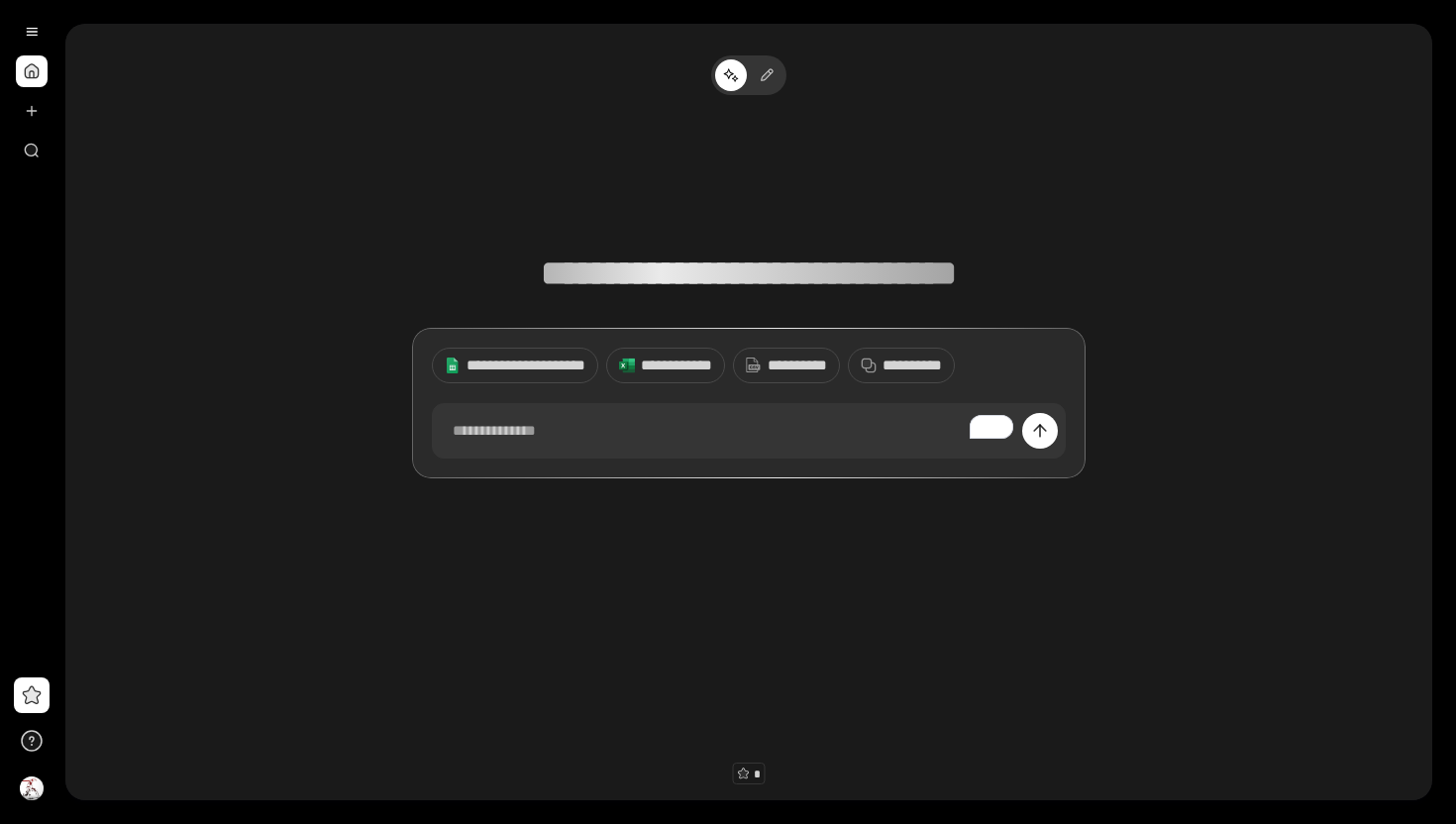 scroll, scrollTop: 0, scrollLeft: 0, axis: both 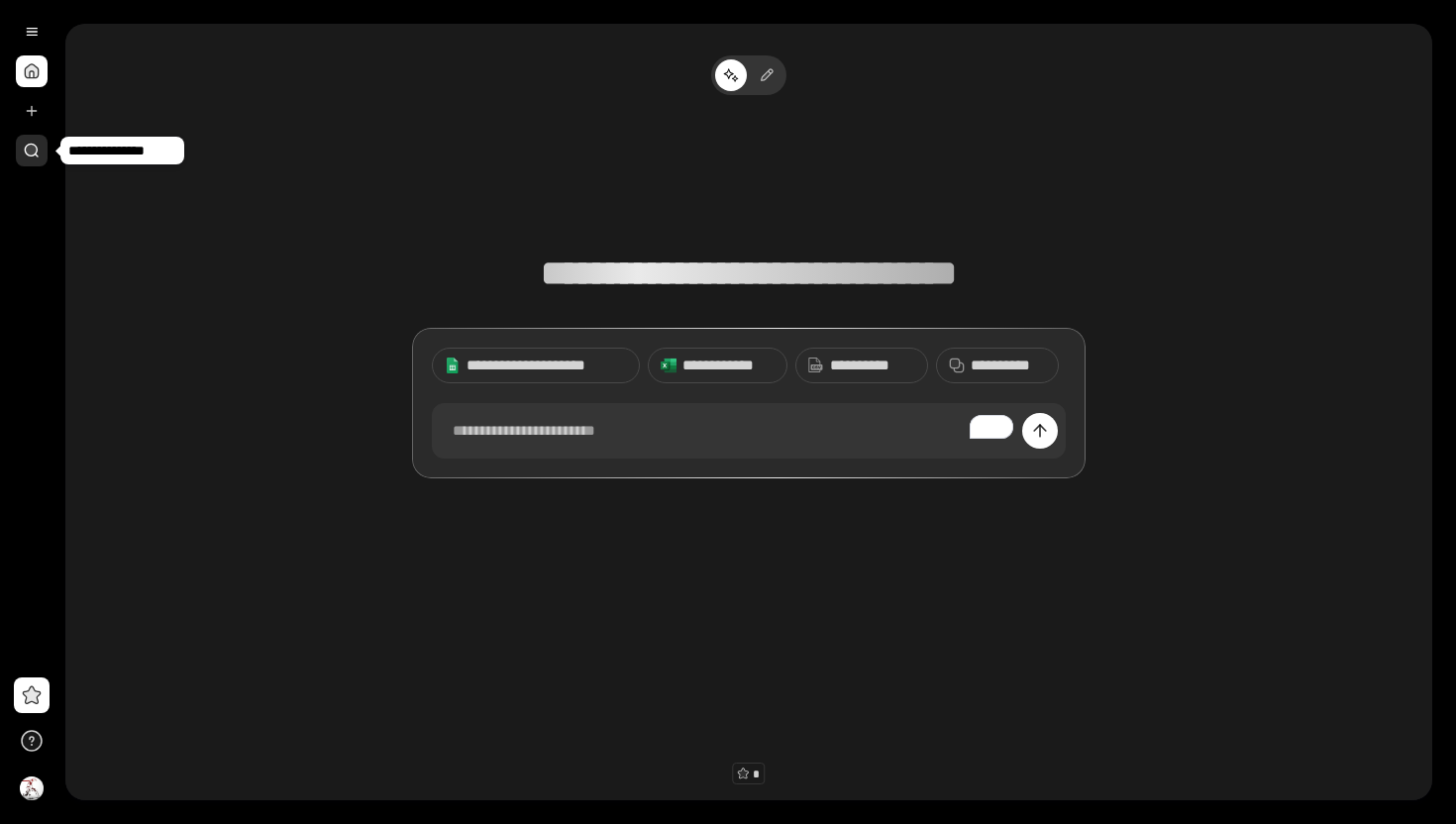 click at bounding box center (32, 151) 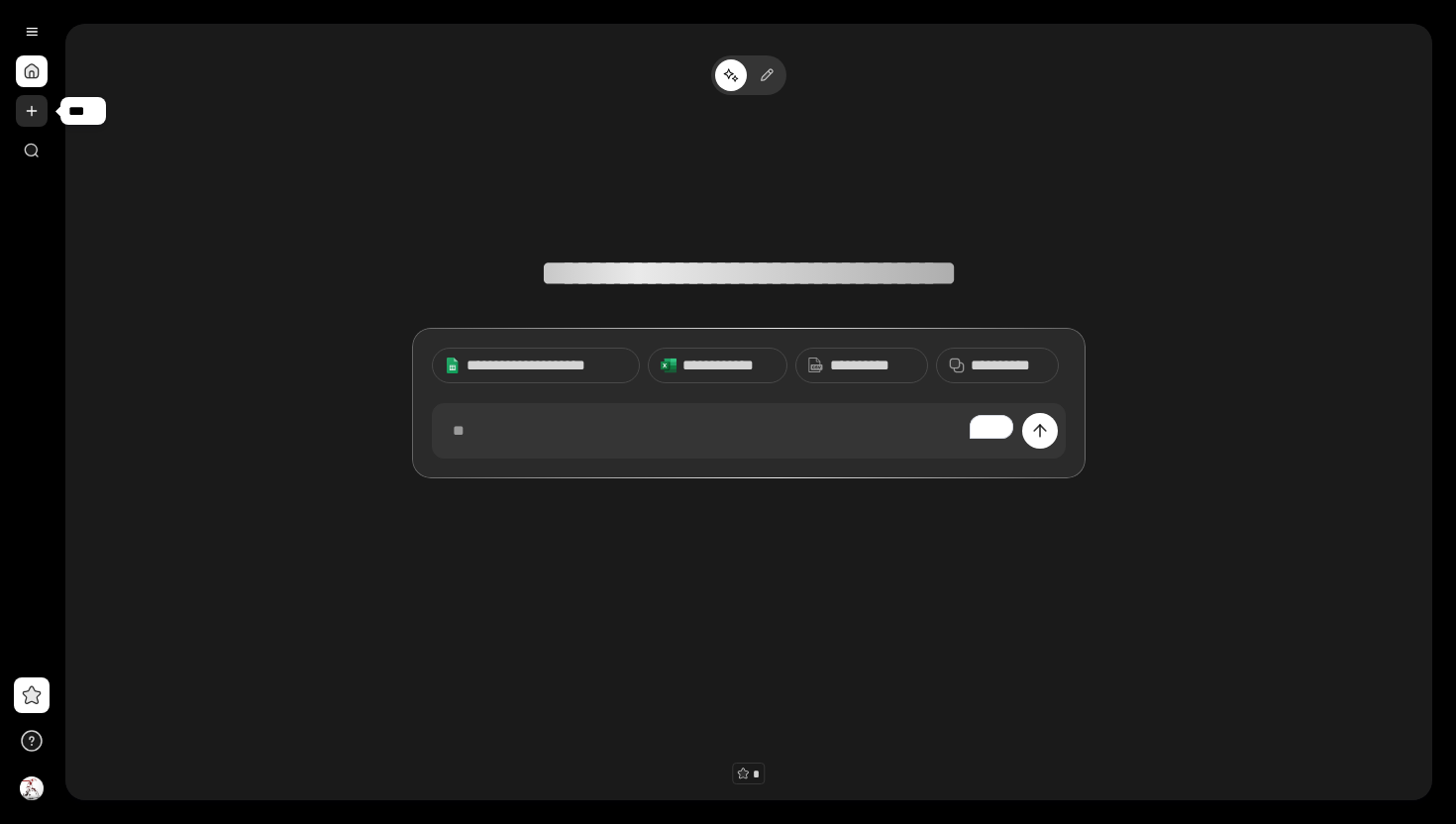 click at bounding box center [32, 111] 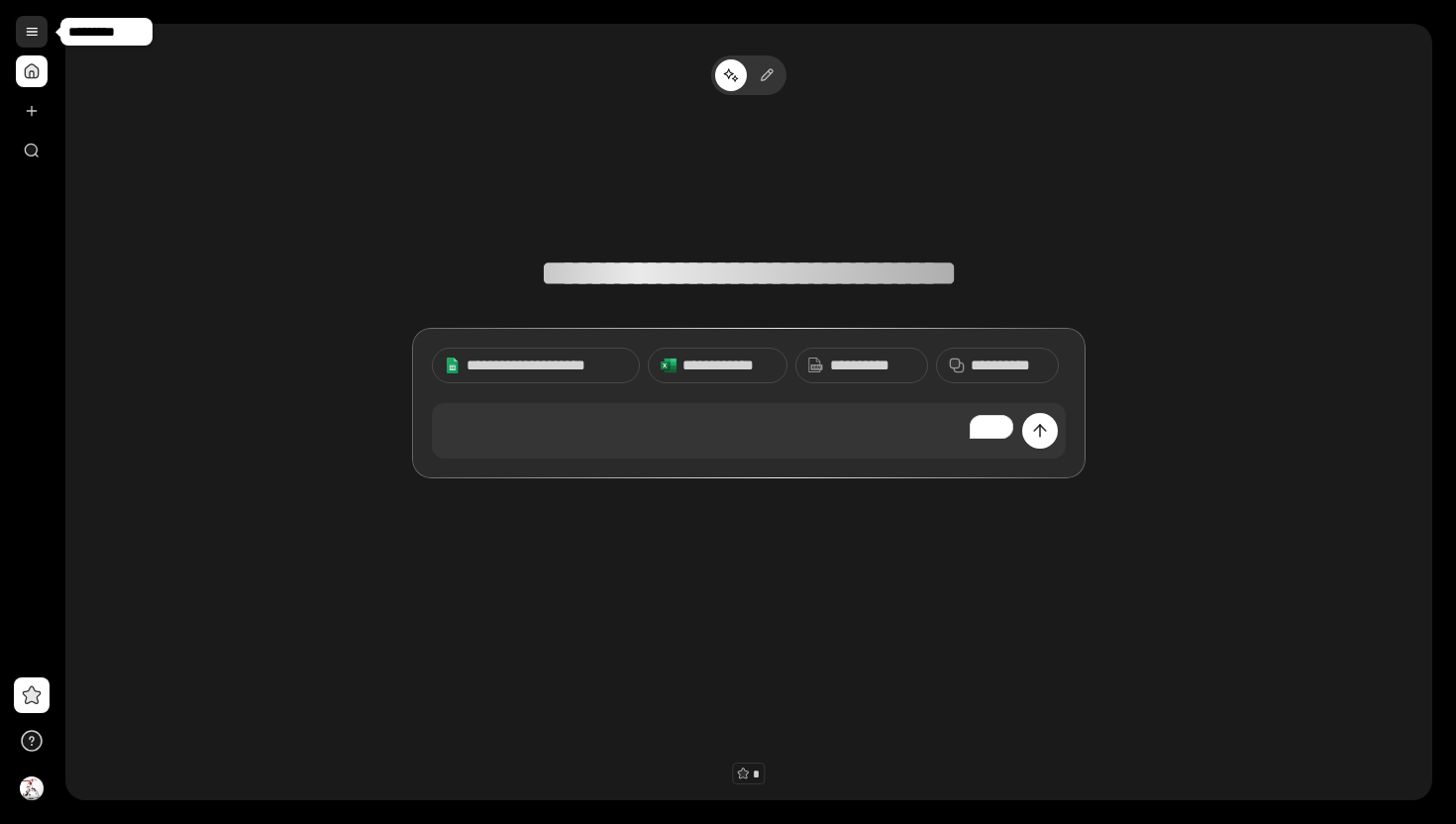 click at bounding box center [32, 32] 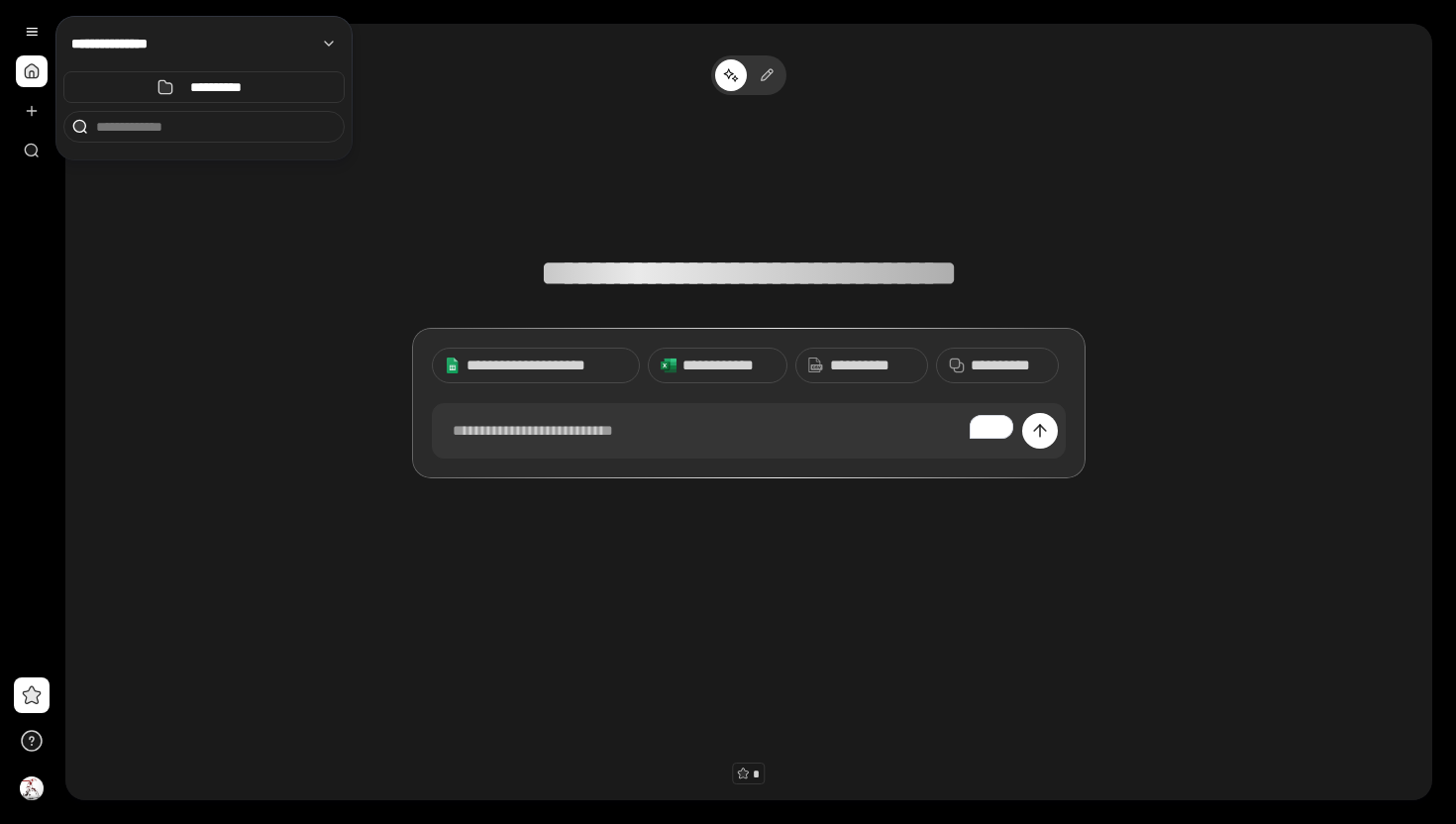 type 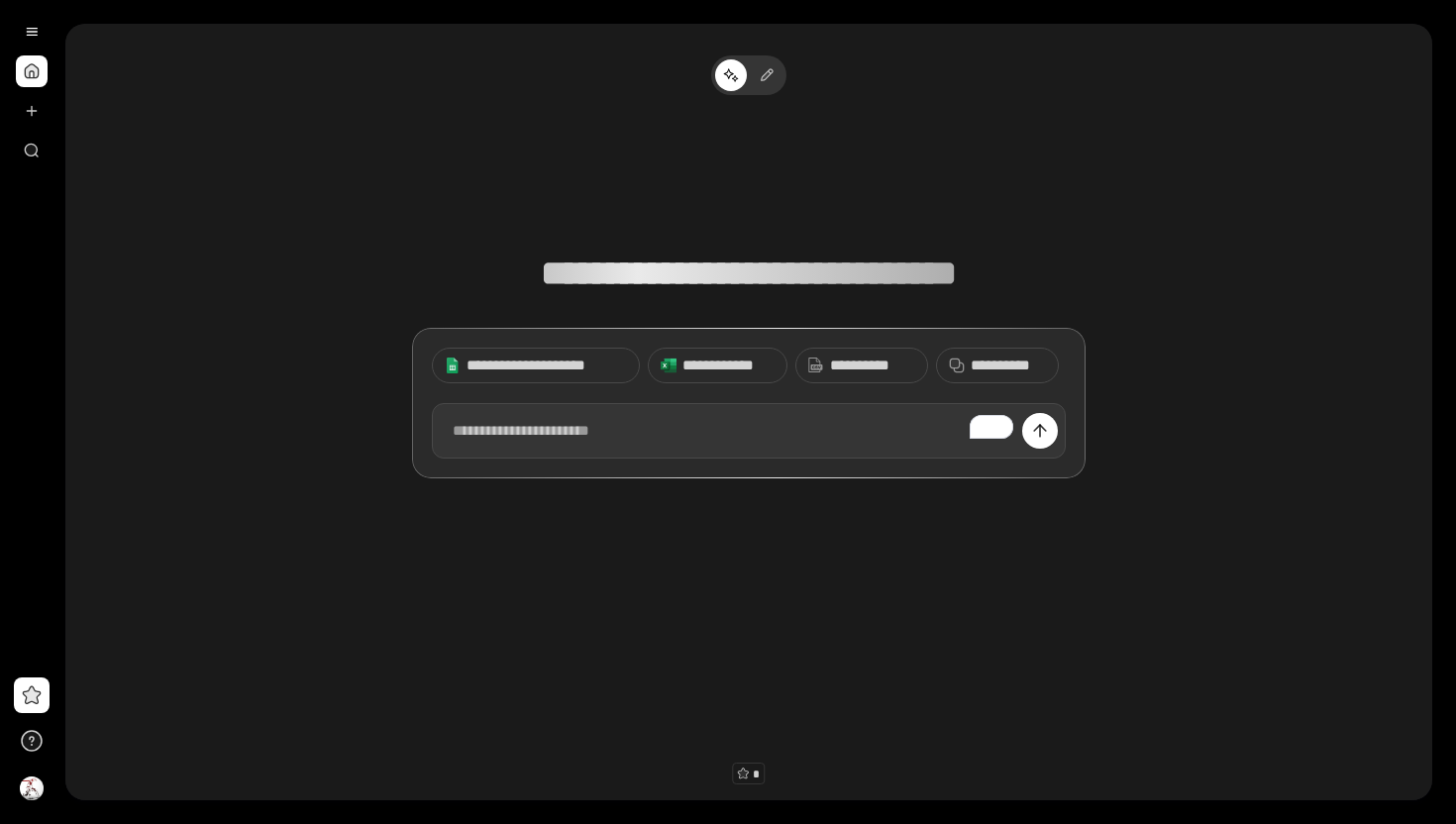 click at bounding box center [749, 431] 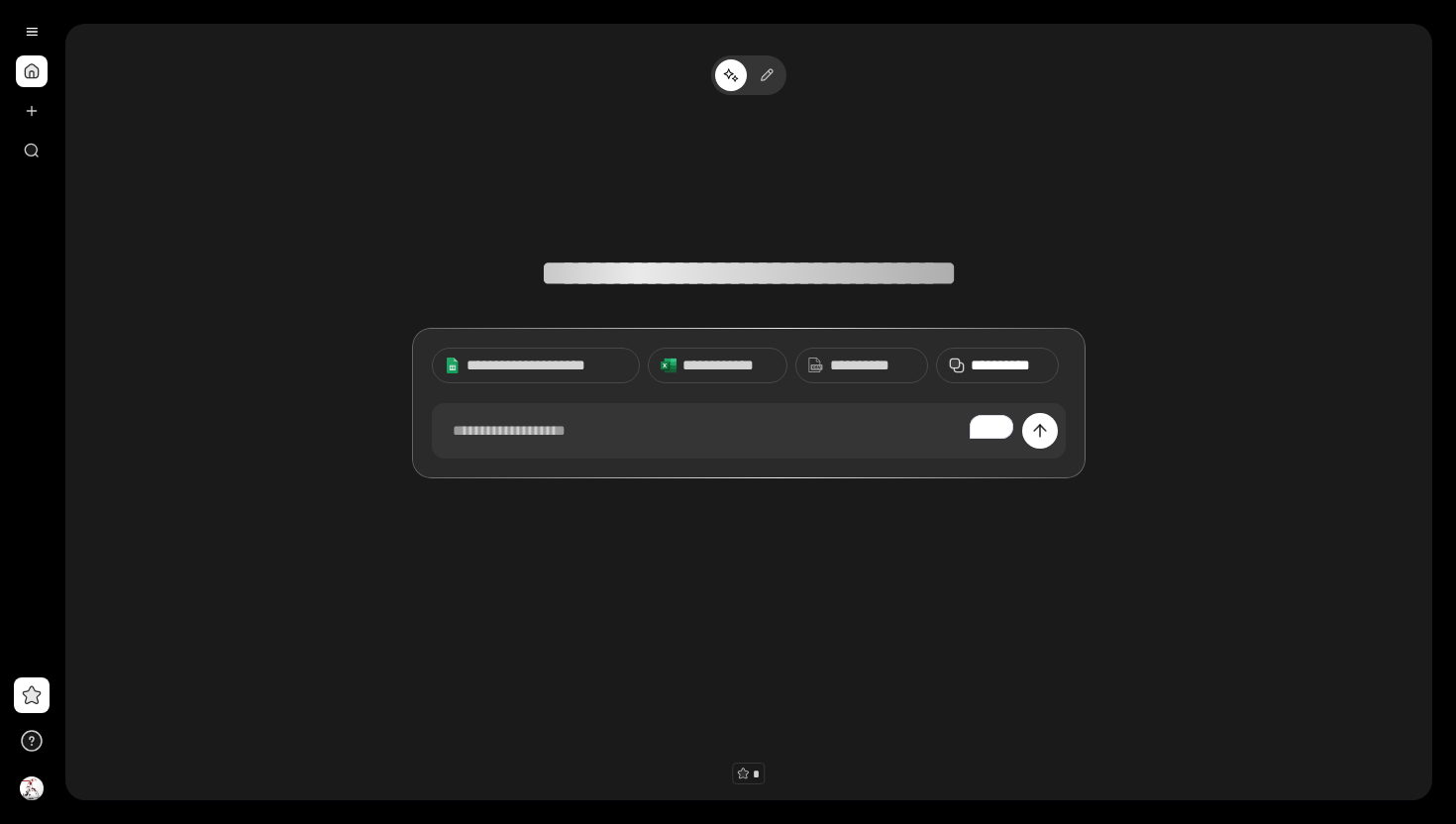 click on "**********" at bounding box center (1008, 365) 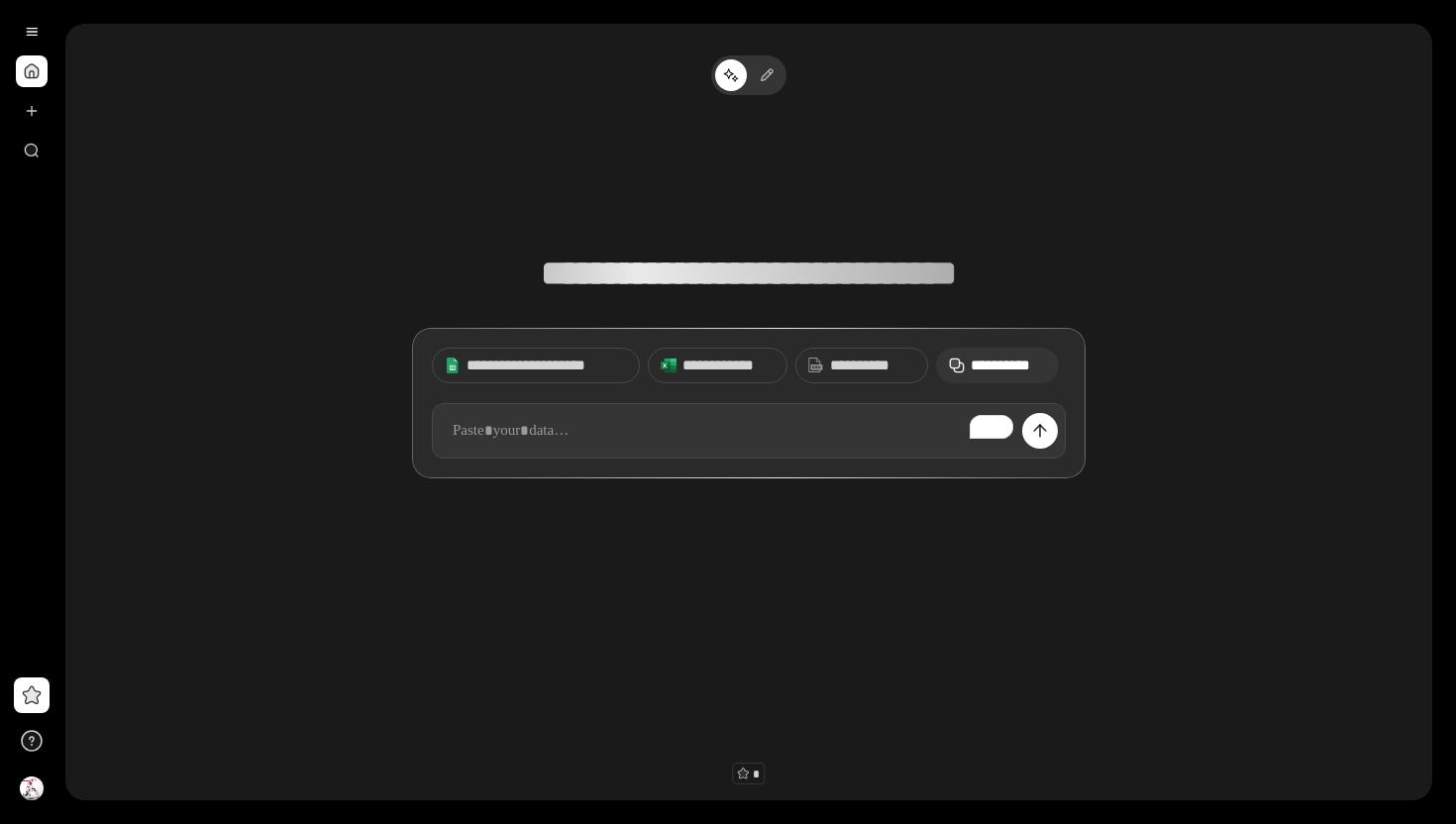 click at bounding box center [749, 431] 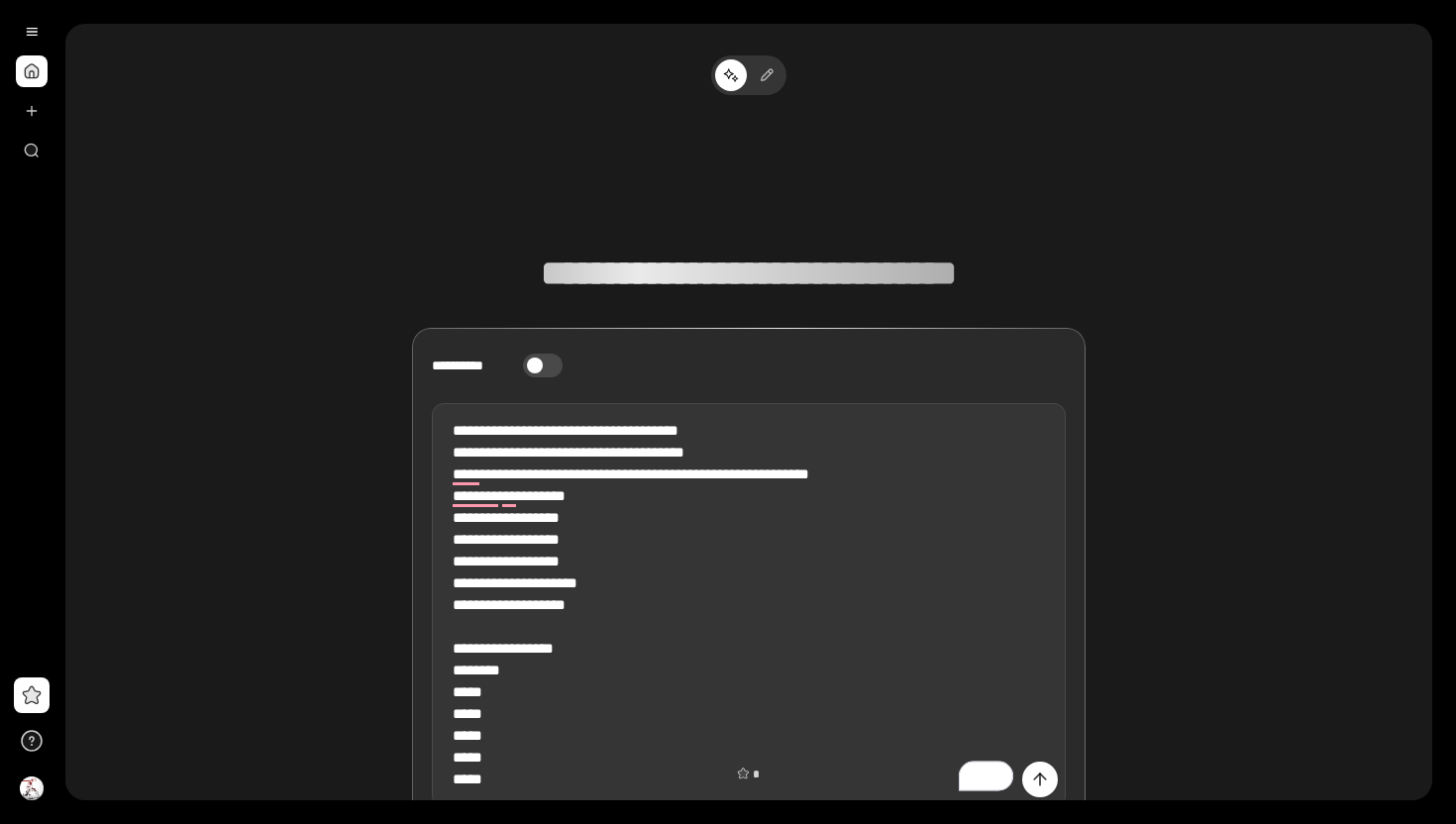 click on "**********" at bounding box center (749, 605) 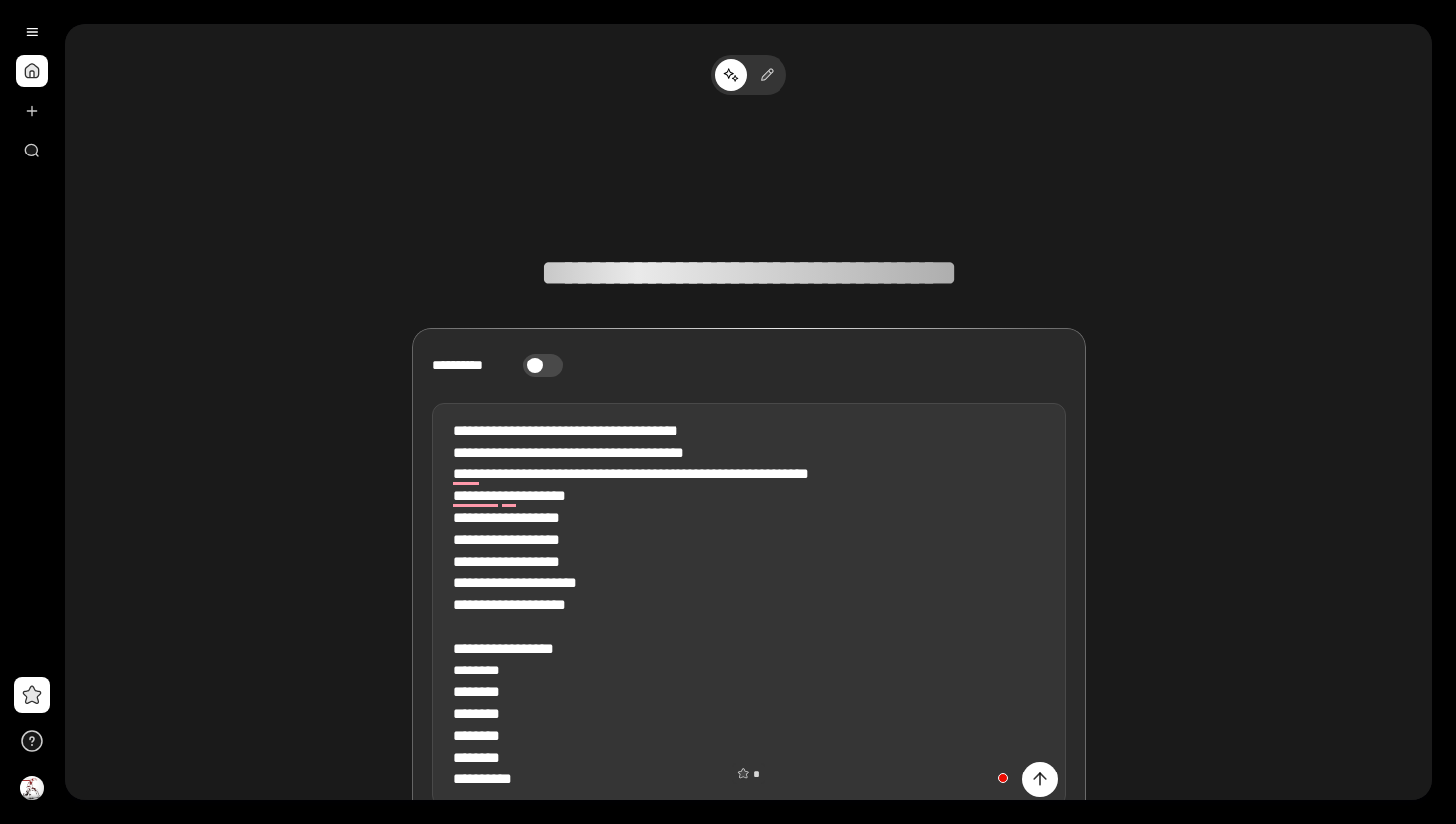 scroll, scrollTop: 146, scrollLeft: 0, axis: vertical 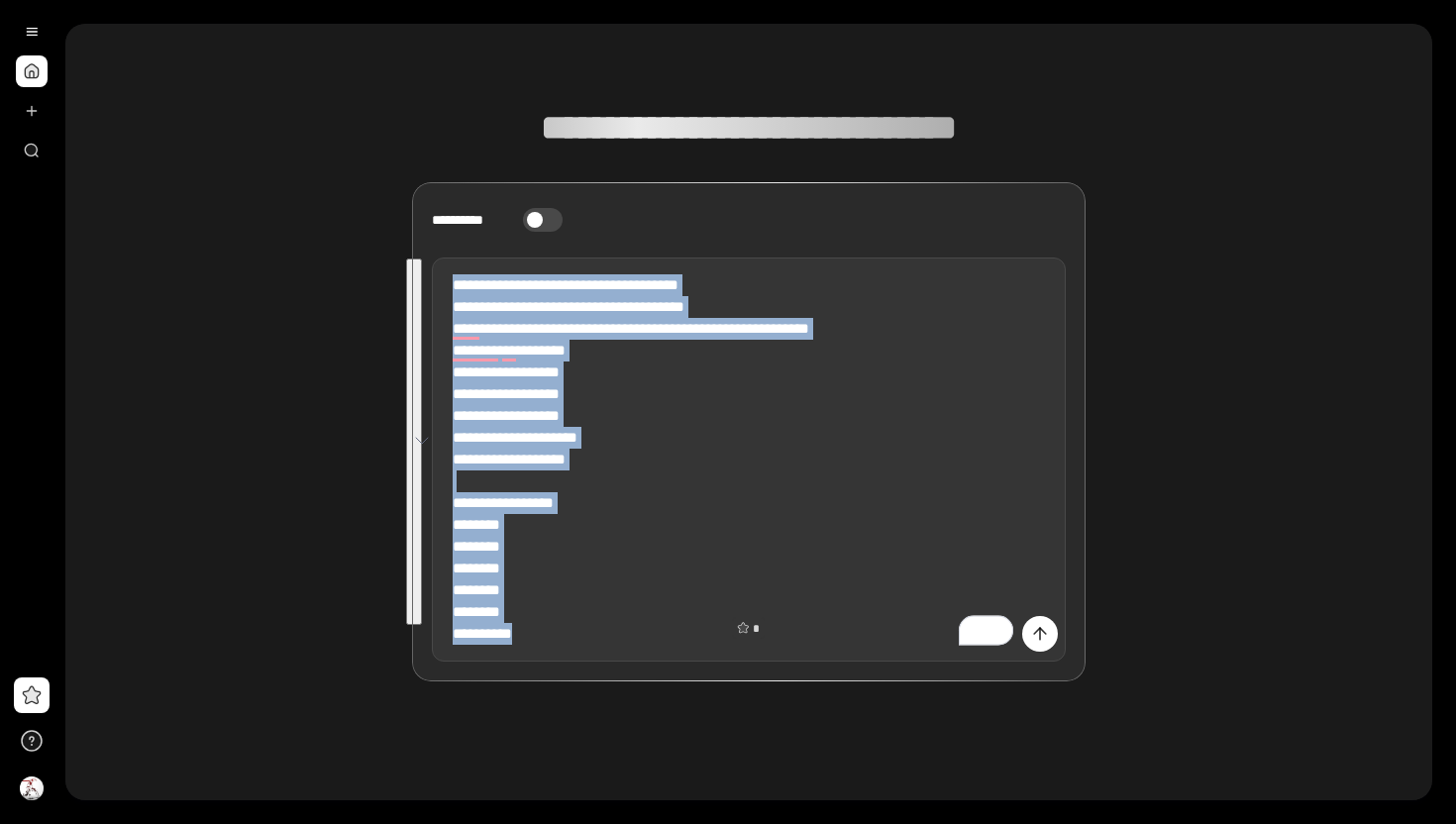 copy on "**********" 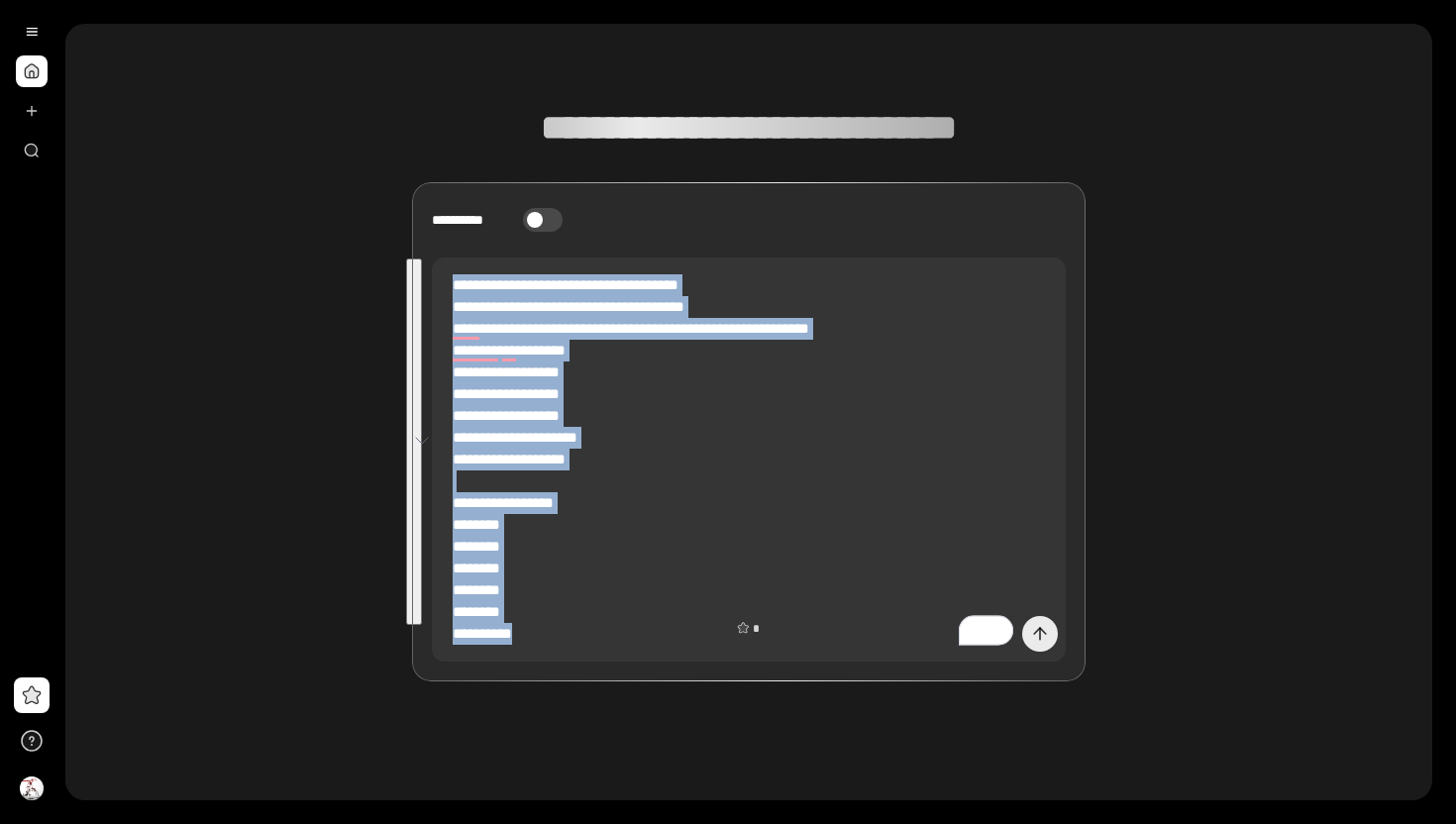 click at bounding box center [1040, 634] 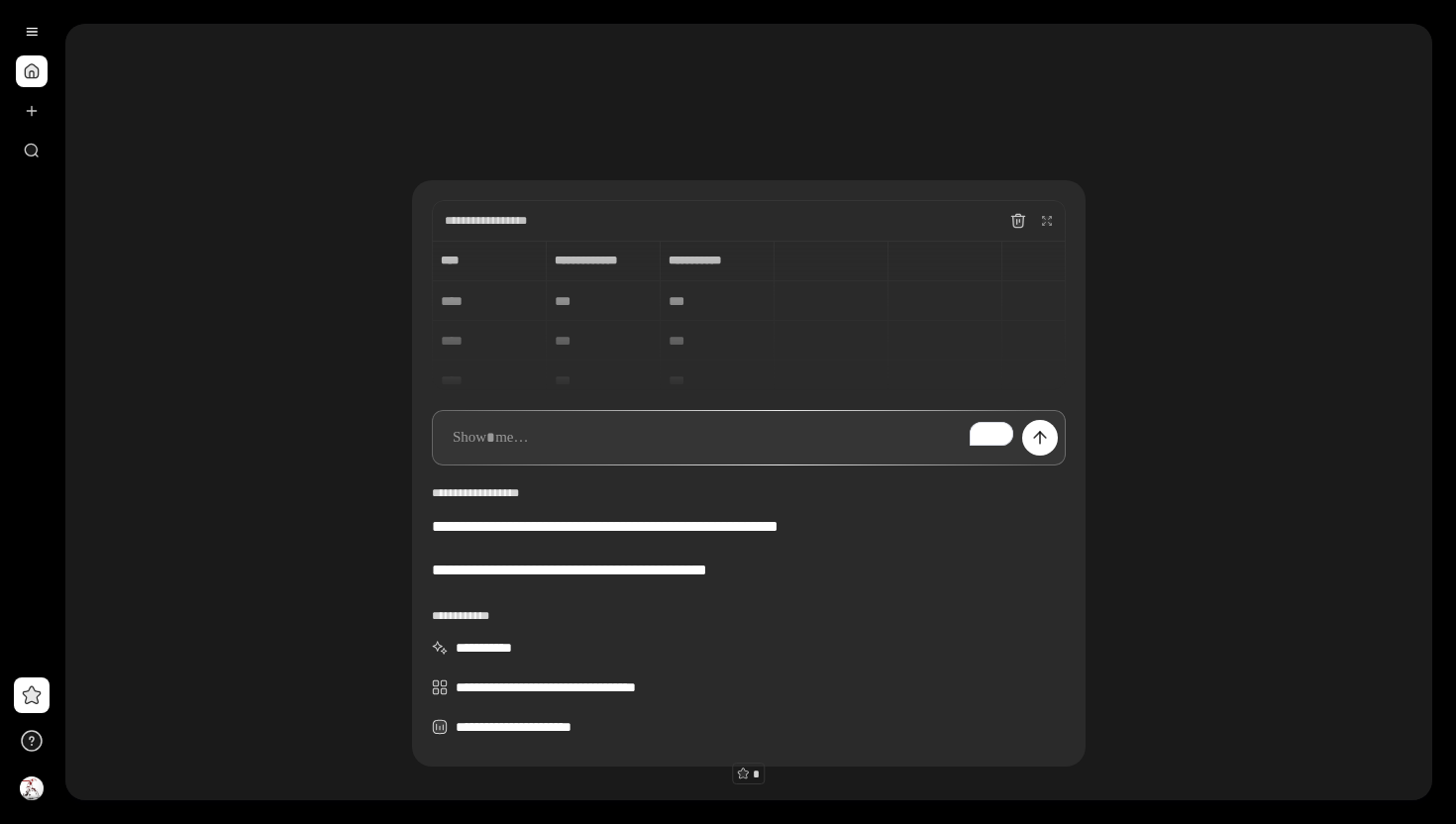 scroll, scrollTop: 85, scrollLeft: 0, axis: vertical 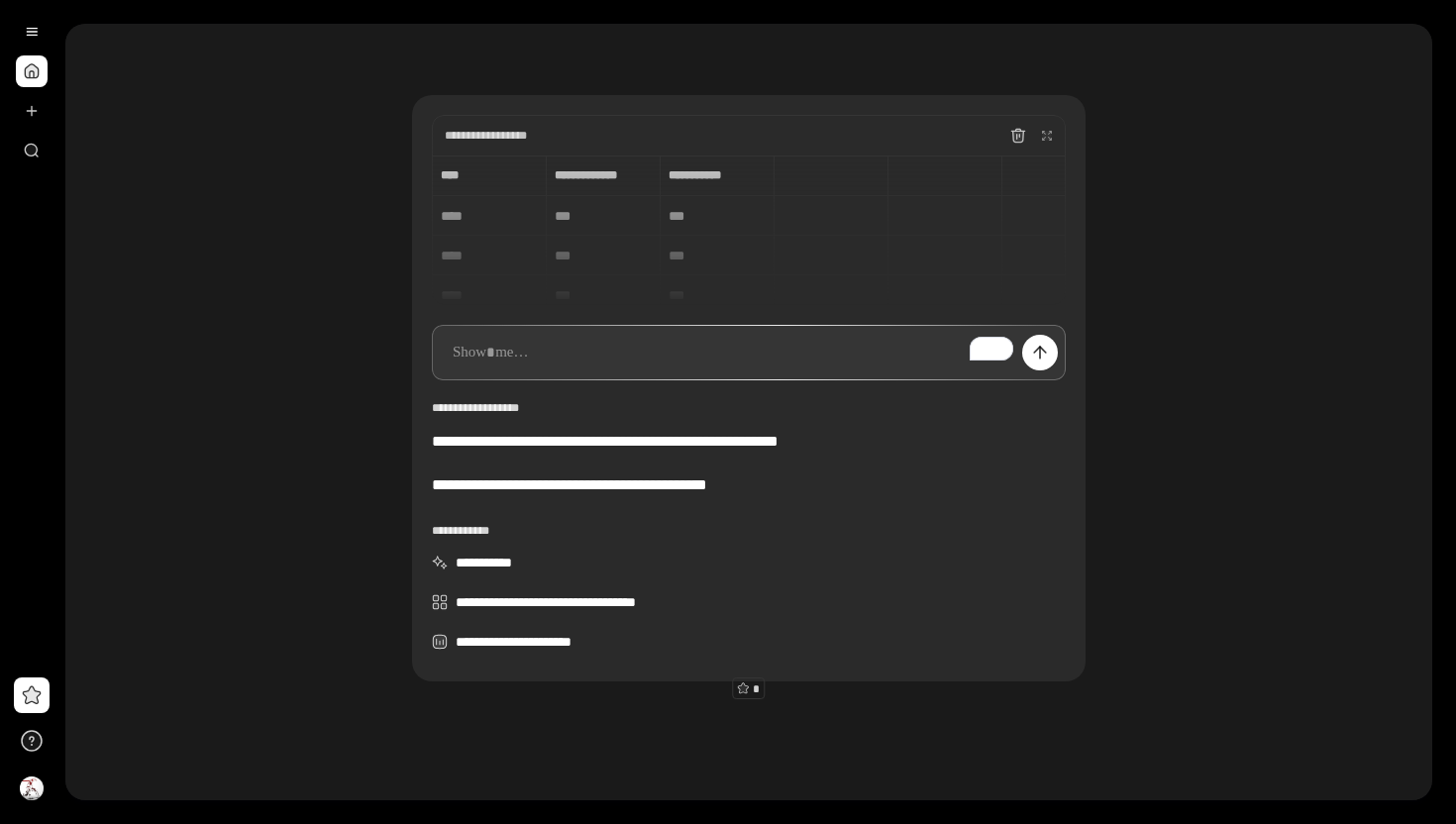 click on "**********" at bounding box center (749, 230) 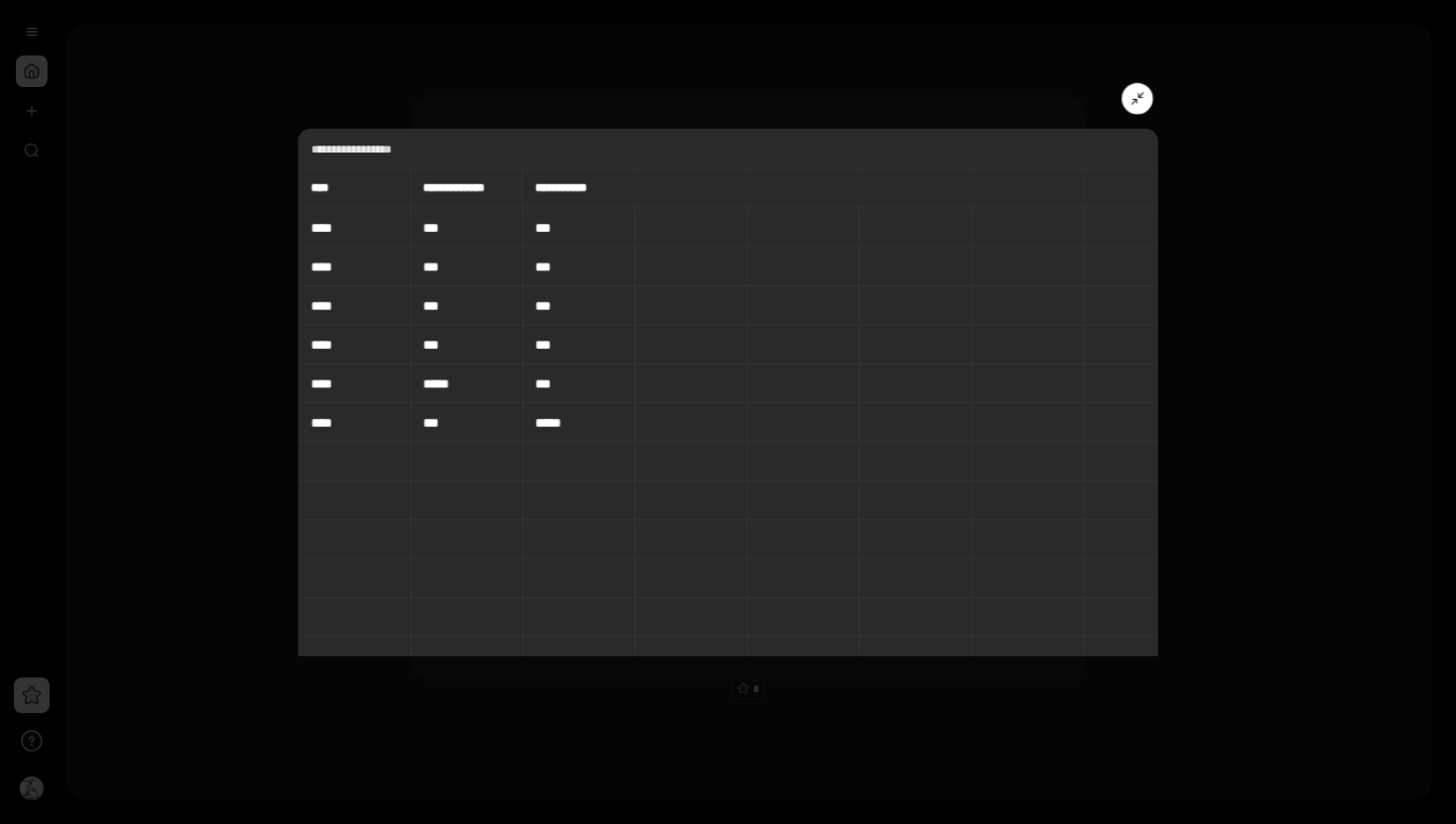 scroll, scrollTop: 15, scrollLeft: 0, axis: vertical 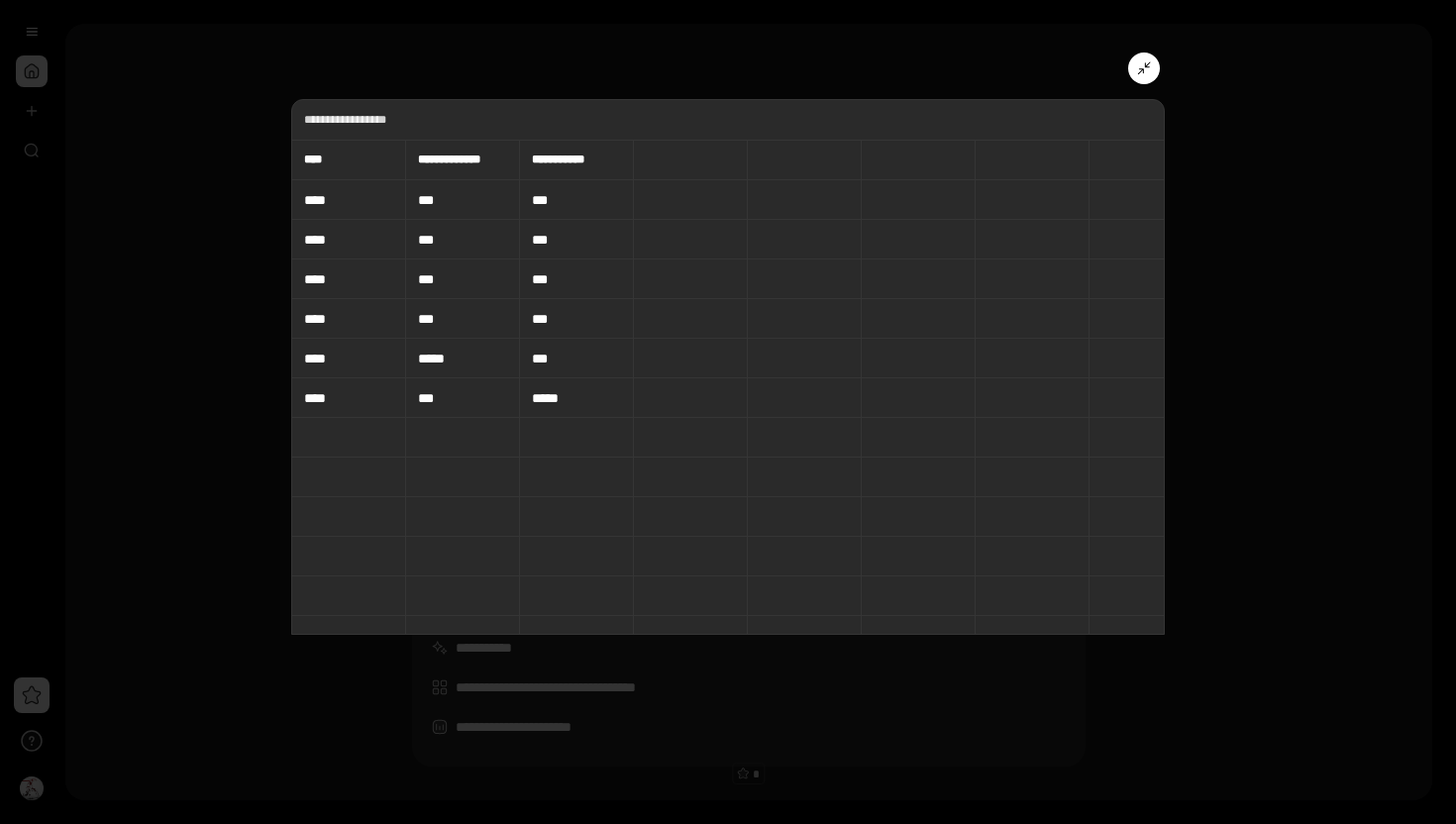 type 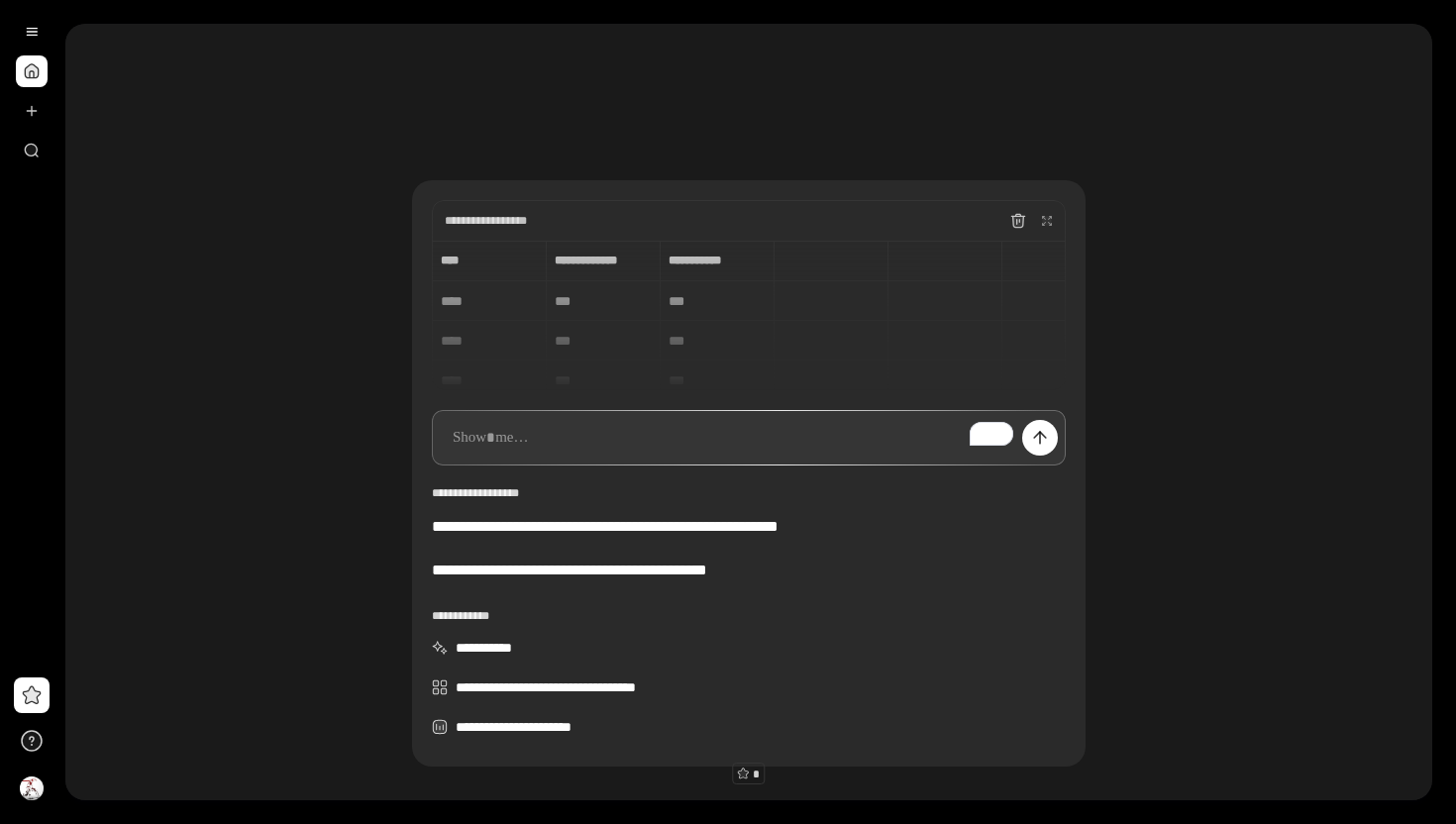 scroll, scrollTop: 85, scrollLeft: 0, axis: vertical 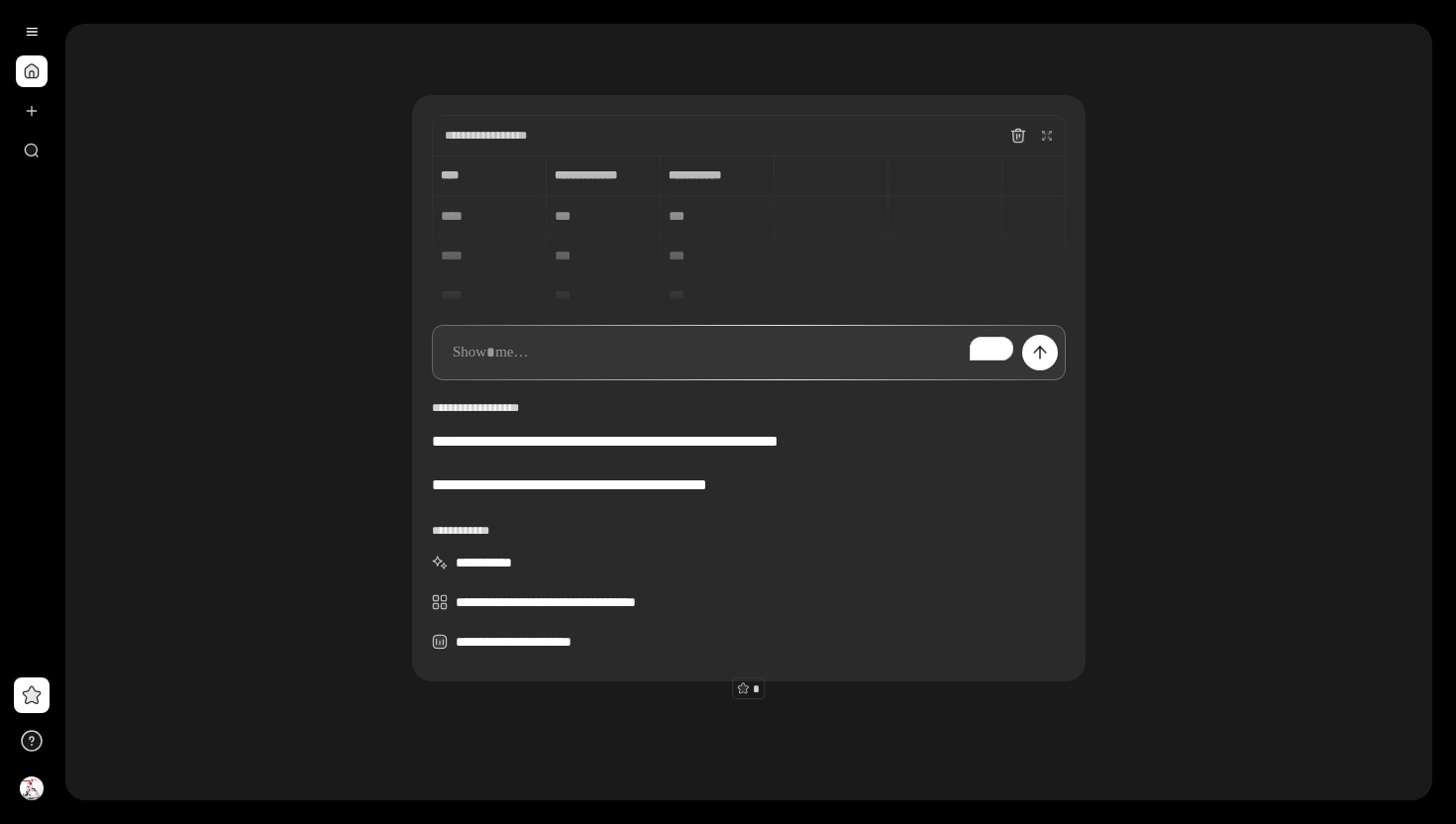 click on "**********" at bounding box center (749, 230) 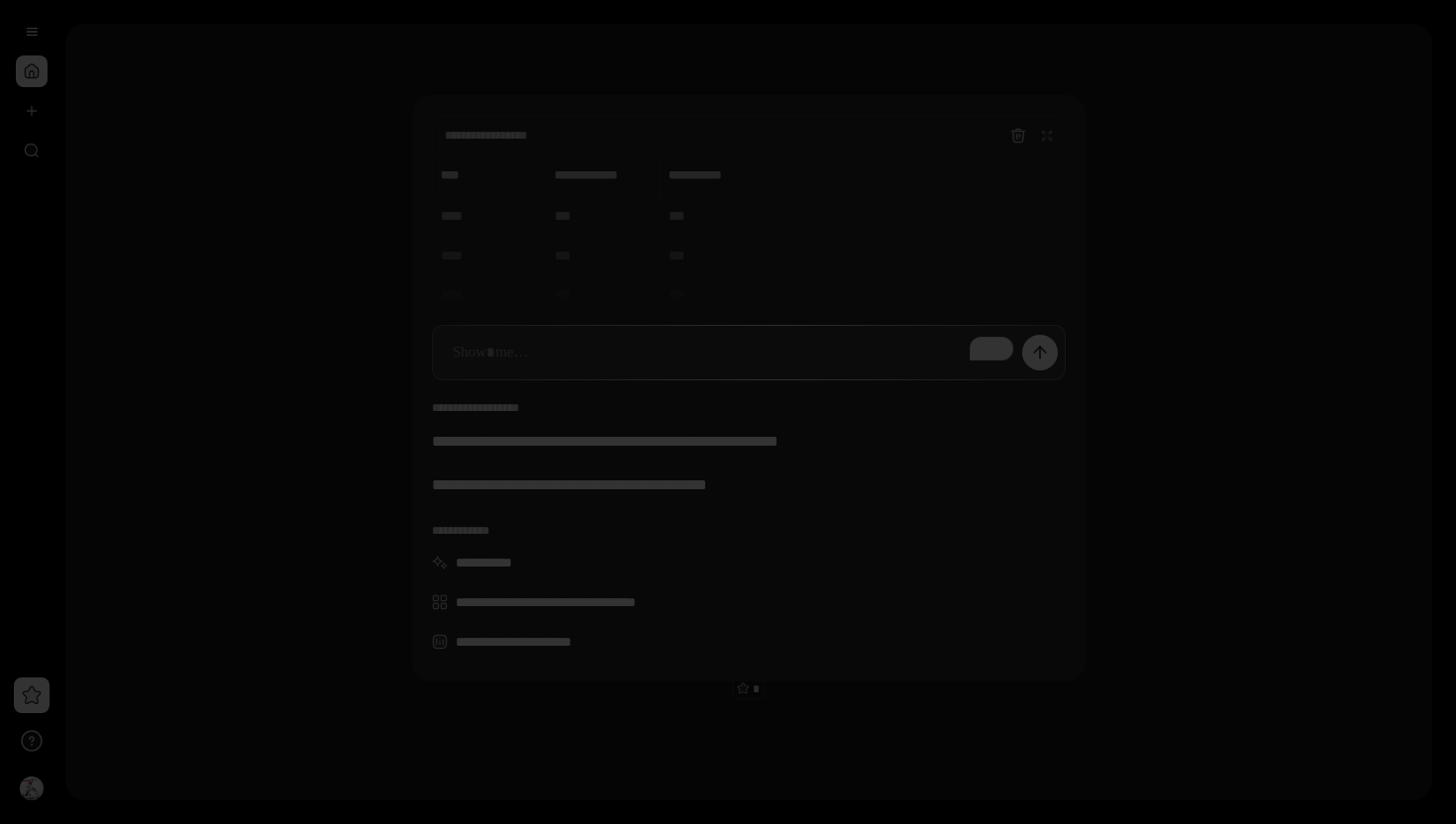 scroll, scrollTop: 0, scrollLeft: 0, axis: both 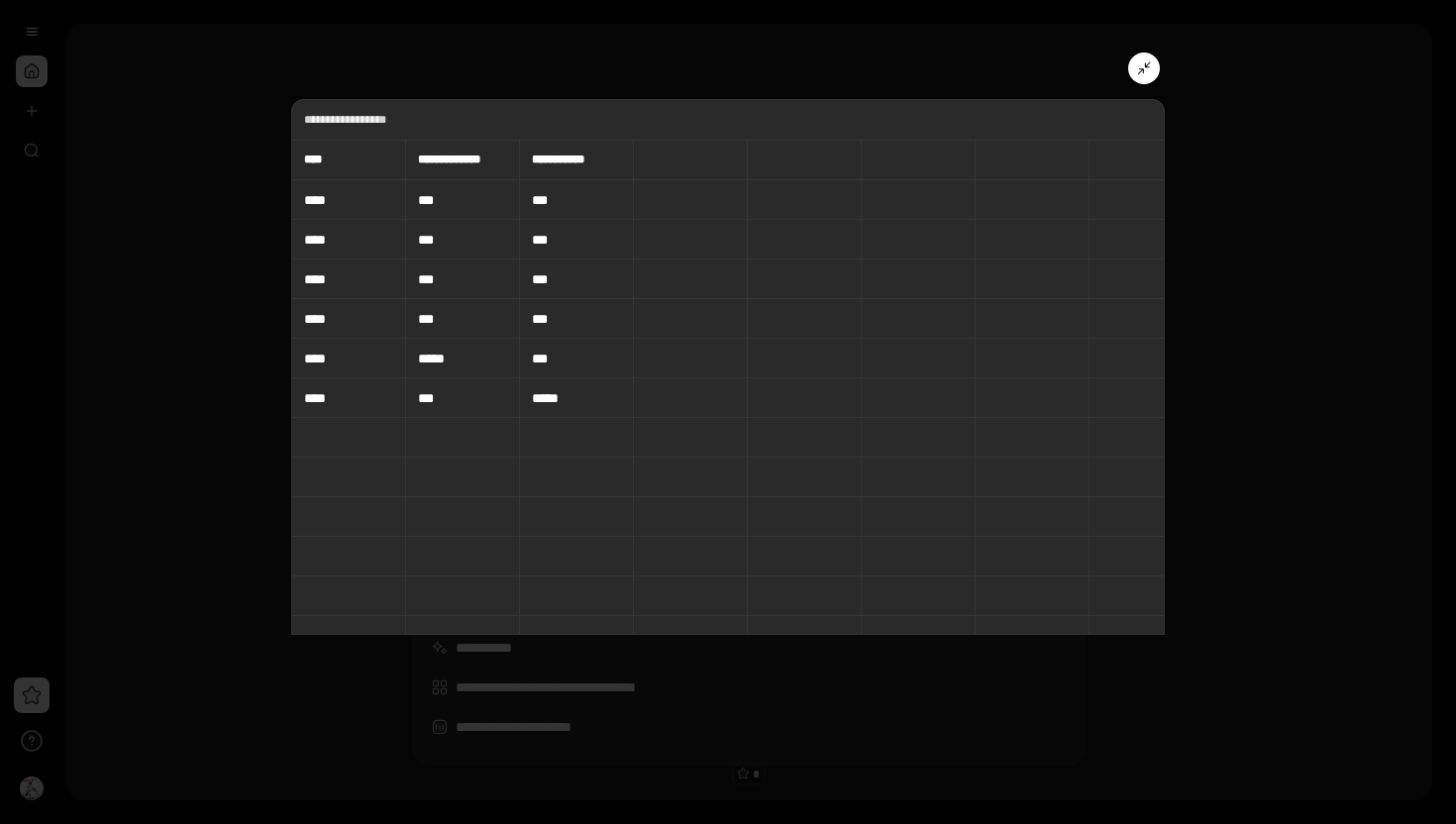 type 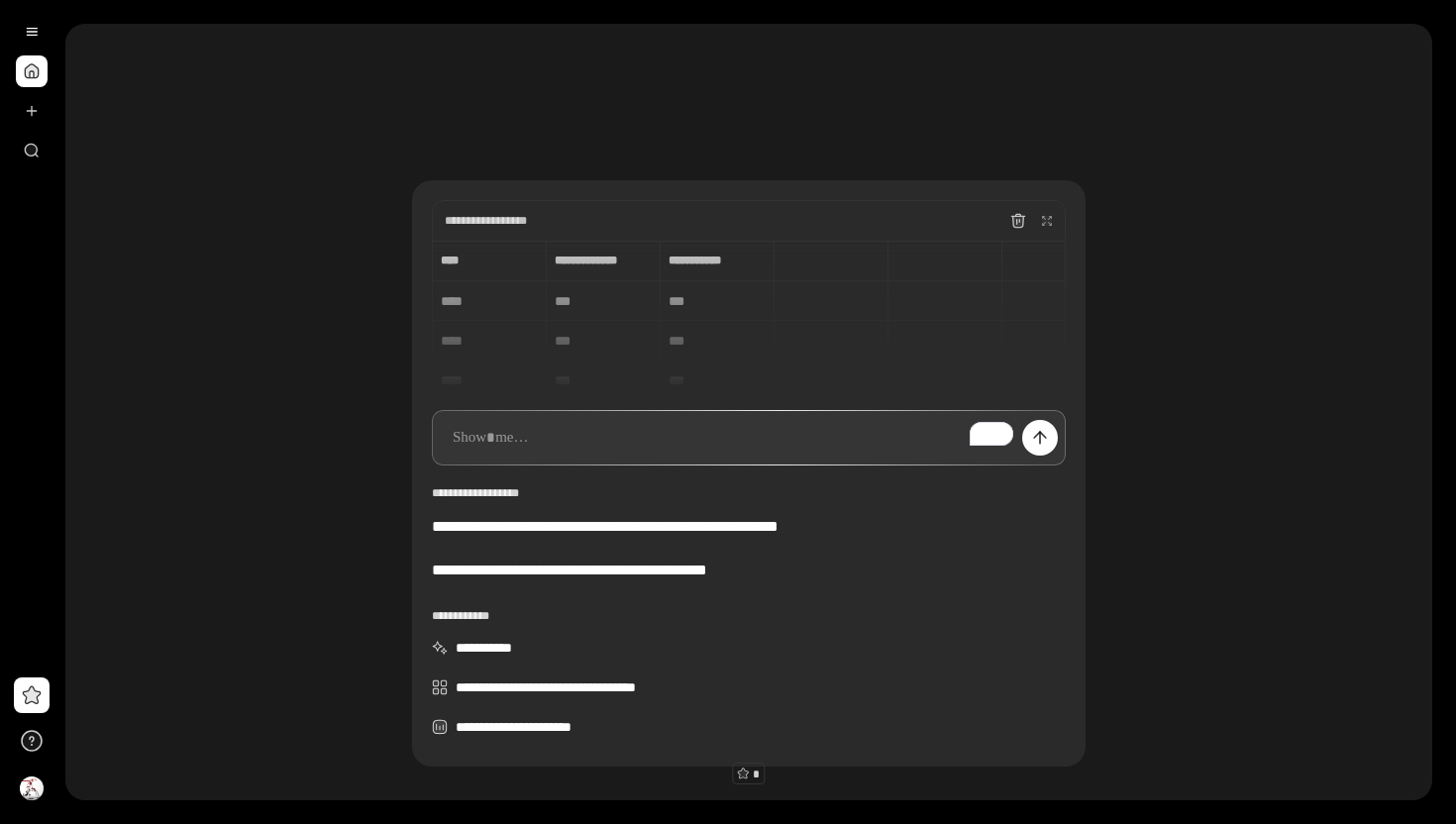 scroll, scrollTop: 85, scrollLeft: 0, axis: vertical 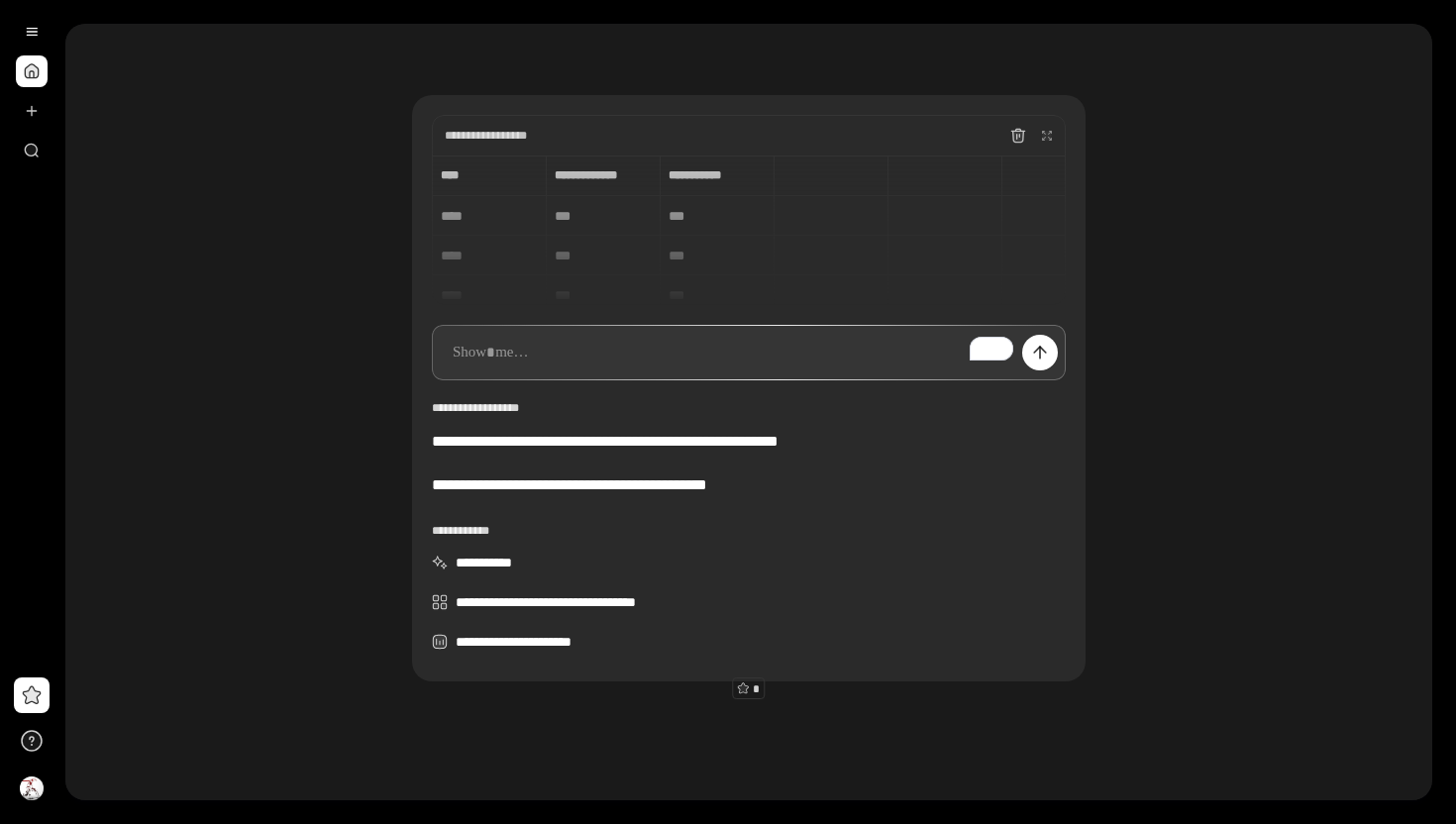 click on "**********" at bounding box center [749, 230] 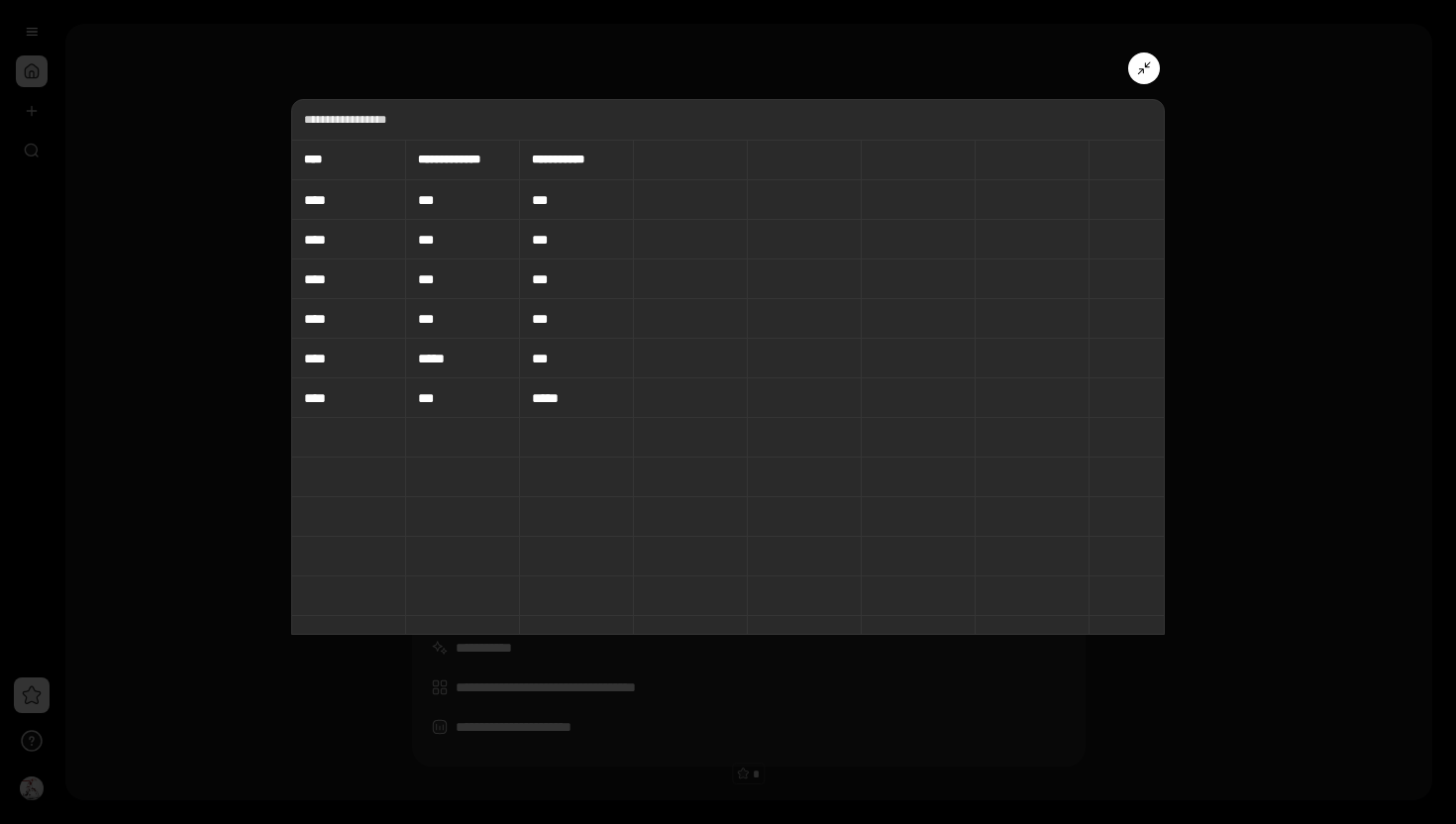 type 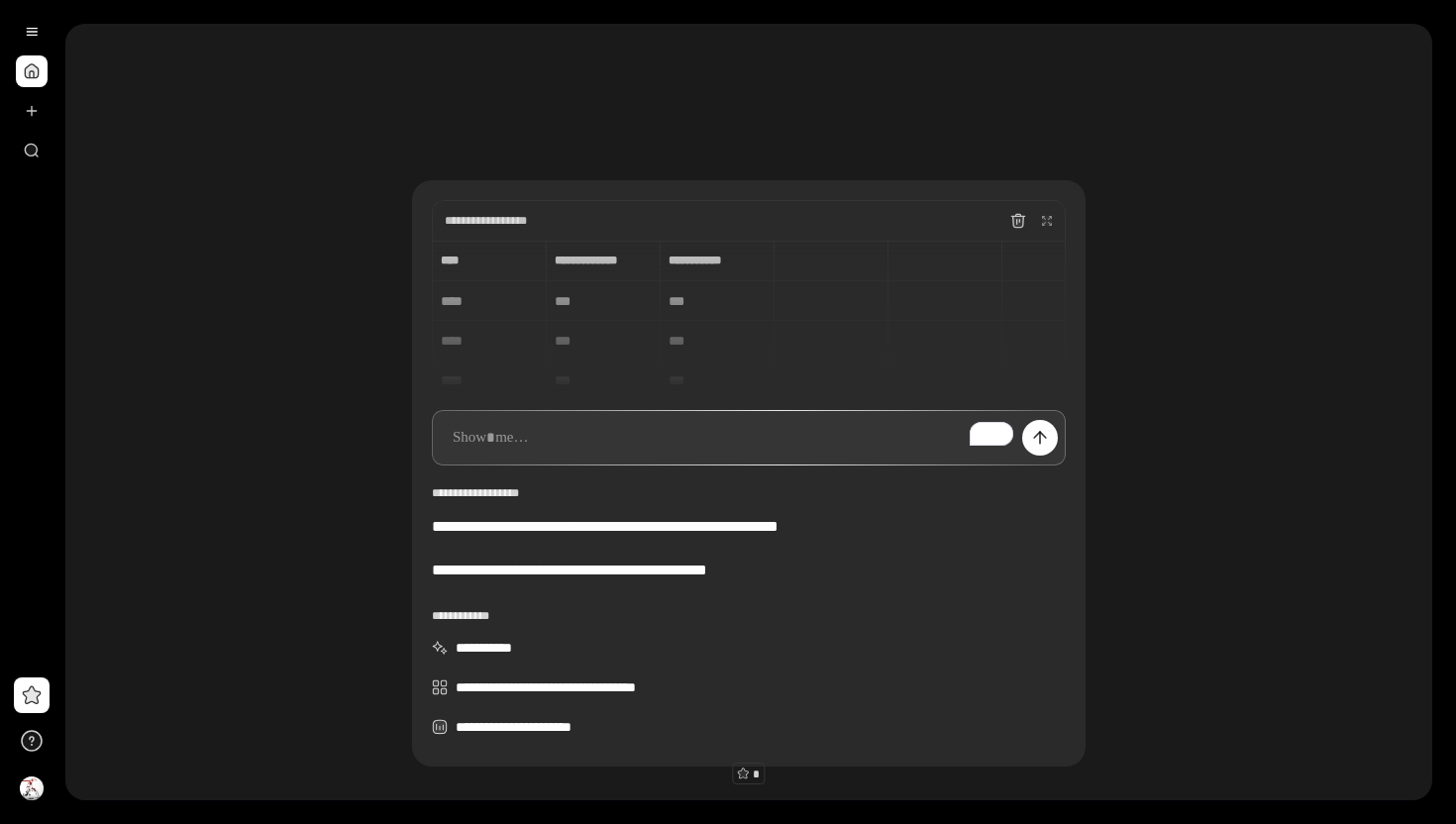 scroll, scrollTop: 85, scrollLeft: 0, axis: vertical 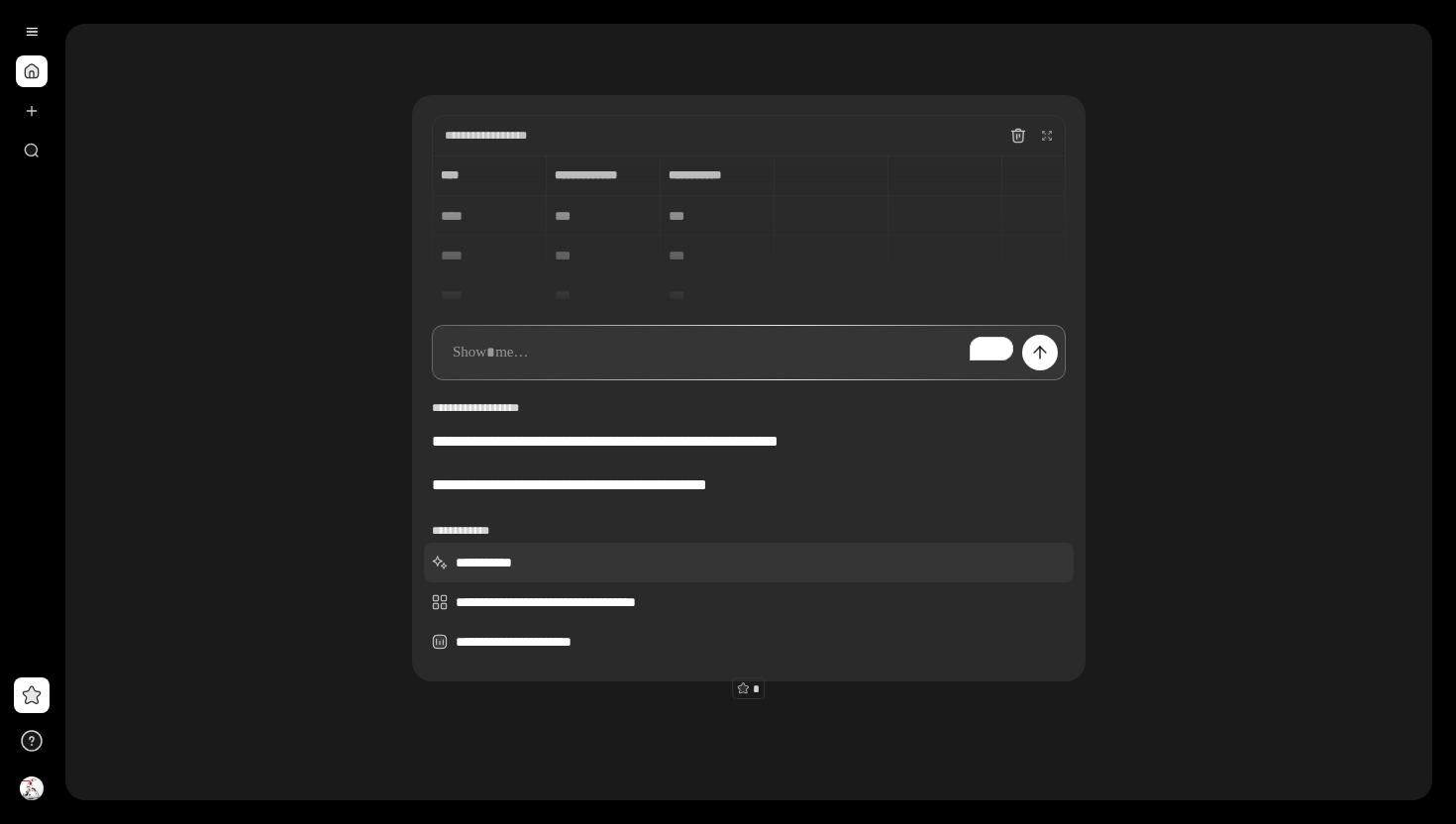click on "**********" at bounding box center [749, 563] 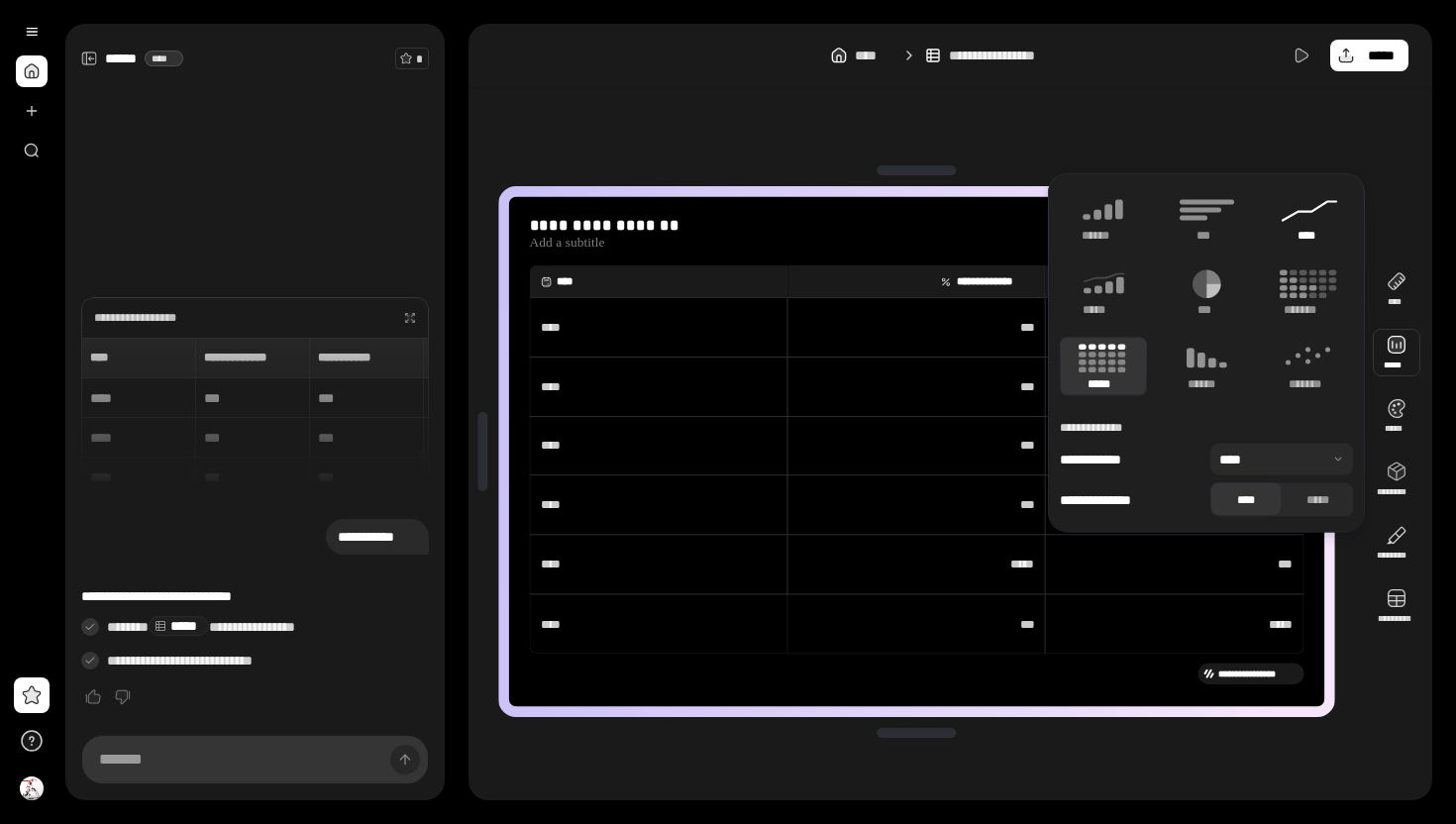 click 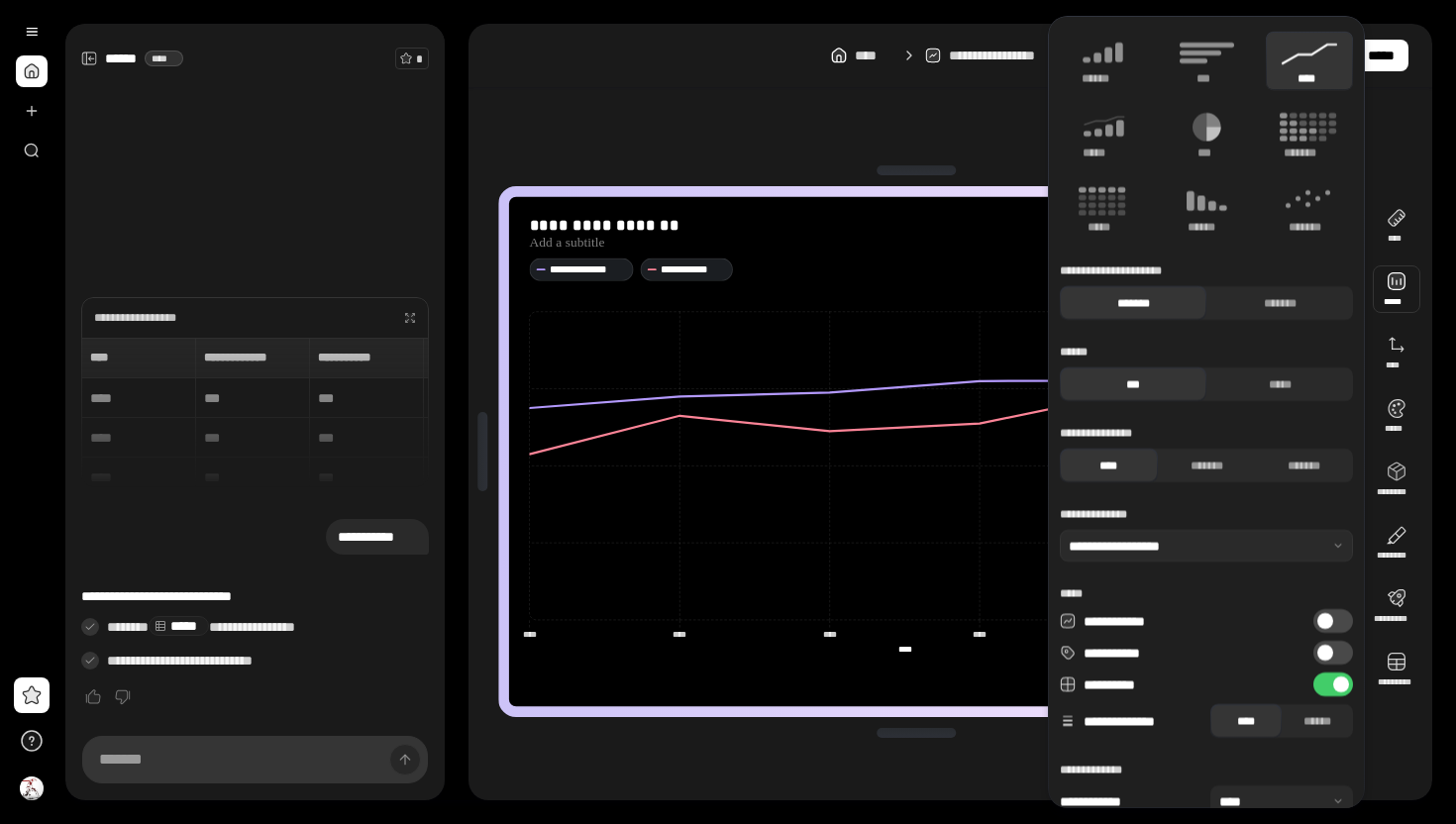 click on "**********" at bounding box center [916, 452] 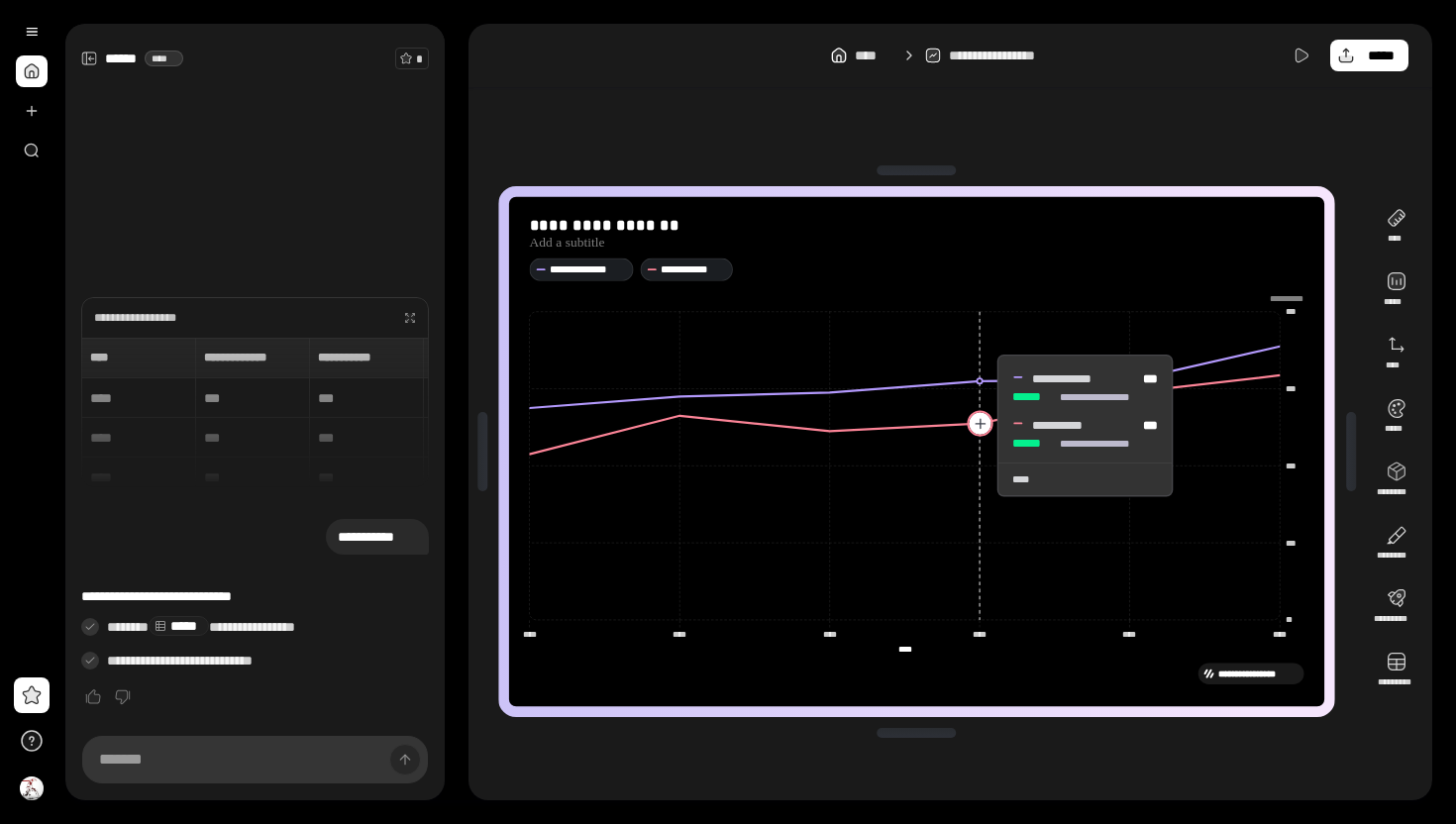 click 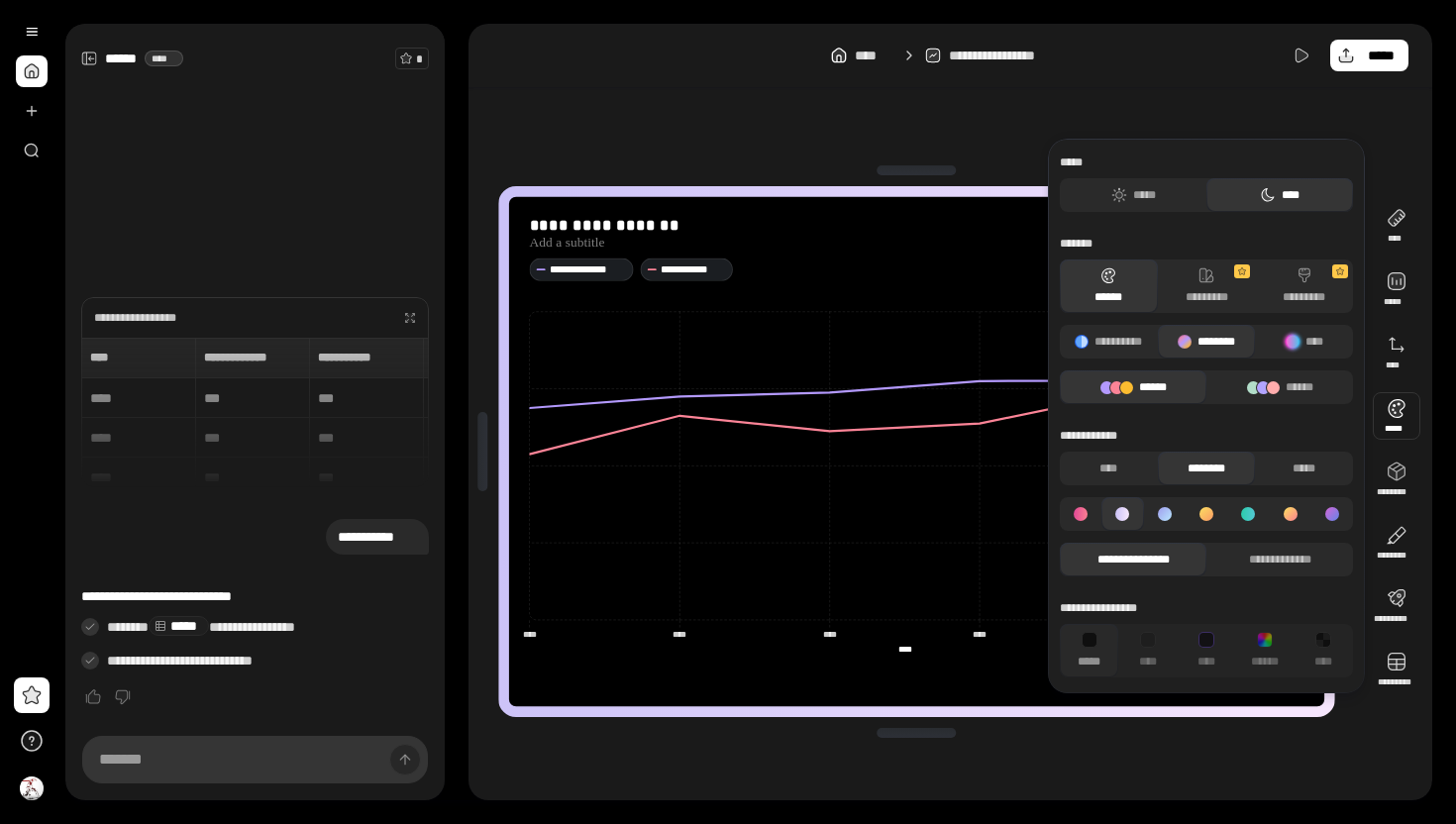 click at bounding box center [1397, 416] 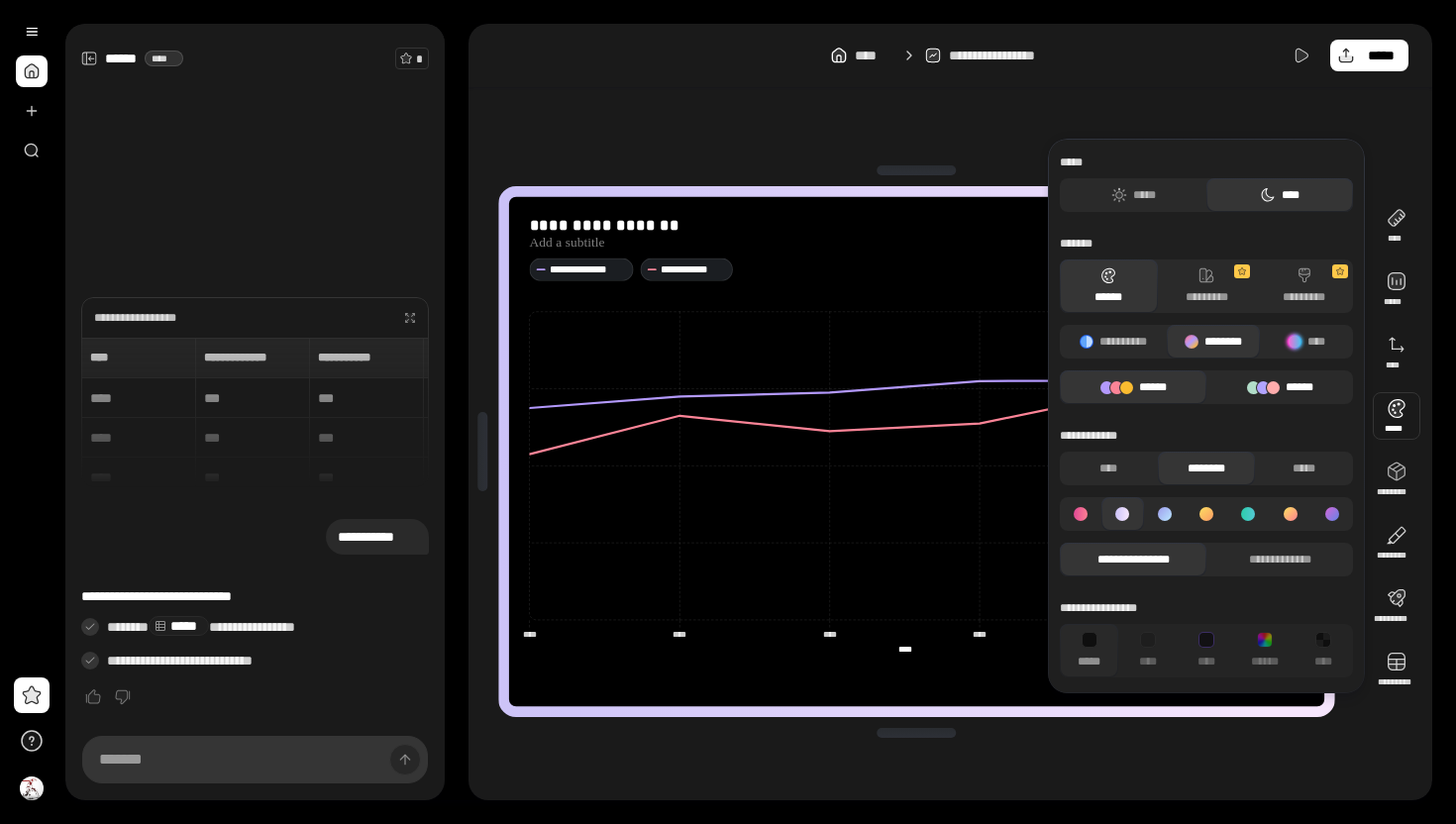 click 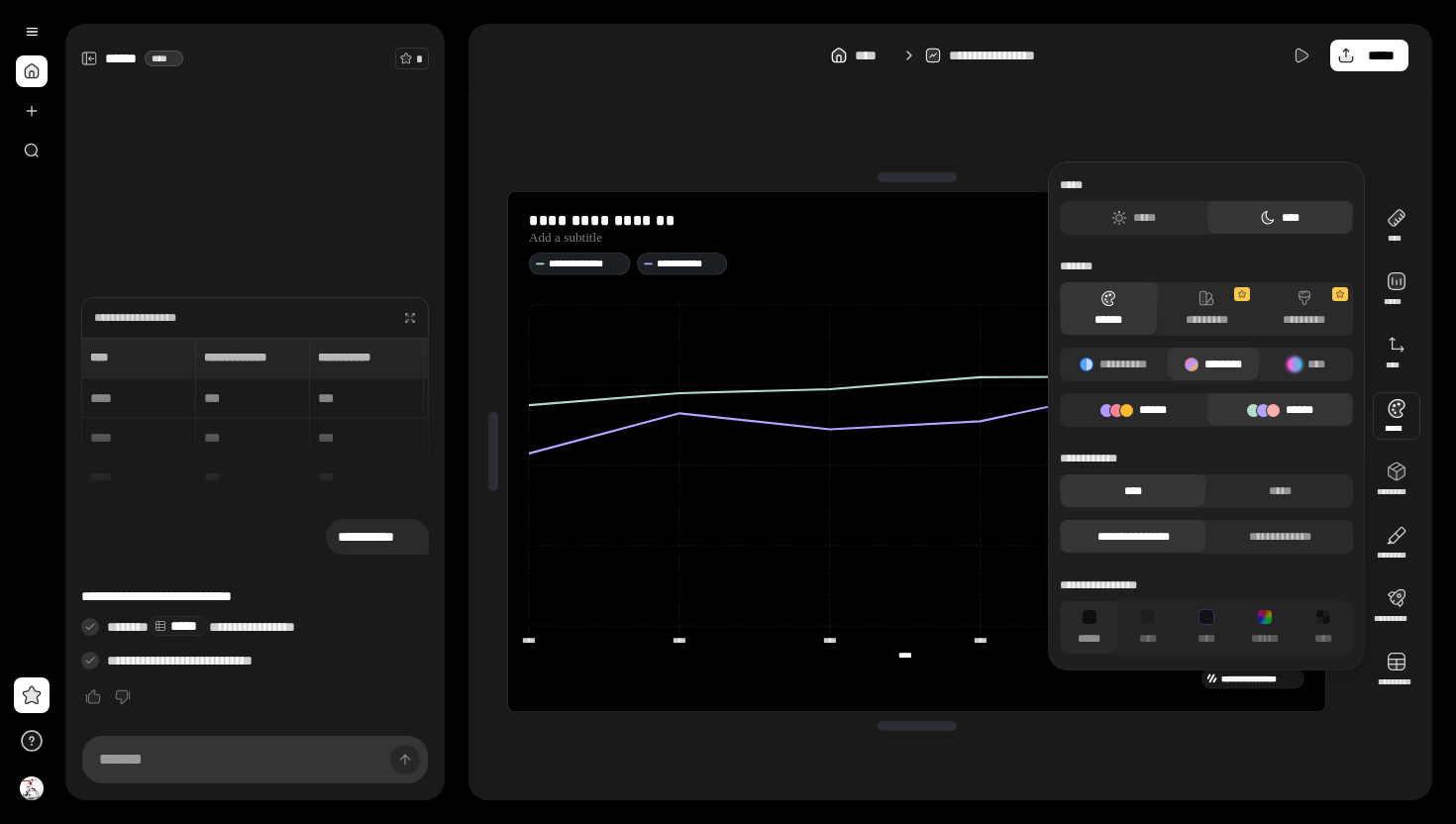 click on "******" at bounding box center (1133, 410) 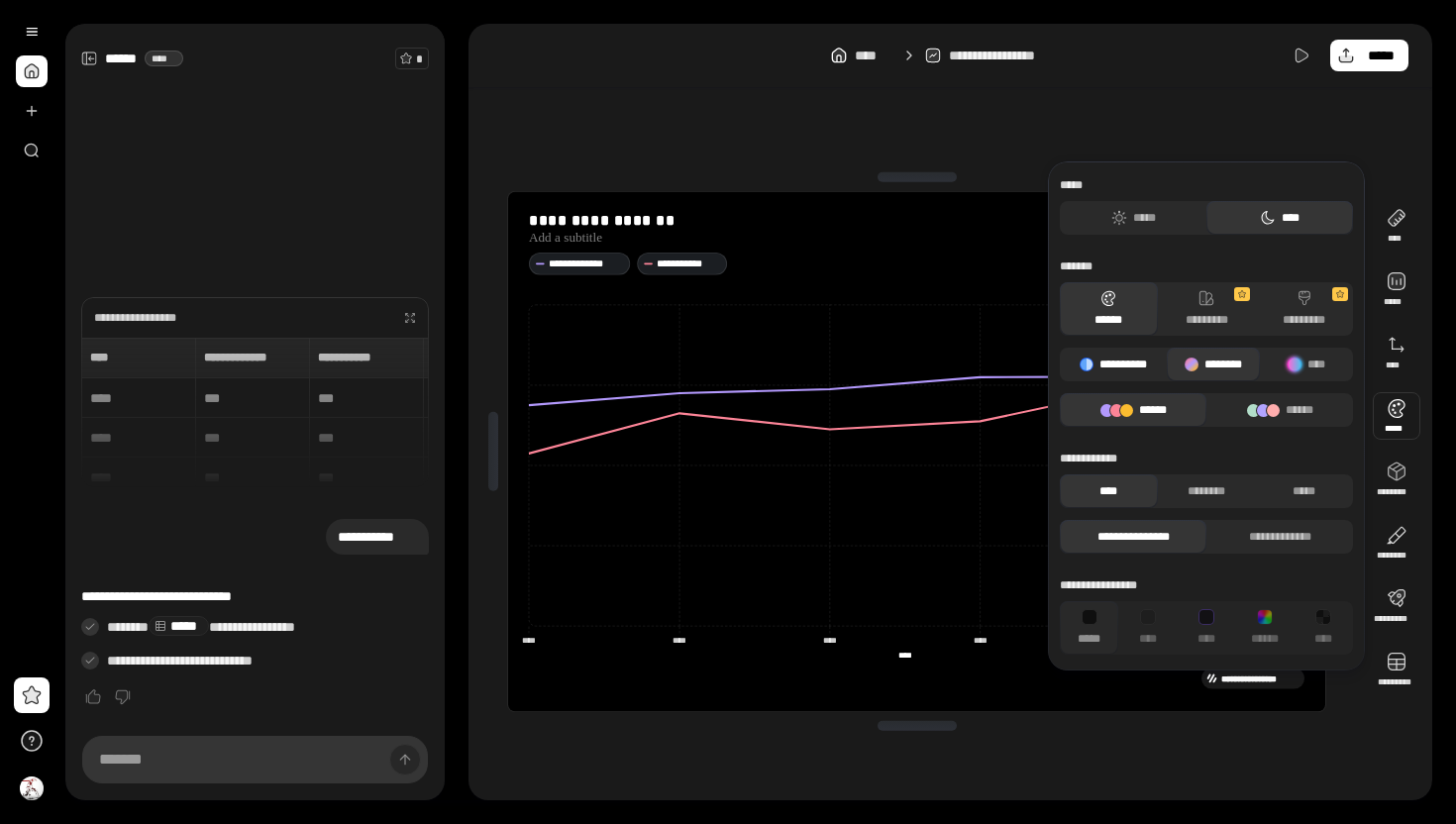 click on "**********" at bounding box center [1113, 364] 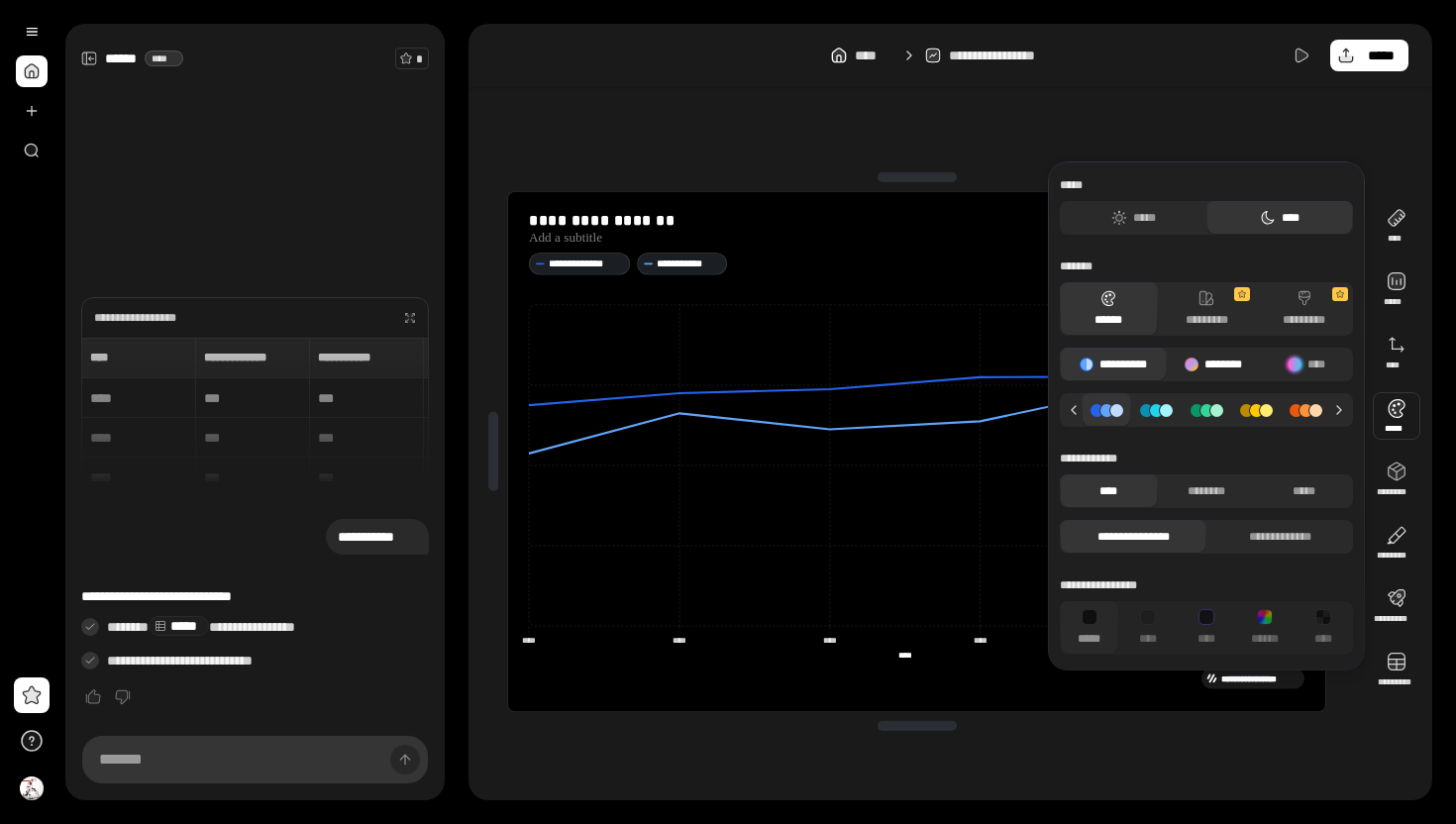 click on "********" at bounding box center [1213, 364] 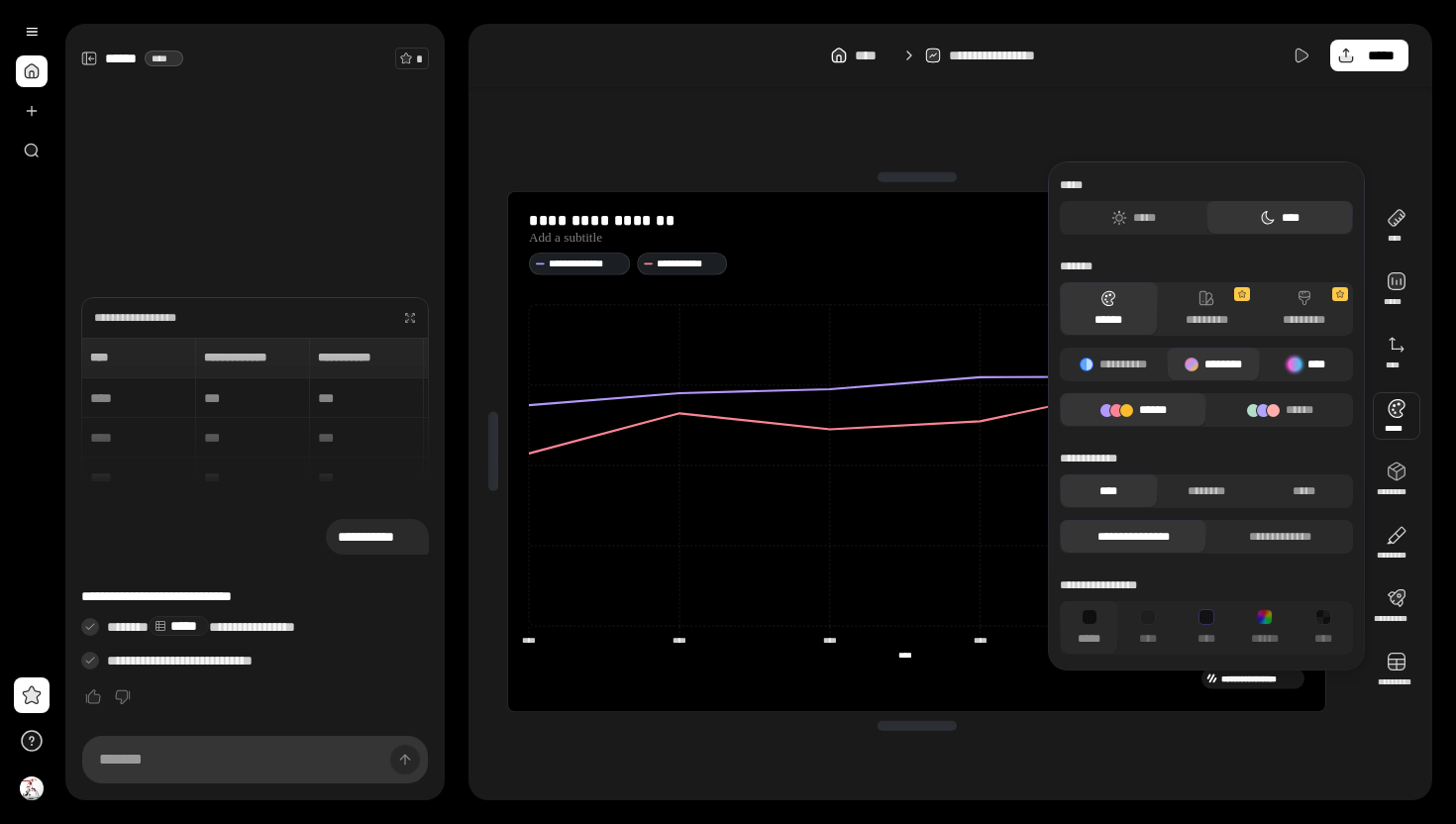 click at bounding box center (1295, 364) 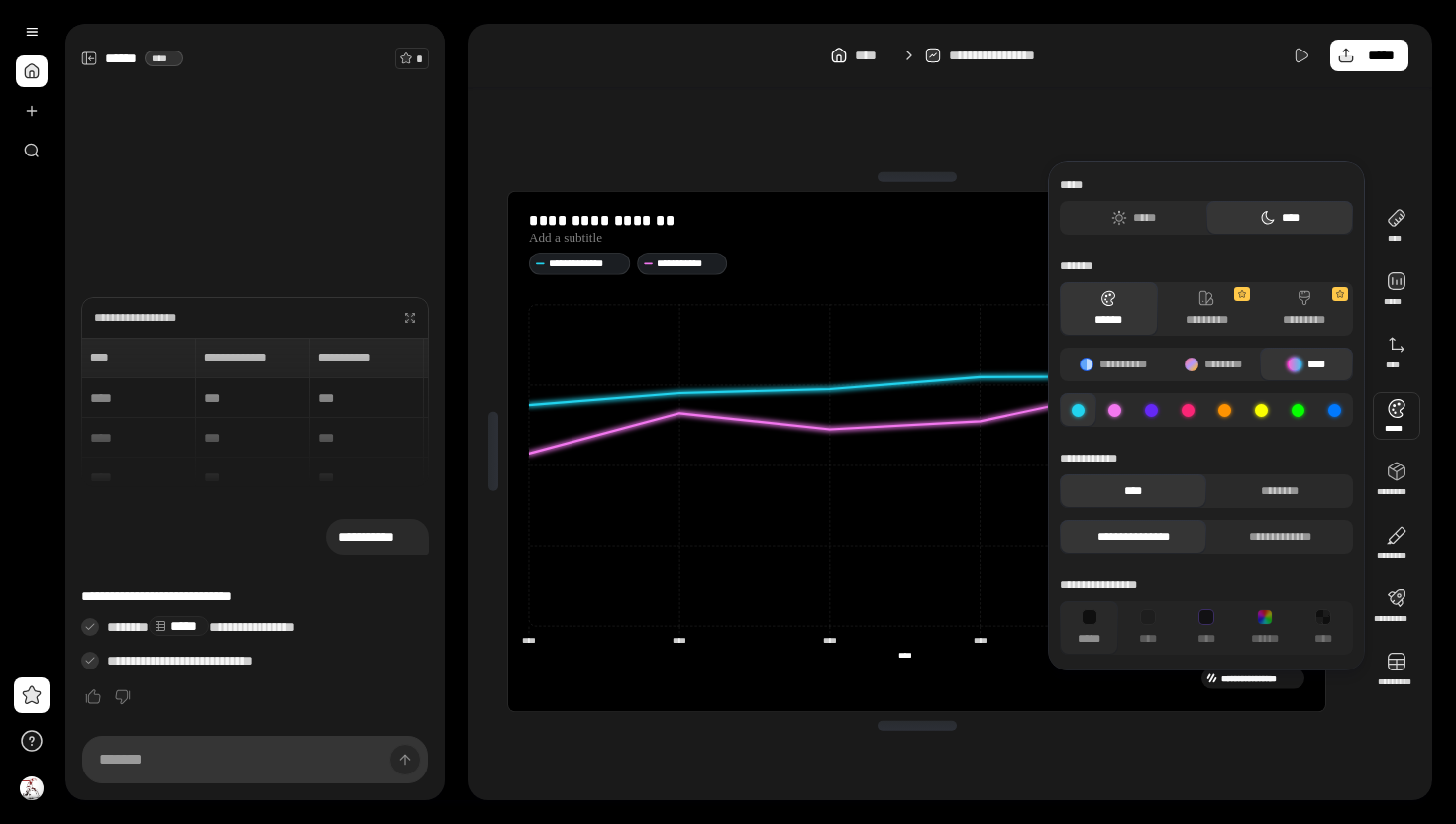 click at bounding box center [1224, 410] 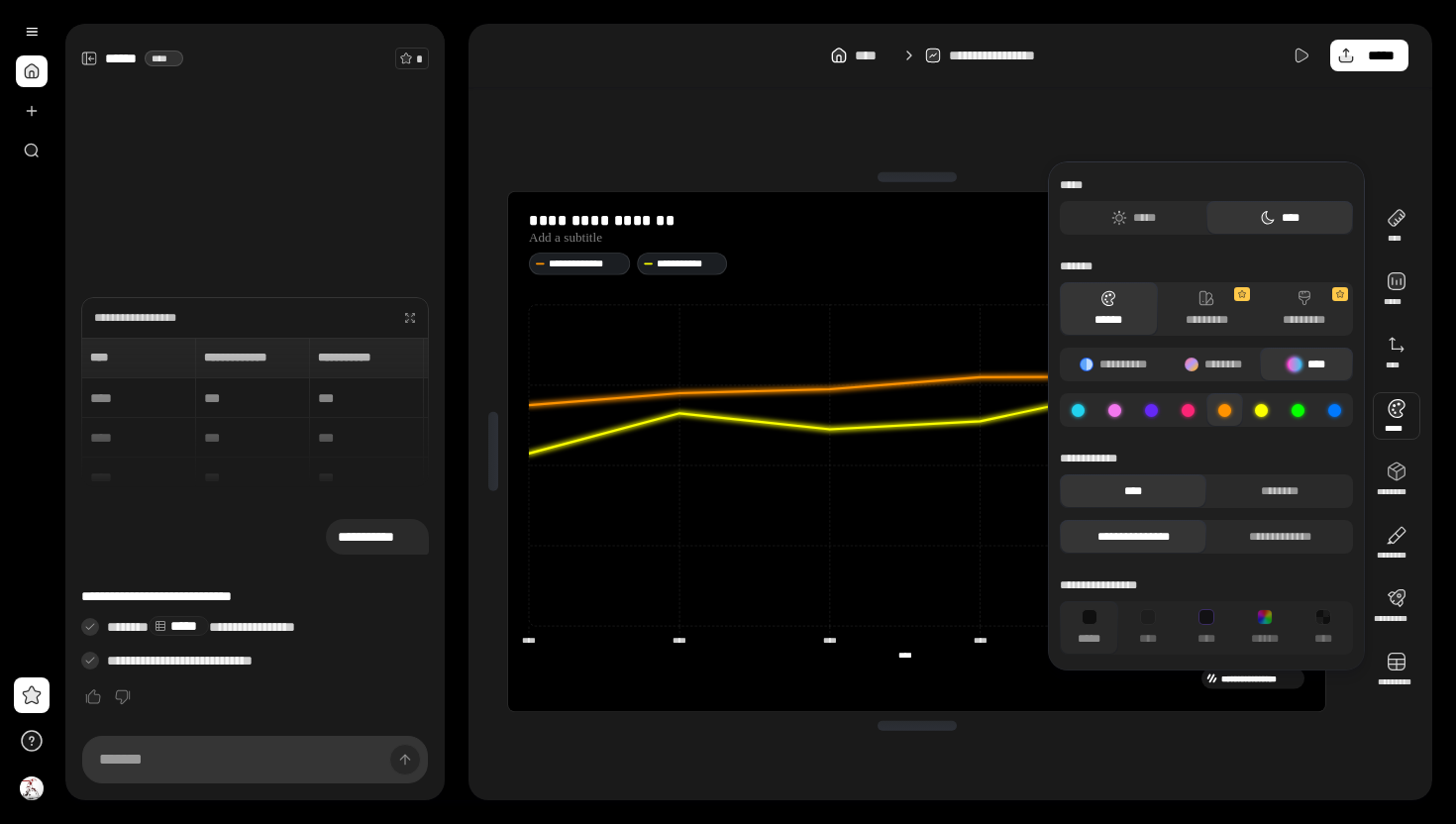 click 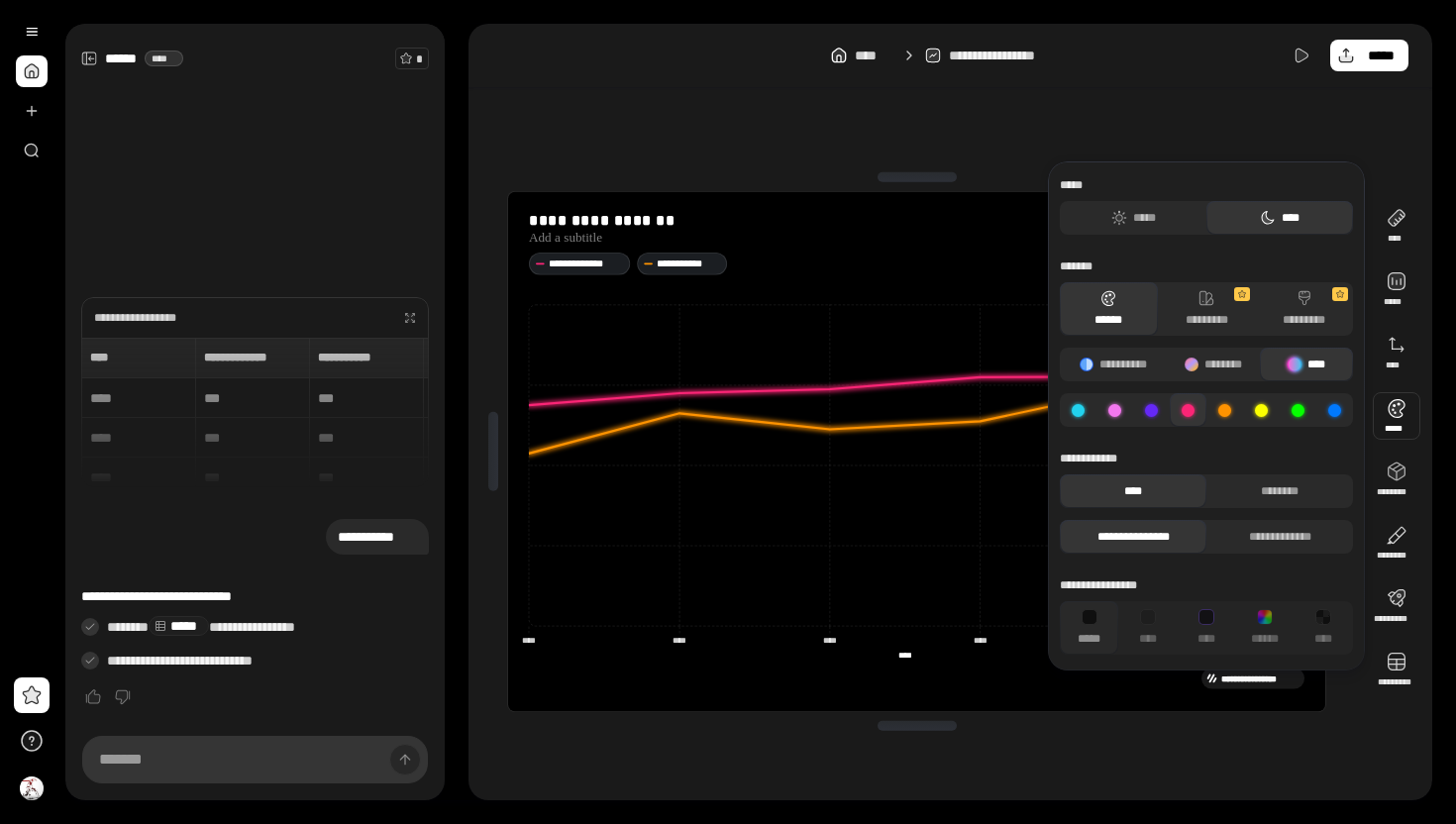 click at bounding box center (1151, 410) 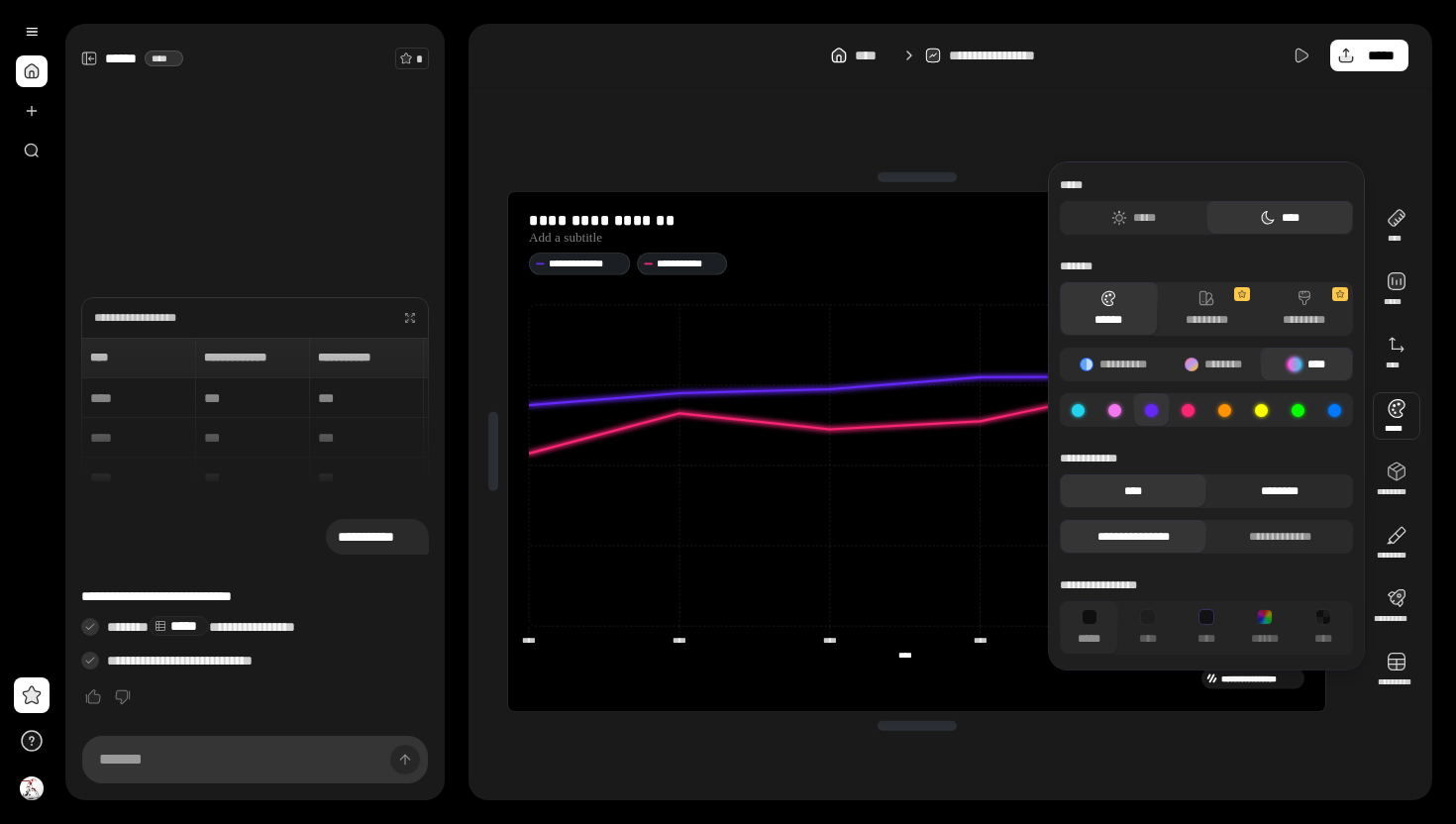 click on "********" at bounding box center [1280, 491] 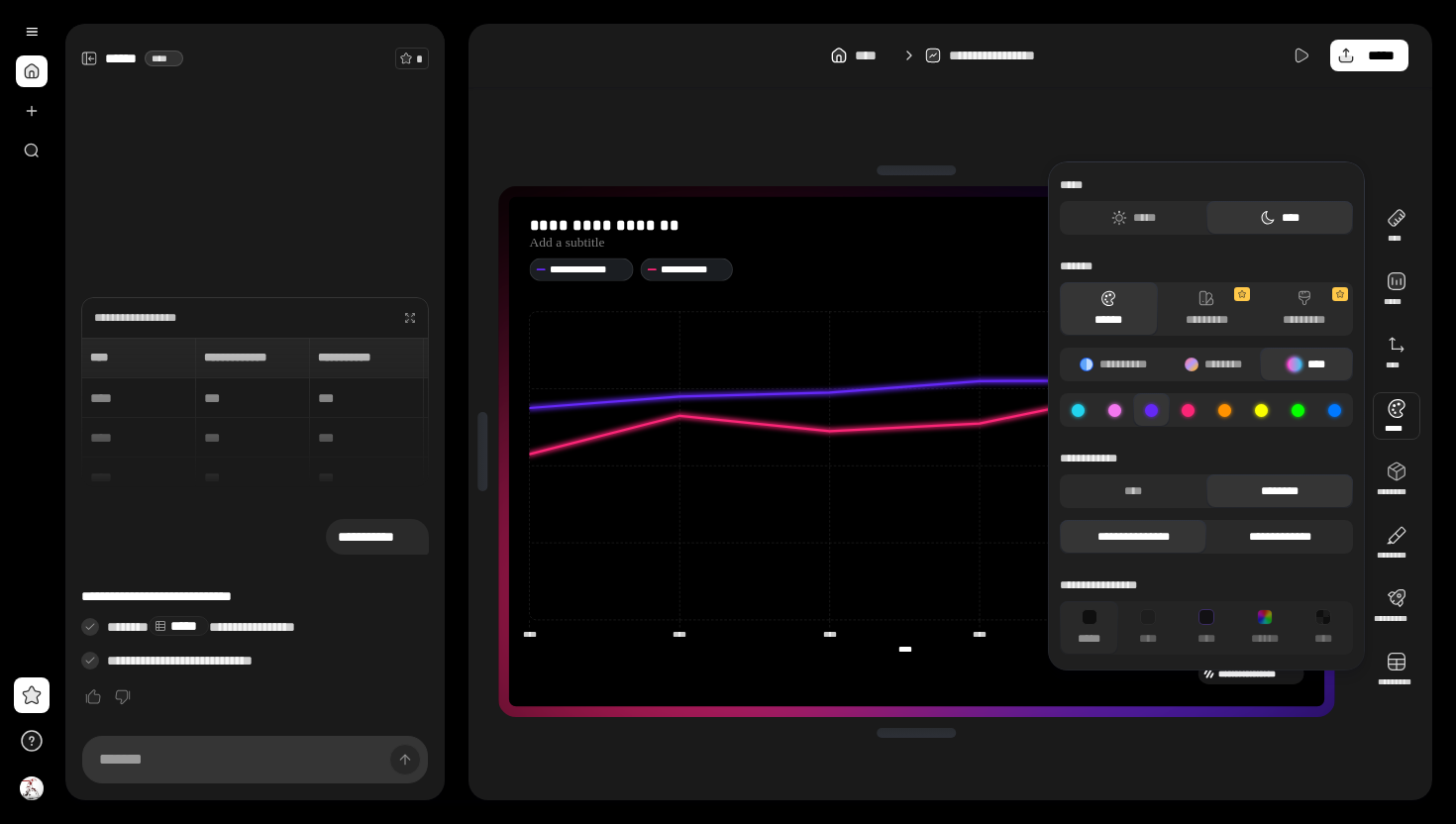 click on "**********" at bounding box center [1280, 537] 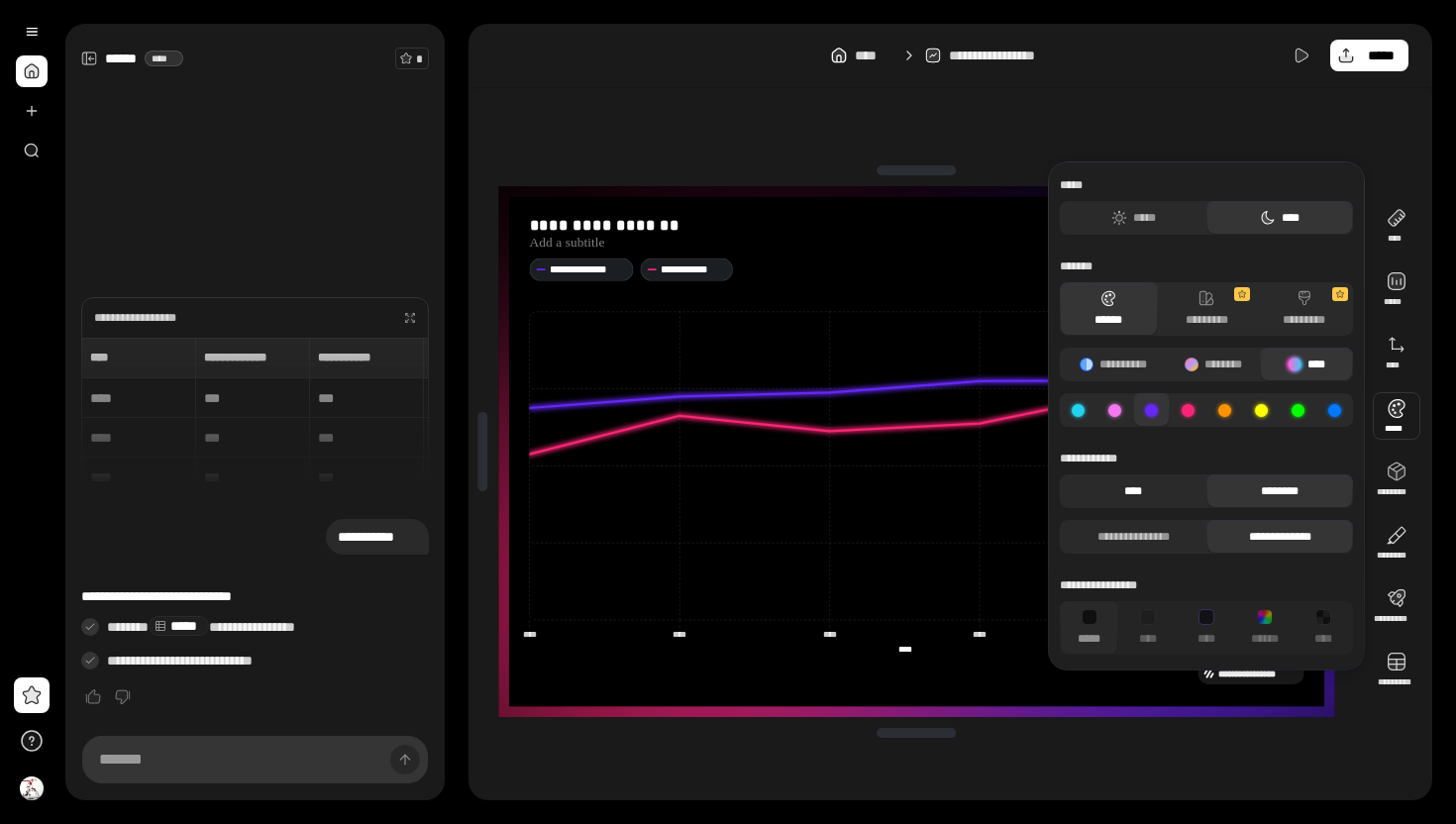 click on "****" at bounding box center (1133, 491) 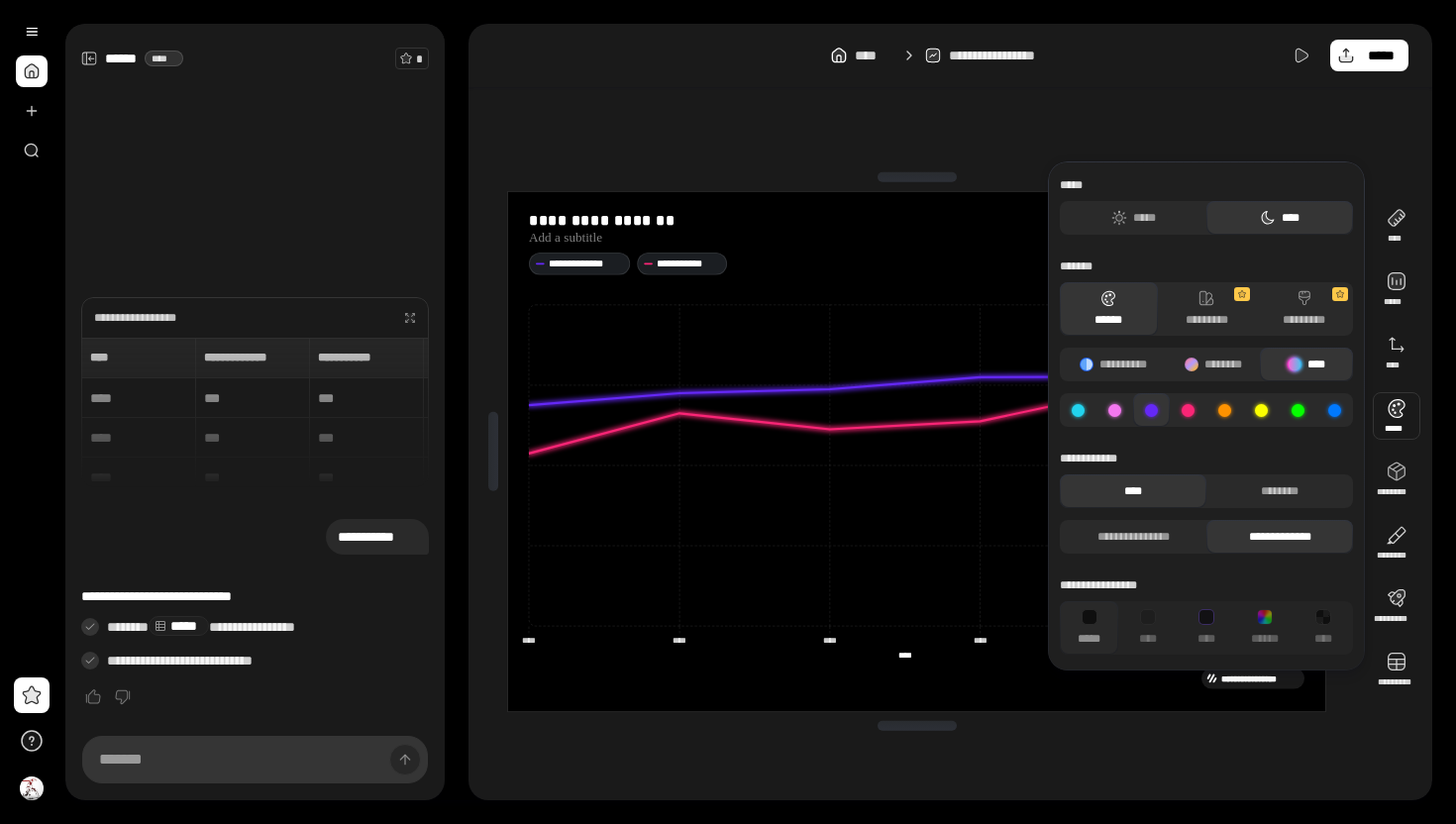 click on "****" at bounding box center (1306, 364) 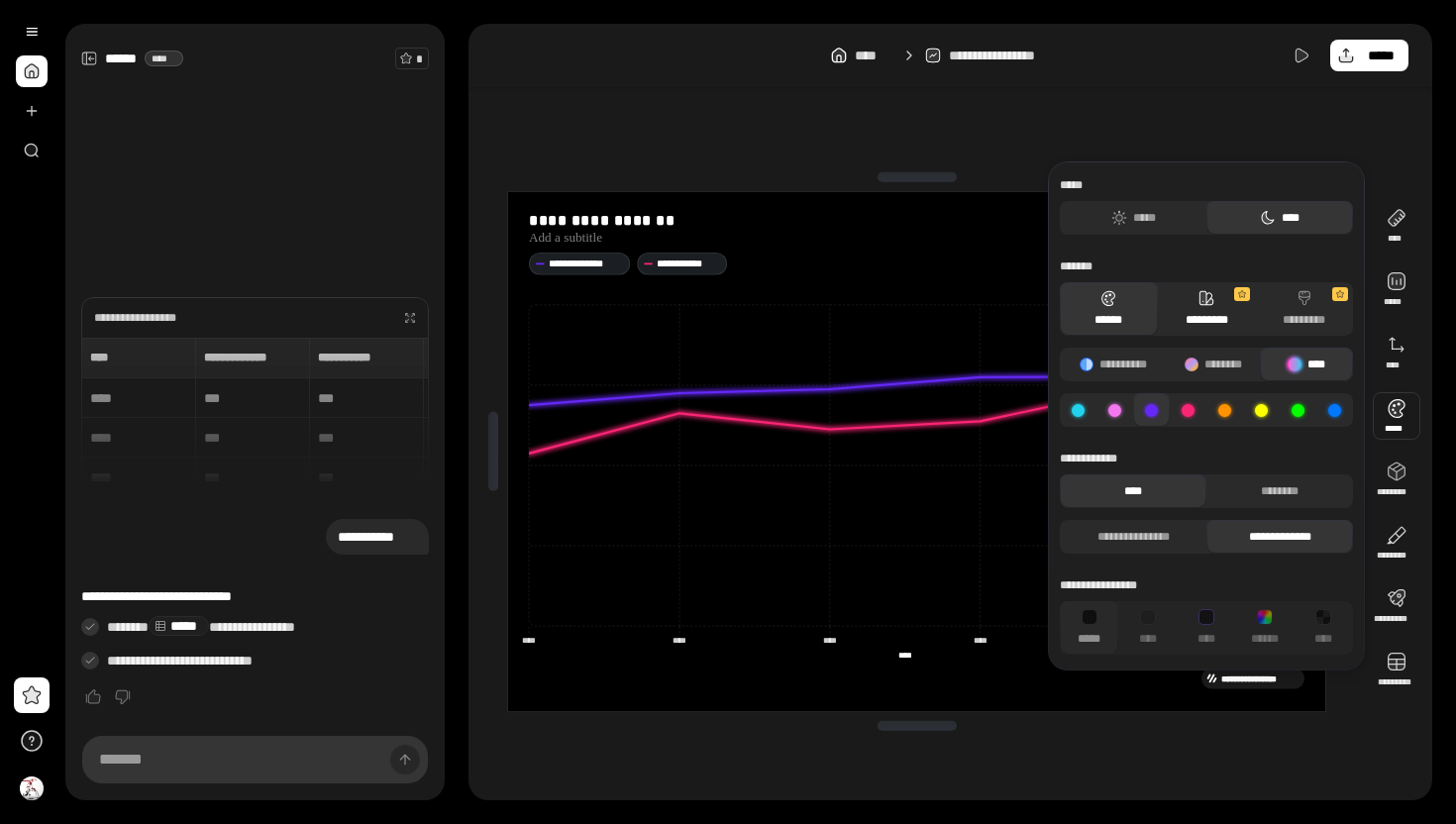 click on "*********" at bounding box center (1206, 309) 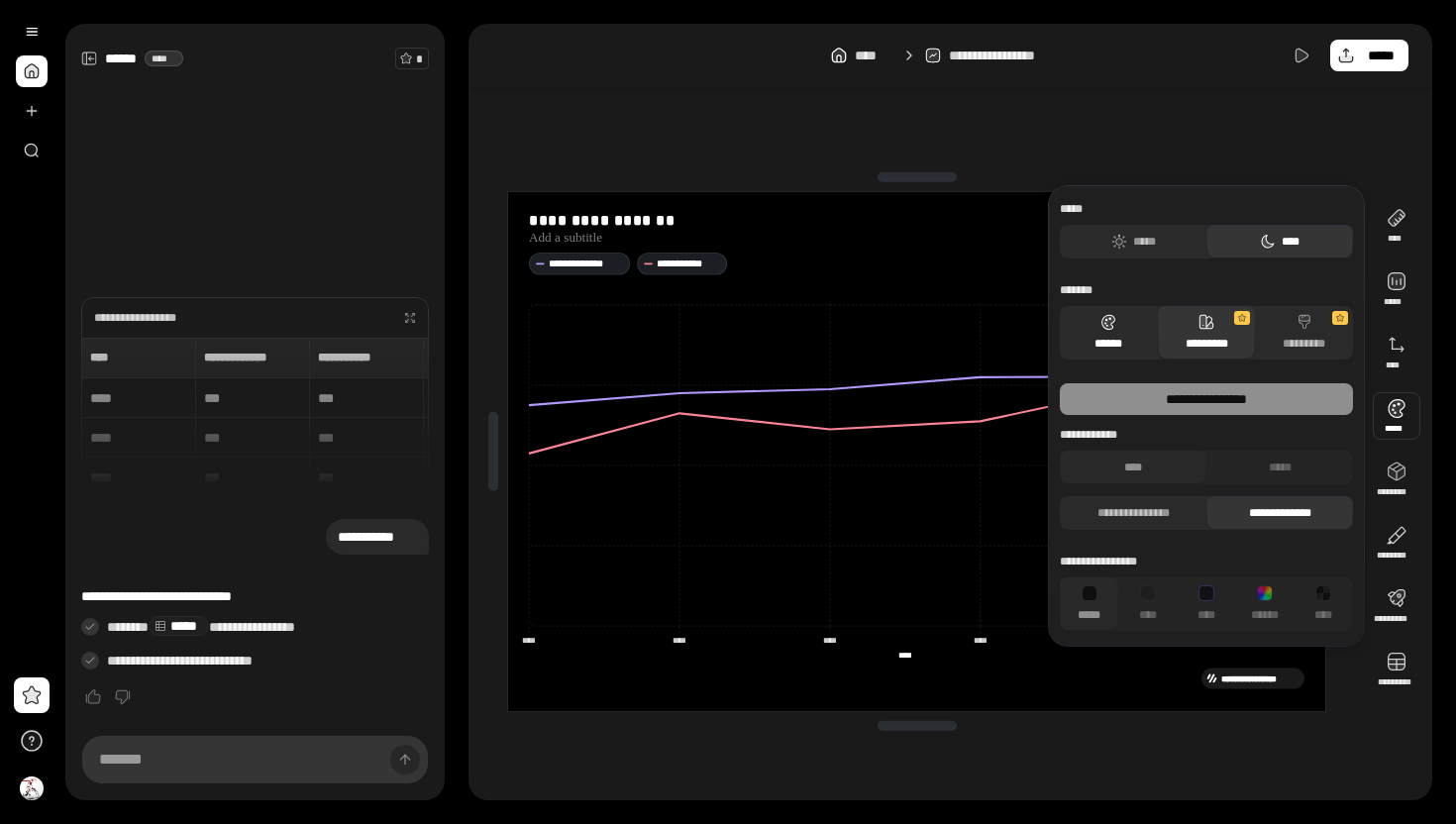 click on "******" at bounding box center (1108, 333) 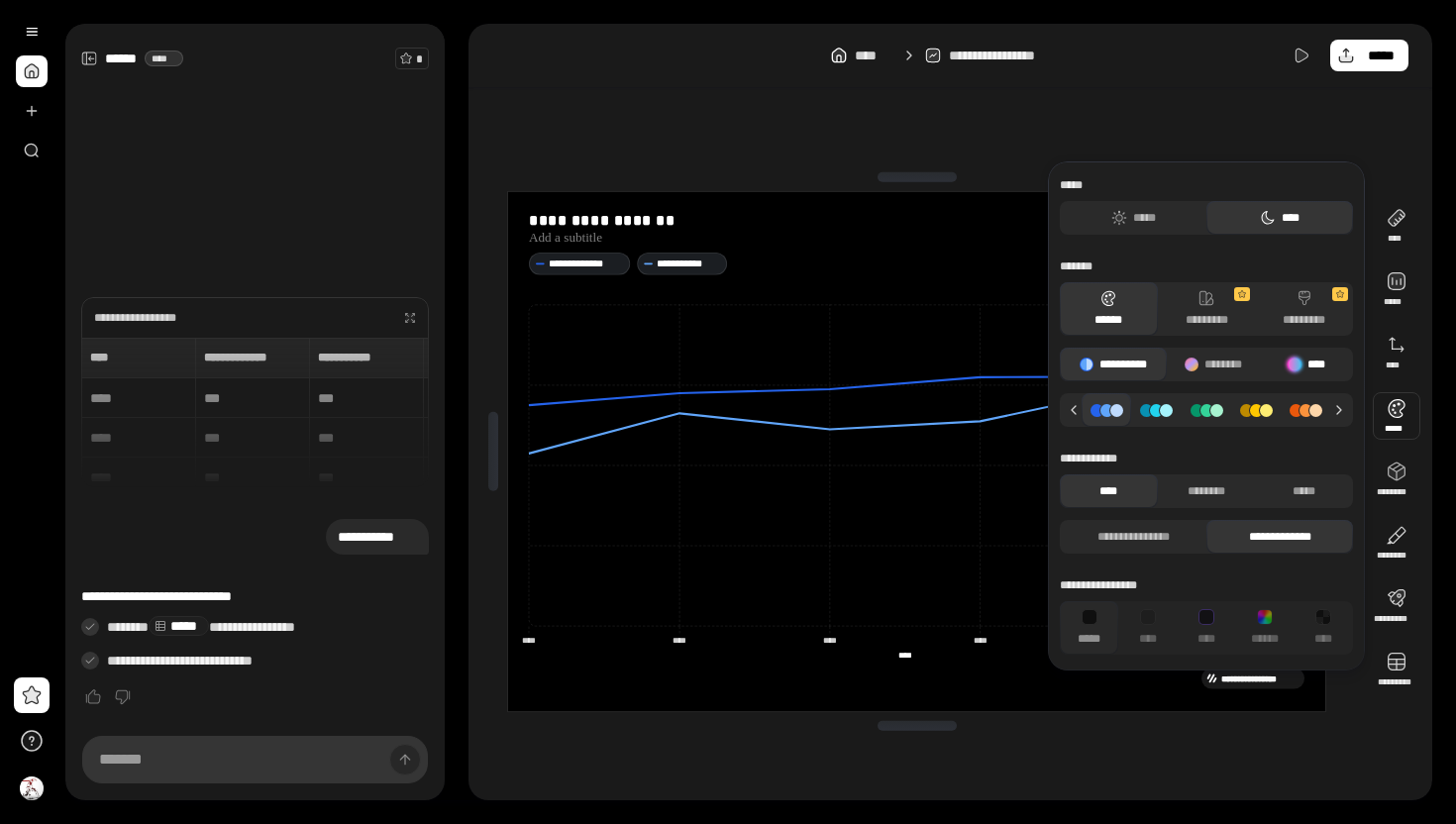 click on "****" at bounding box center (1306, 364) 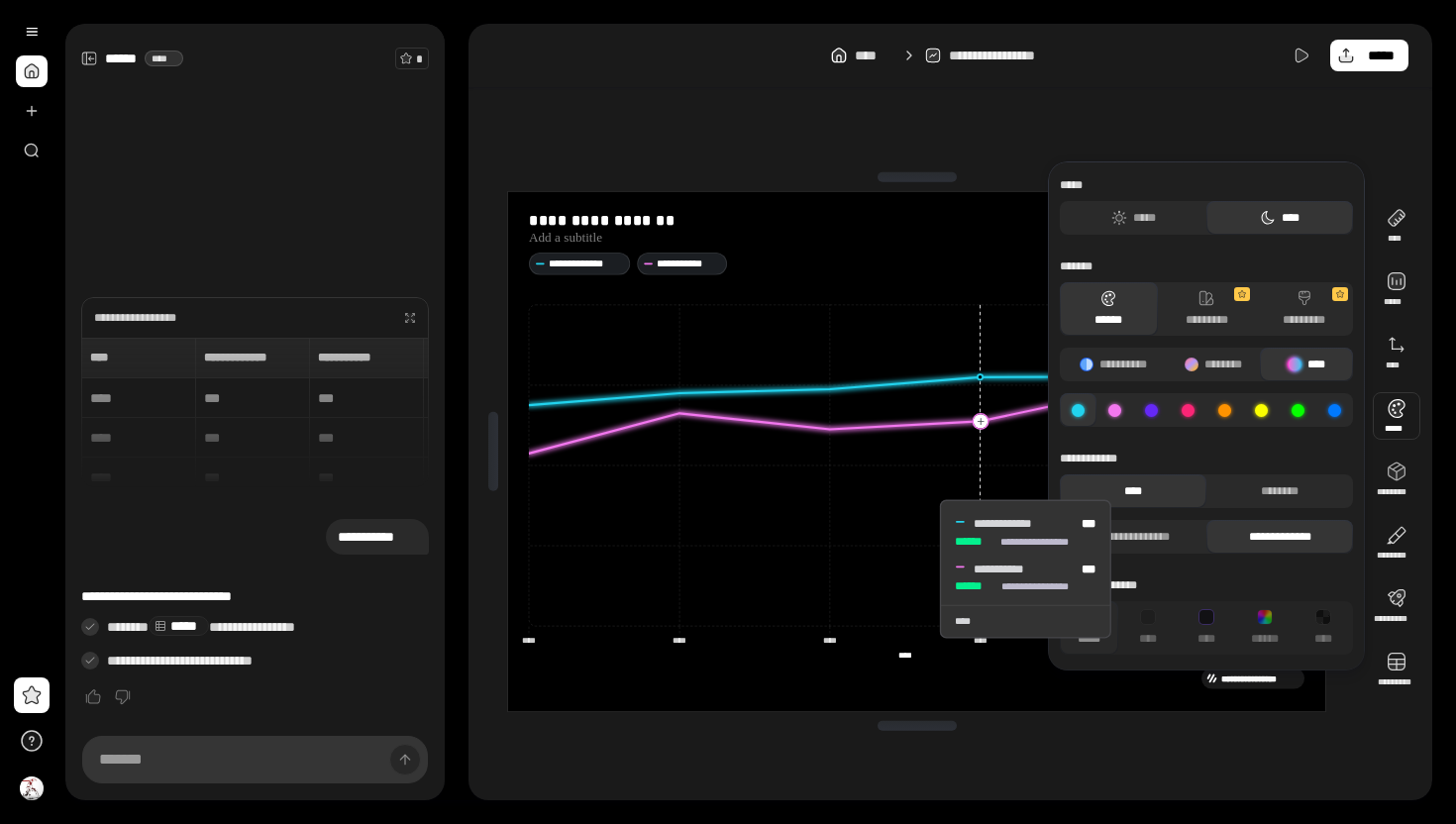 click 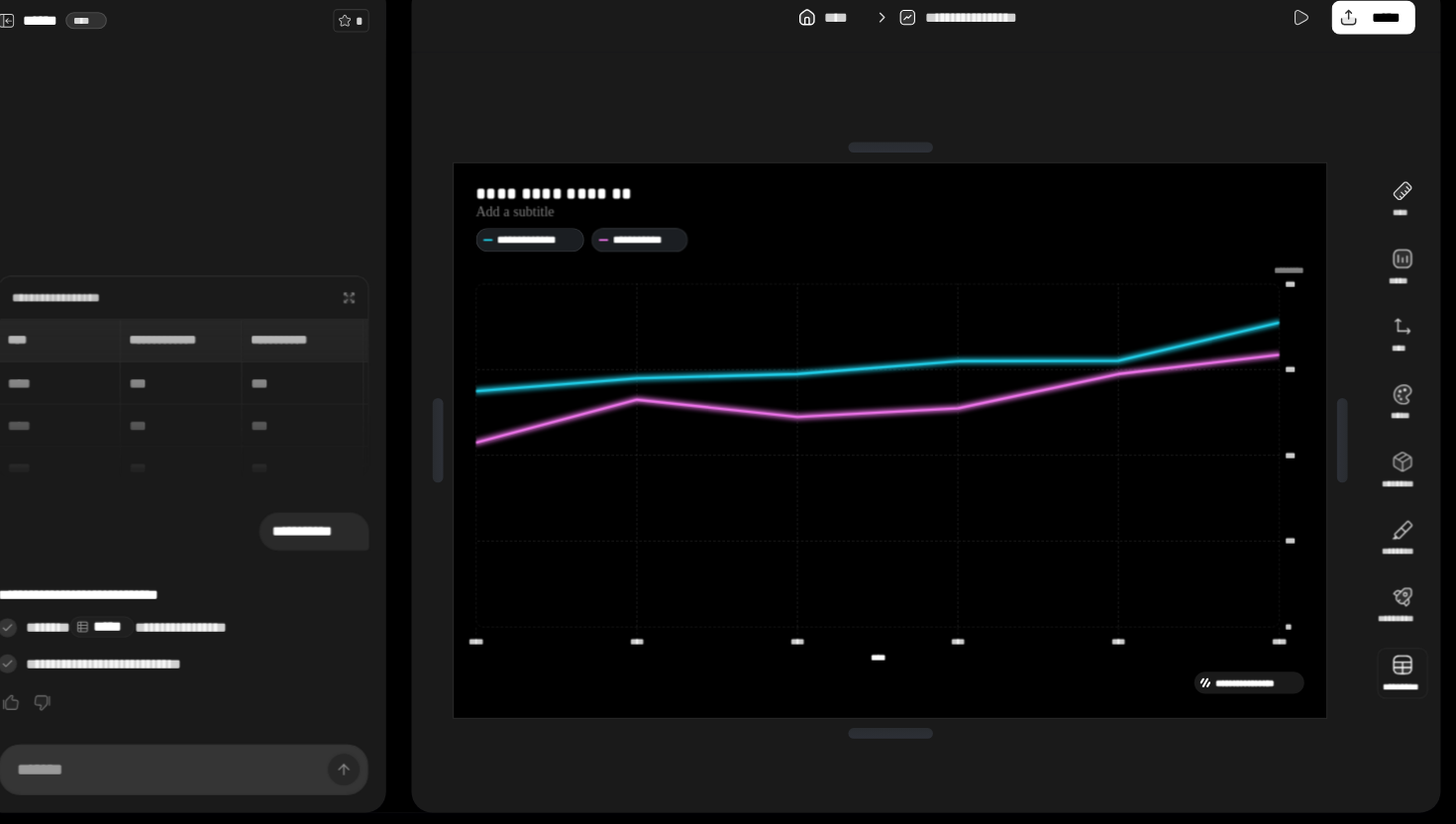 click at bounding box center (1397, 670) 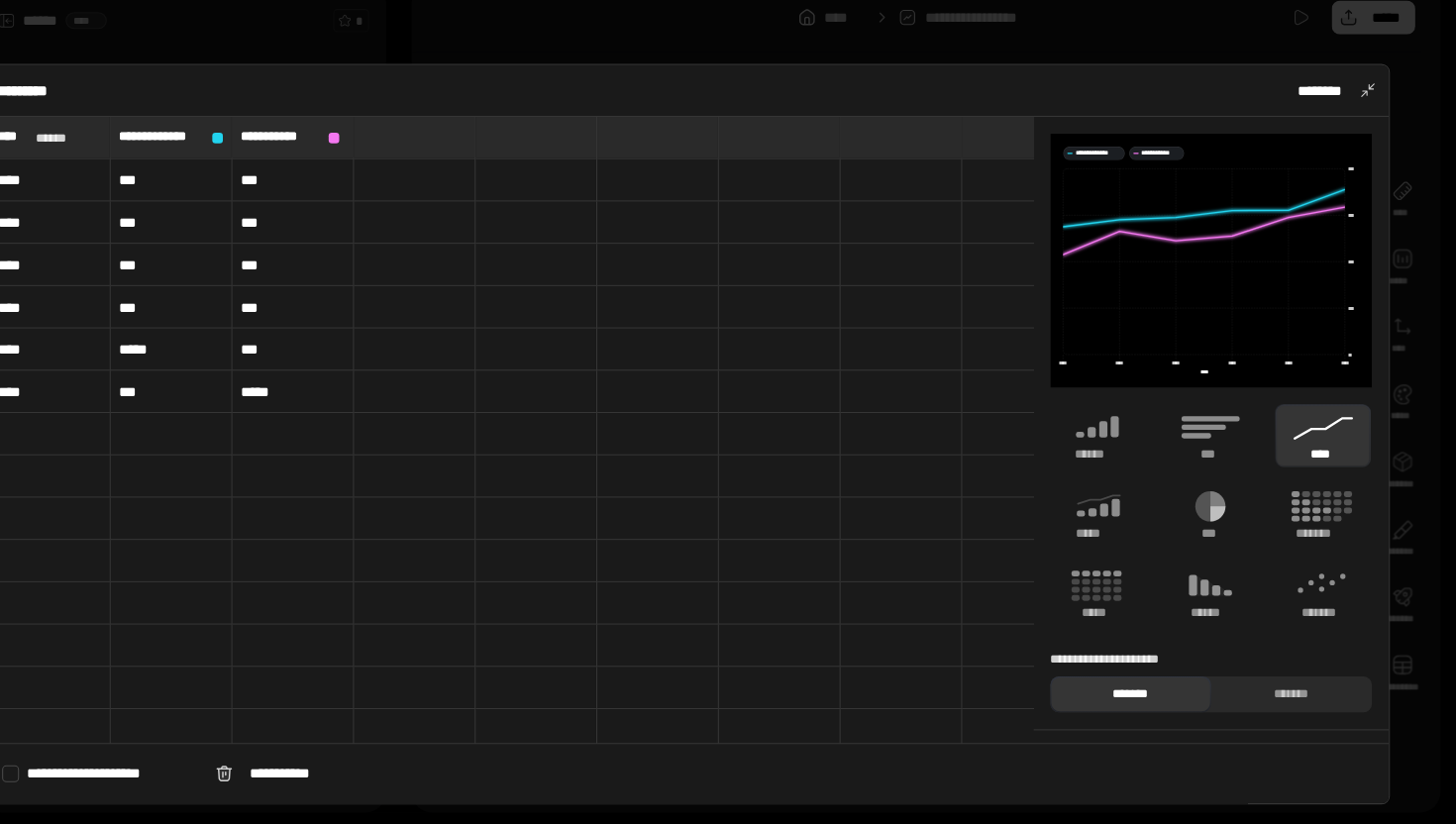 type 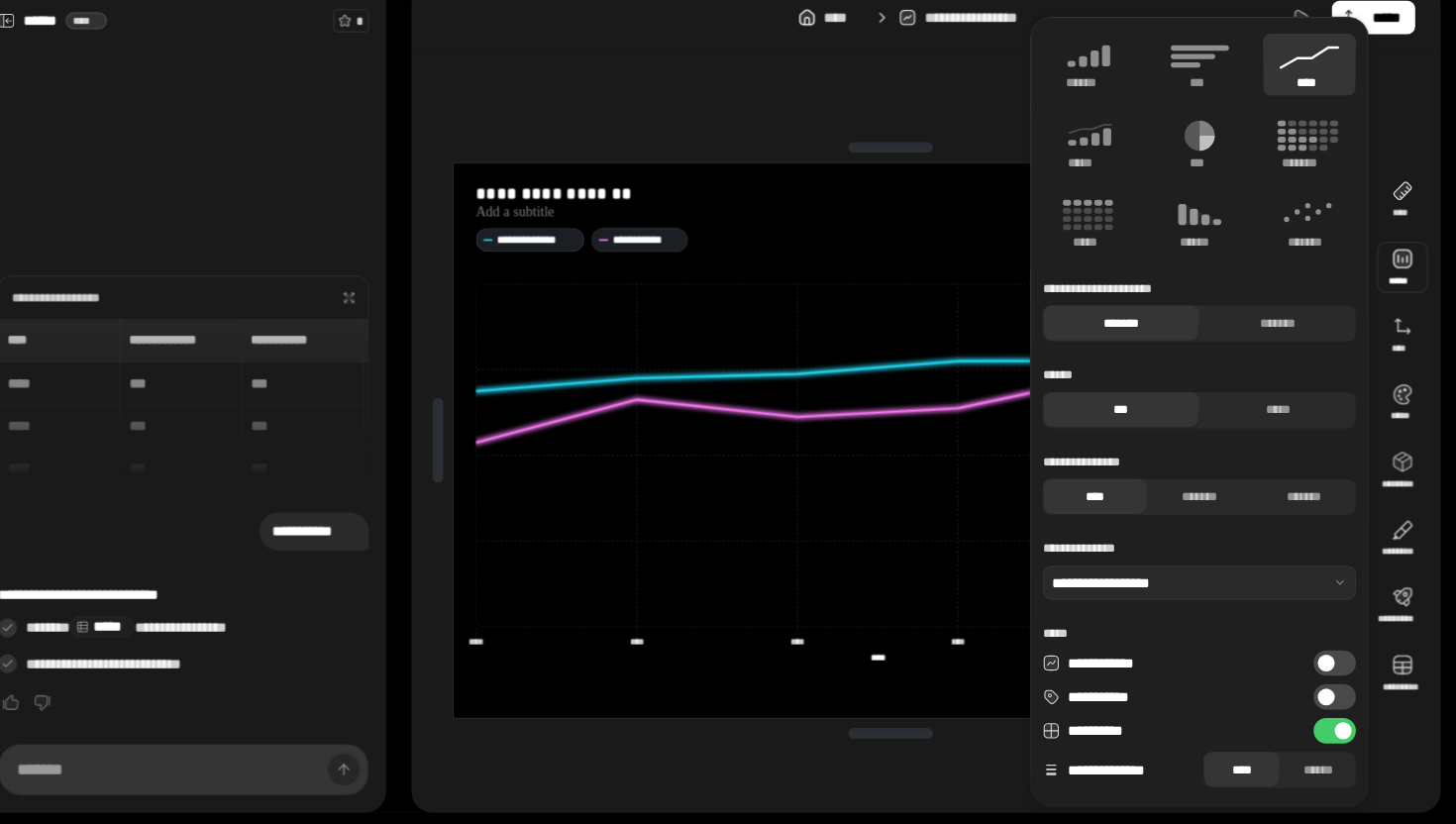 click at bounding box center [1397, 289] 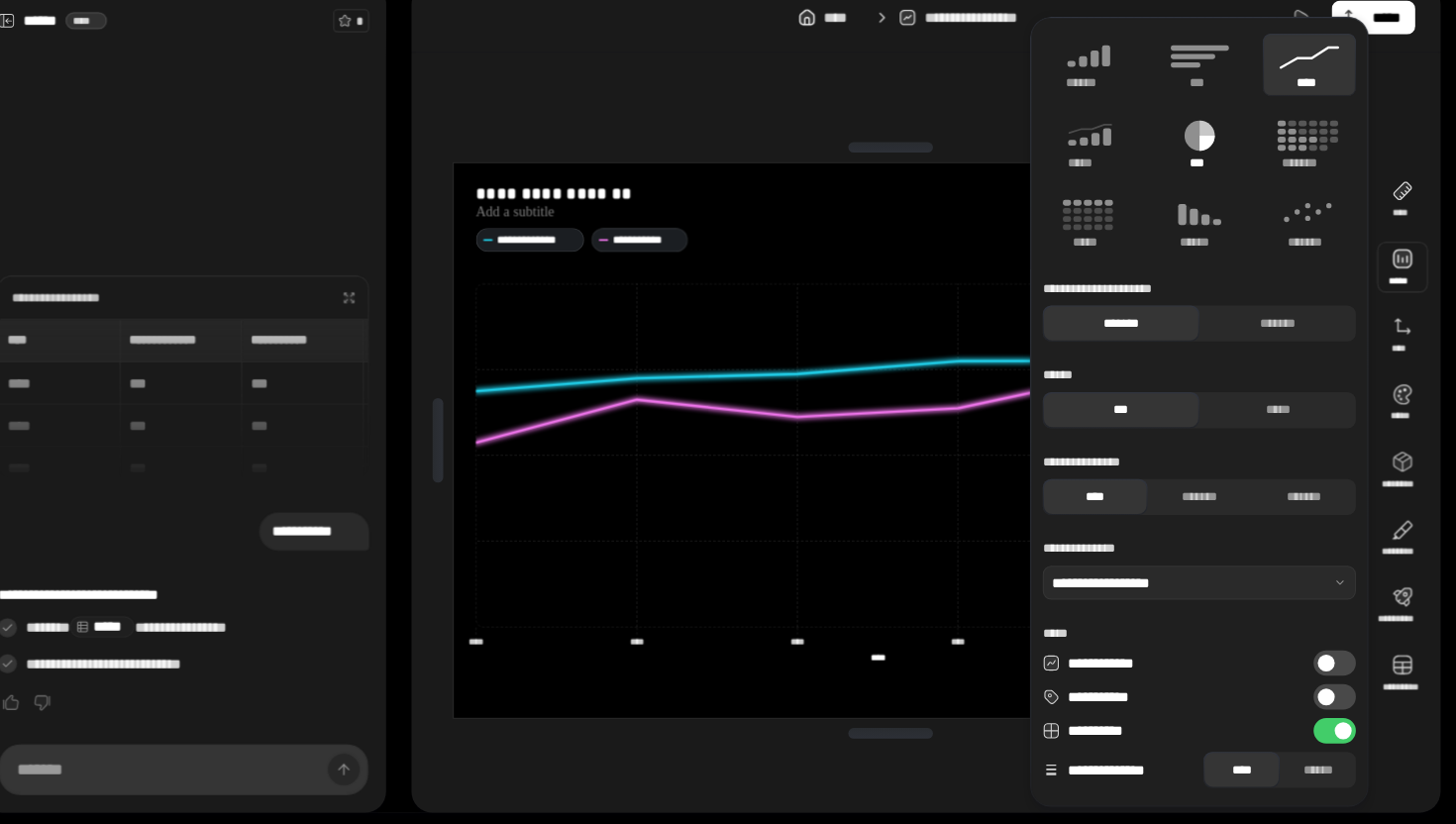 click on "***" at bounding box center [1206, 174] 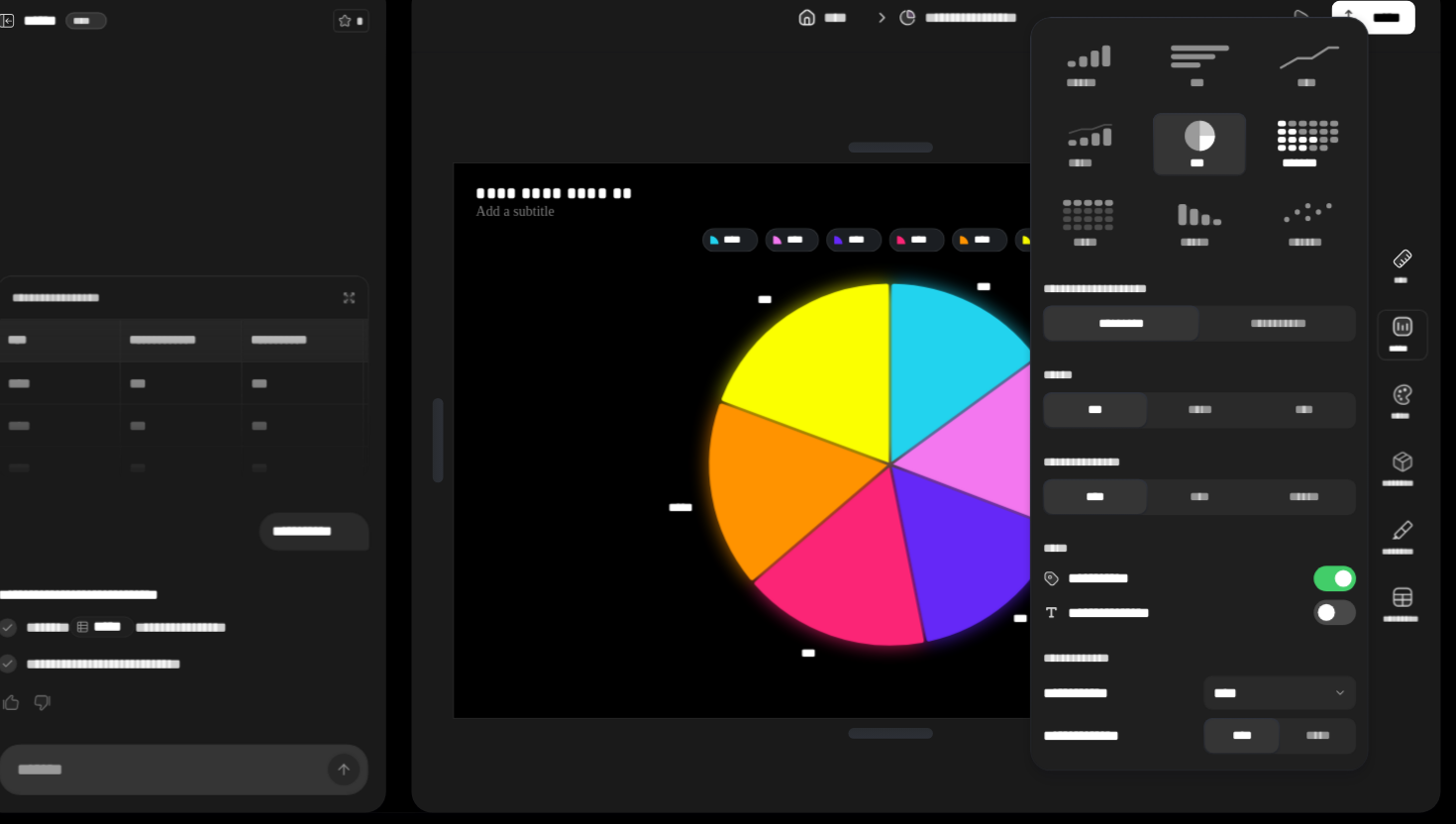 click 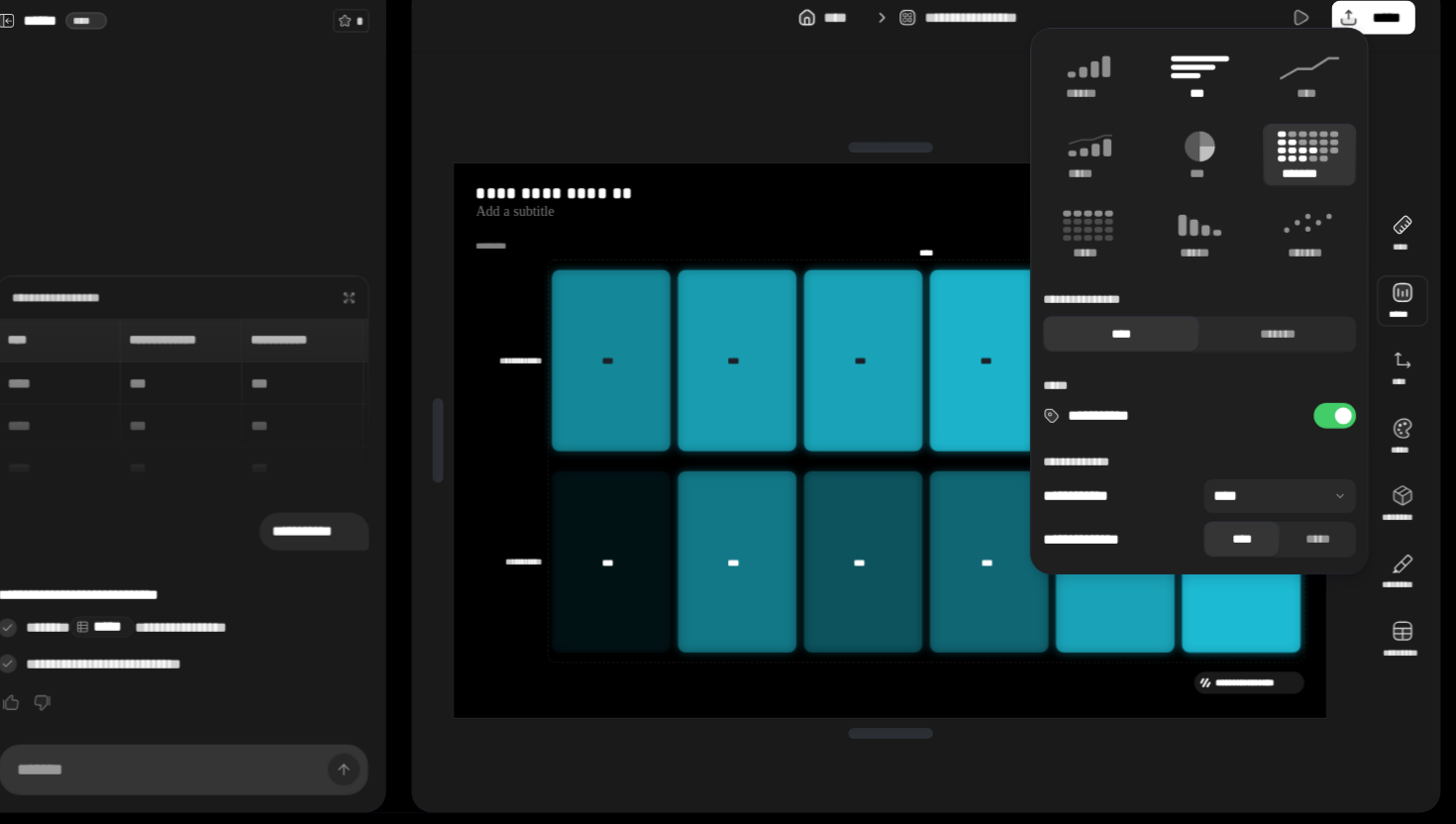 click on "***" at bounding box center [1206, 110] 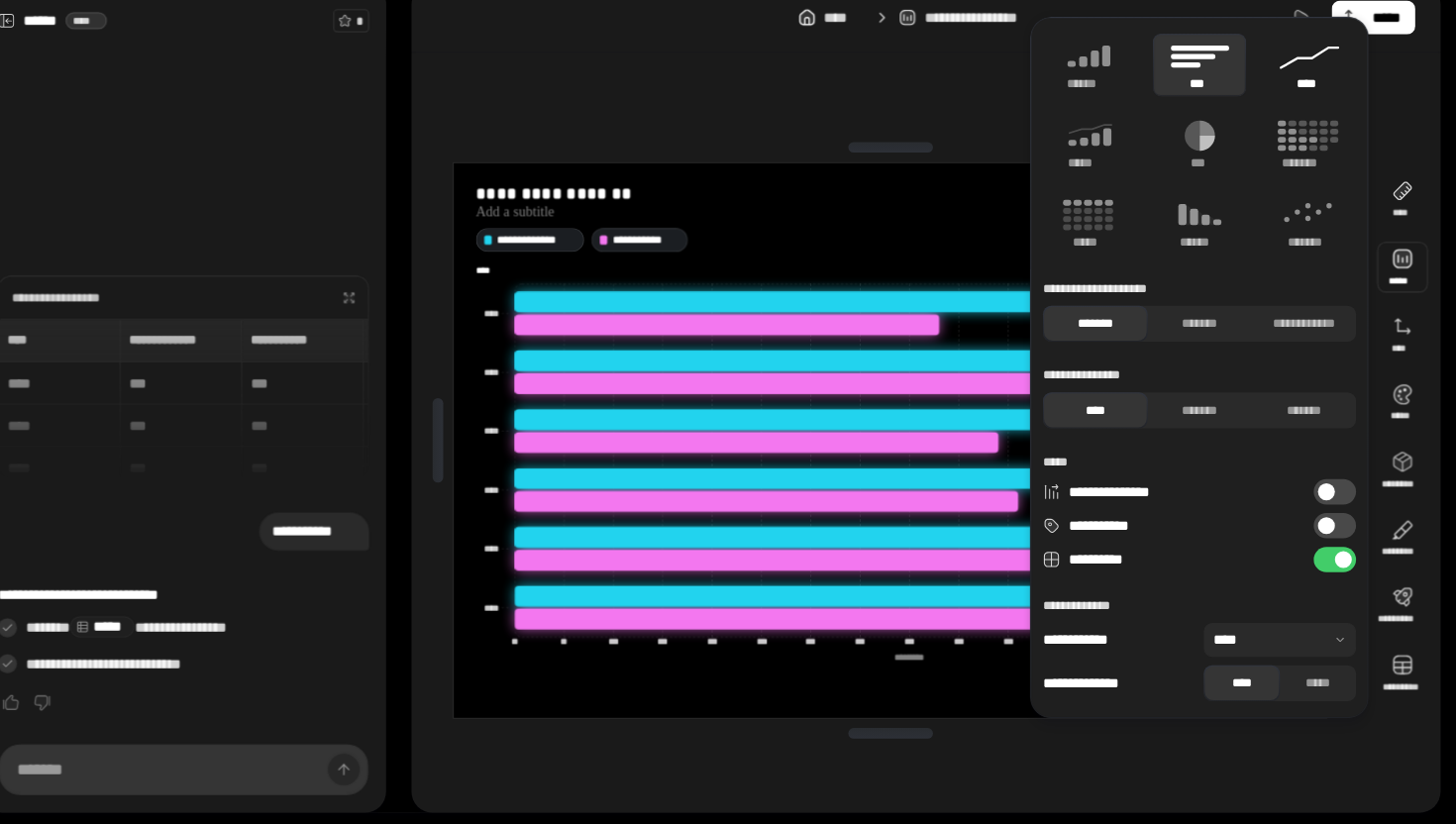 click 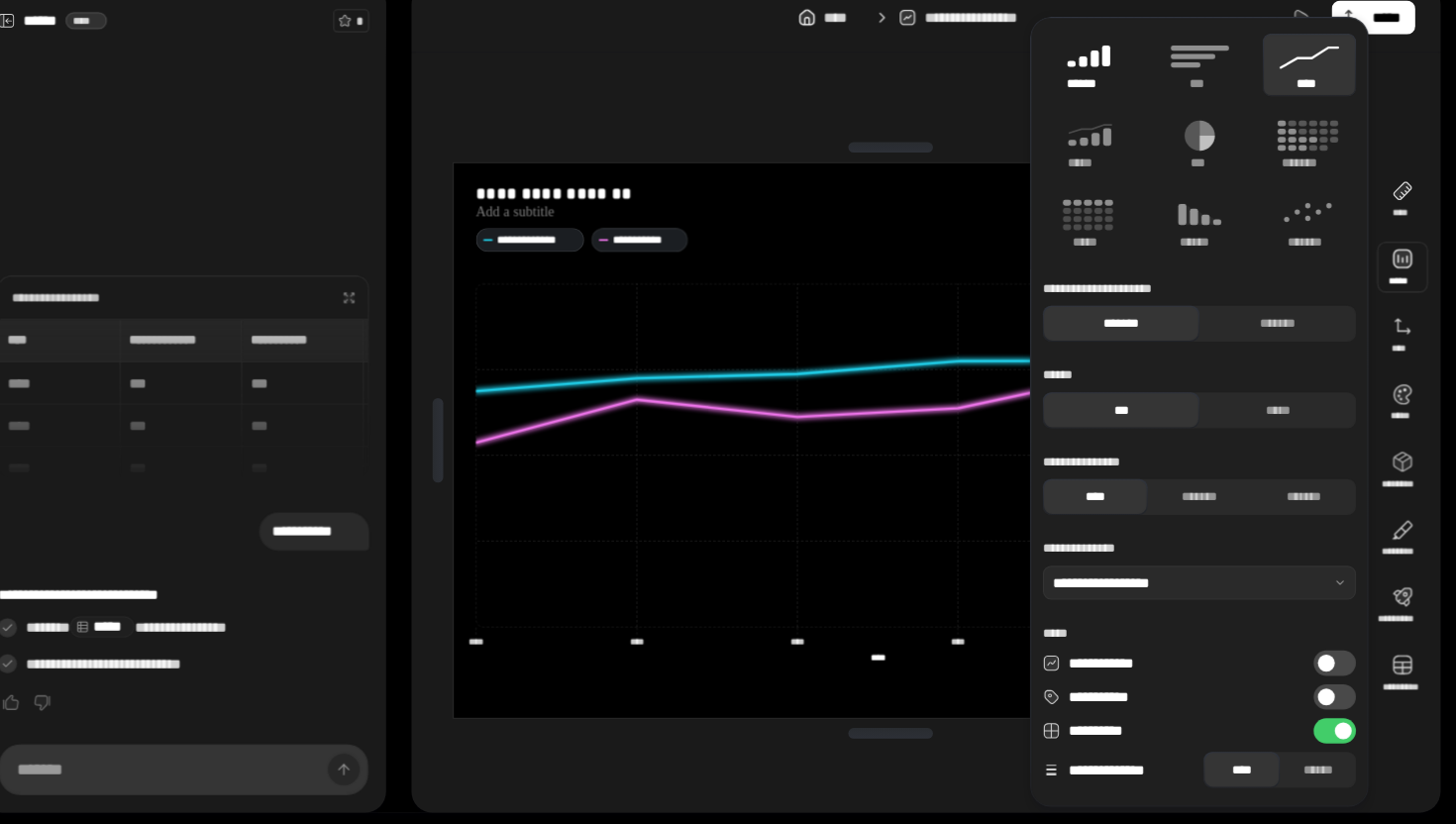 click 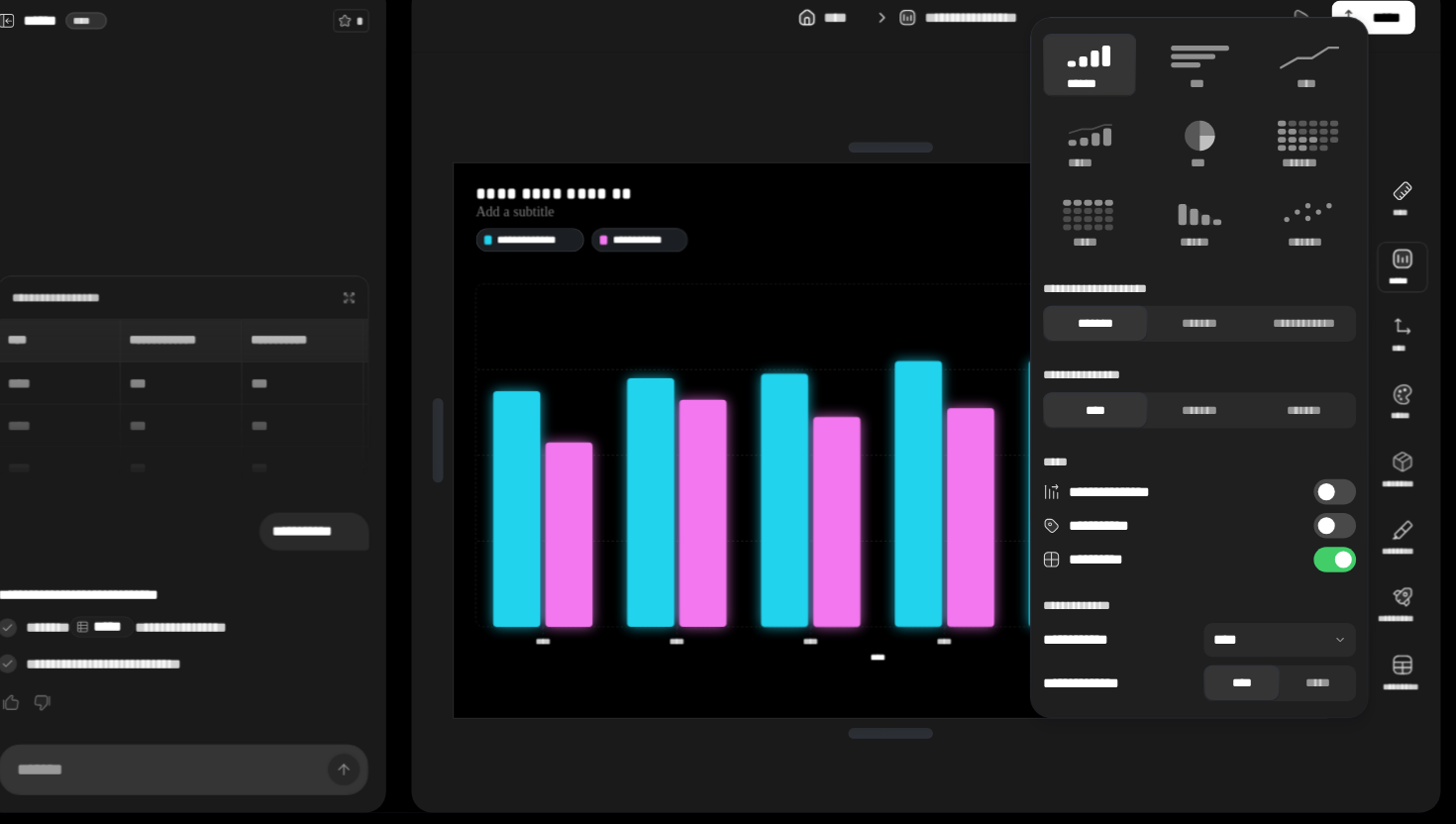 click on "** *** *** *** *** ********* **** **** **** **** **** **** **** **** **** **** **** **** **** ****" 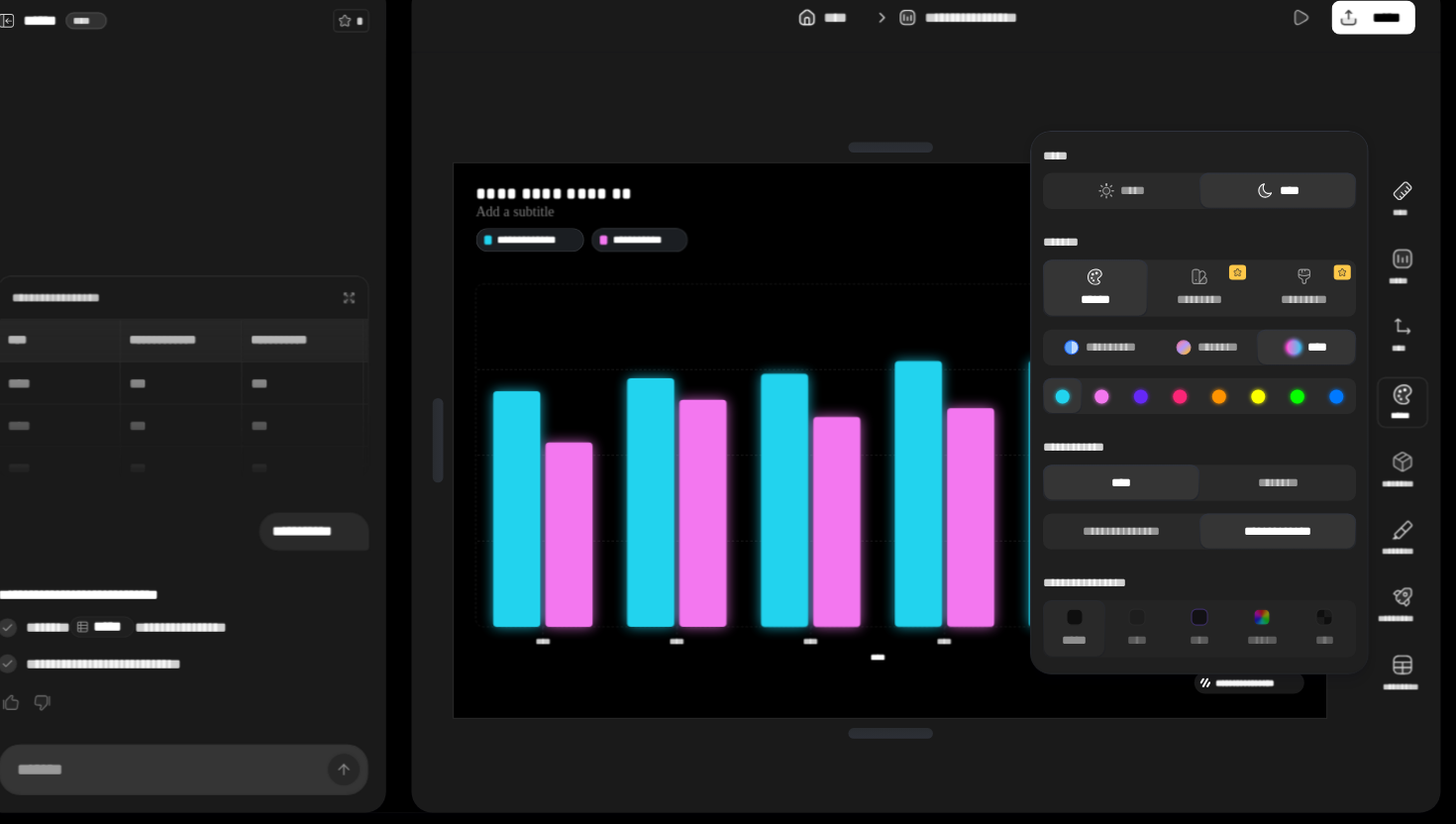click at bounding box center [1397, 416] 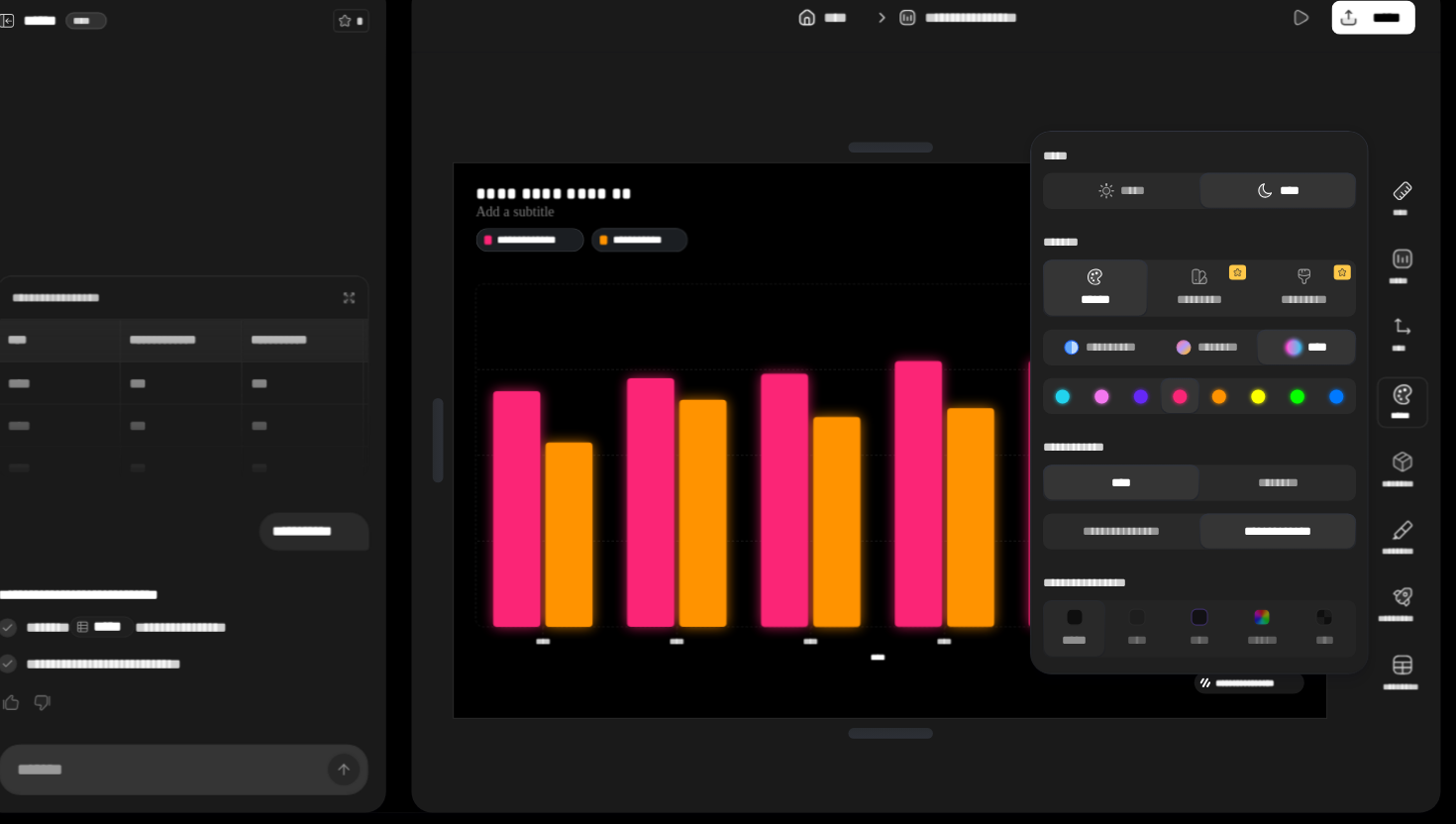 click at bounding box center (1151, 410) 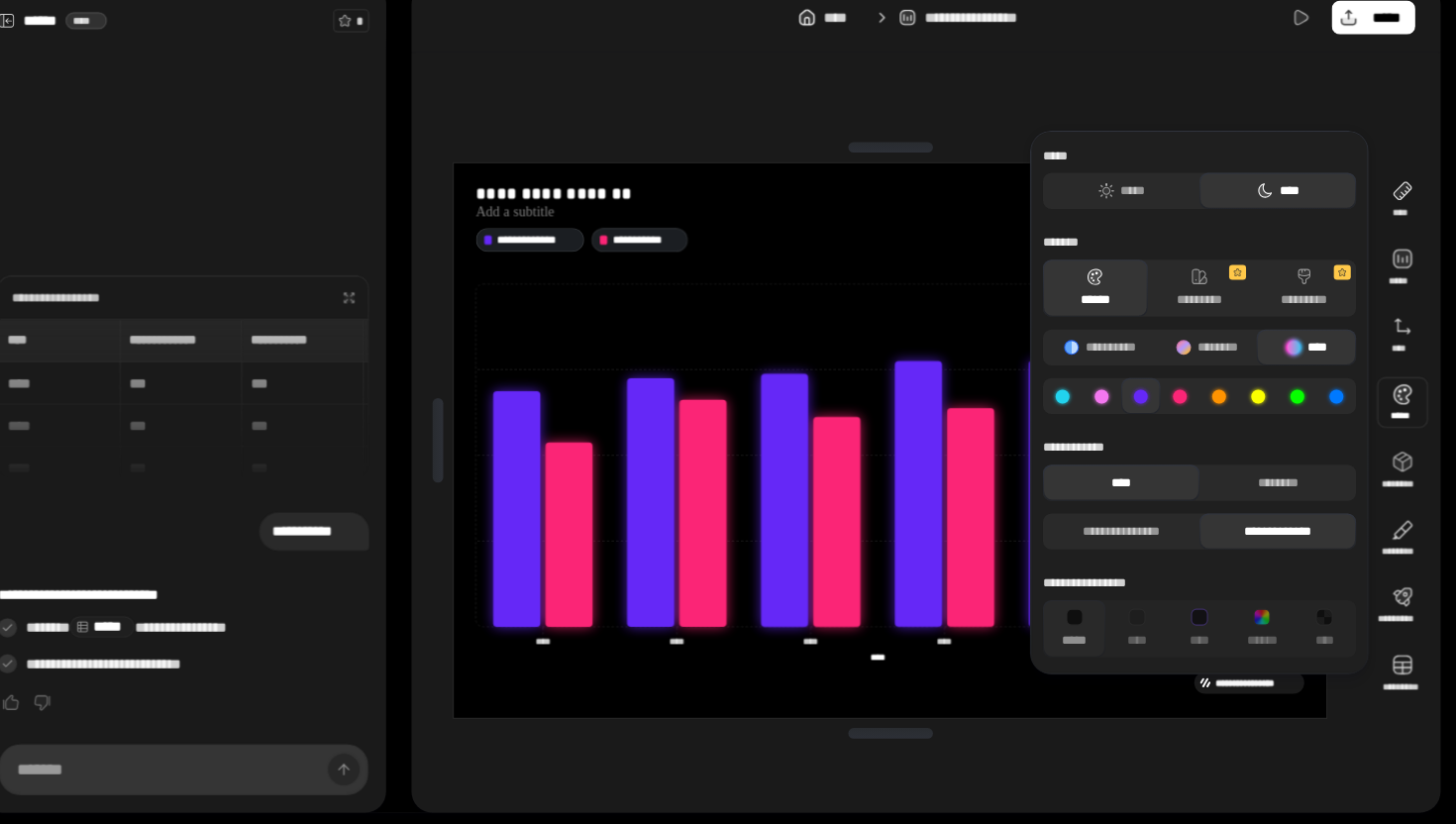 click on "**********" at bounding box center (916, 452) 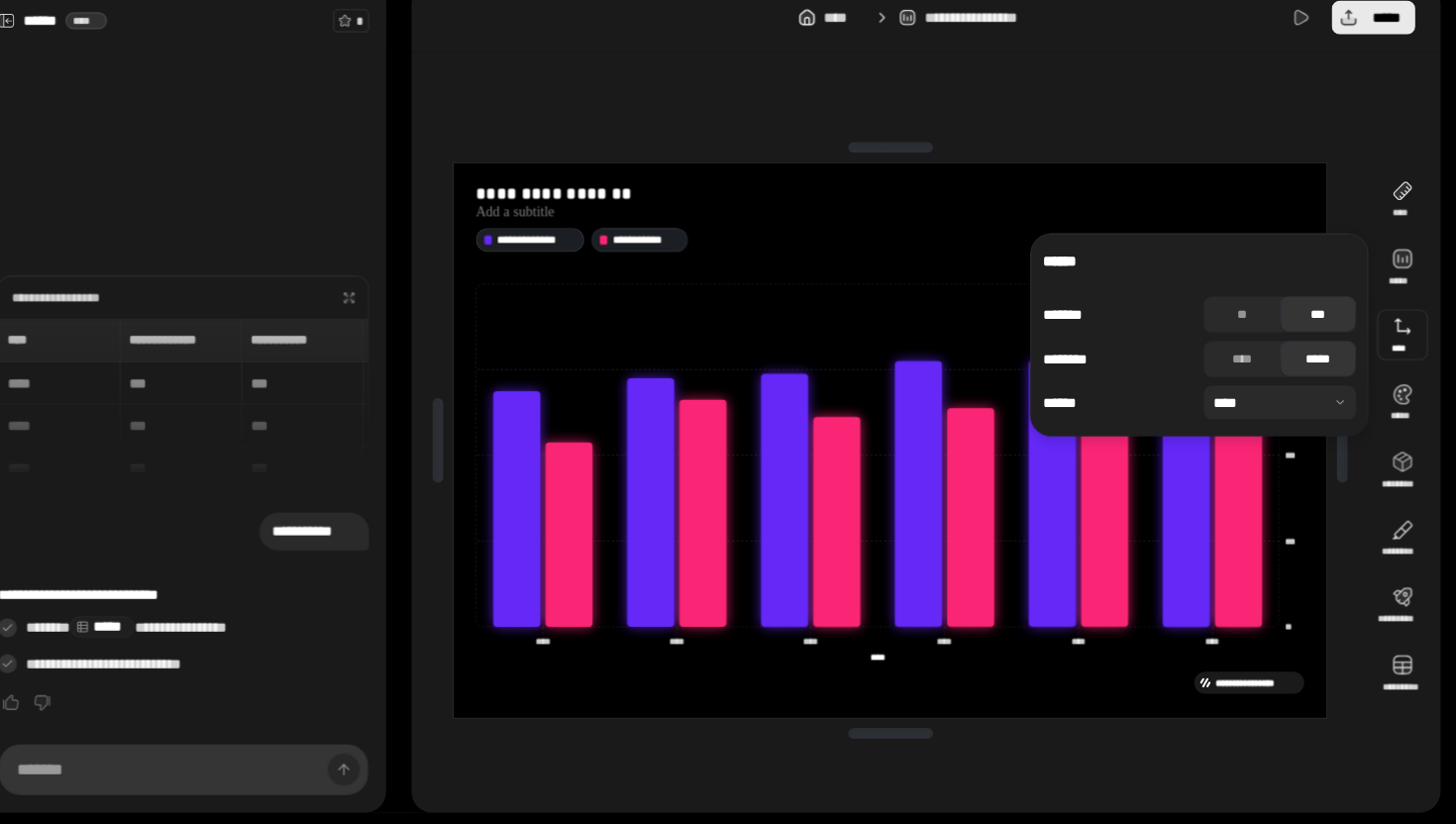 click on "*****" at bounding box center (1381, 55) 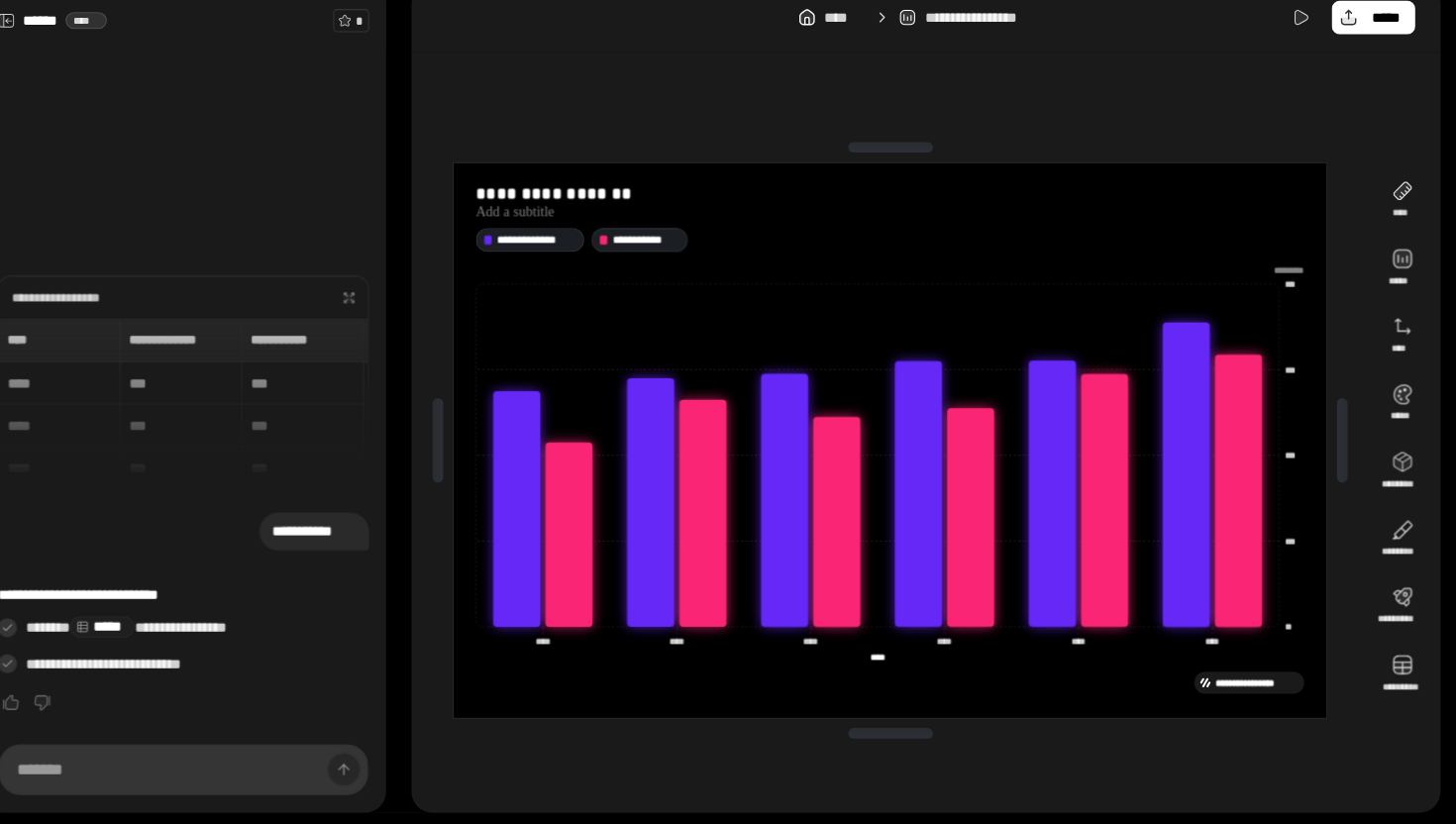 type 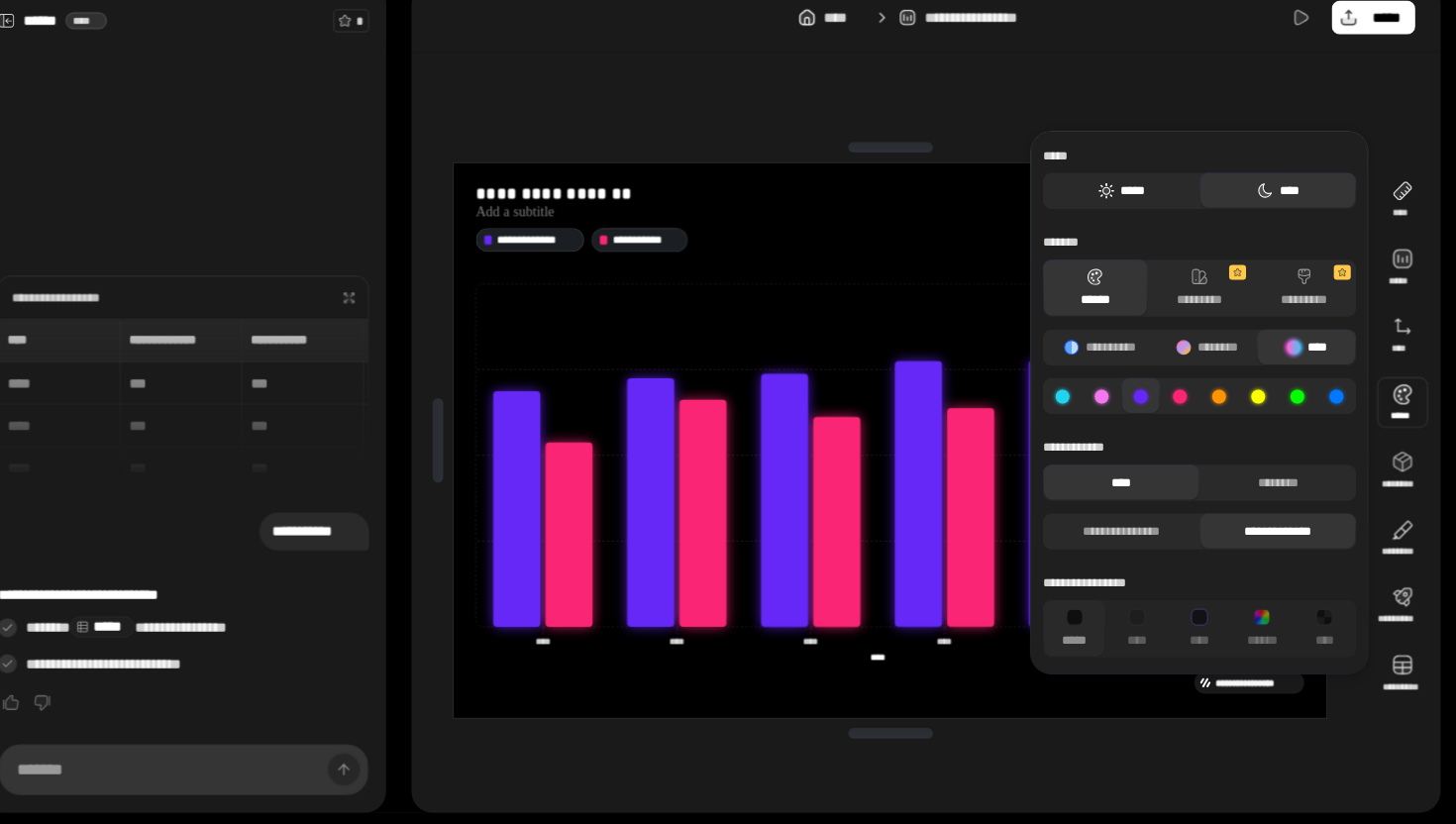 click on "*****" at bounding box center (1133, 218) 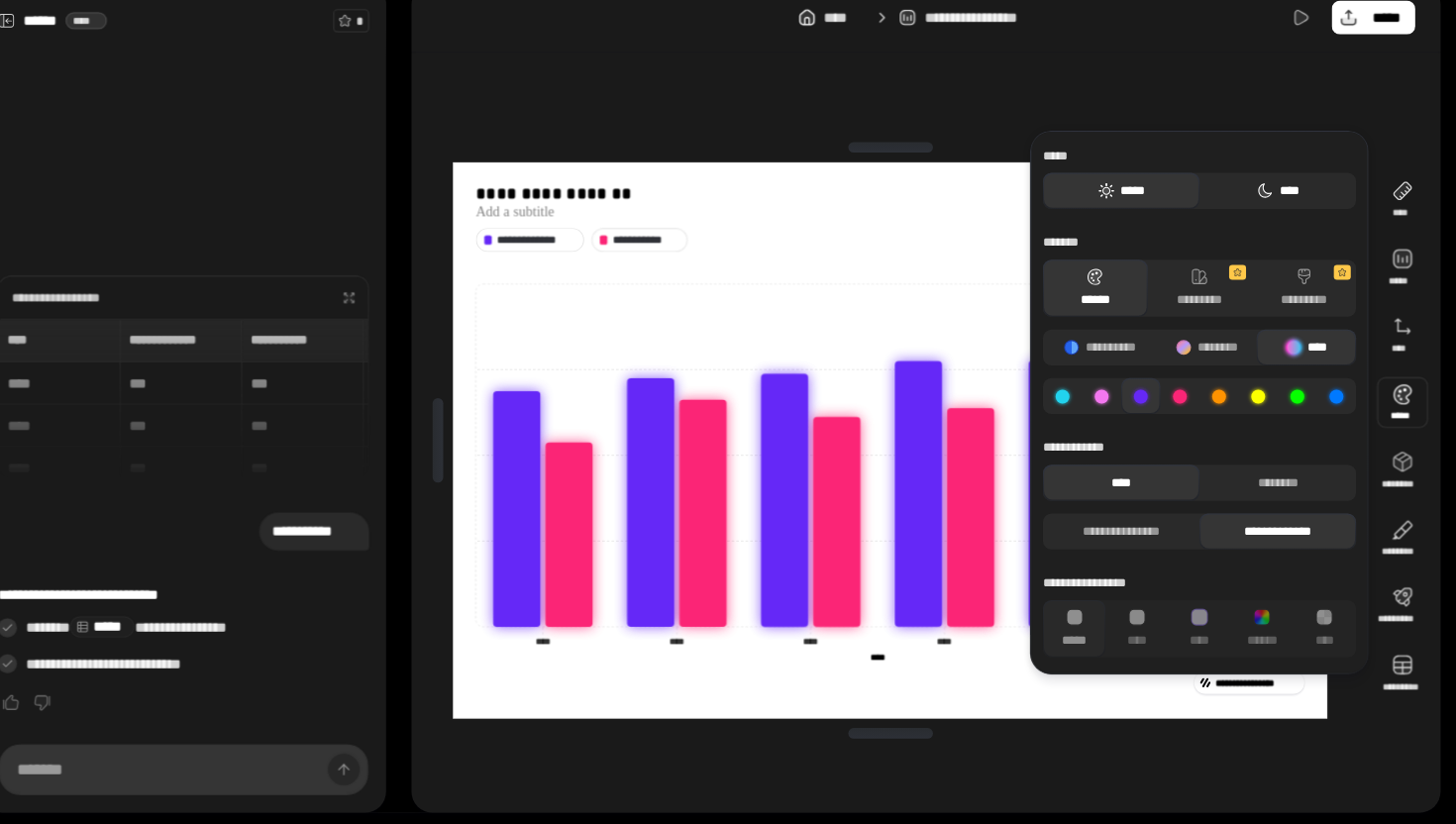 click on "****" at bounding box center [1280, 218] 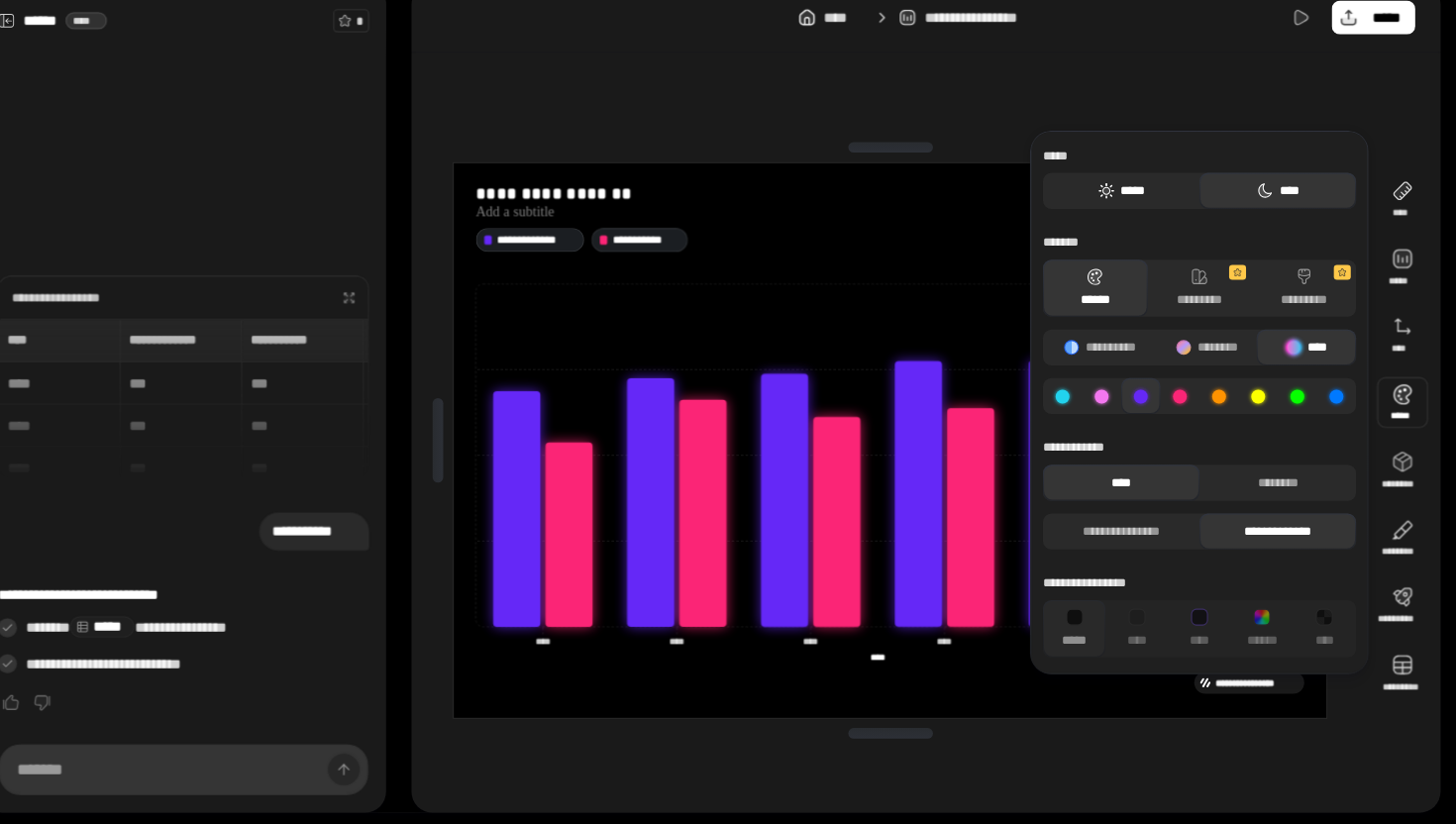 click on "*****" at bounding box center (1133, 218) 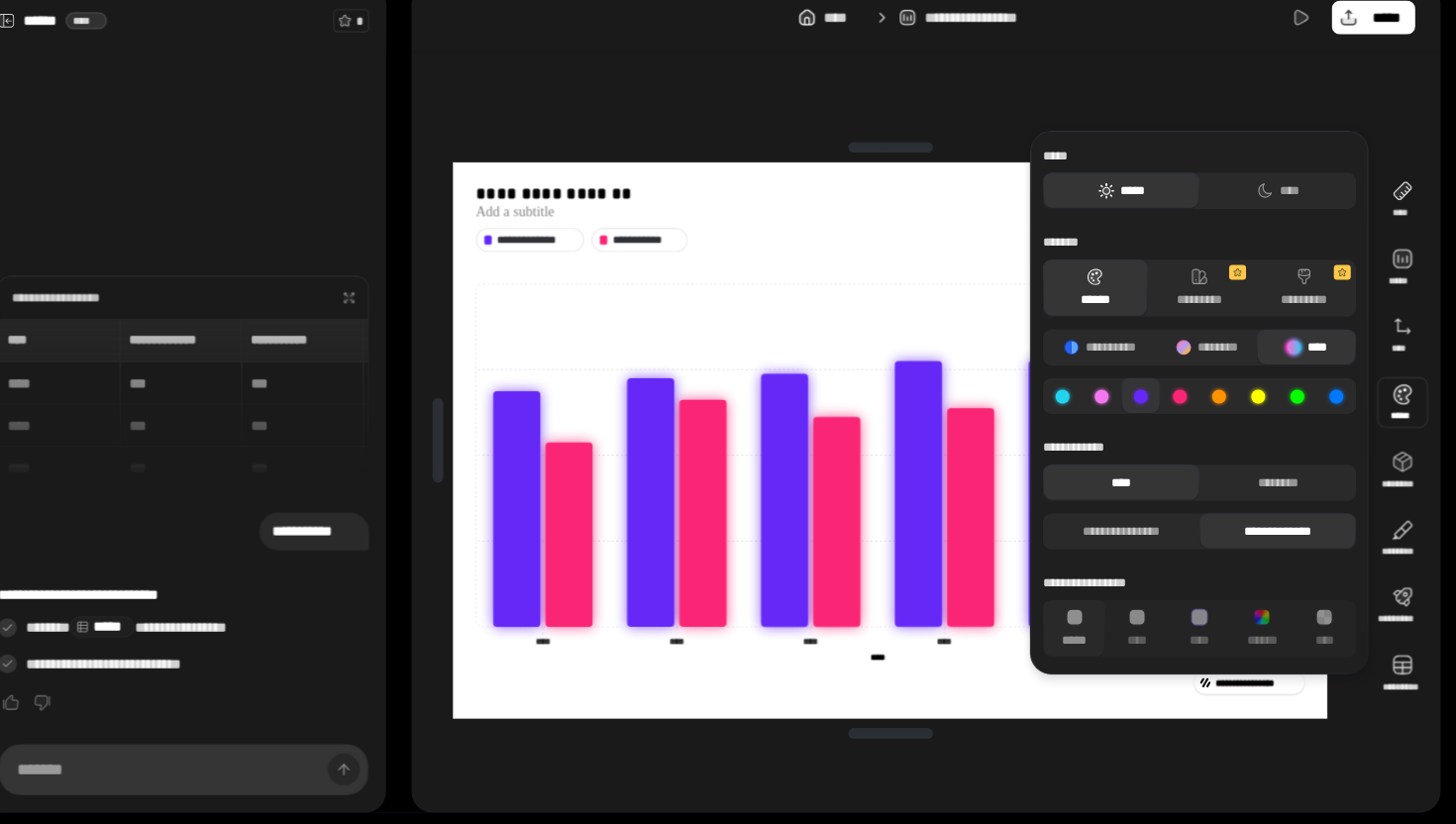 click at bounding box center [1261, 410] 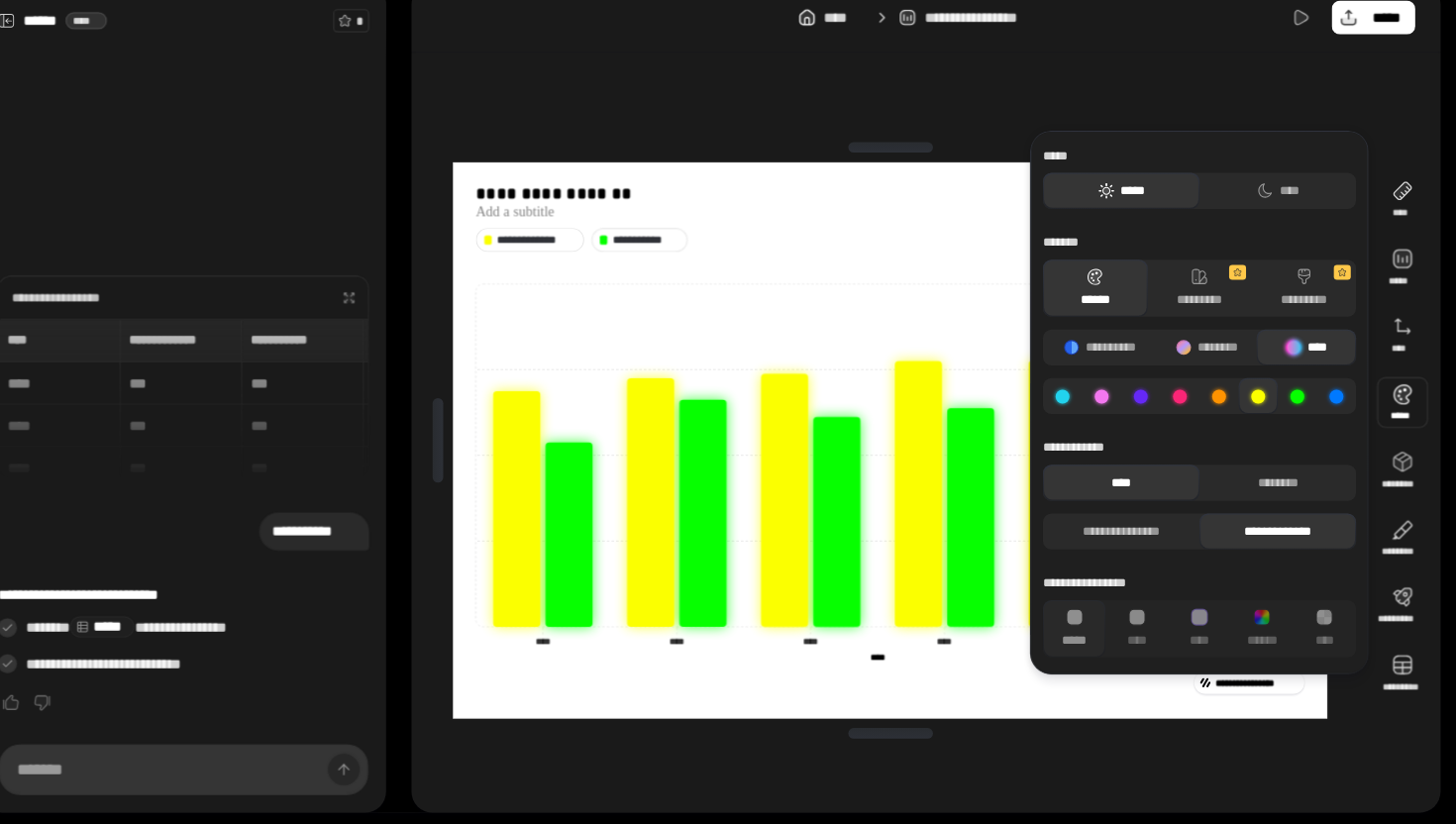 click 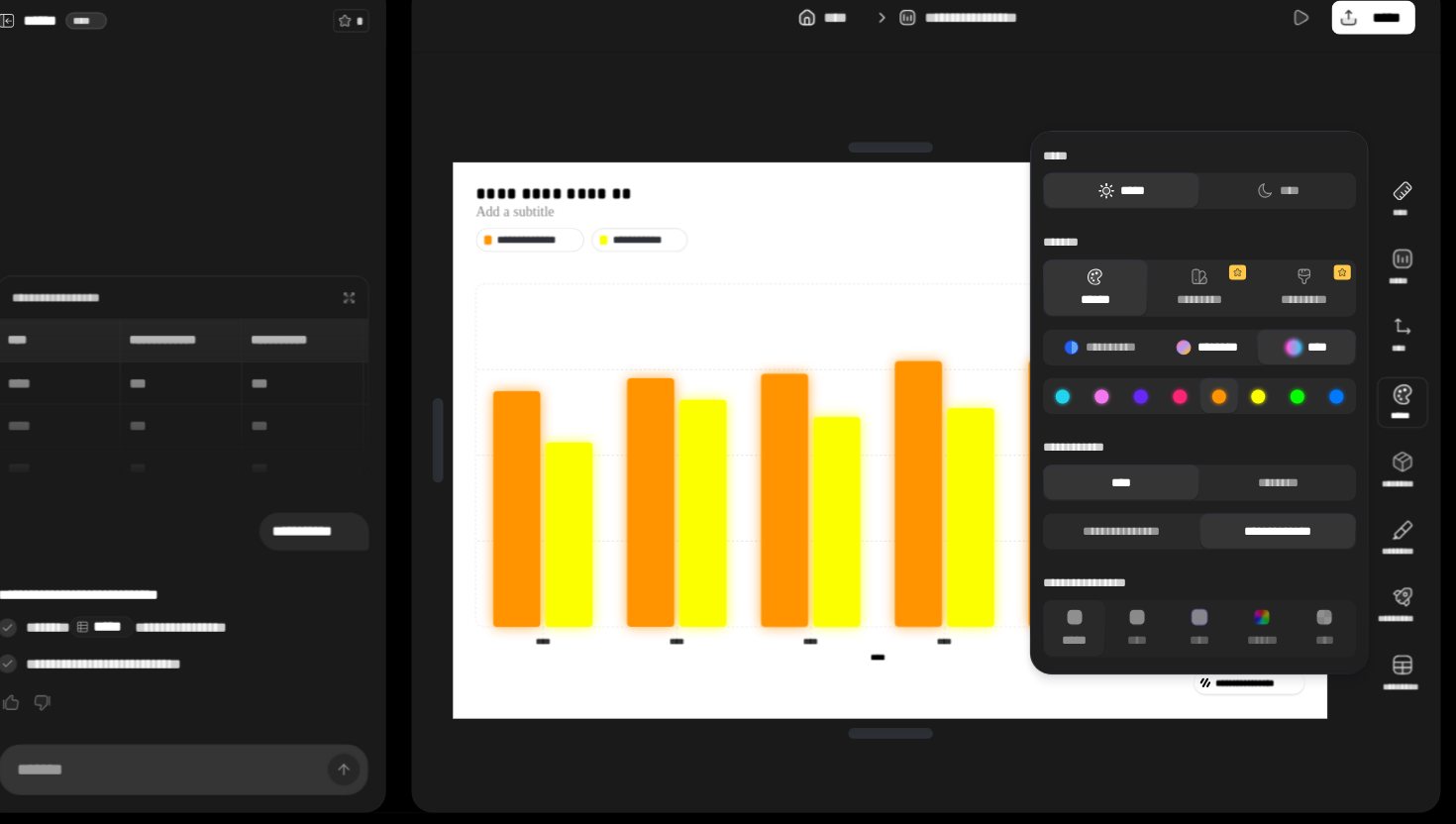 click on "********" at bounding box center [1213, 364] 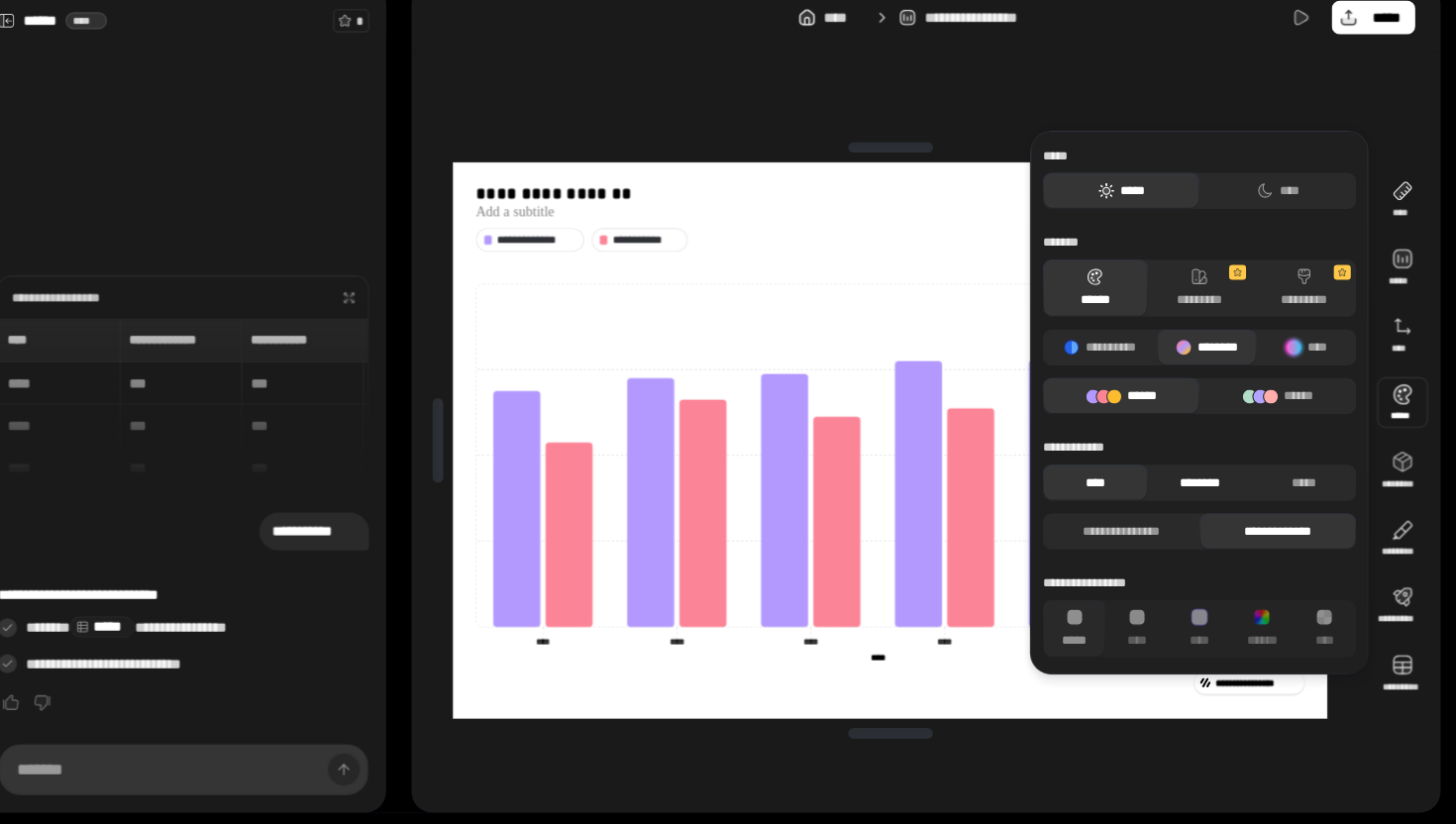 scroll, scrollTop: 0, scrollLeft: 0, axis: both 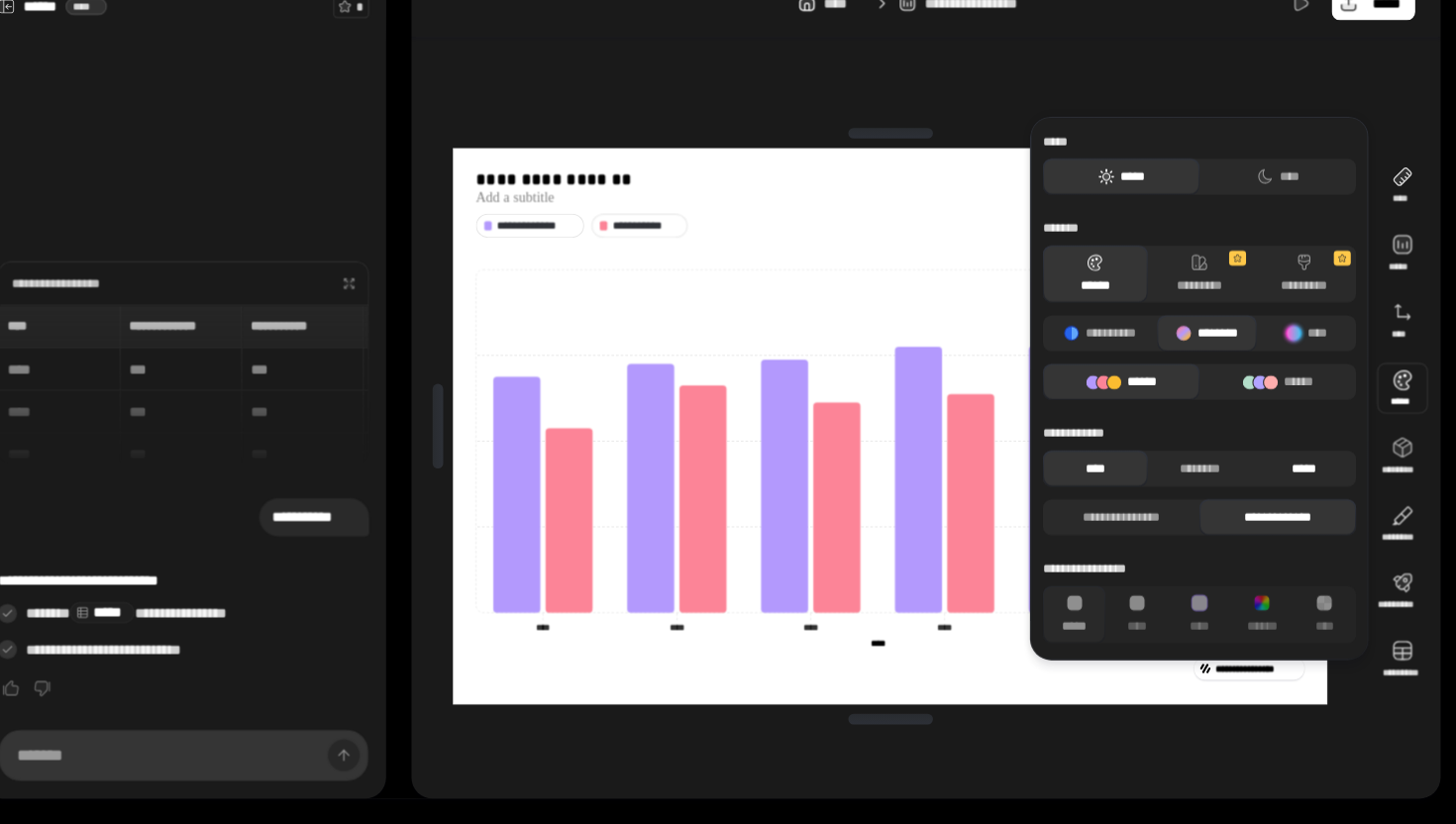 click on "*****" at bounding box center [1303, 491] 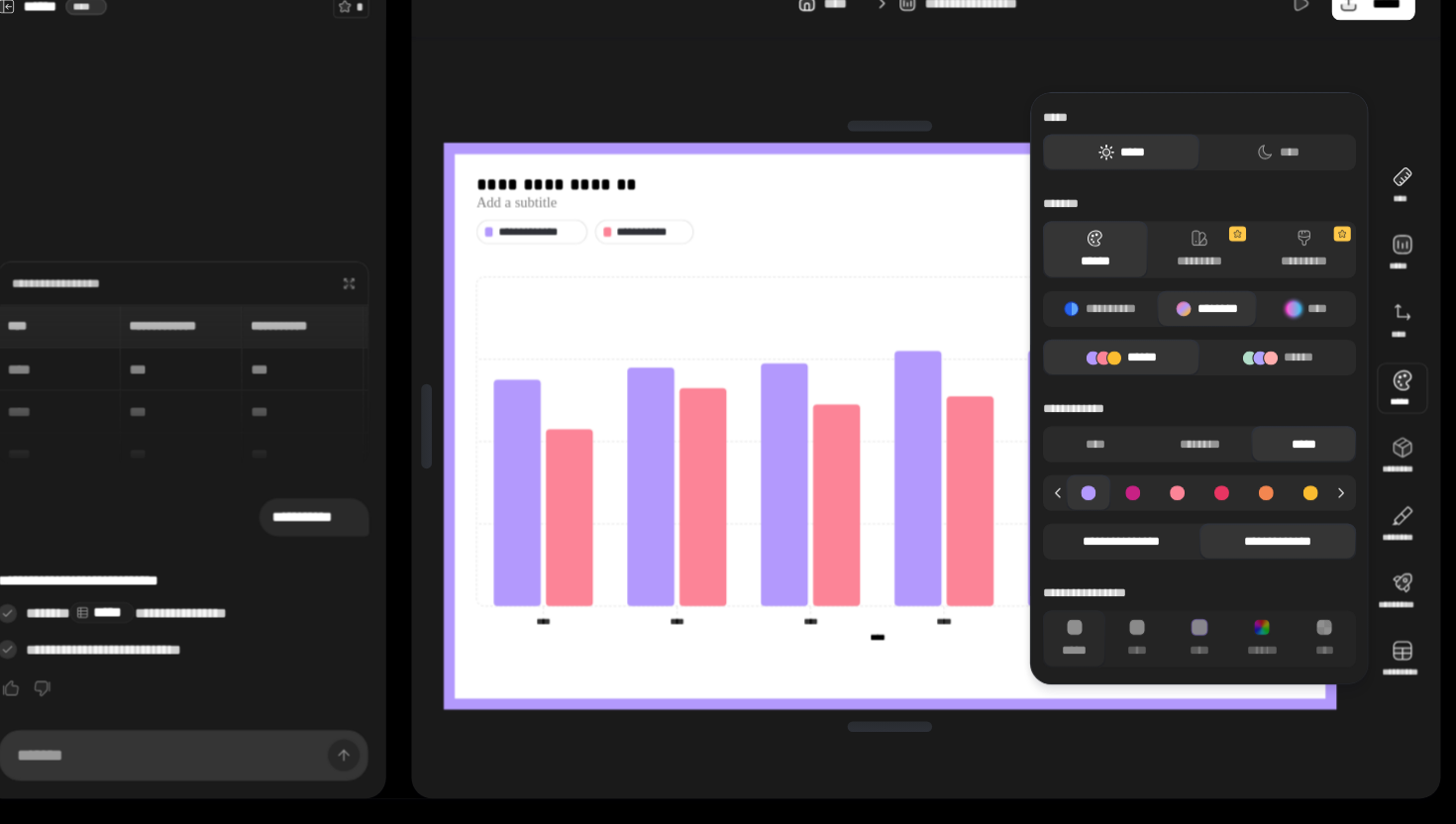 click on "**********" at bounding box center [1133, 560] 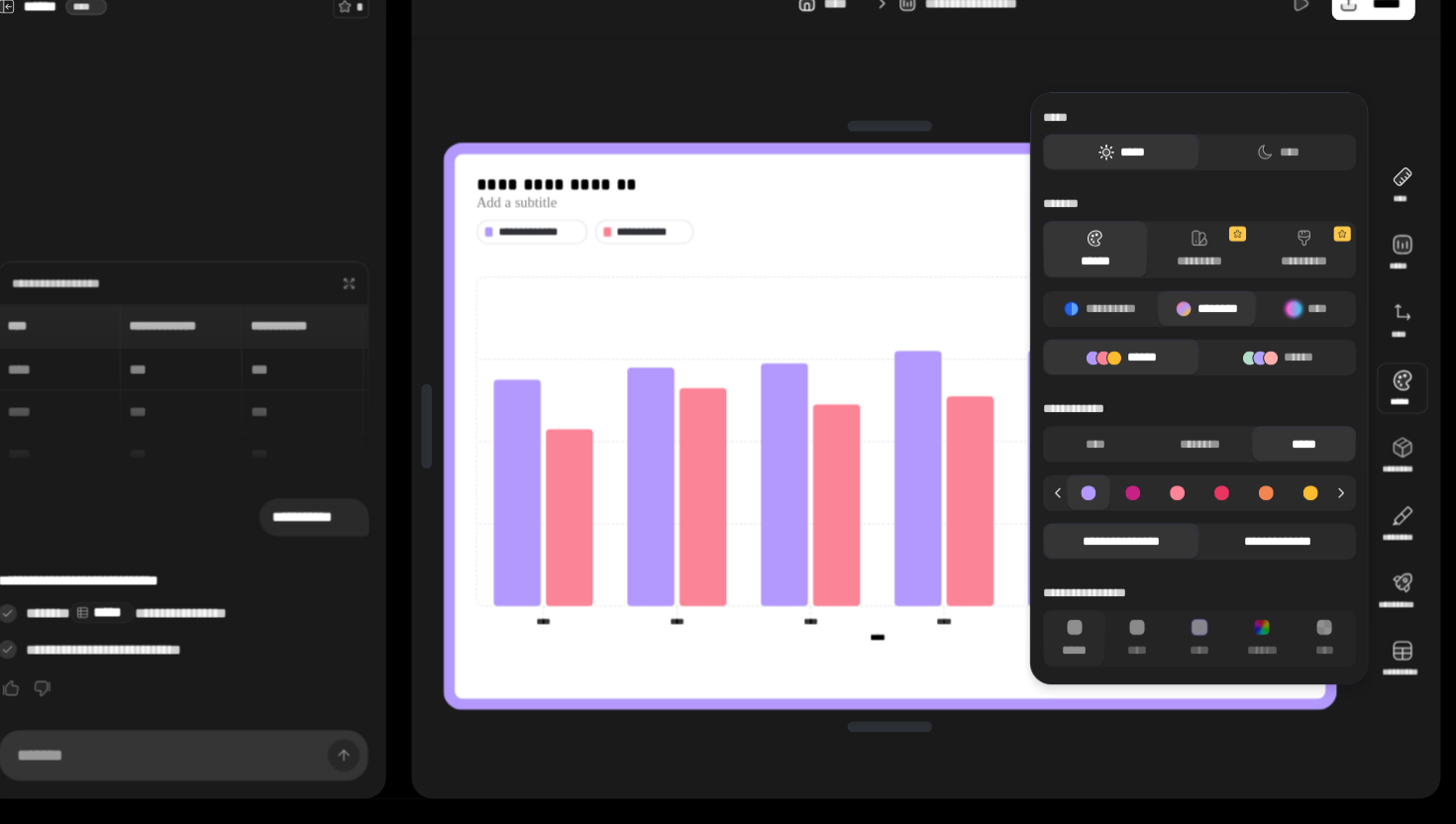 click on "**********" at bounding box center [1280, 560] 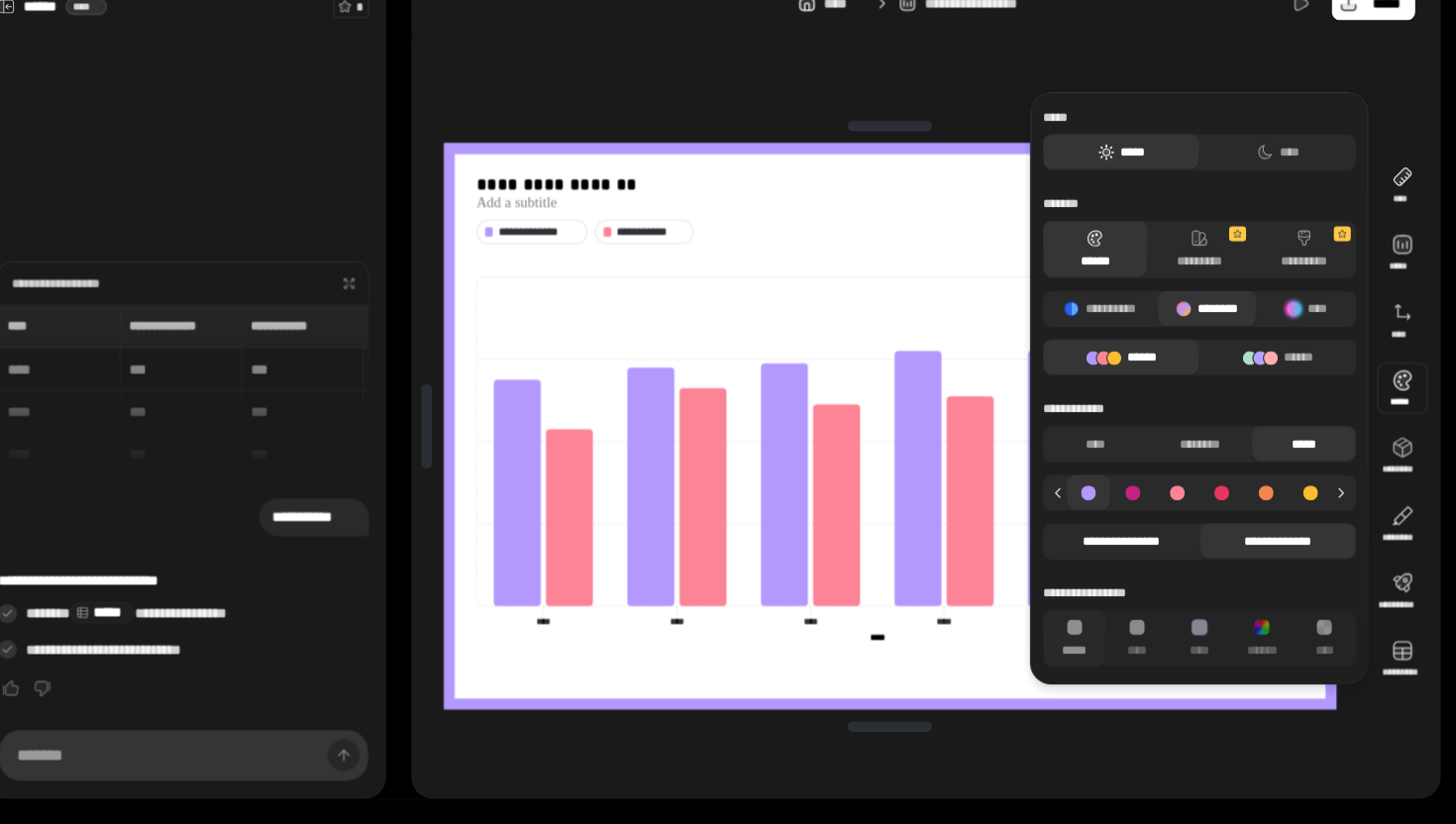 click on "**********" at bounding box center (1133, 560) 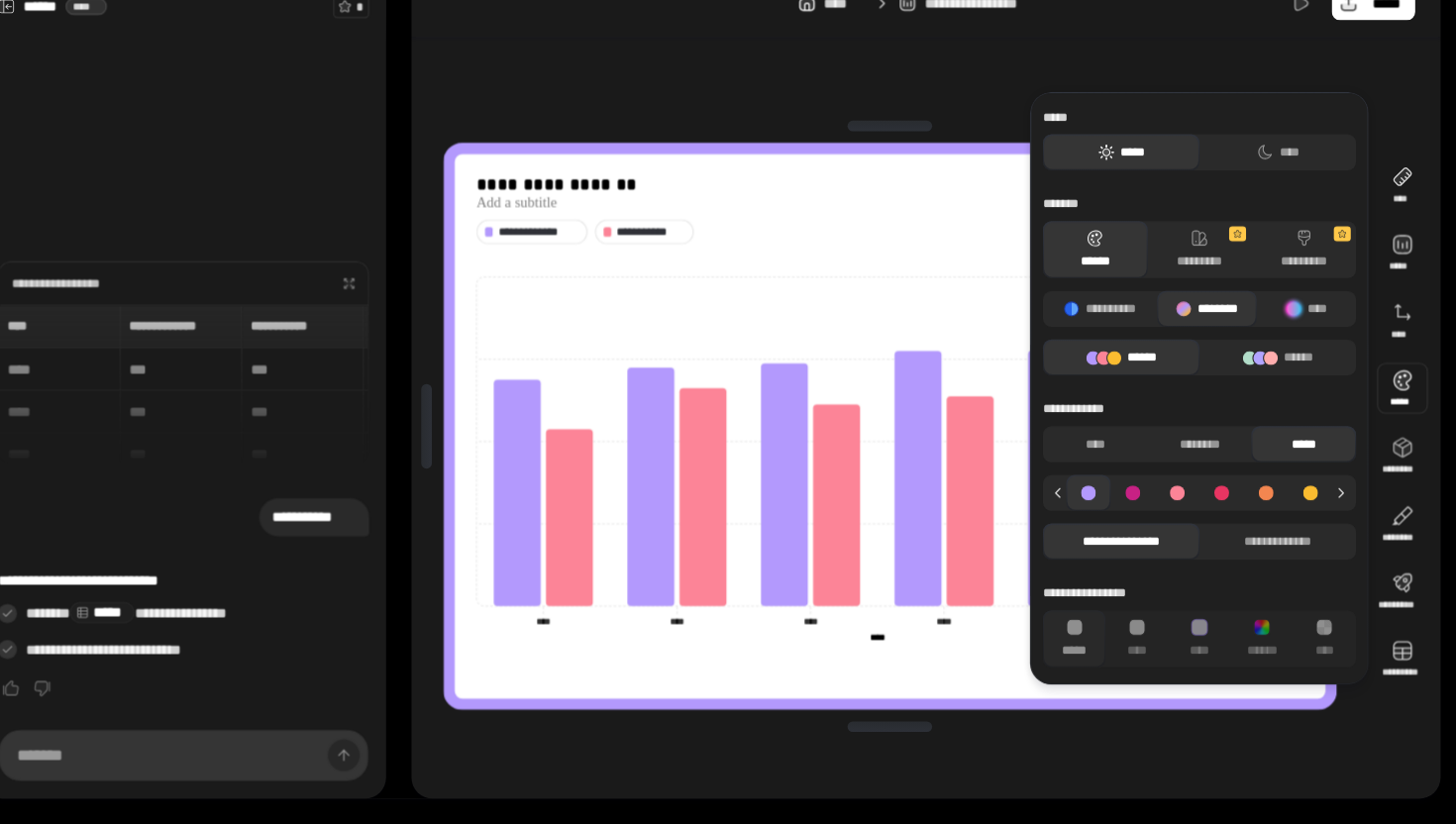 type 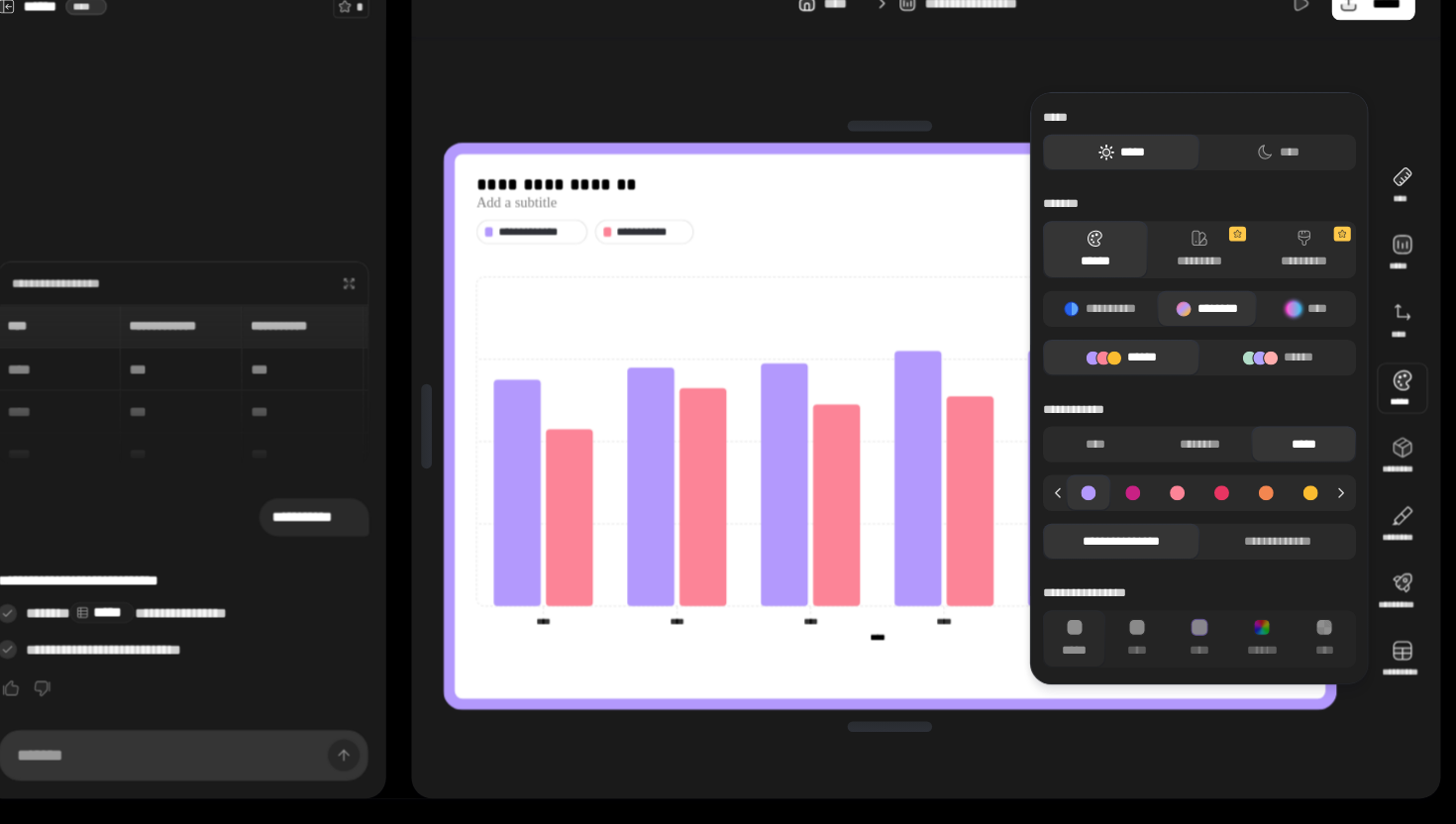 click at bounding box center [1397, 416] 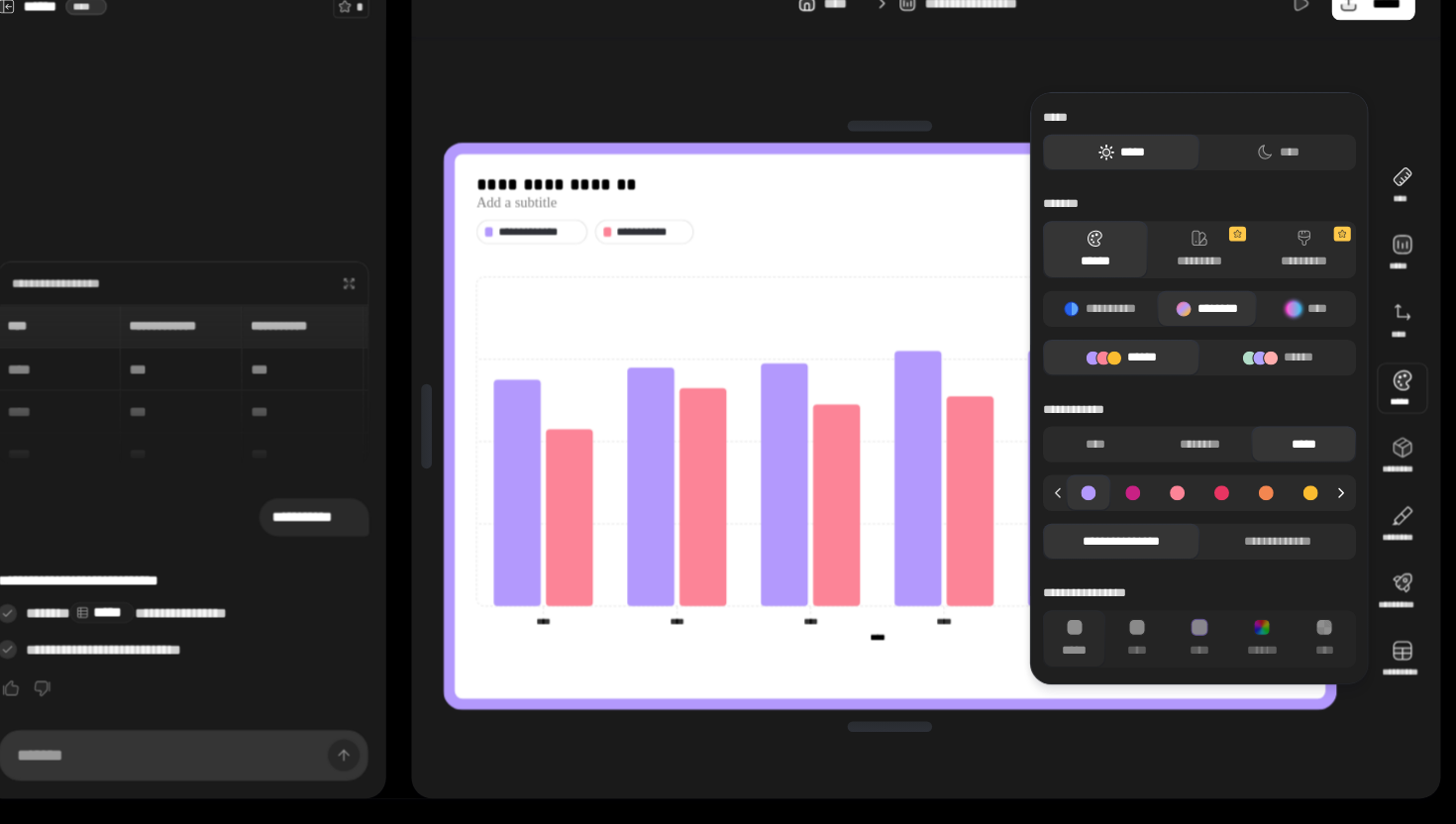 click 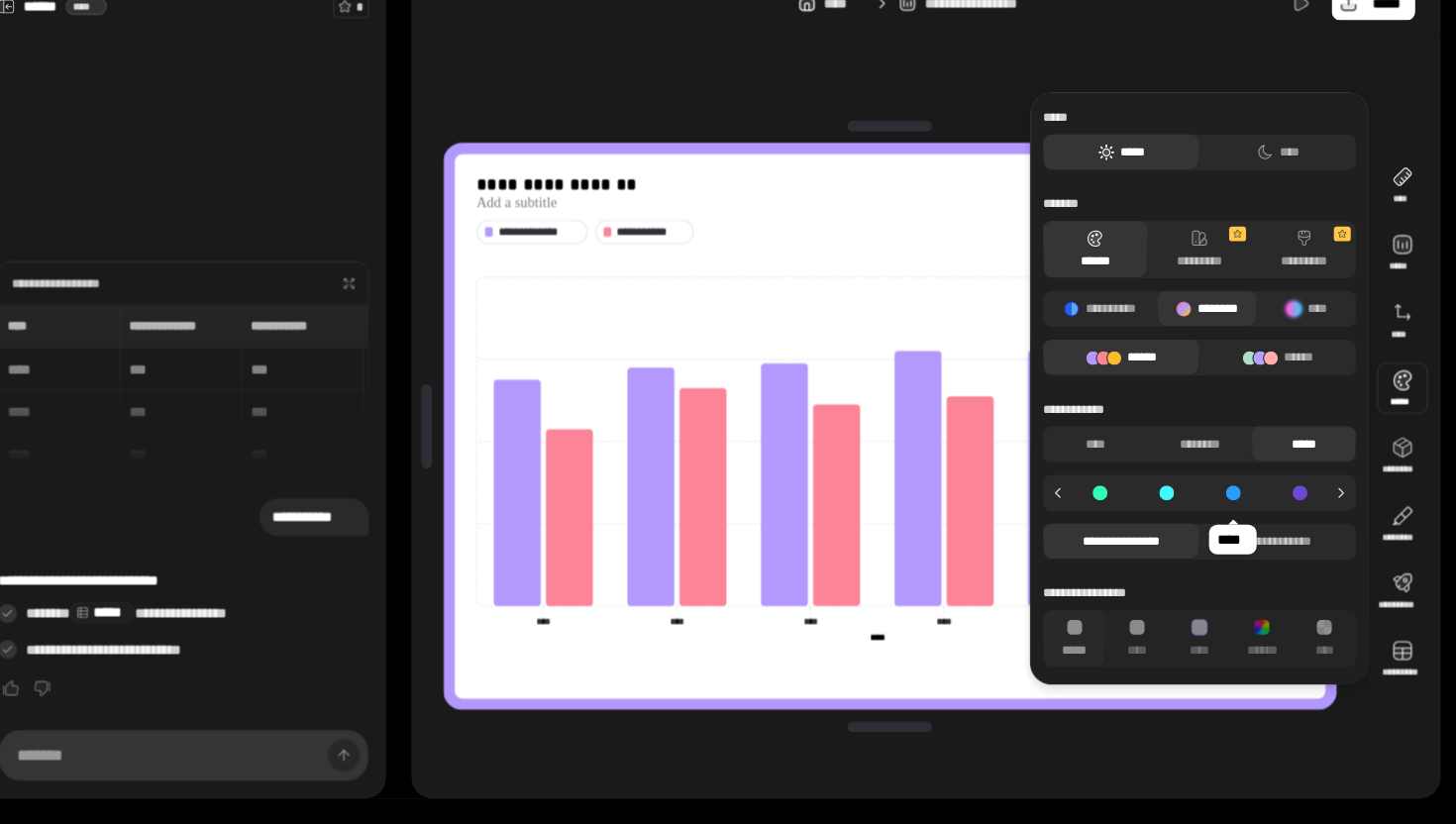click at bounding box center (1238, 514) 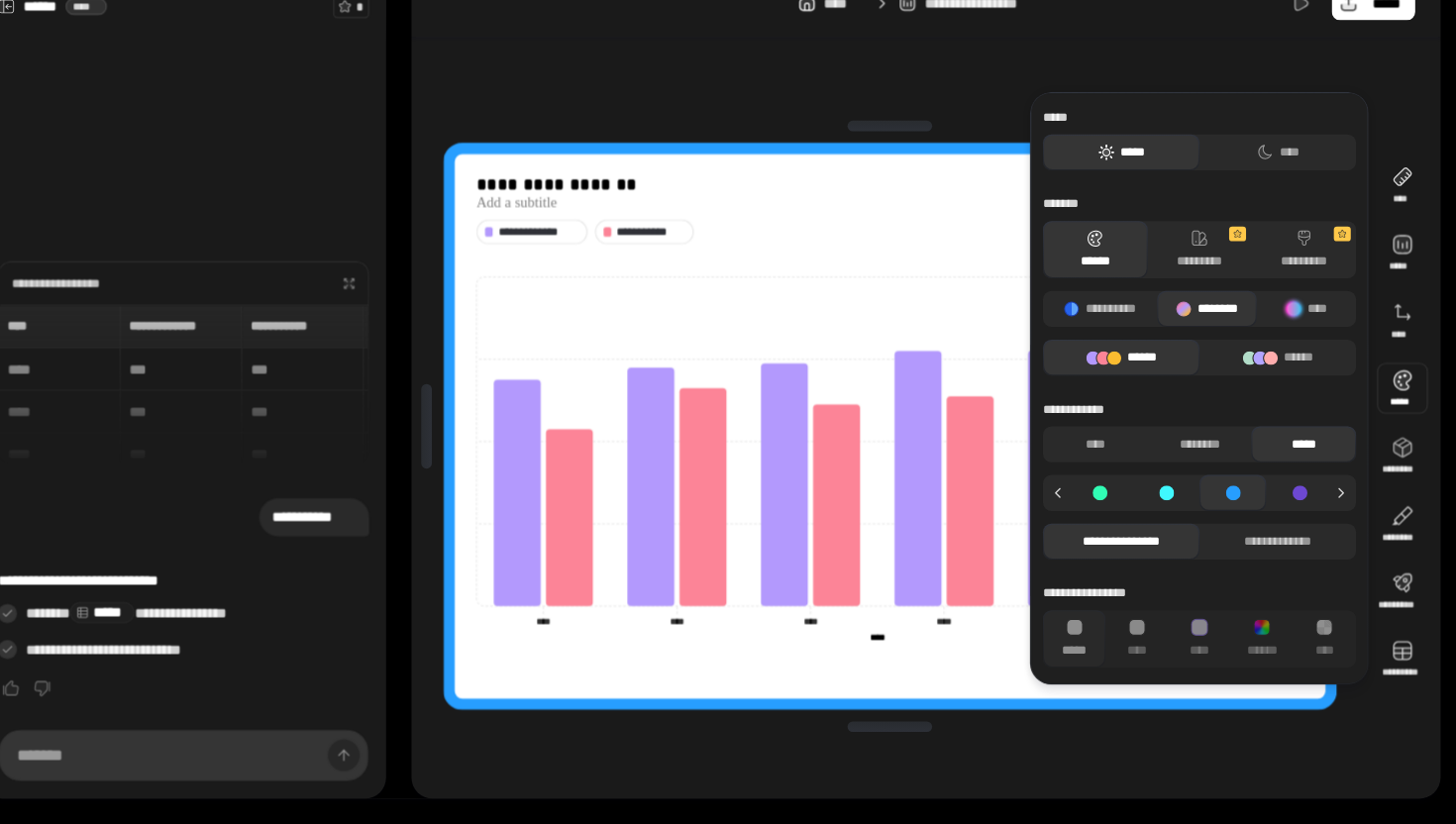 click at bounding box center (1175, 514) 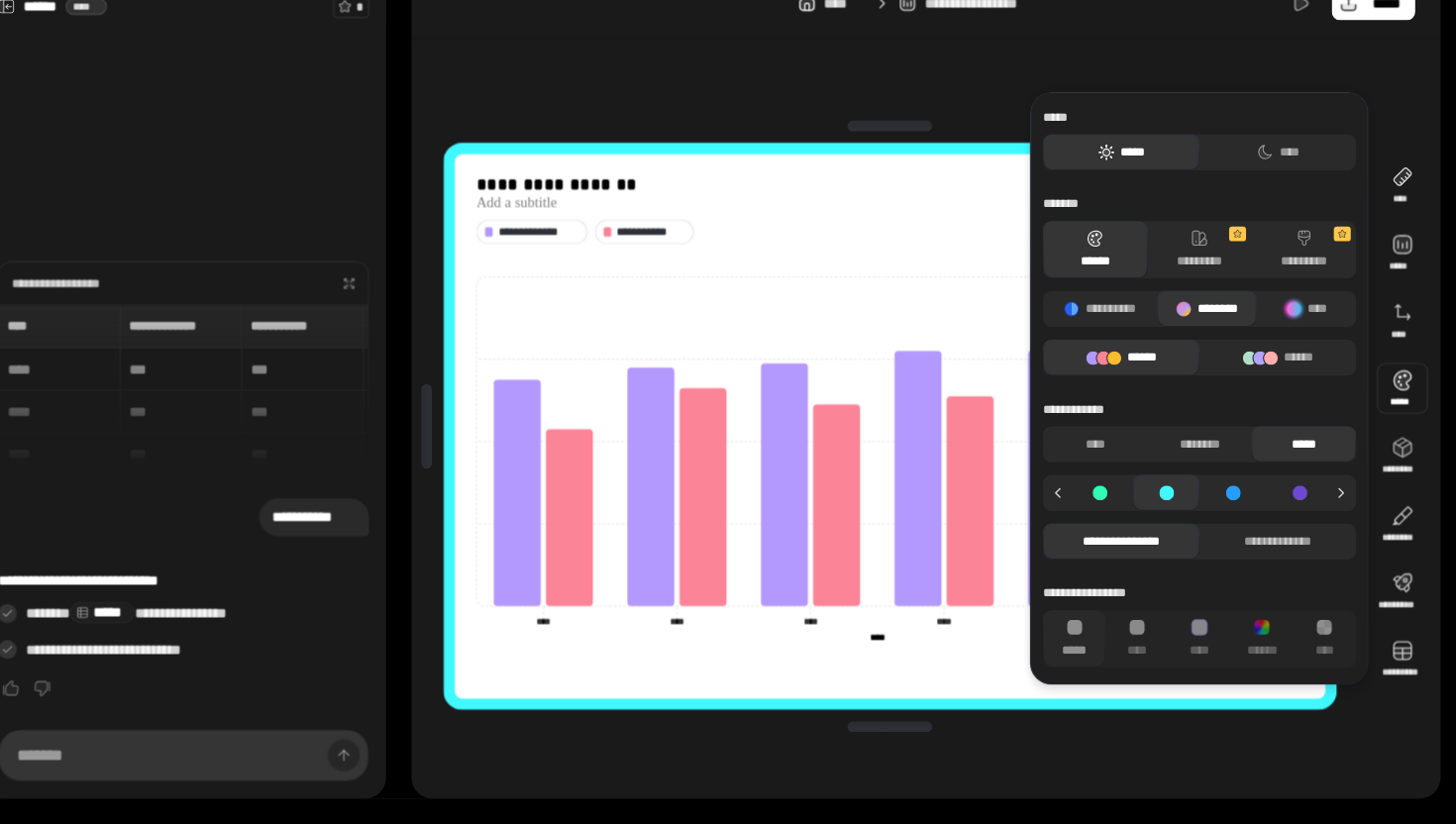 click at bounding box center [1238, 514] 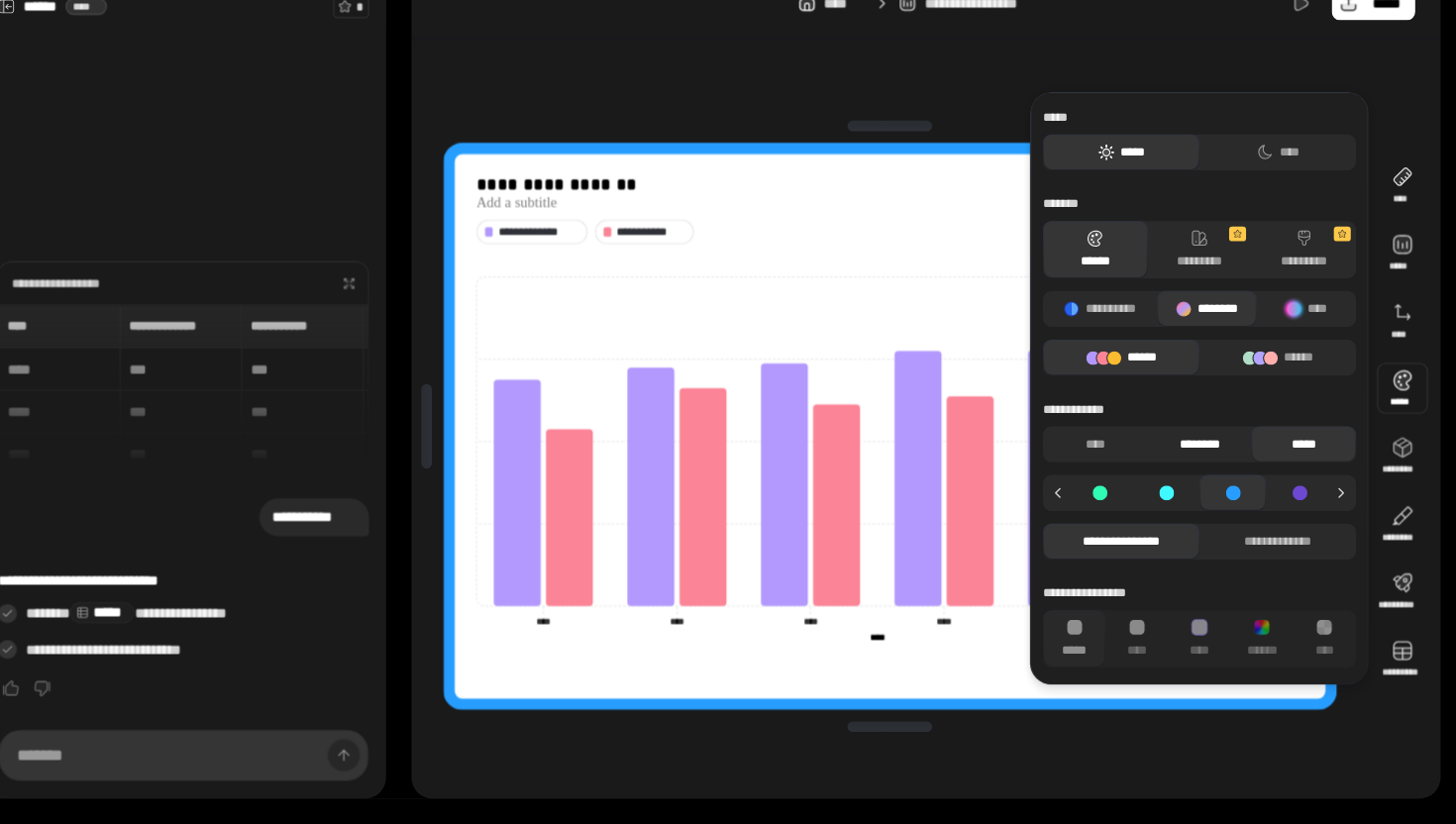 click on "********" at bounding box center [1206, 468] 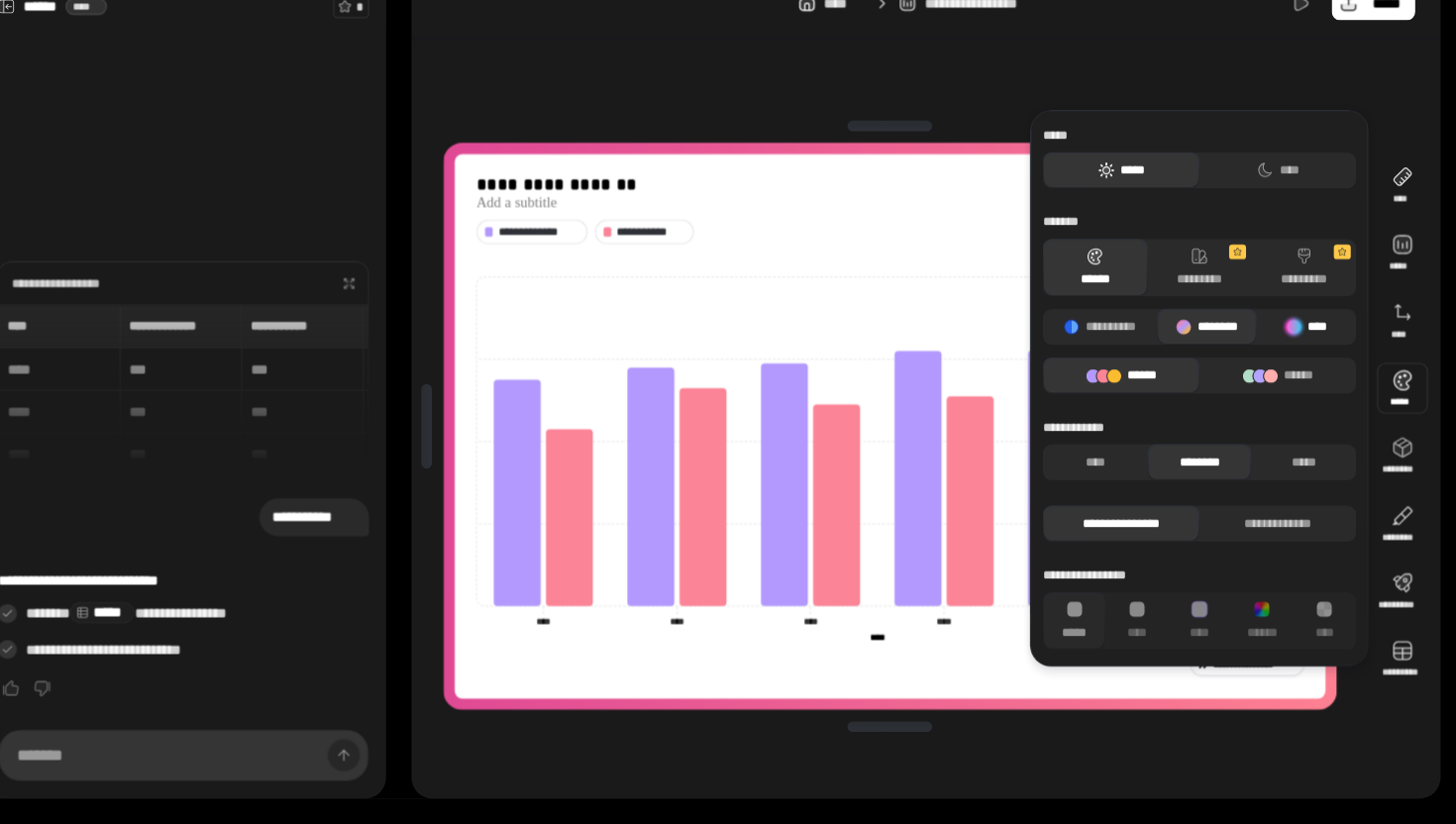 click at bounding box center (1295, 359) 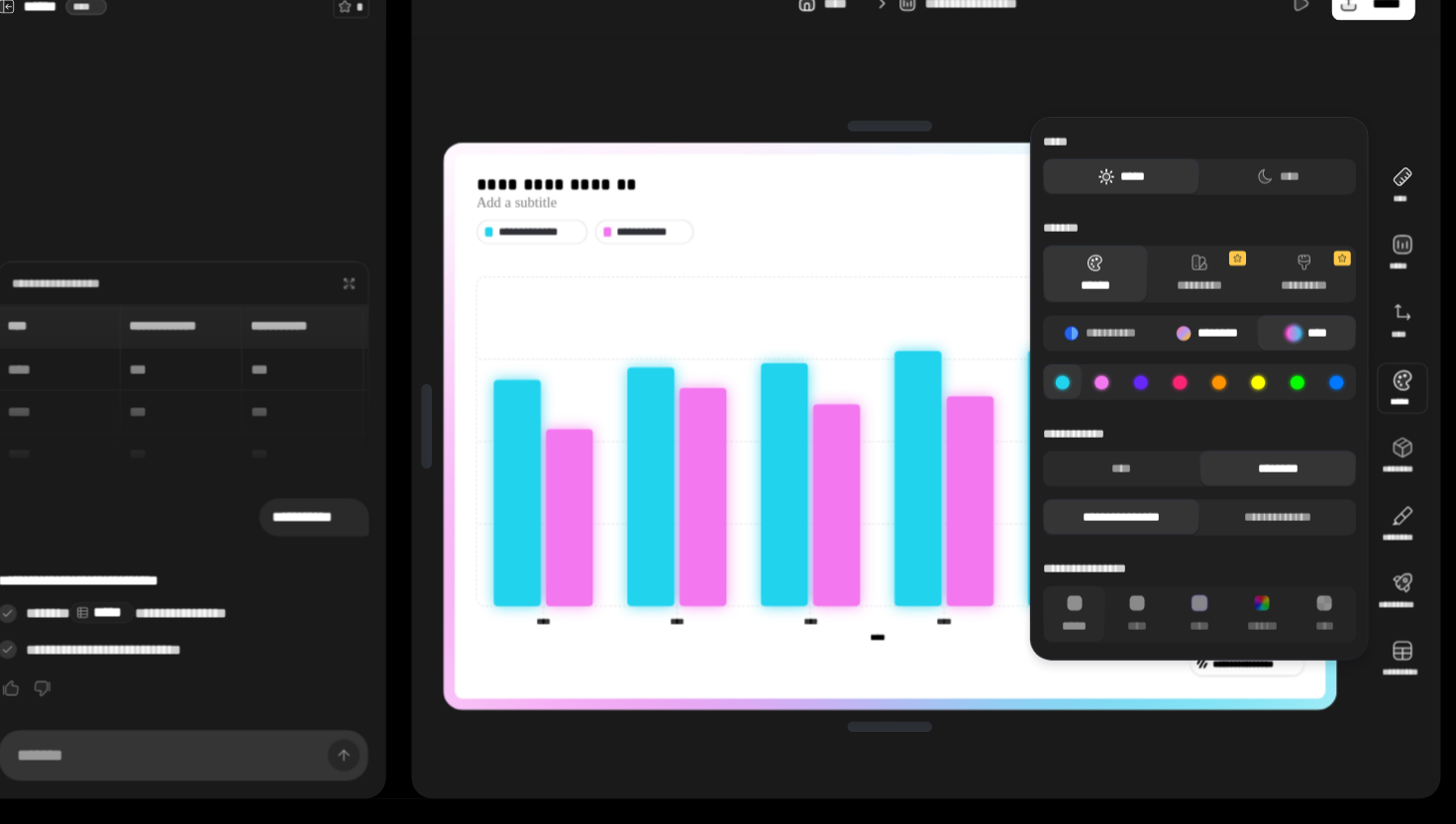 click on "********" at bounding box center [1213, 364] 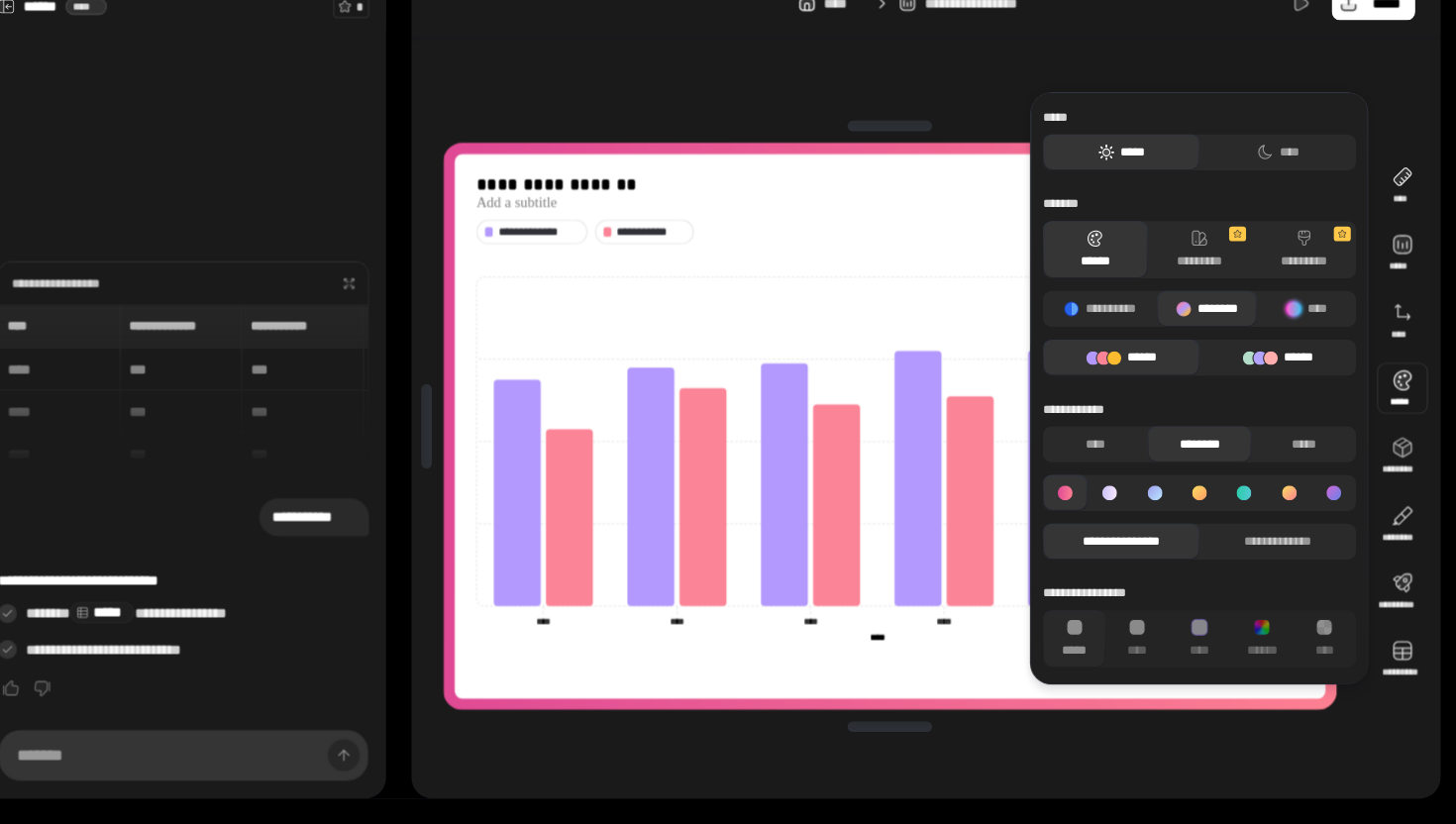 click on "******" at bounding box center [1280, 387] 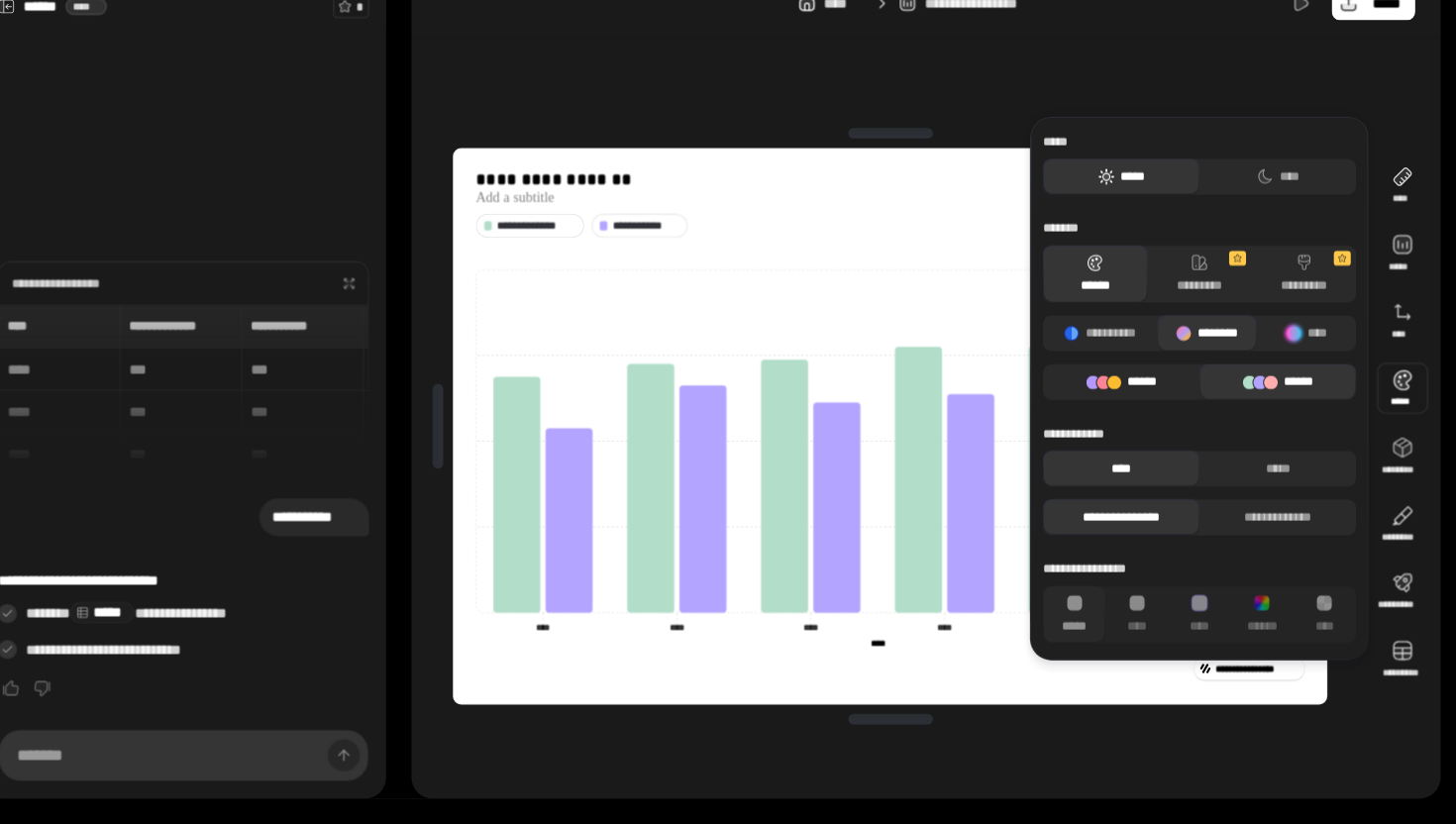 click on "******" at bounding box center (1133, 410) 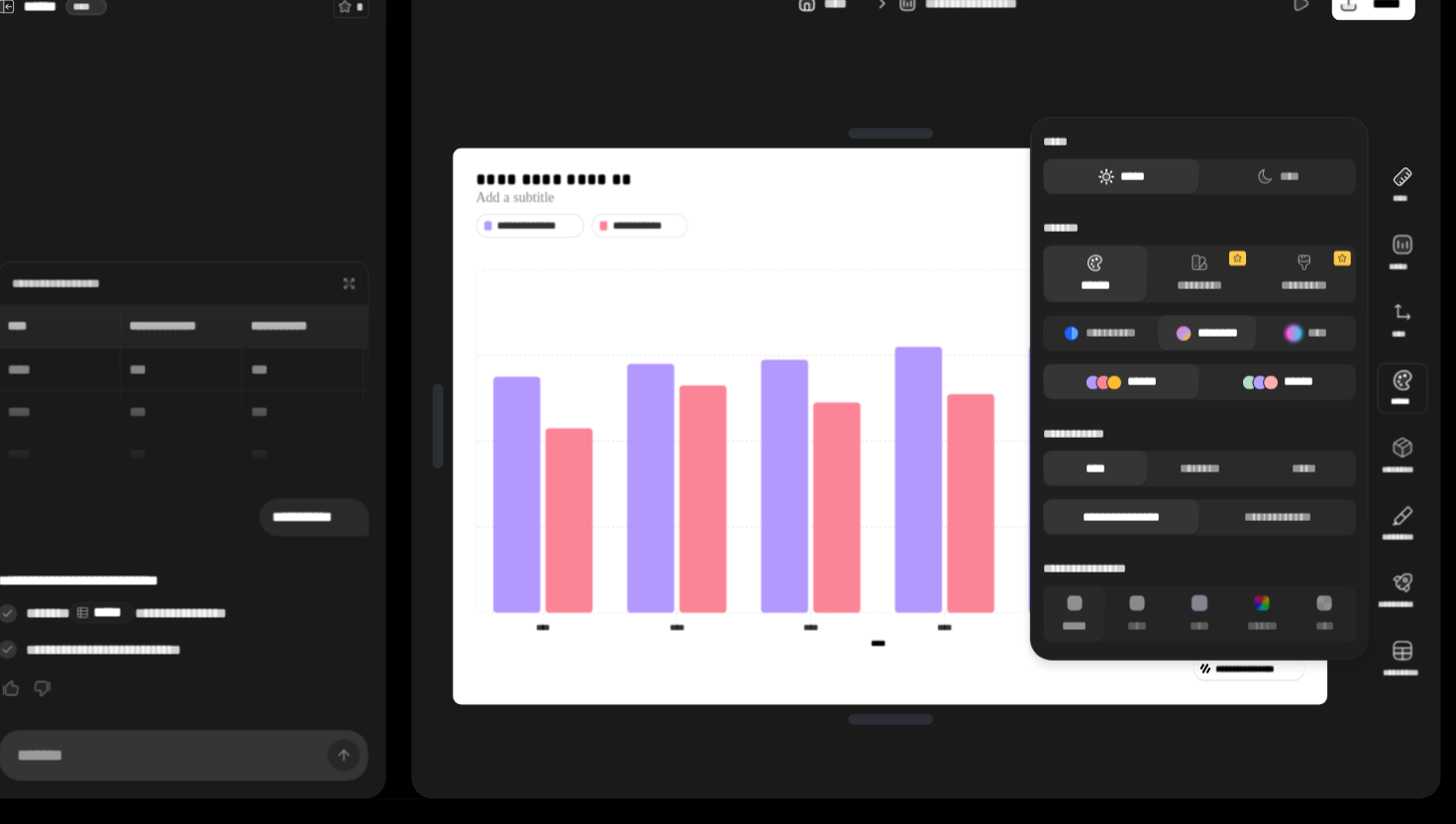 click 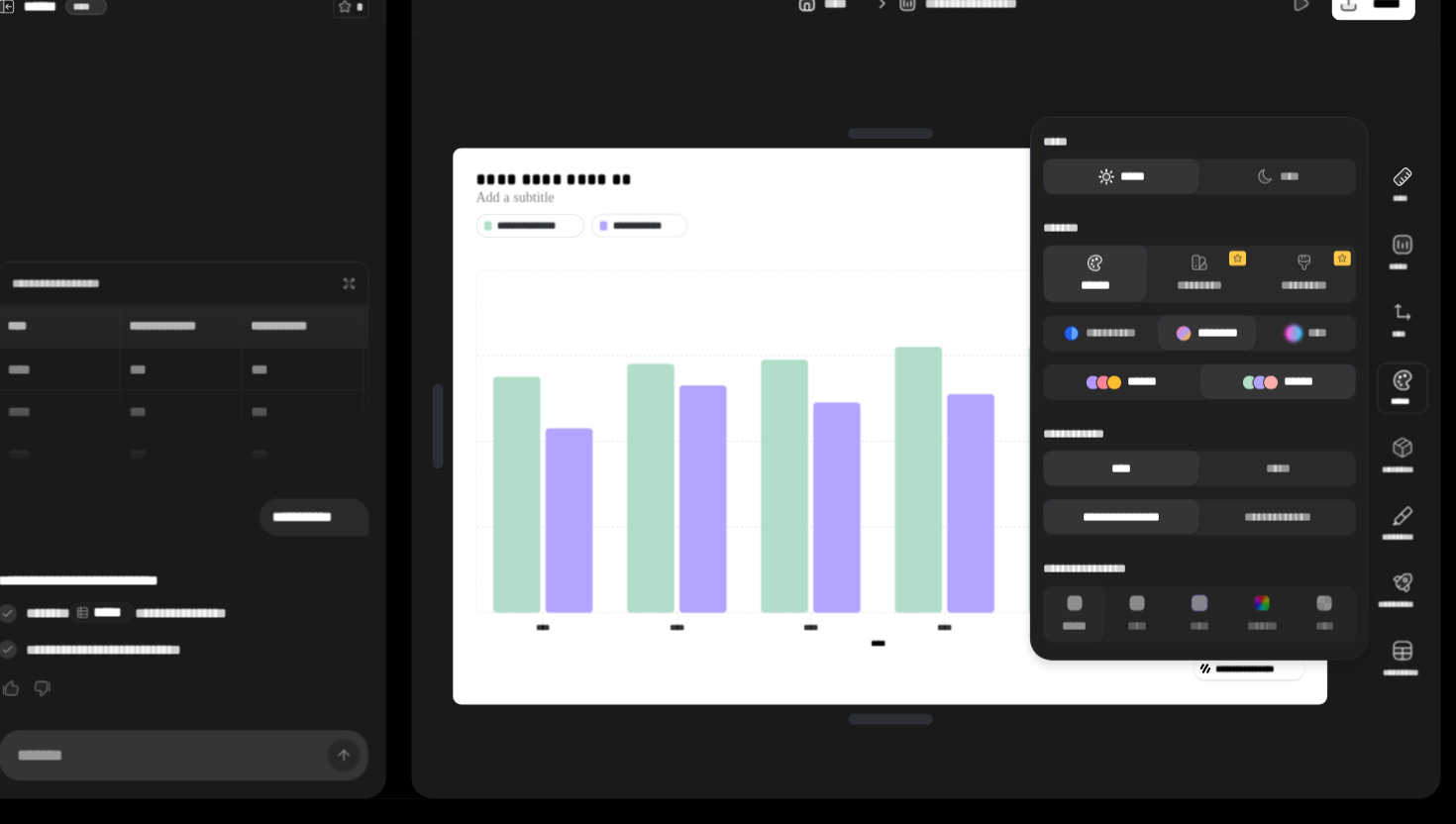 click on "******" at bounding box center [1133, 410] 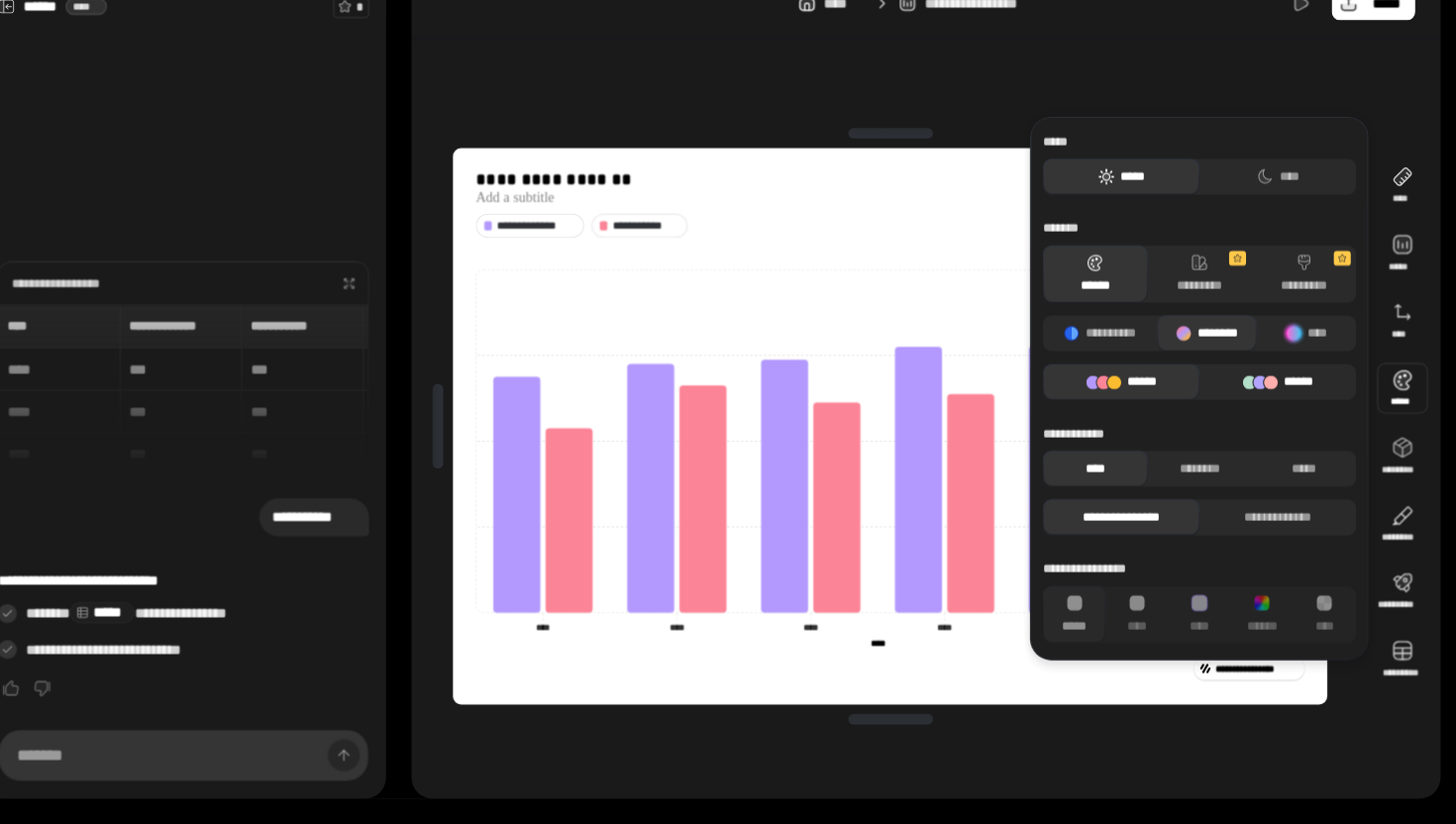 click on "******" at bounding box center [1280, 410] 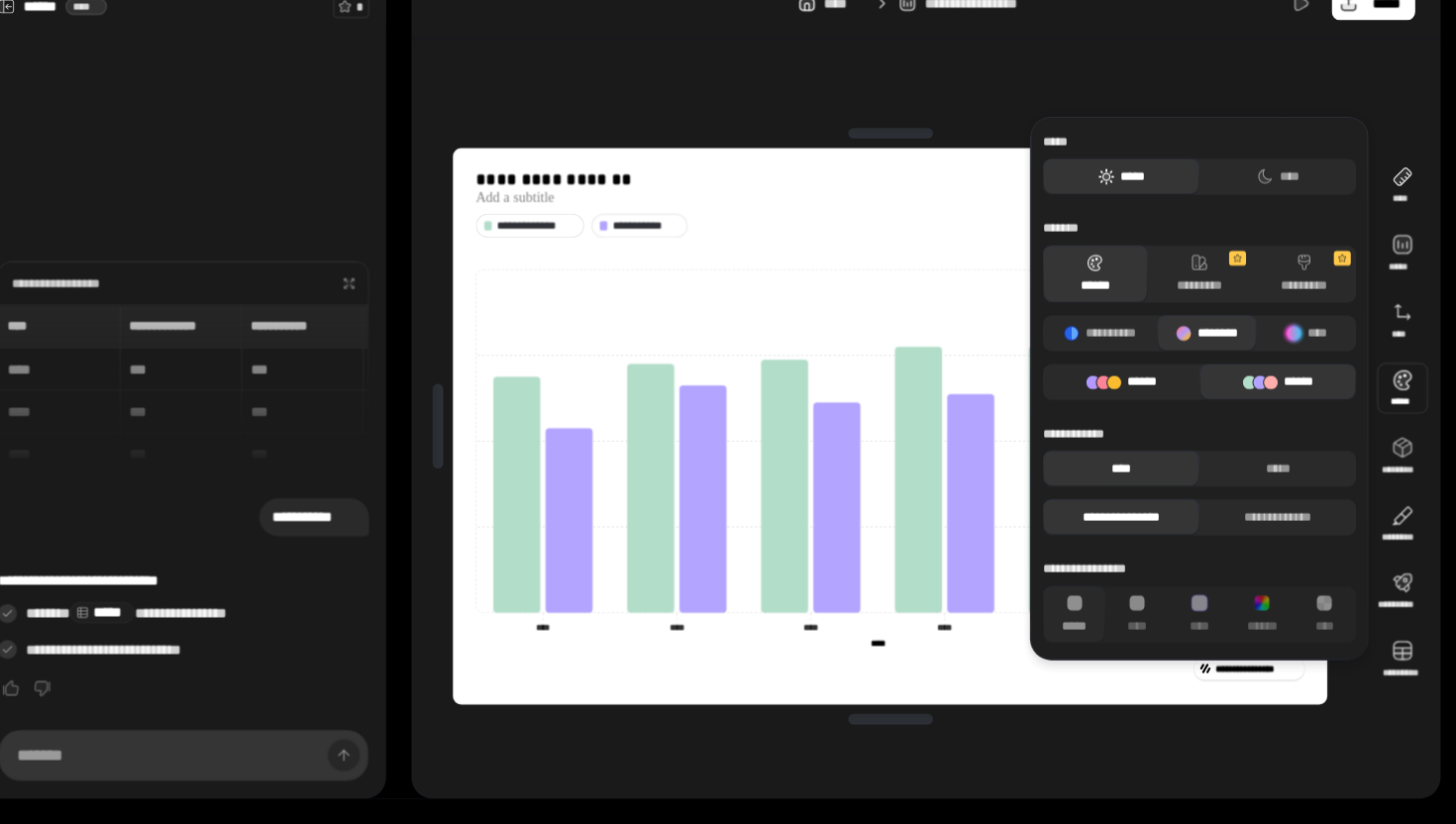 click on "******" at bounding box center (1133, 410) 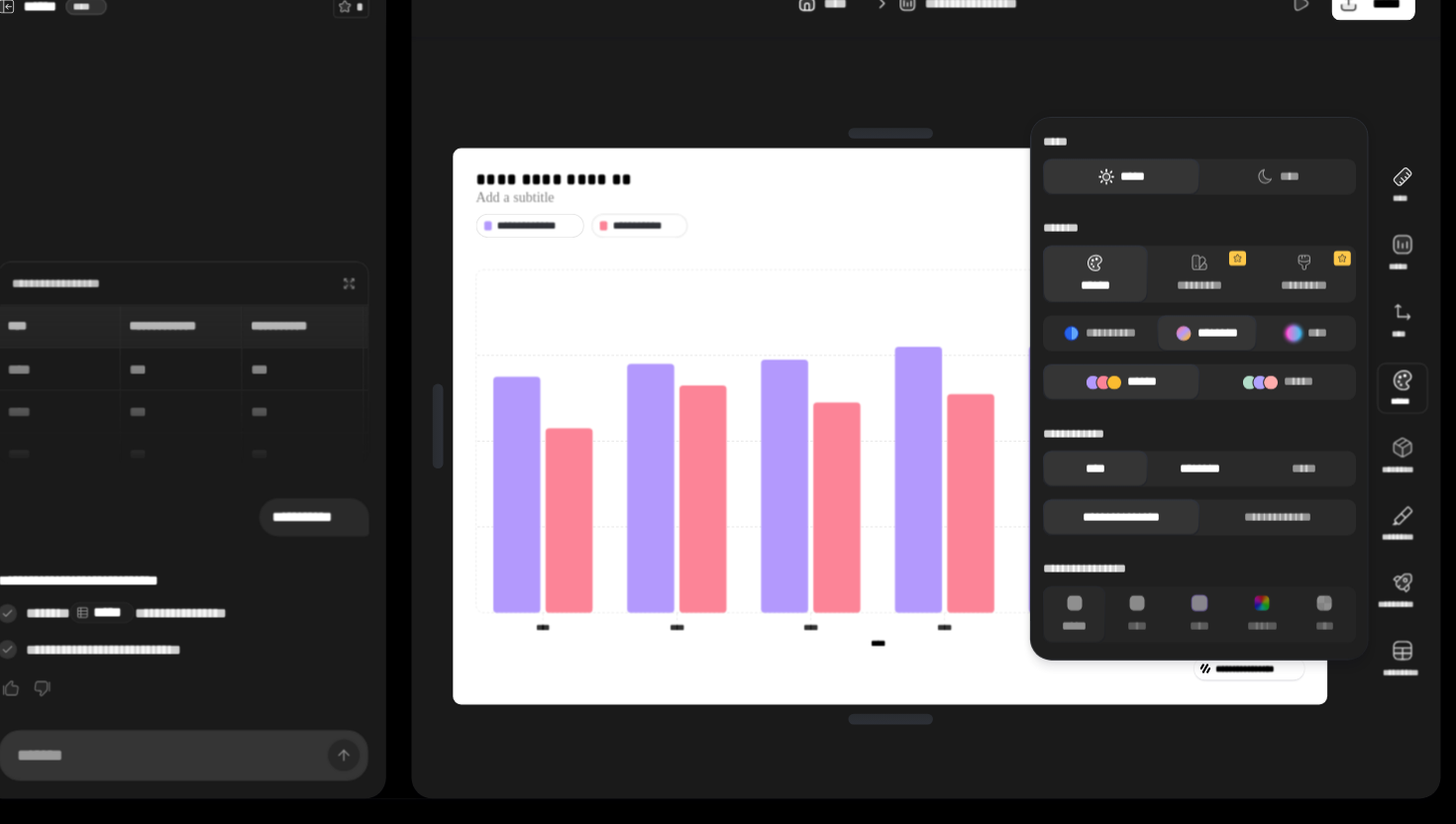 click on "********" at bounding box center [1206, 491] 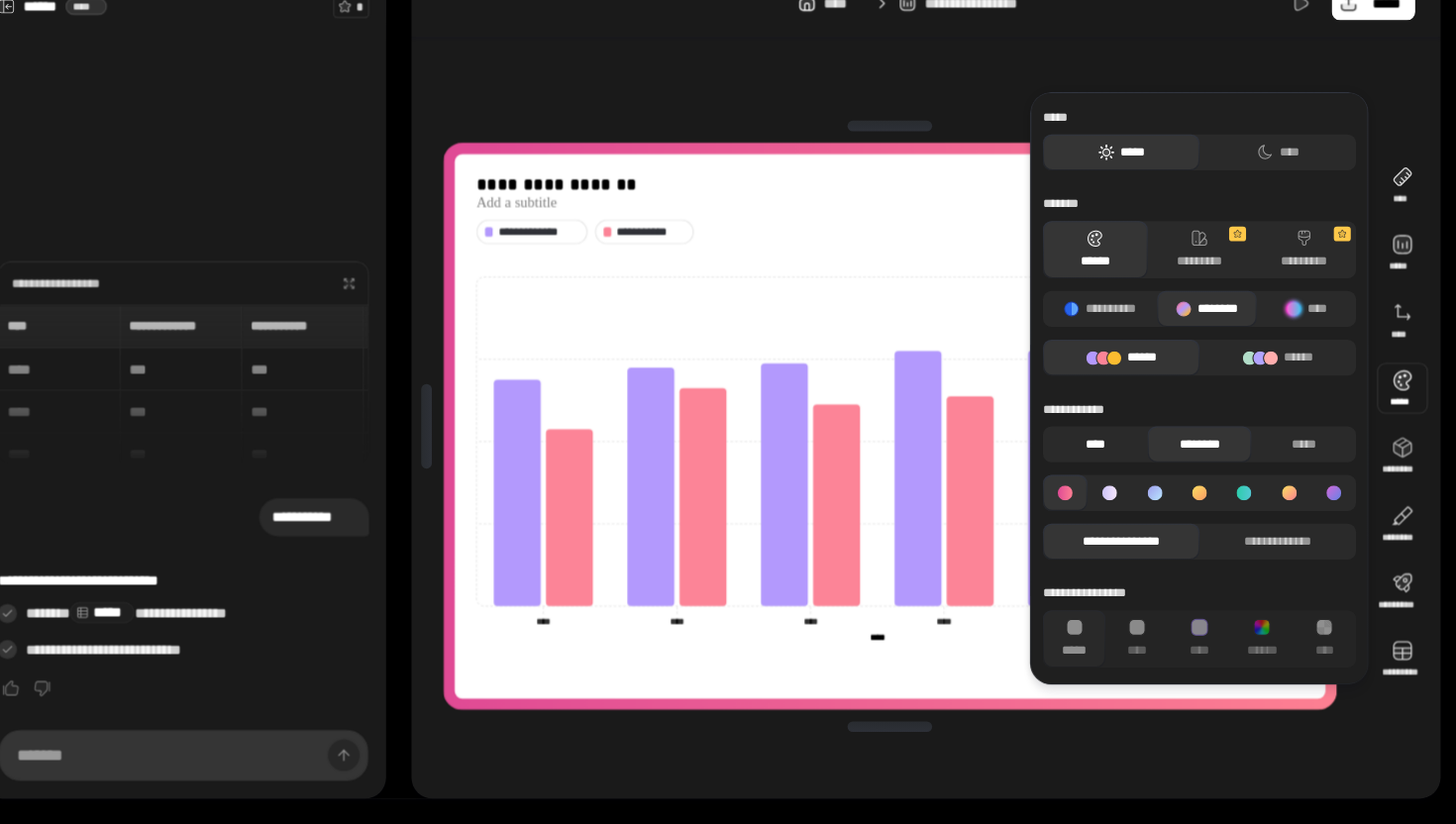 click on "****" at bounding box center (1108, 468) 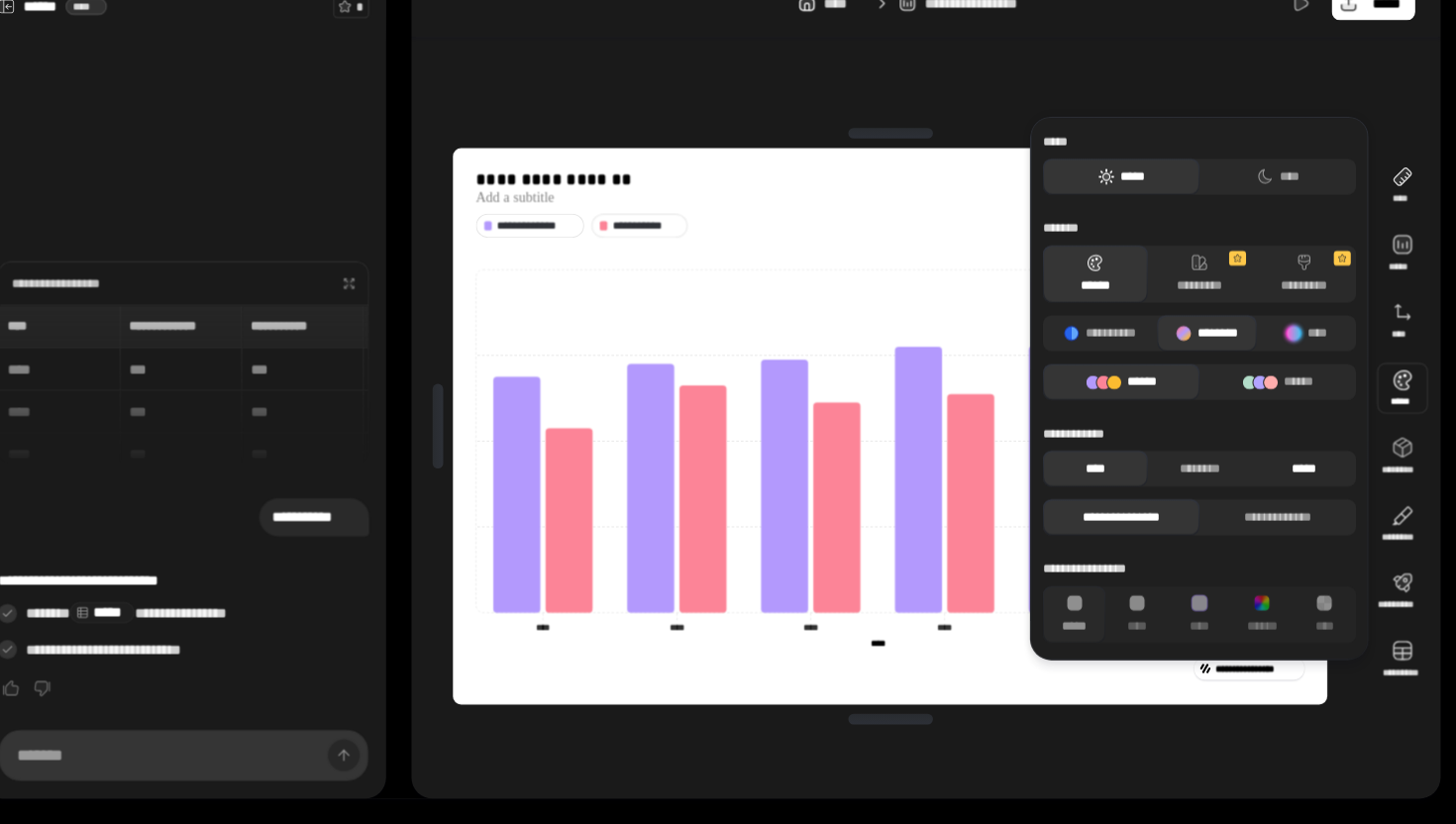 click on "*****" at bounding box center [1303, 491] 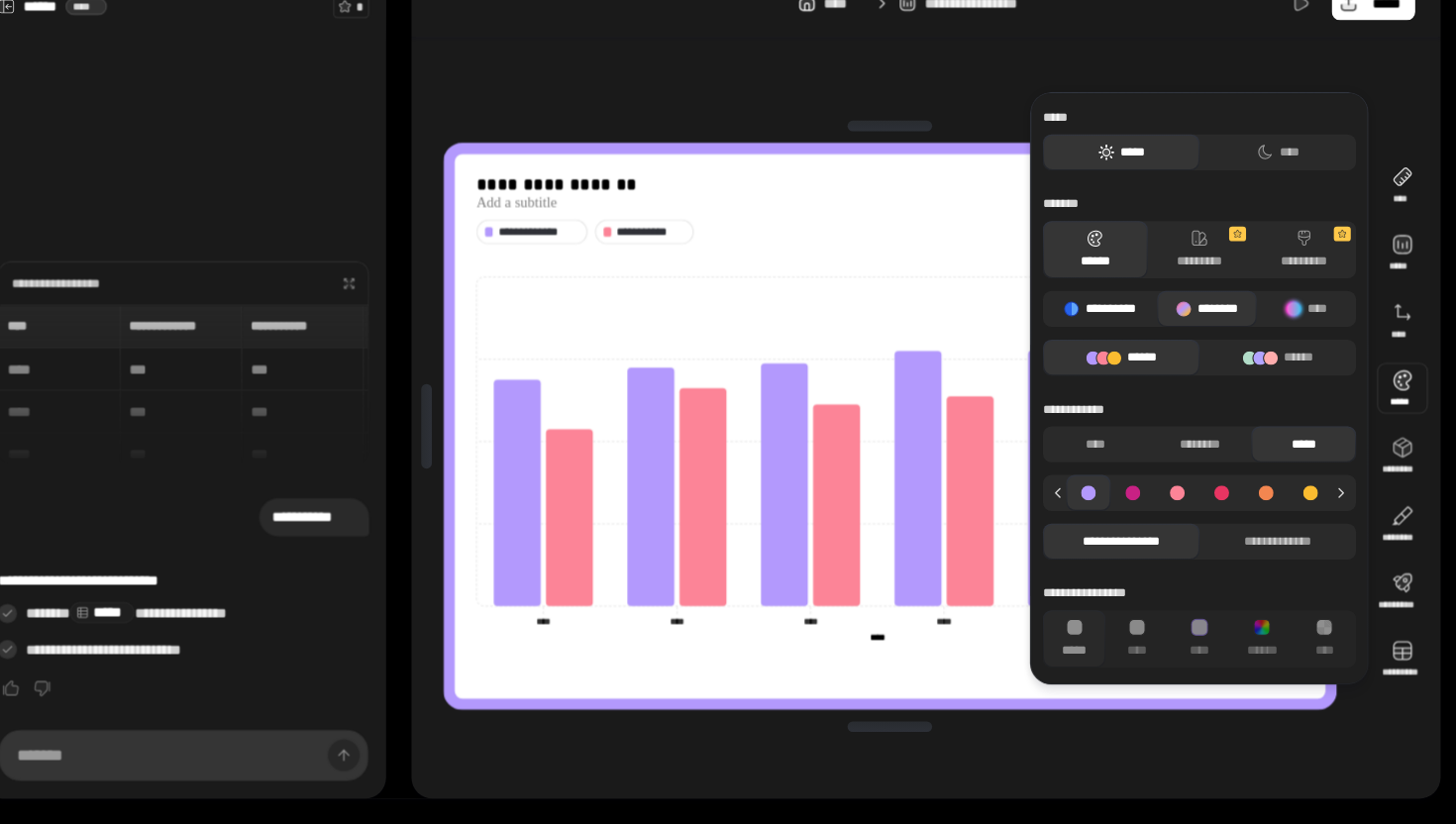 click on "**********" at bounding box center (1113, 342) 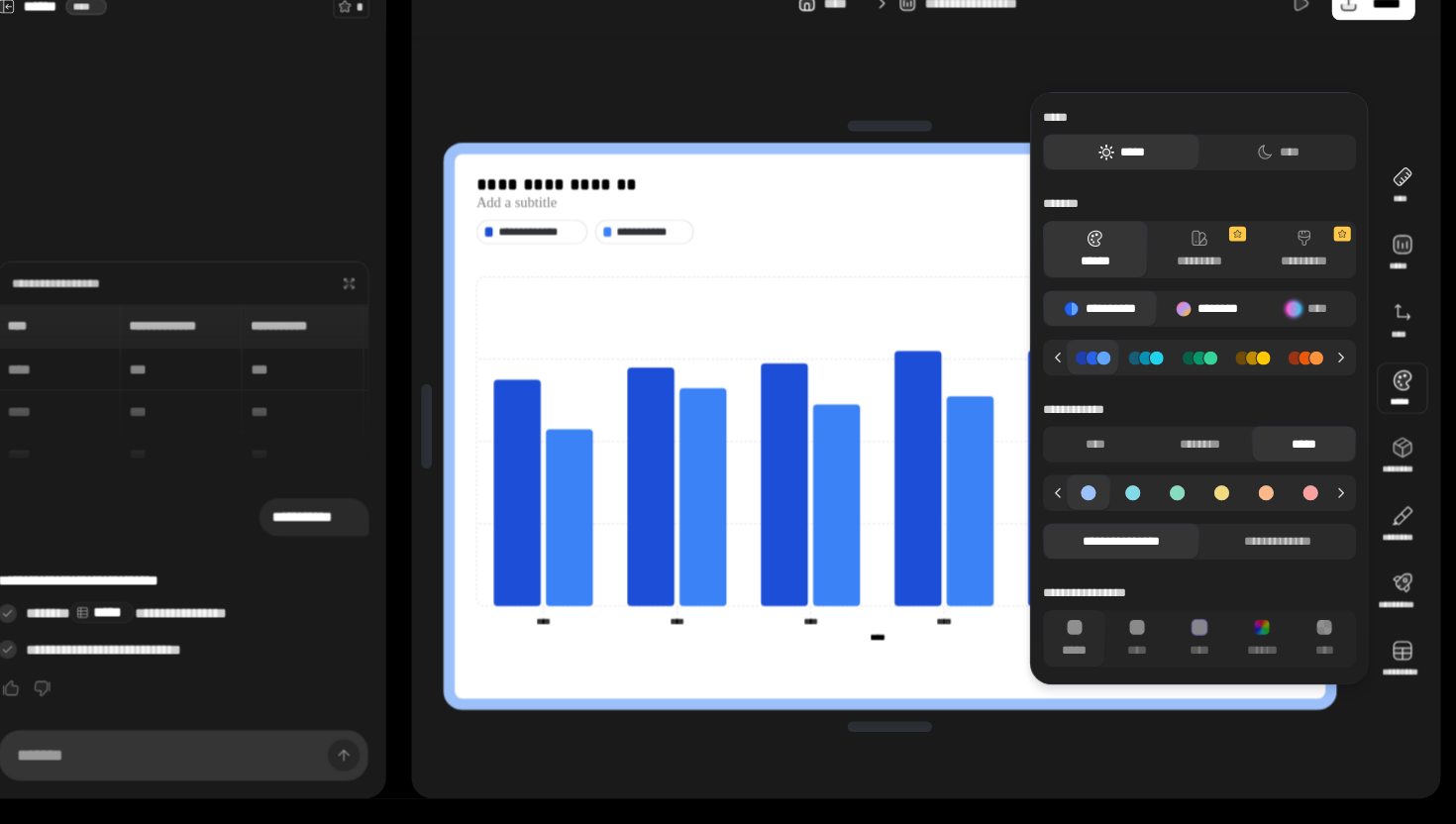 click on "********" at bounding box center [1213, 342] 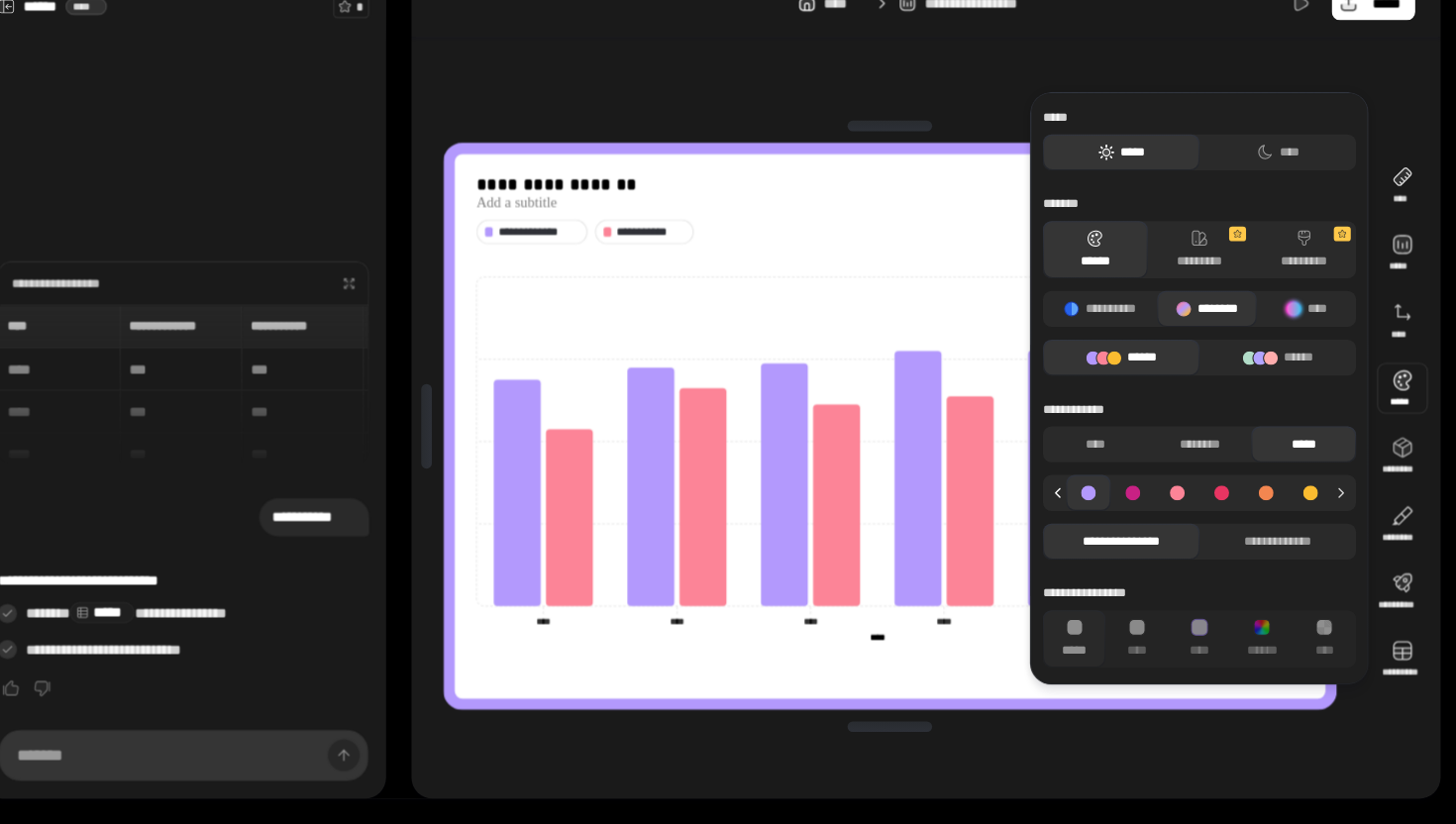 click 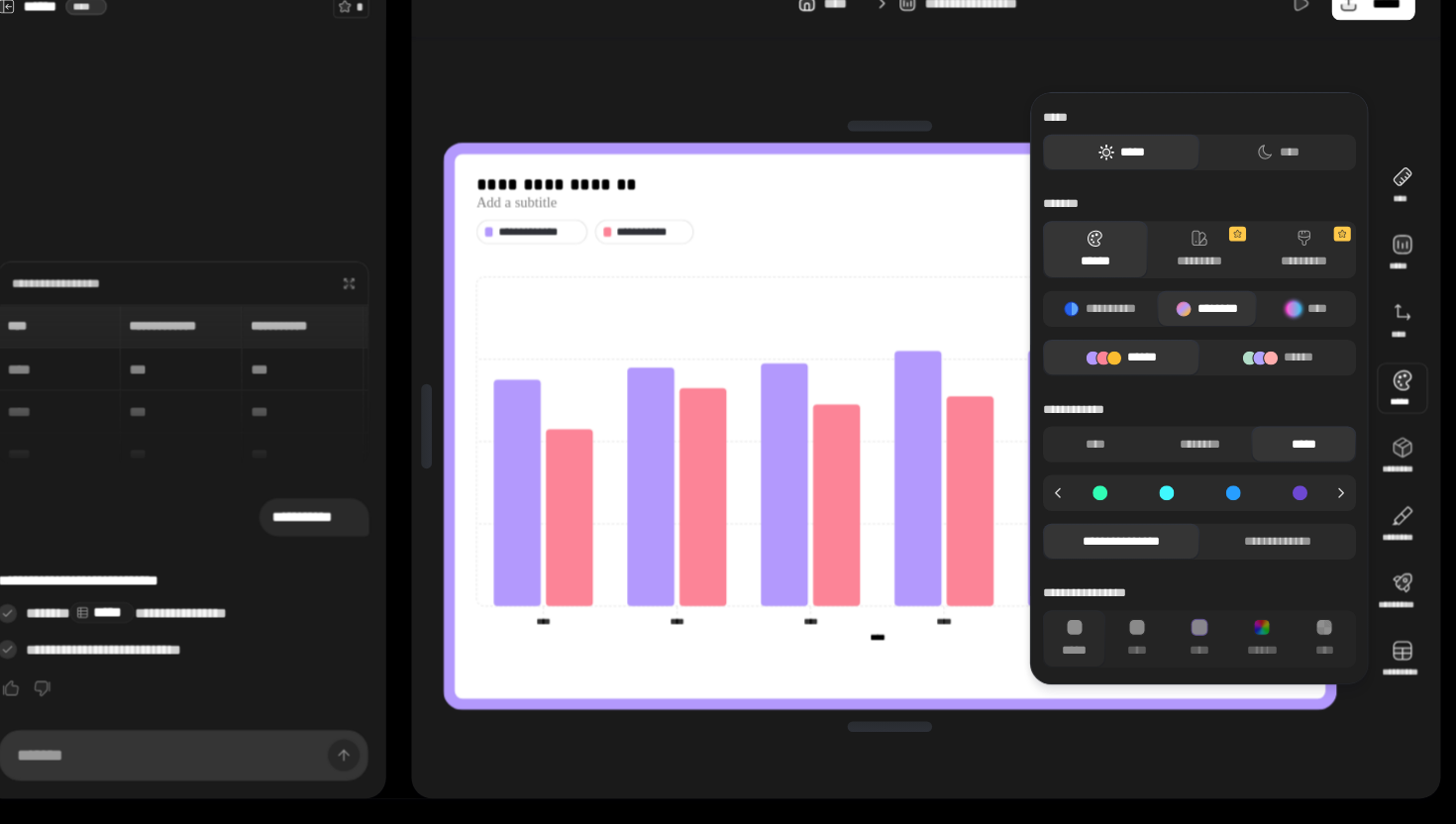 click at bounding box center (1175, 514) 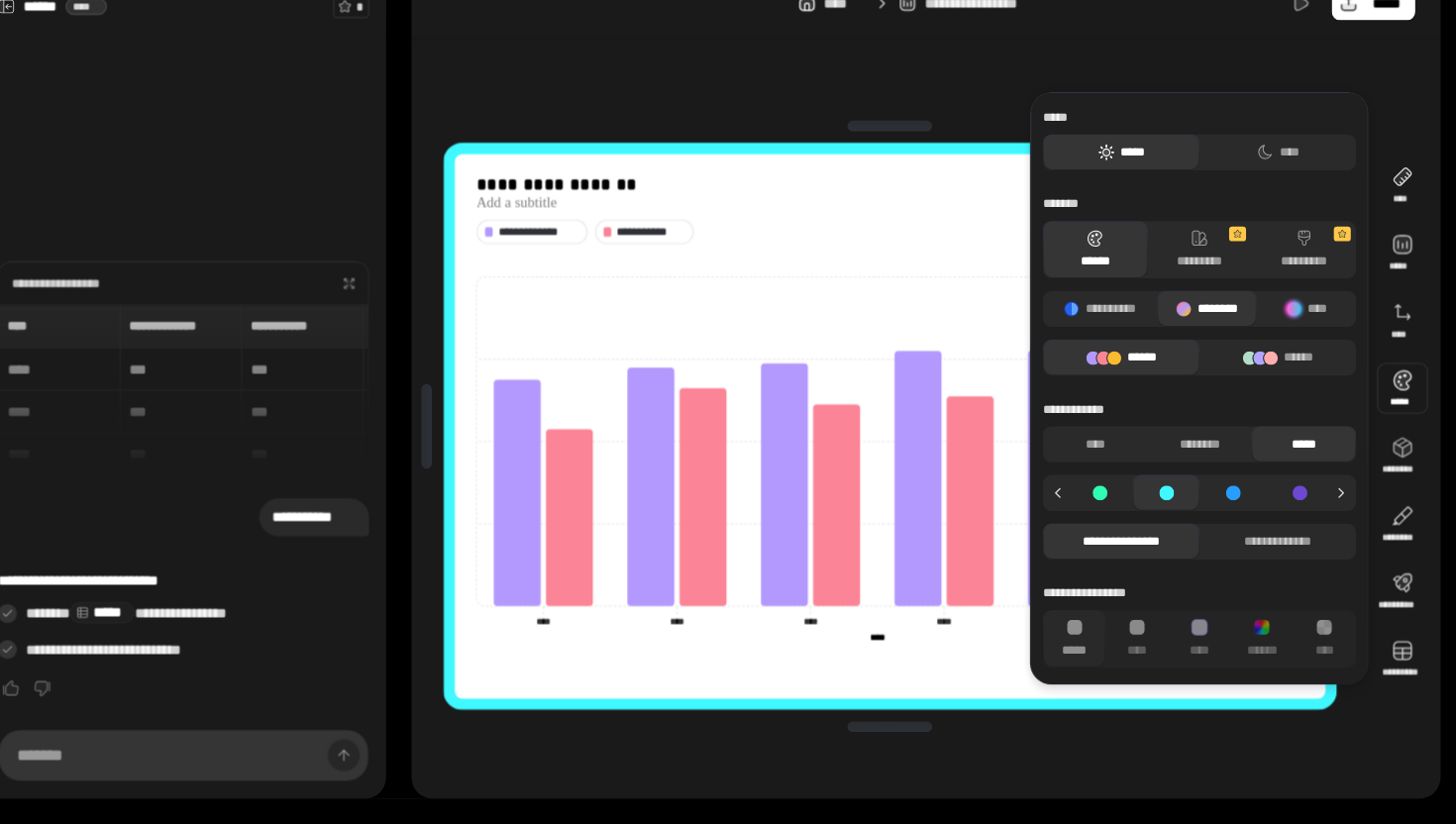 click on "********" at bounding box center [1213, 342] 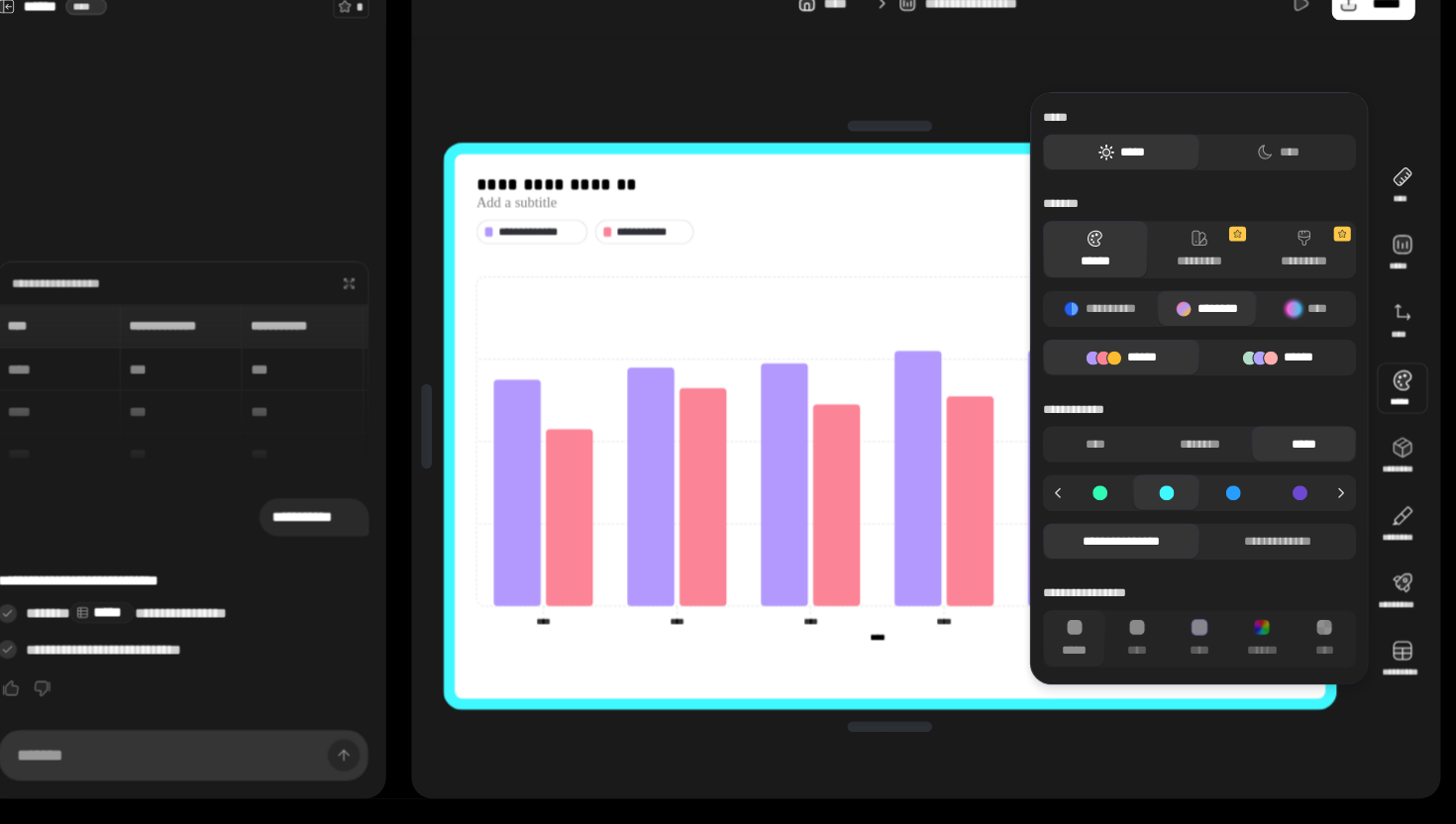 click 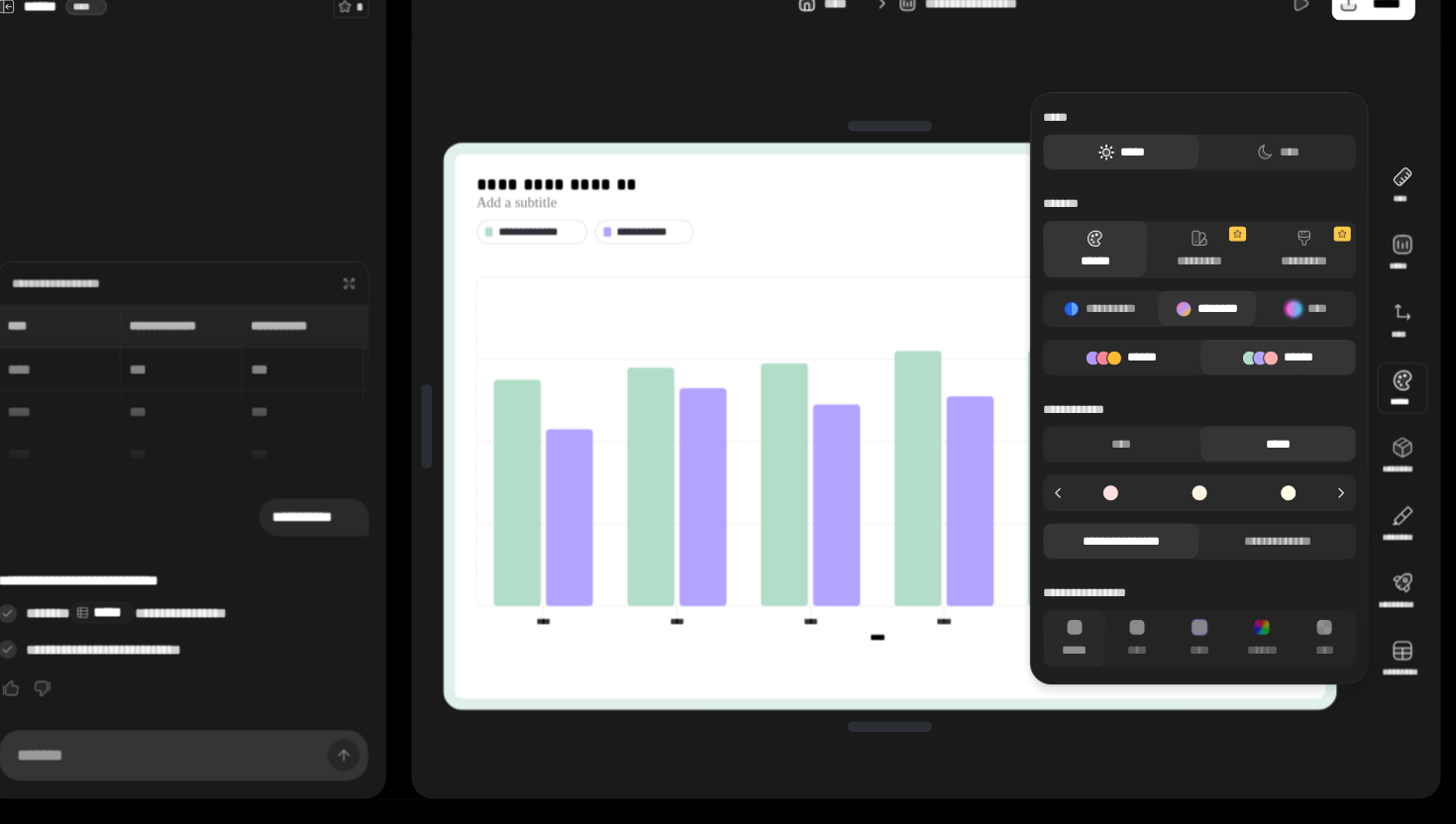 click on "******" at bounding box center (1133, 387) 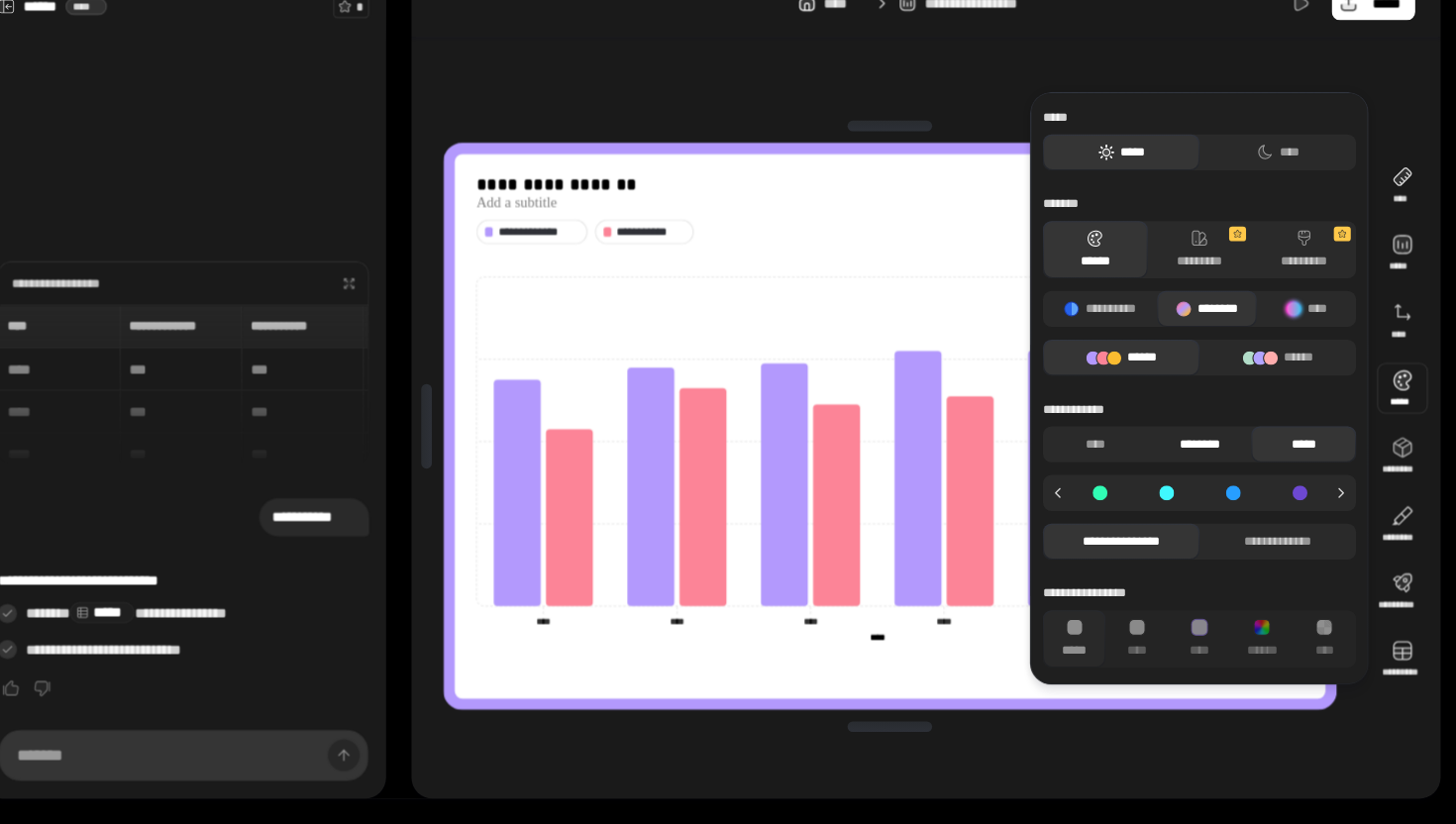 click on "********" at bounding box center (1206, 468) 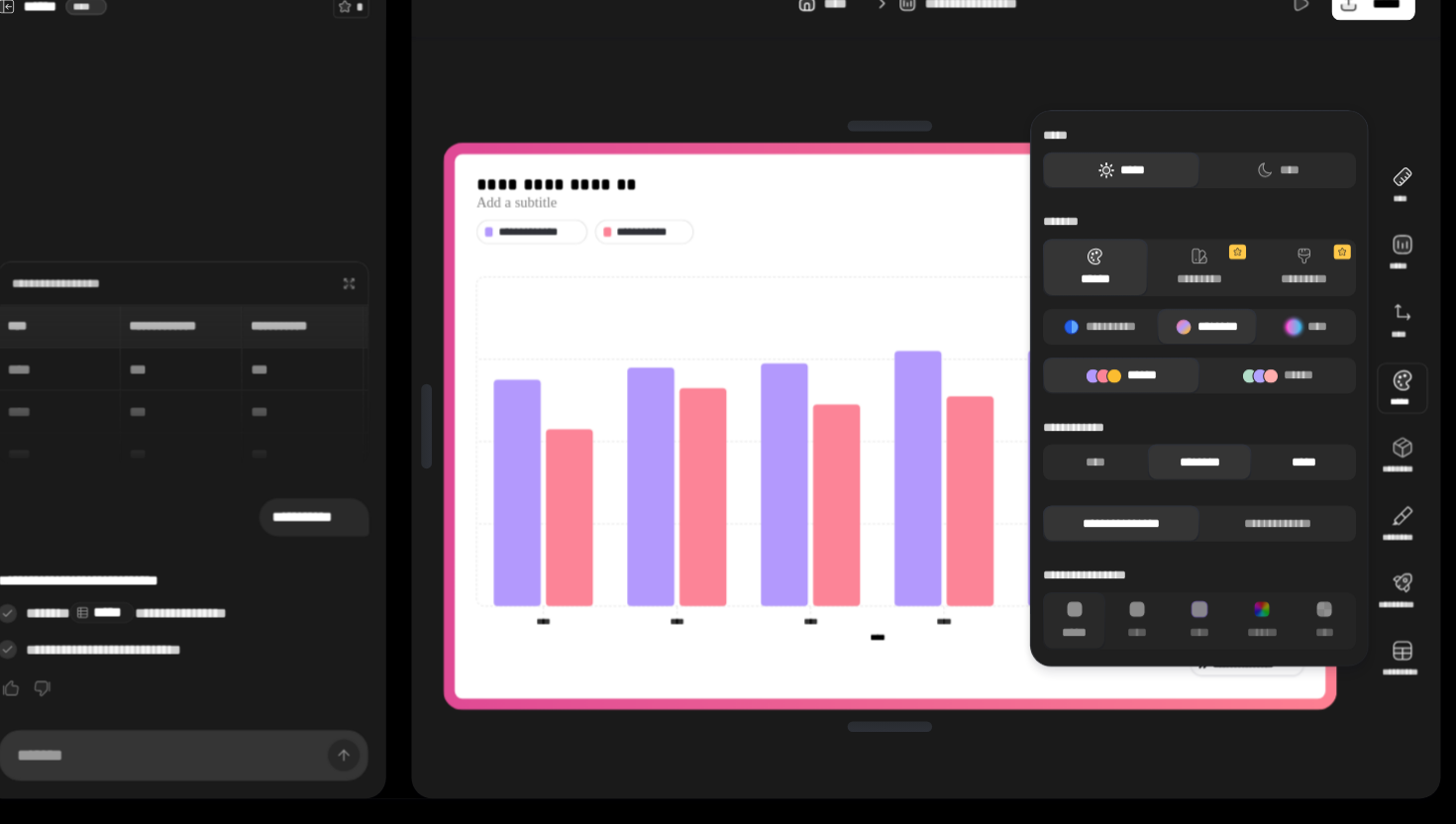 click on "*****" at bounding box center (1303, 485) 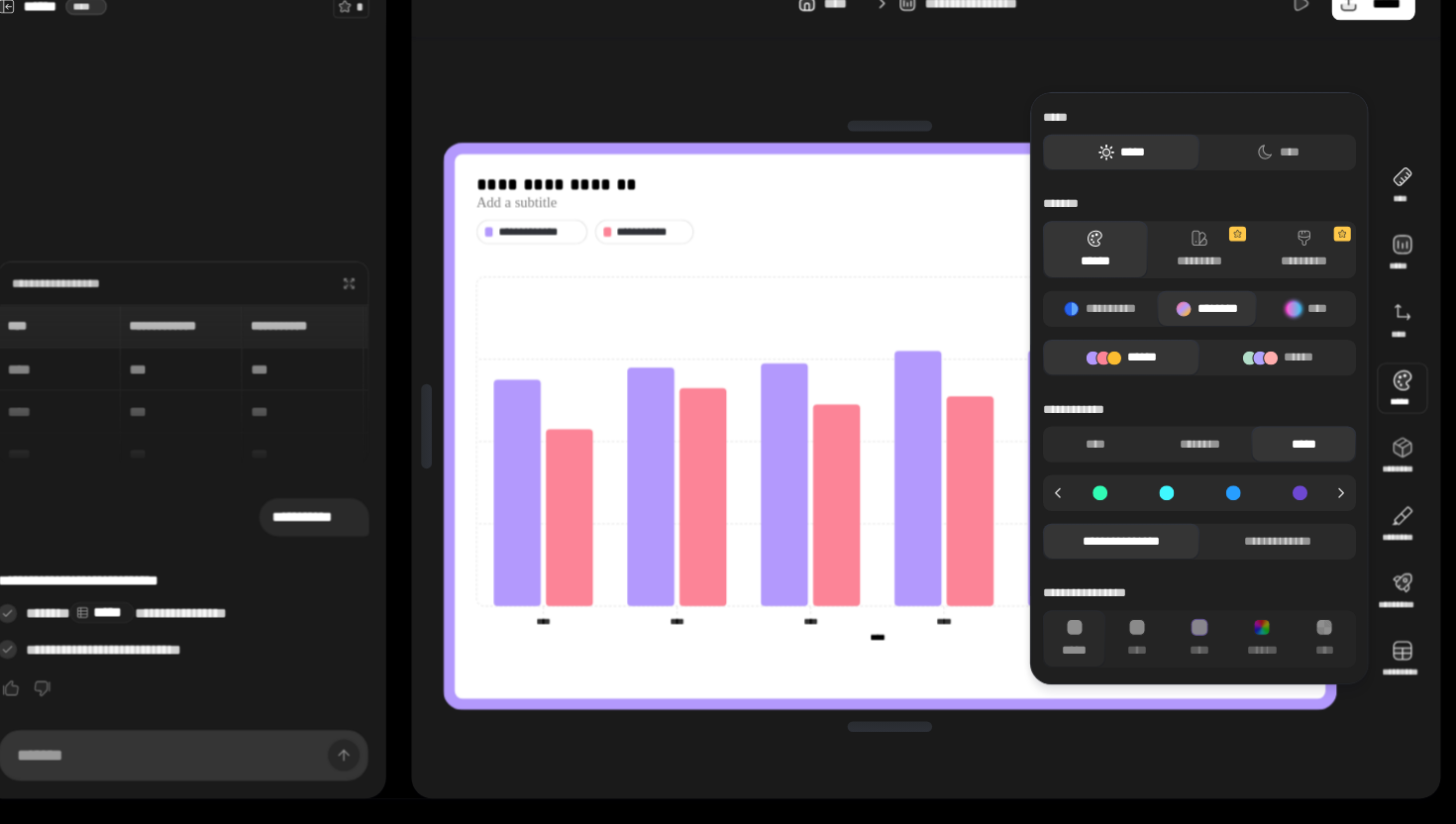 click on "**********" at bounding box center (1206, 457) 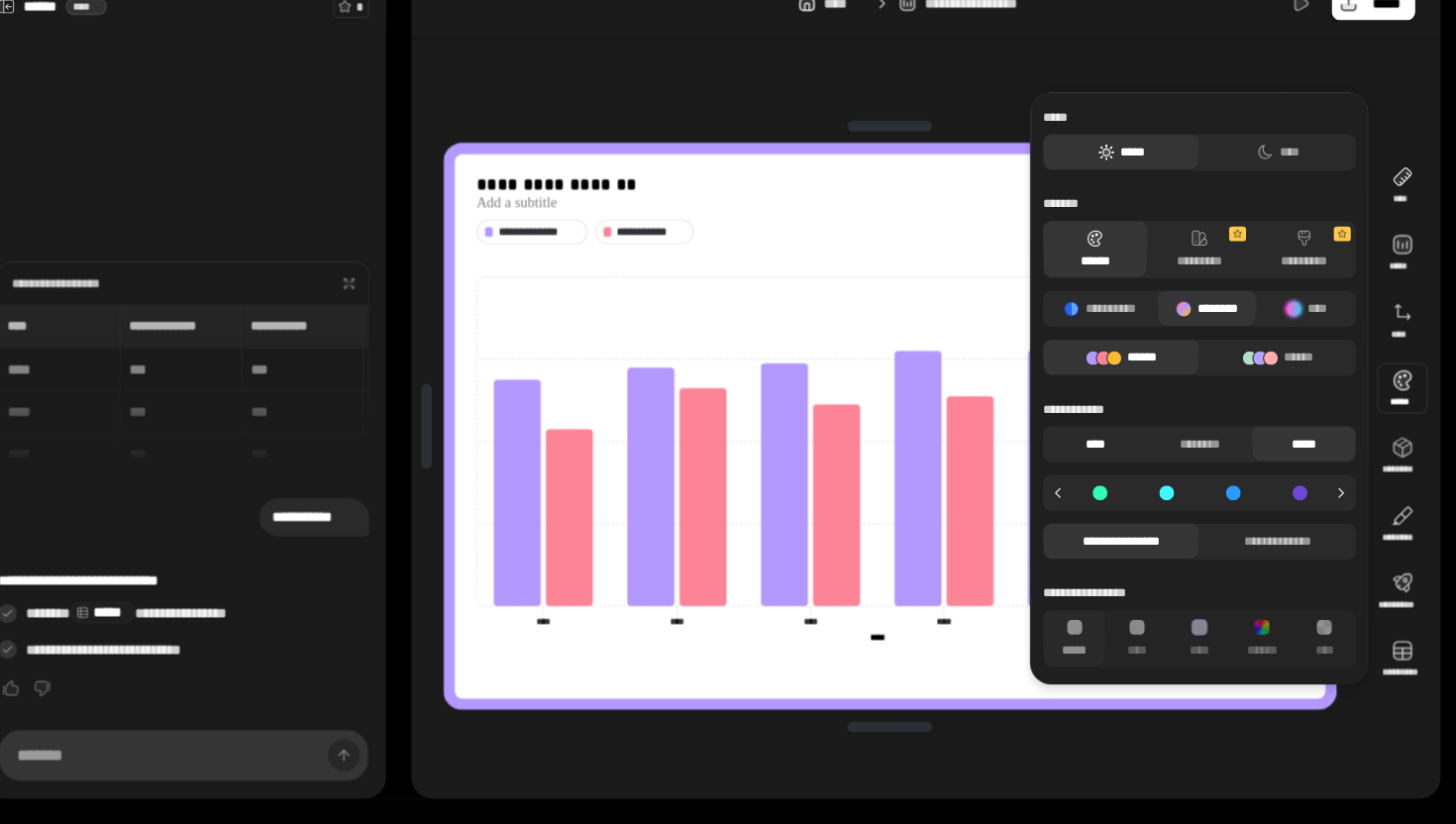 click on "****" at bounding box center (1108, 468) 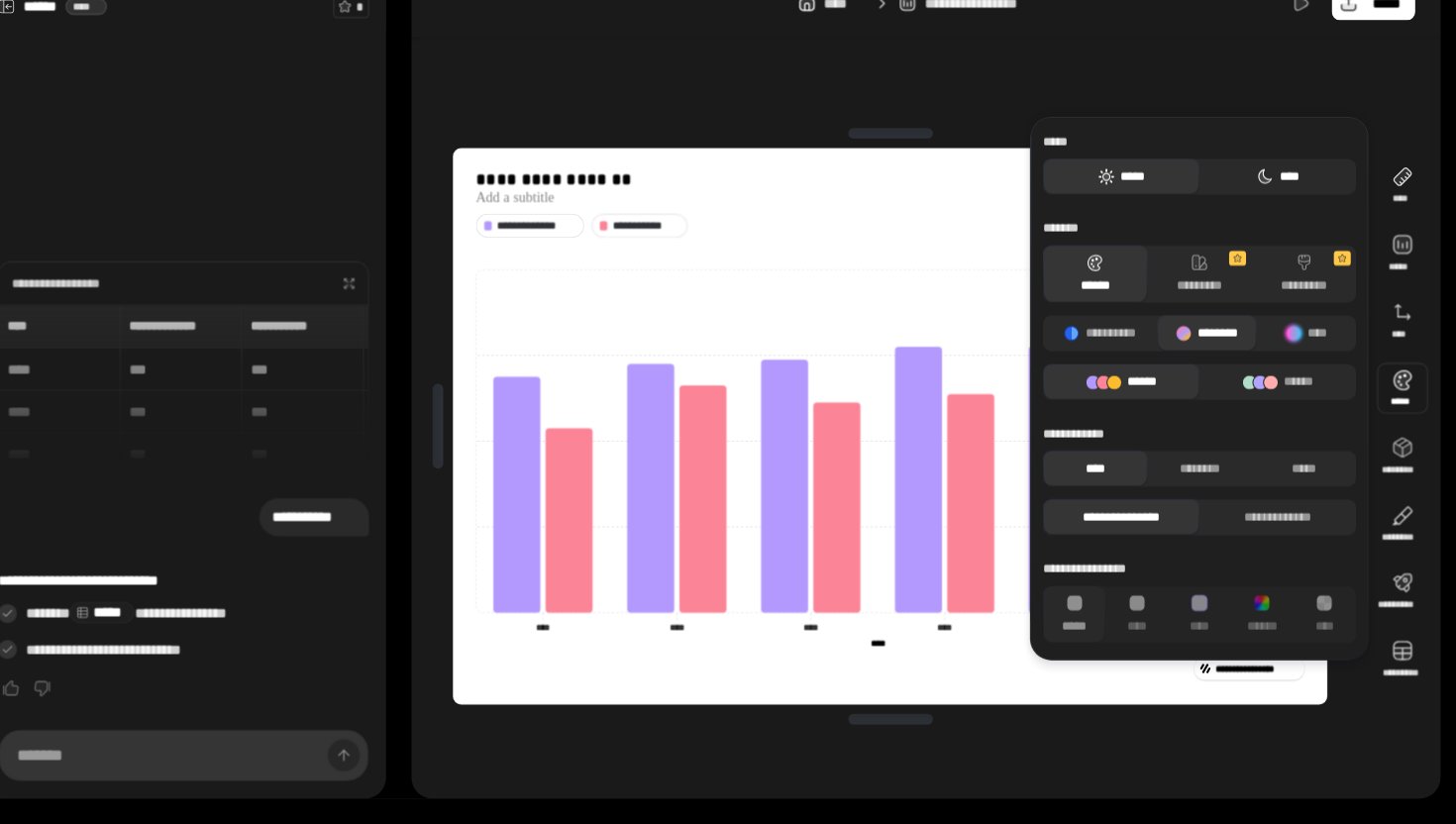 click on "****" at bounding box center (1280, 218) 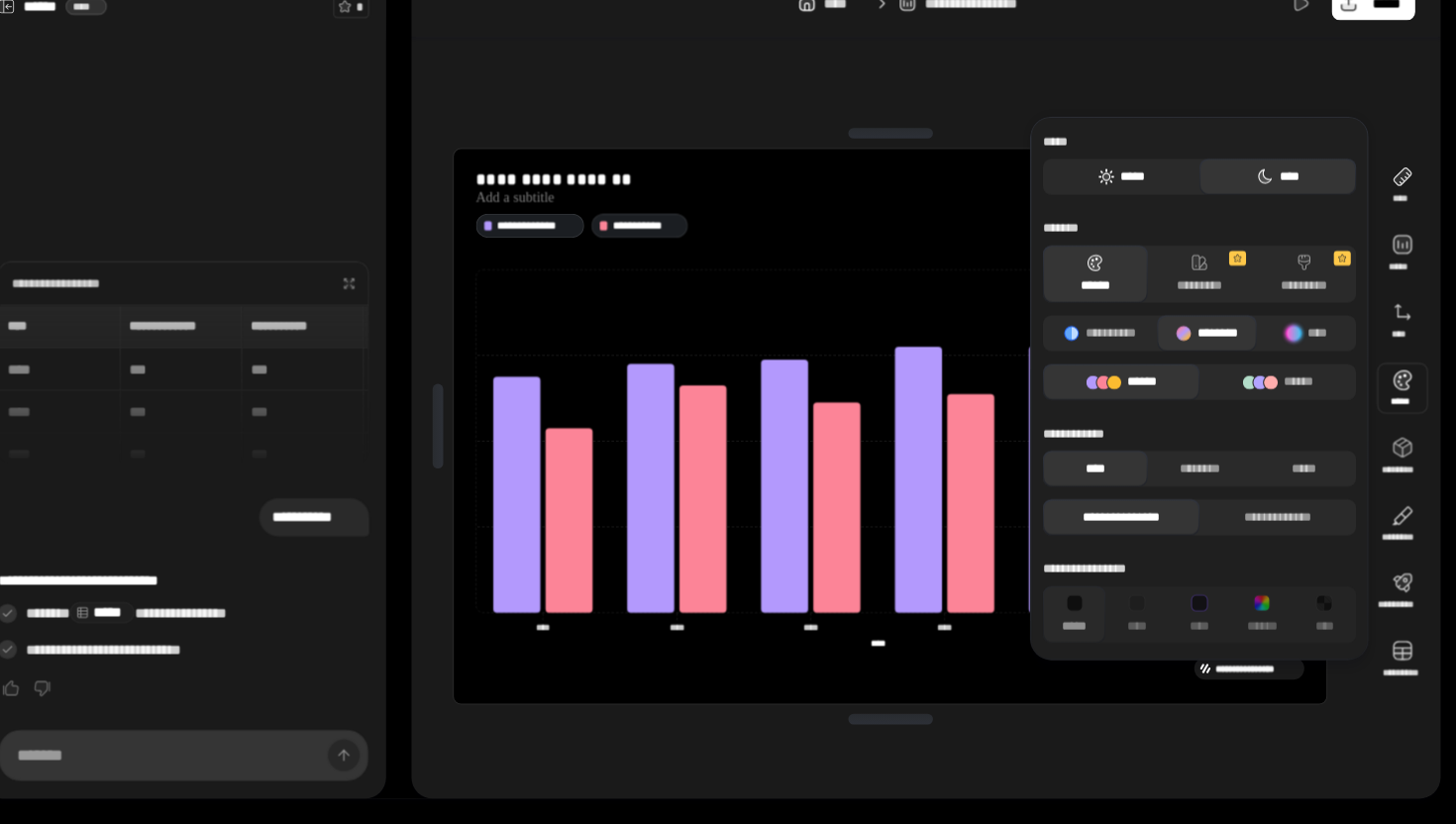 click on "*****" at bounding box center (1133, 218) 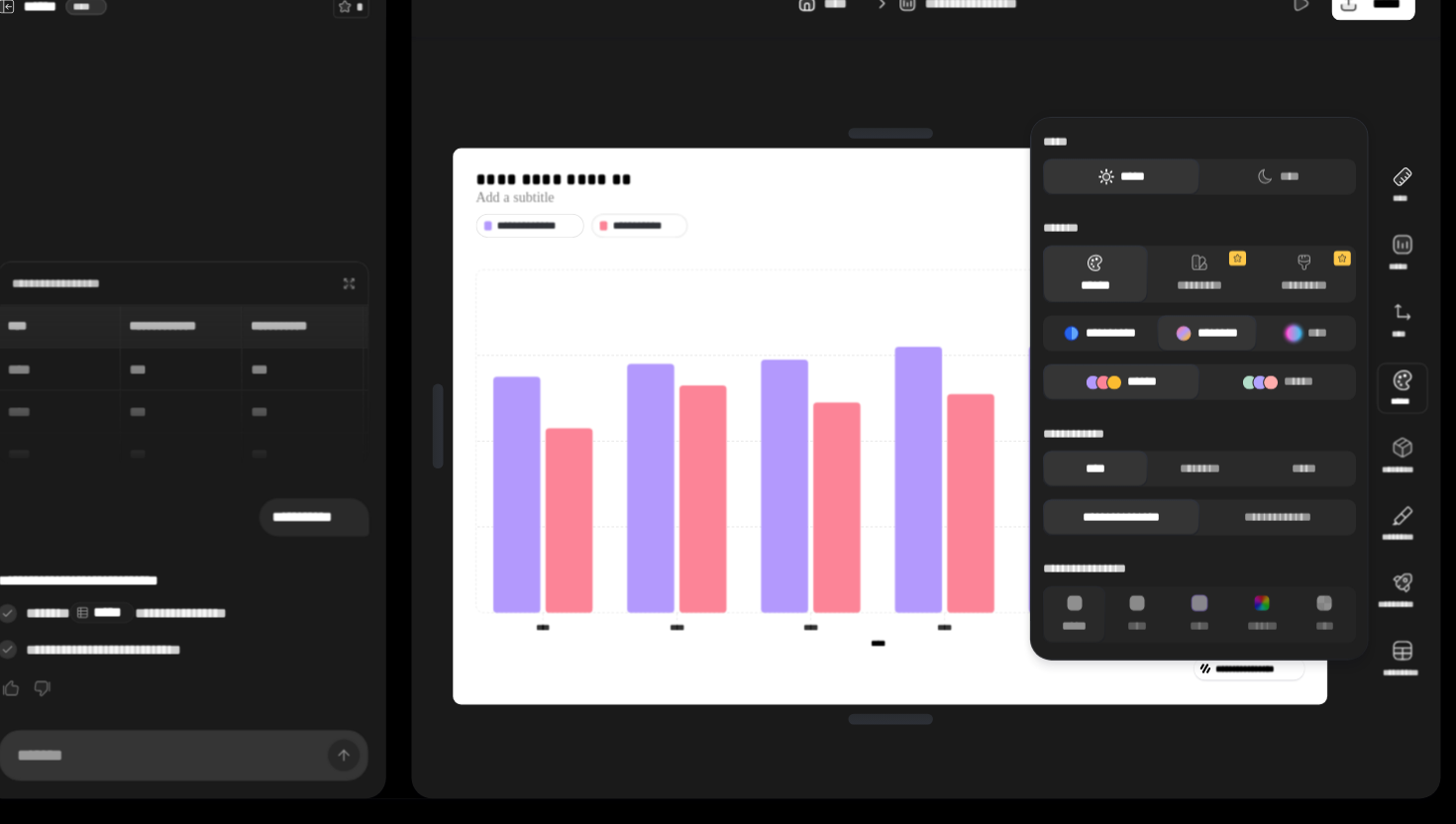 click on "**********" at bounding box center (1113, 364) 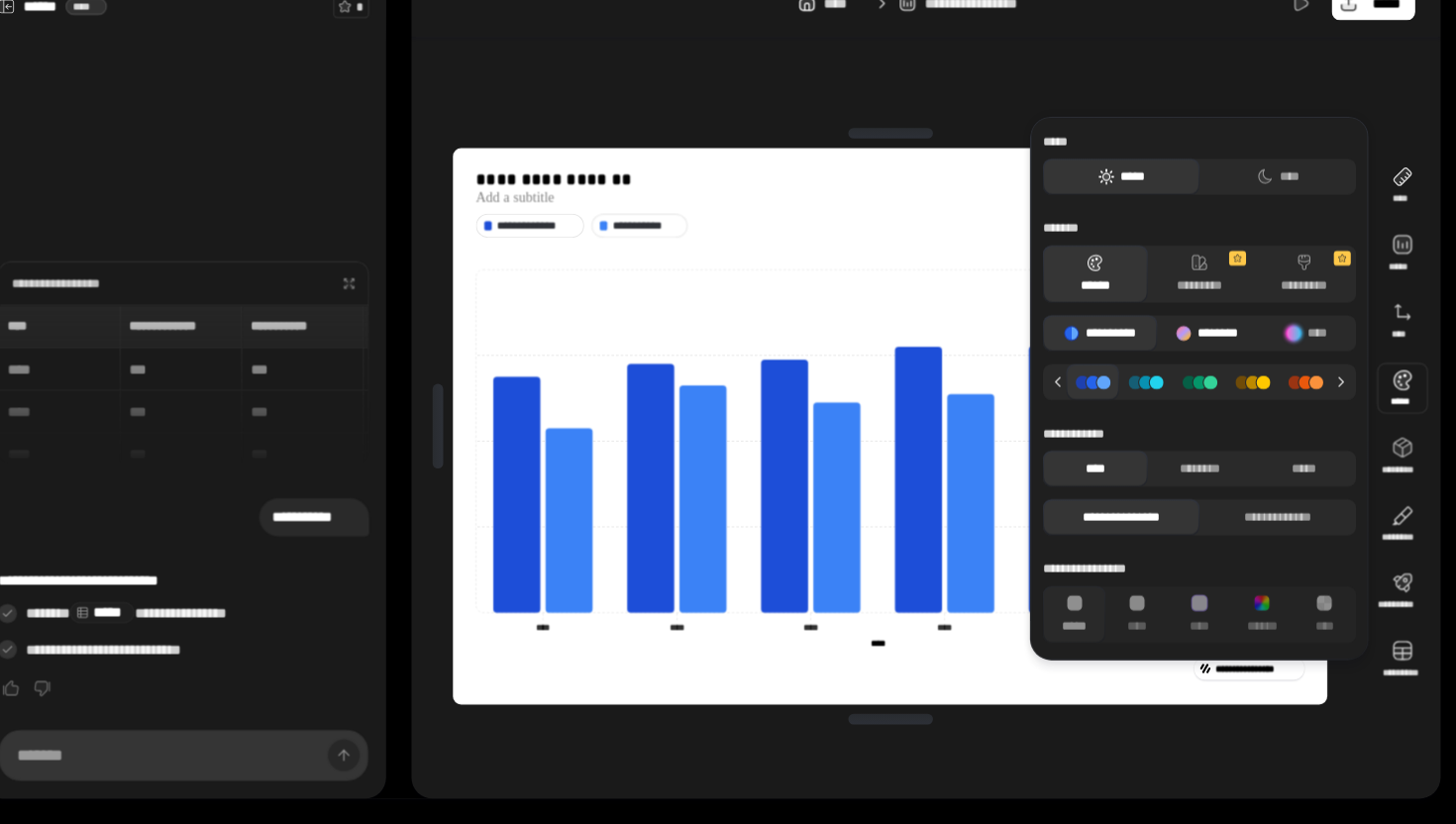 click on "********" at bounding box center [1213, 364] 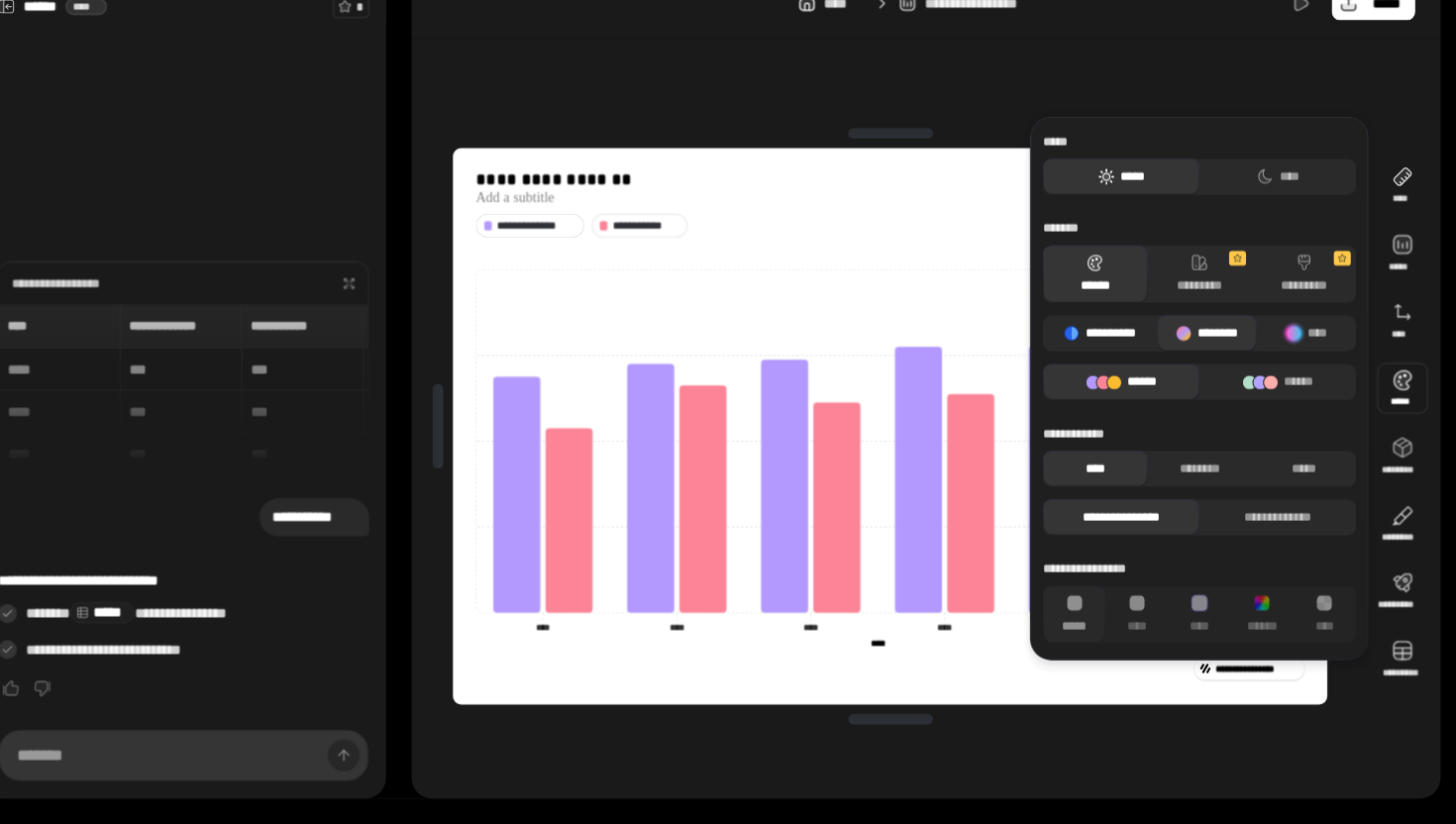 click on "**********" at bounding box center [1113, 364] 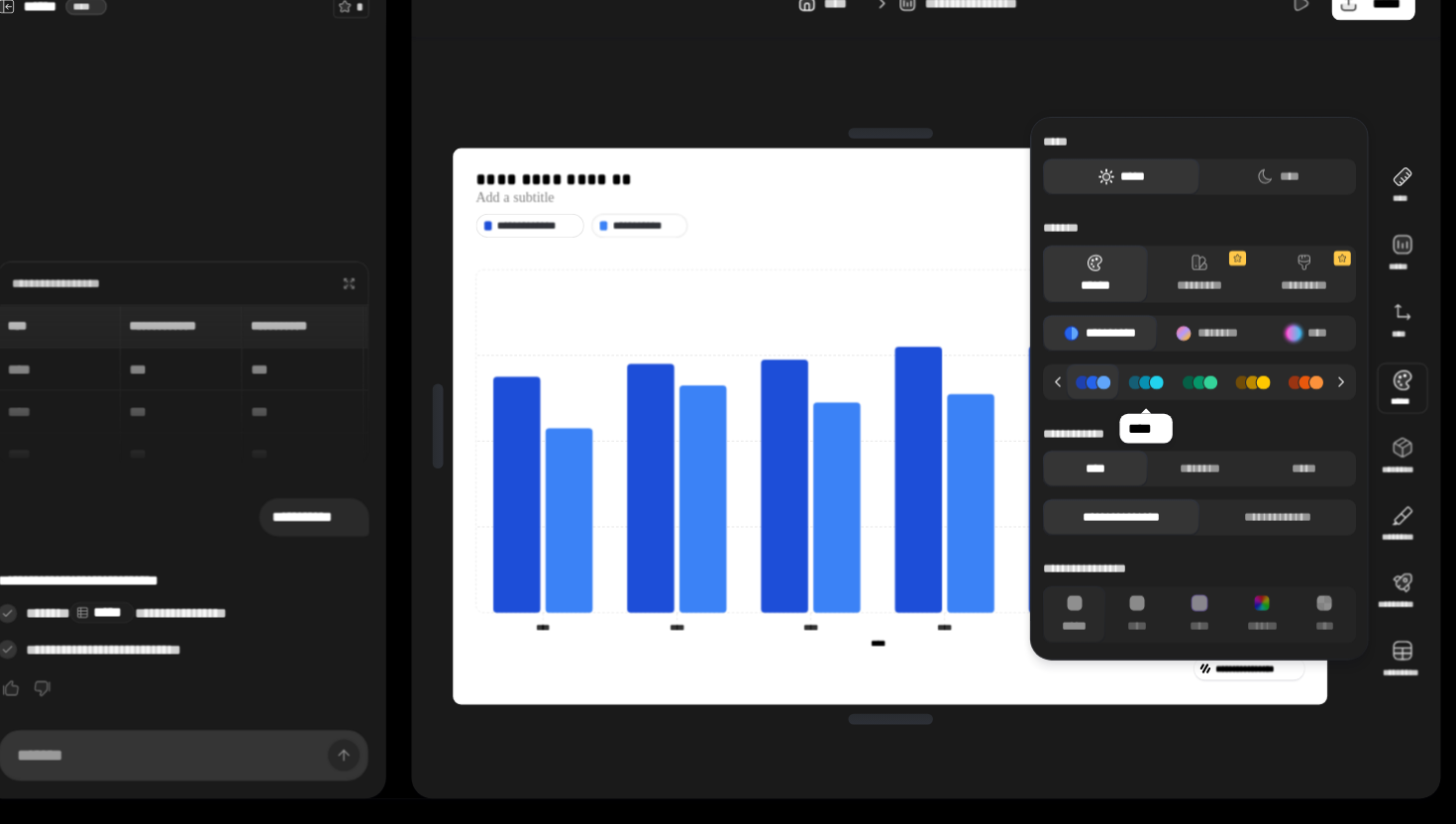 click 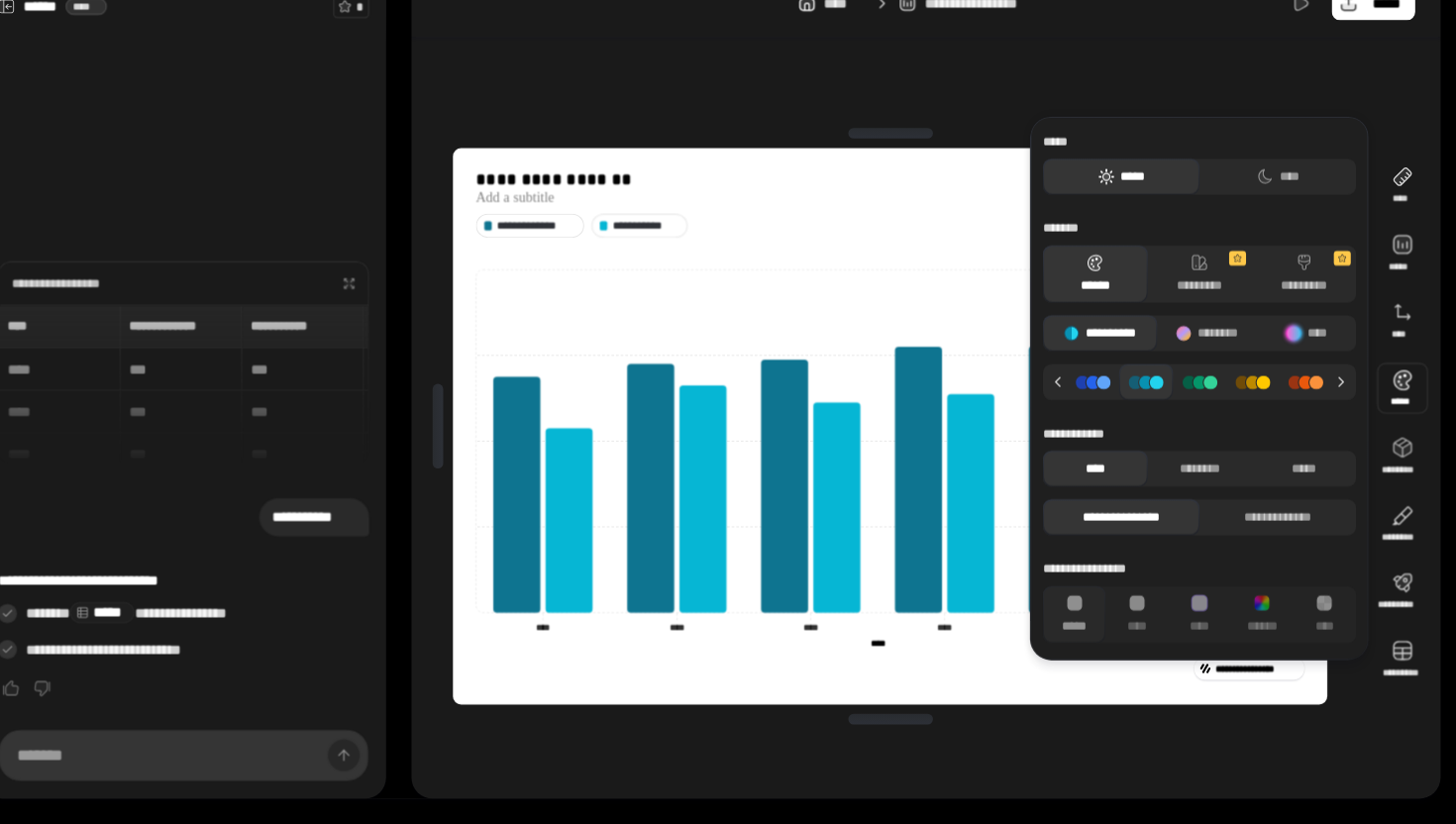 click 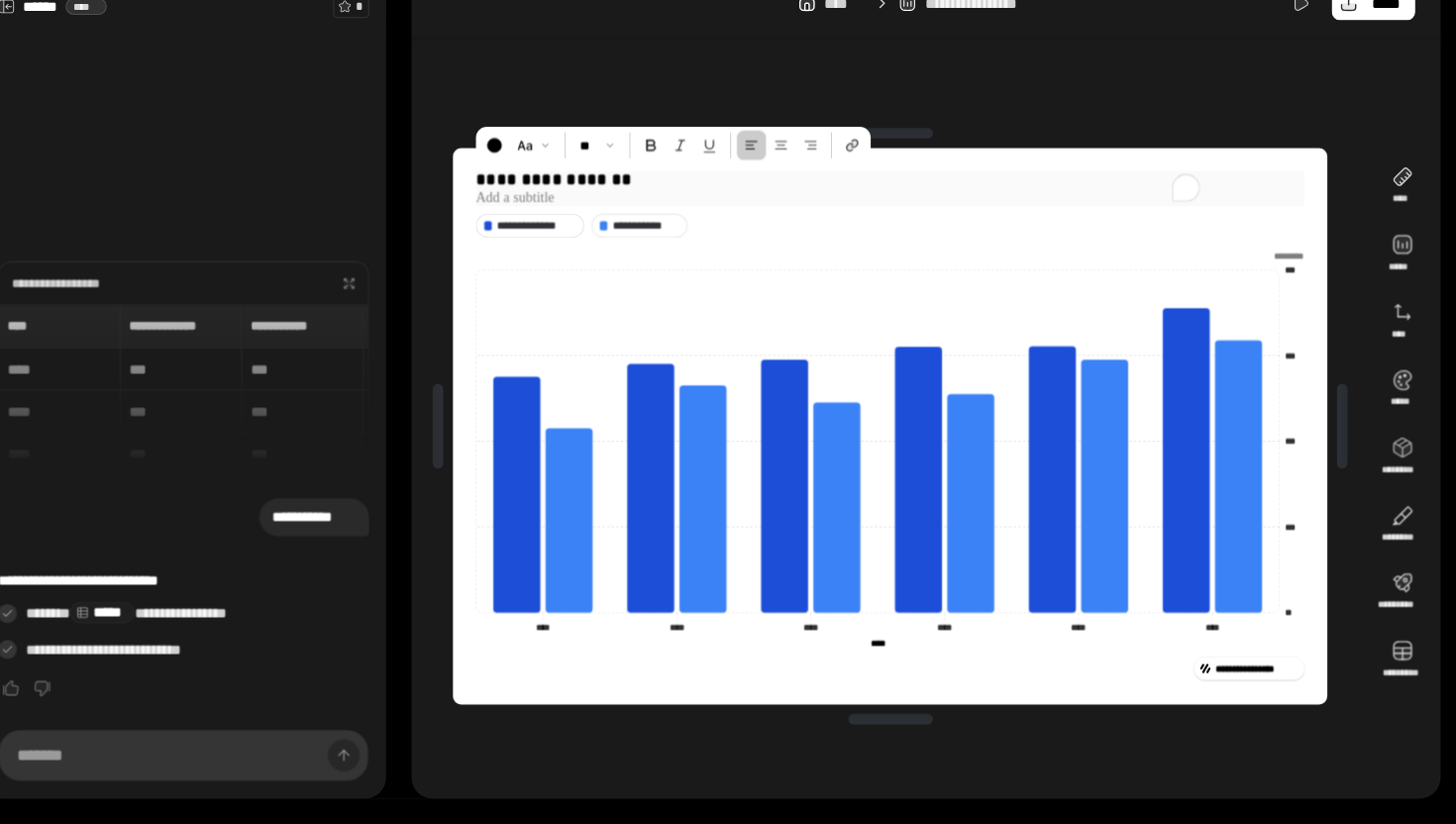 click on "**********" at bounding box center [916, 221] 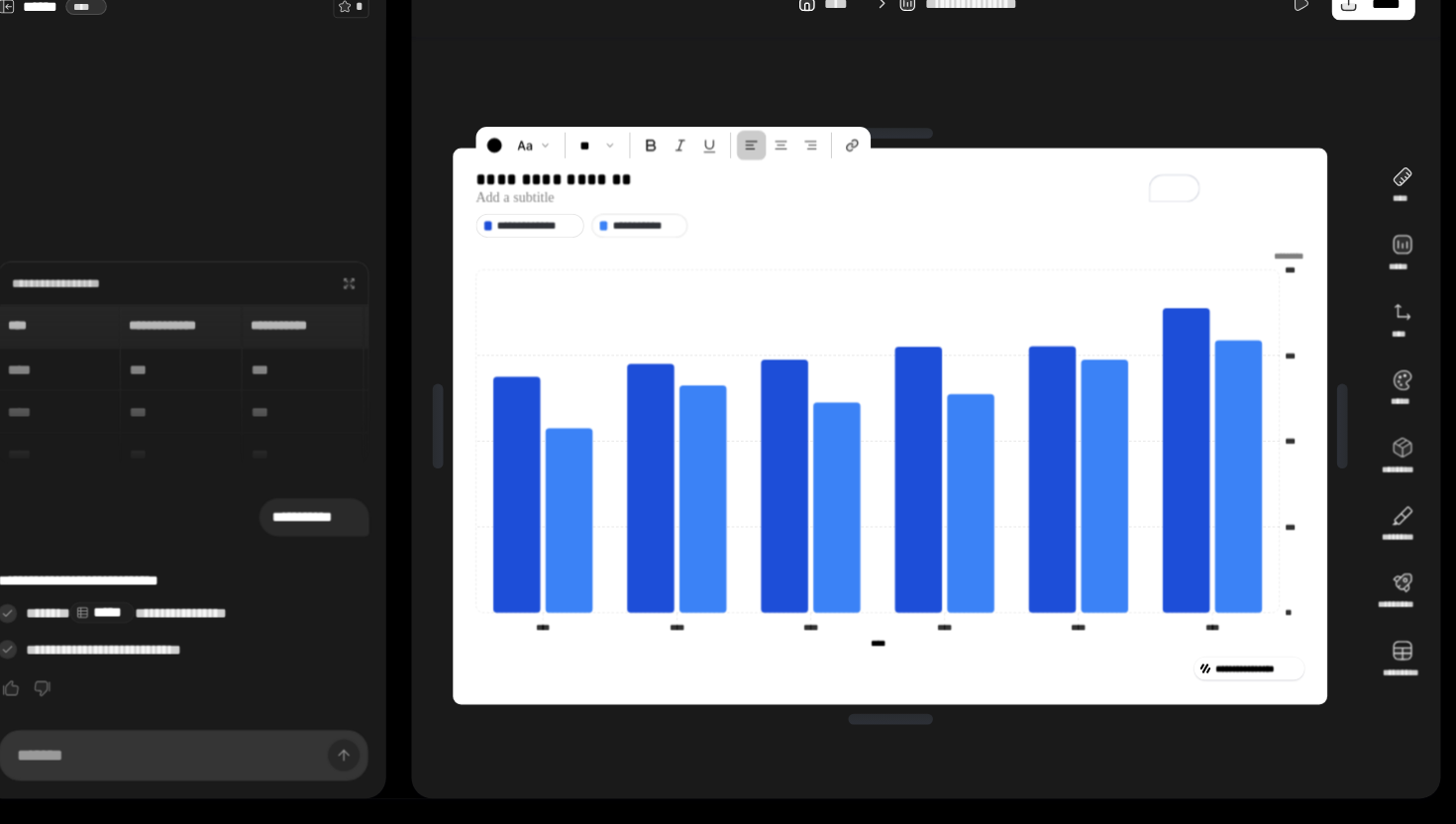 click on "**********" at bounding box center (916, 452) 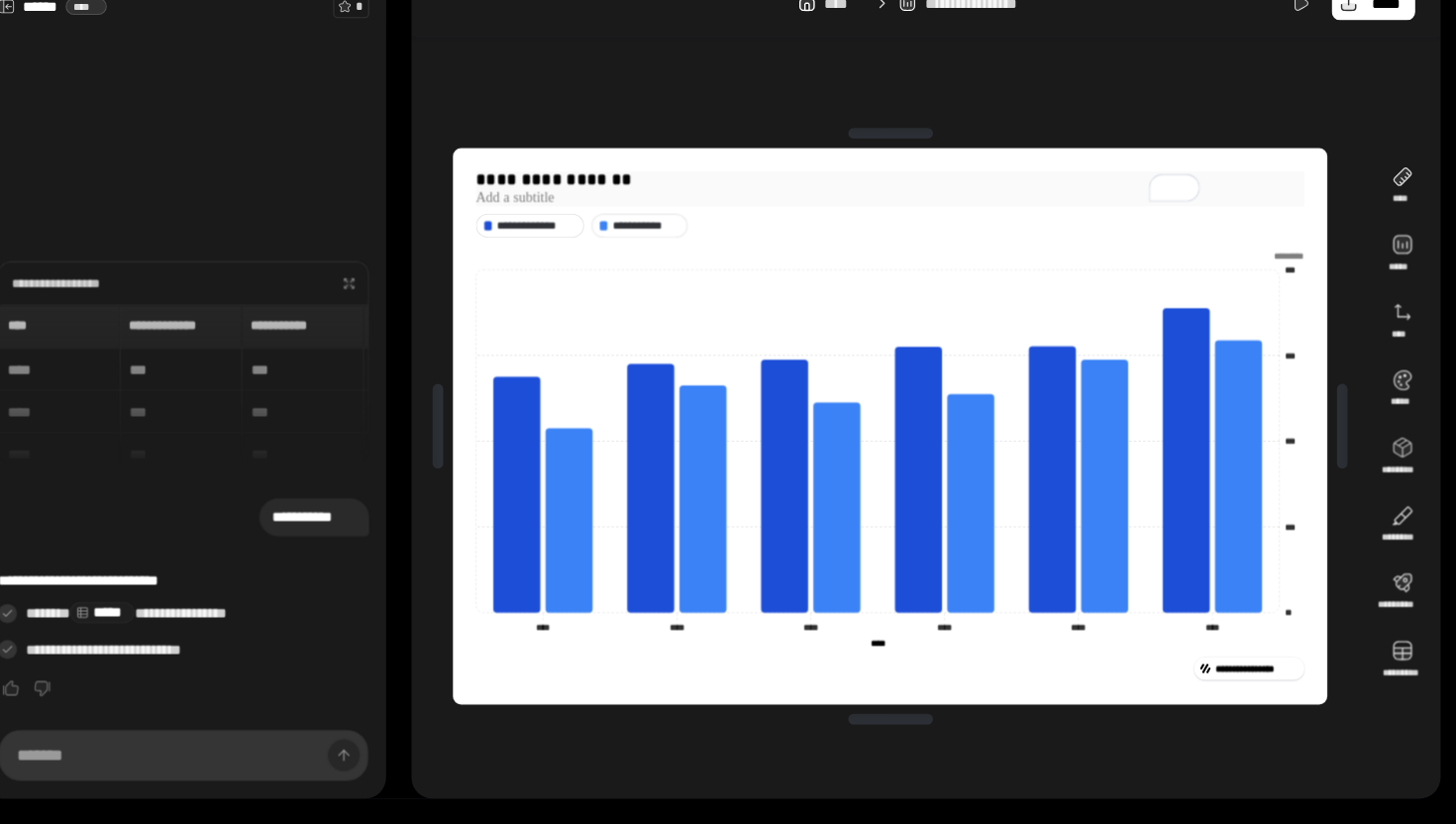 click on "**********" at bounding box center [916, 221] 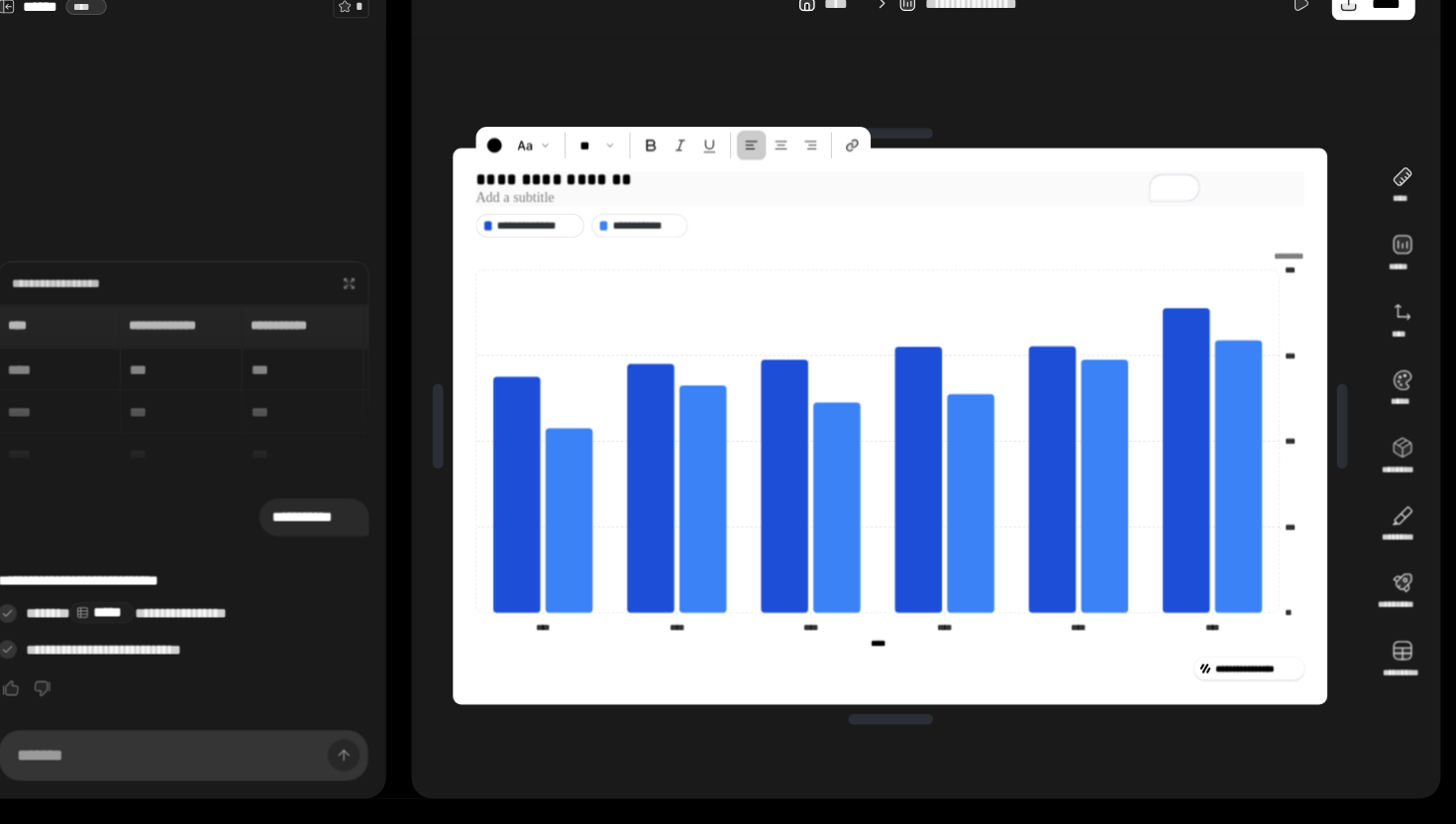 click on "**********" at bounding box center [916, 221] 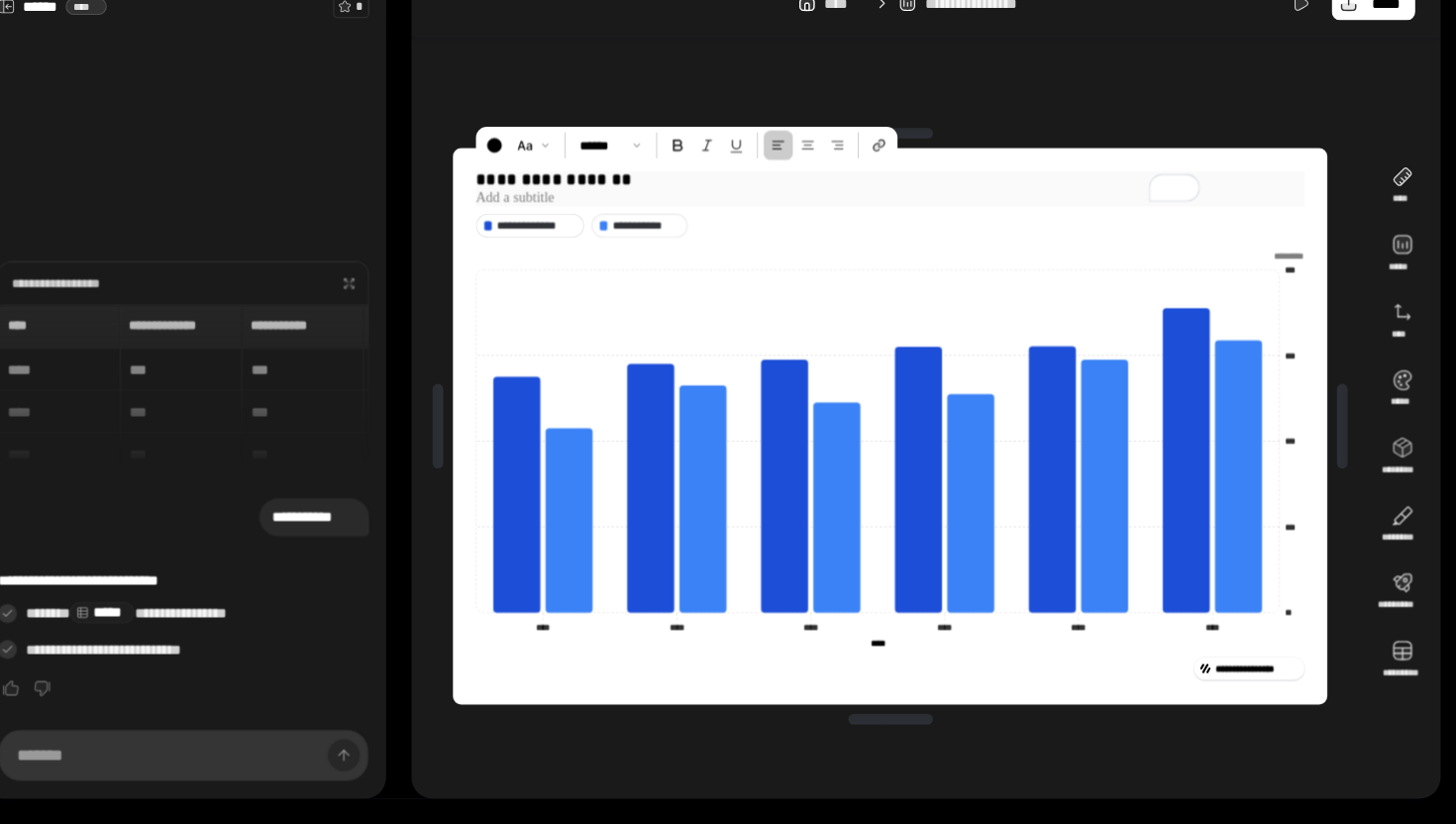 click at bounding box center (916, 238) 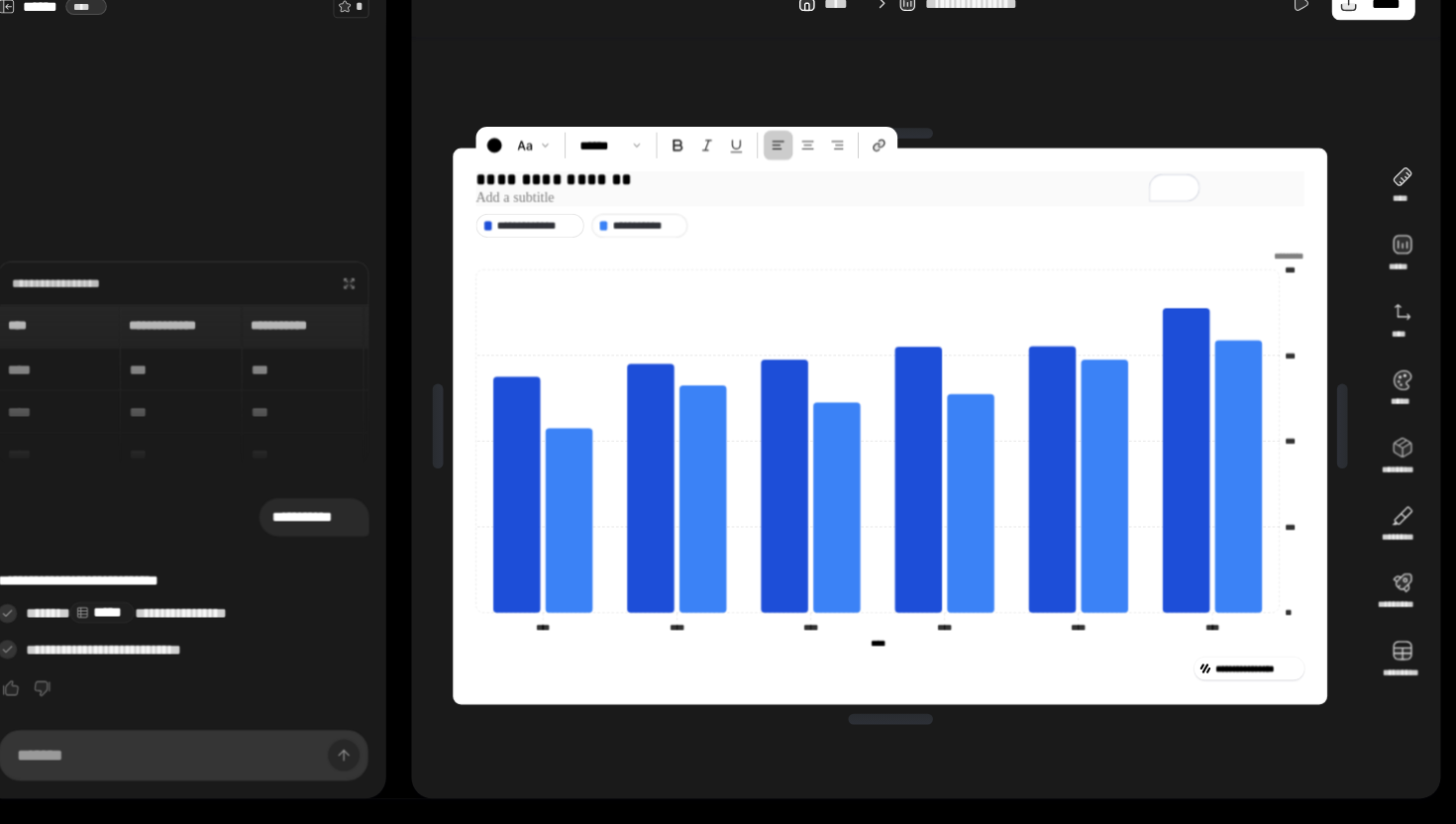 click at bounding box center (916, 238) 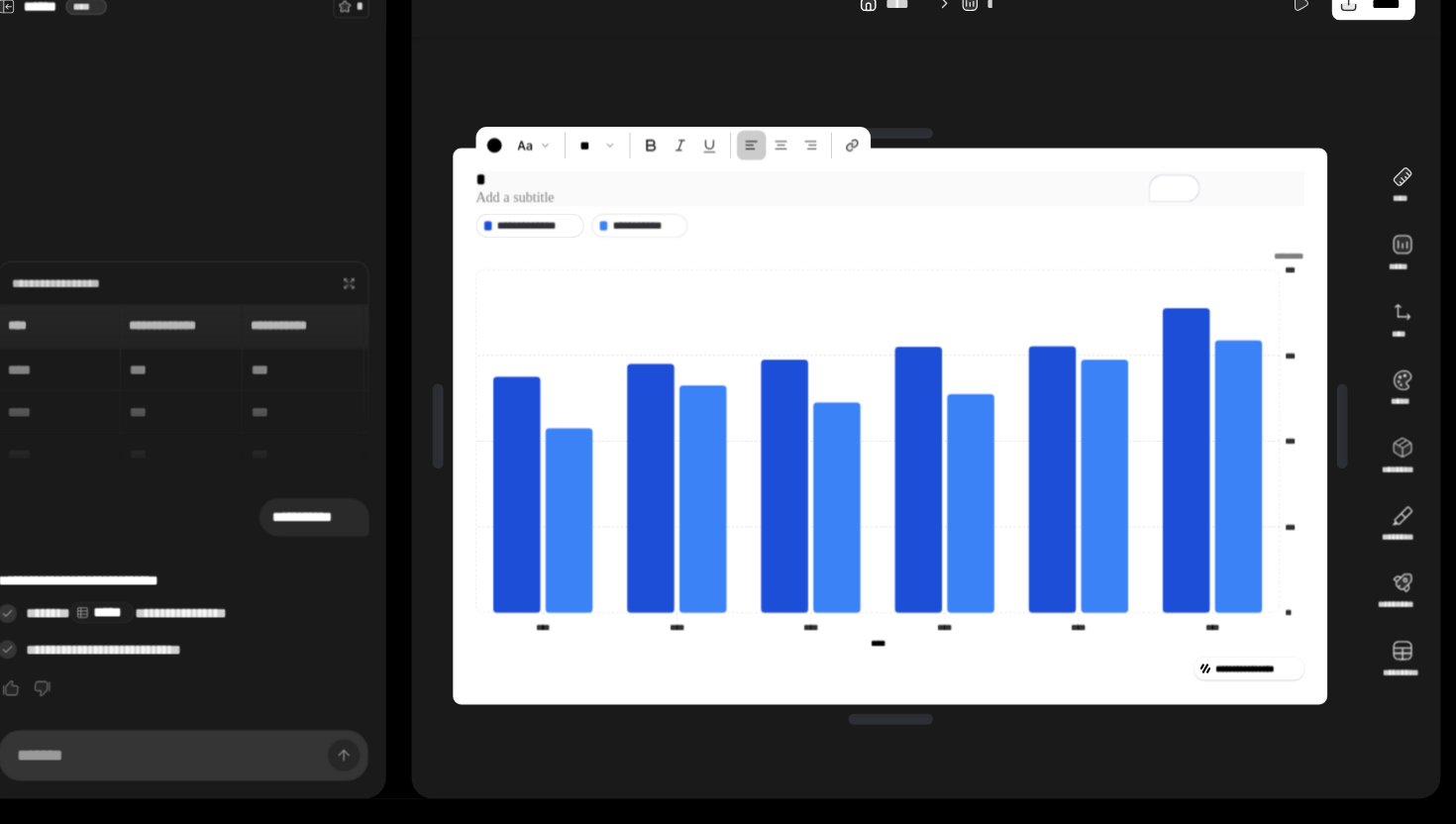 type 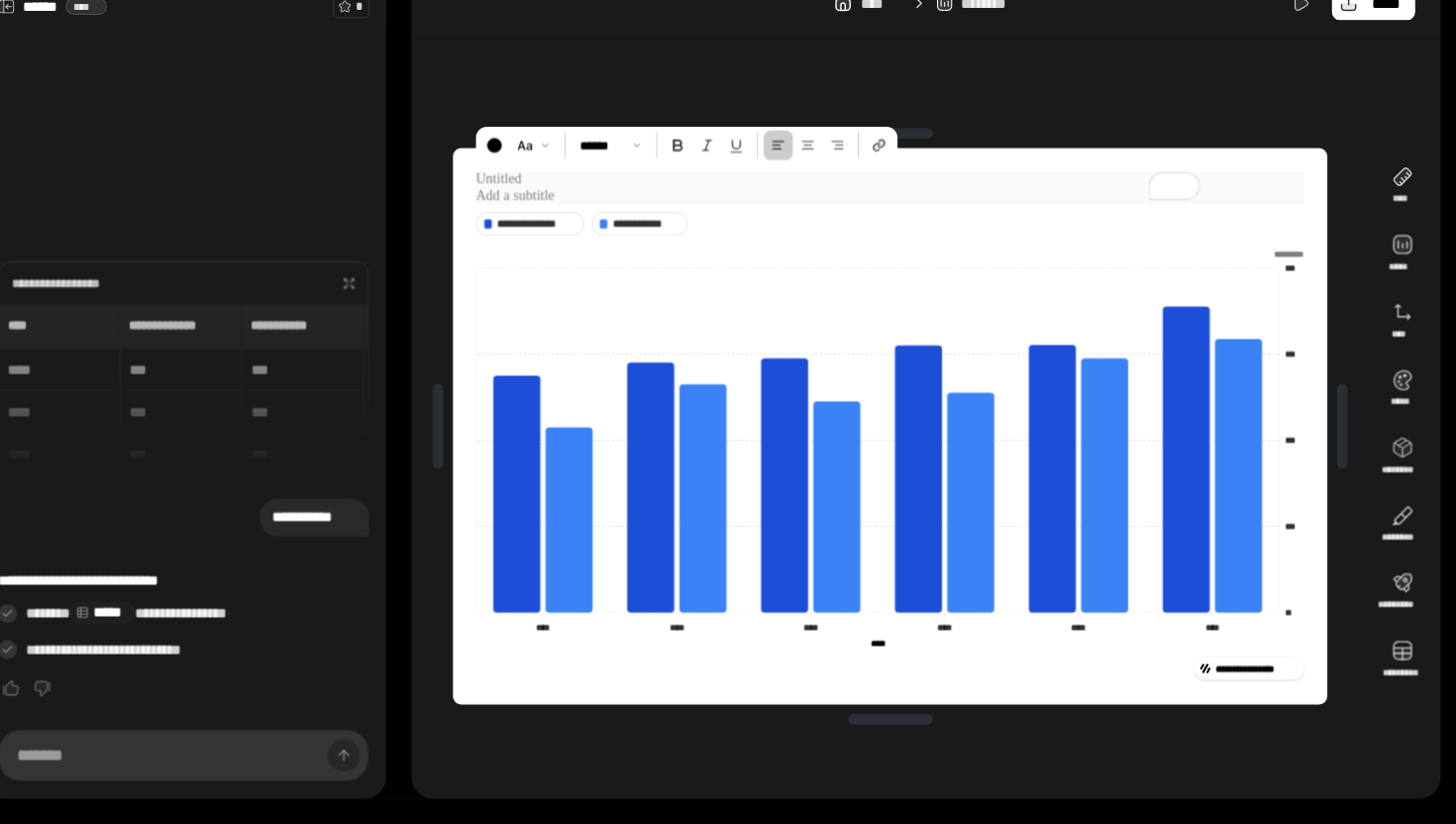 click at bounding box center [916, 237] 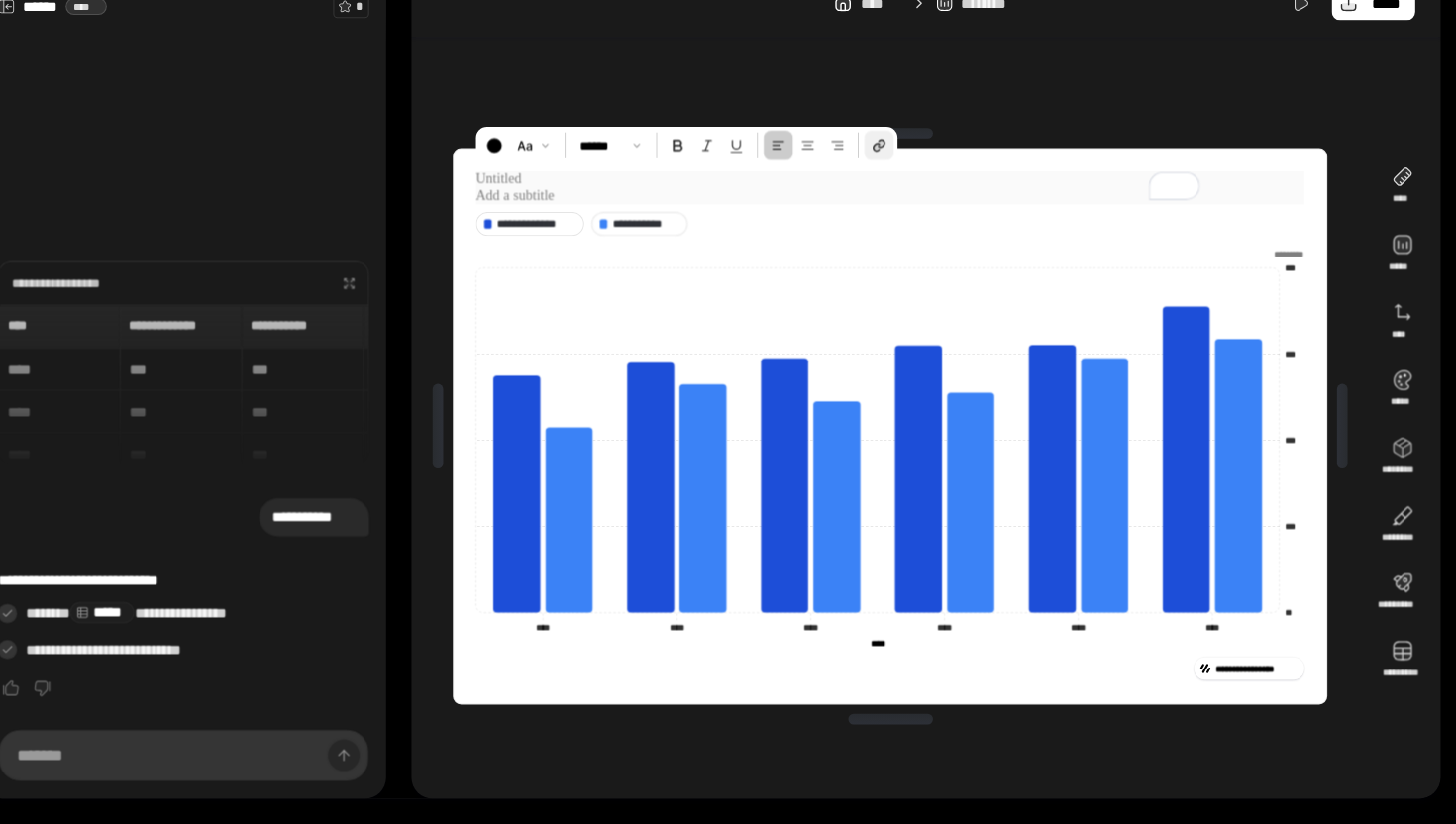 click at bounding box center [916, 237] 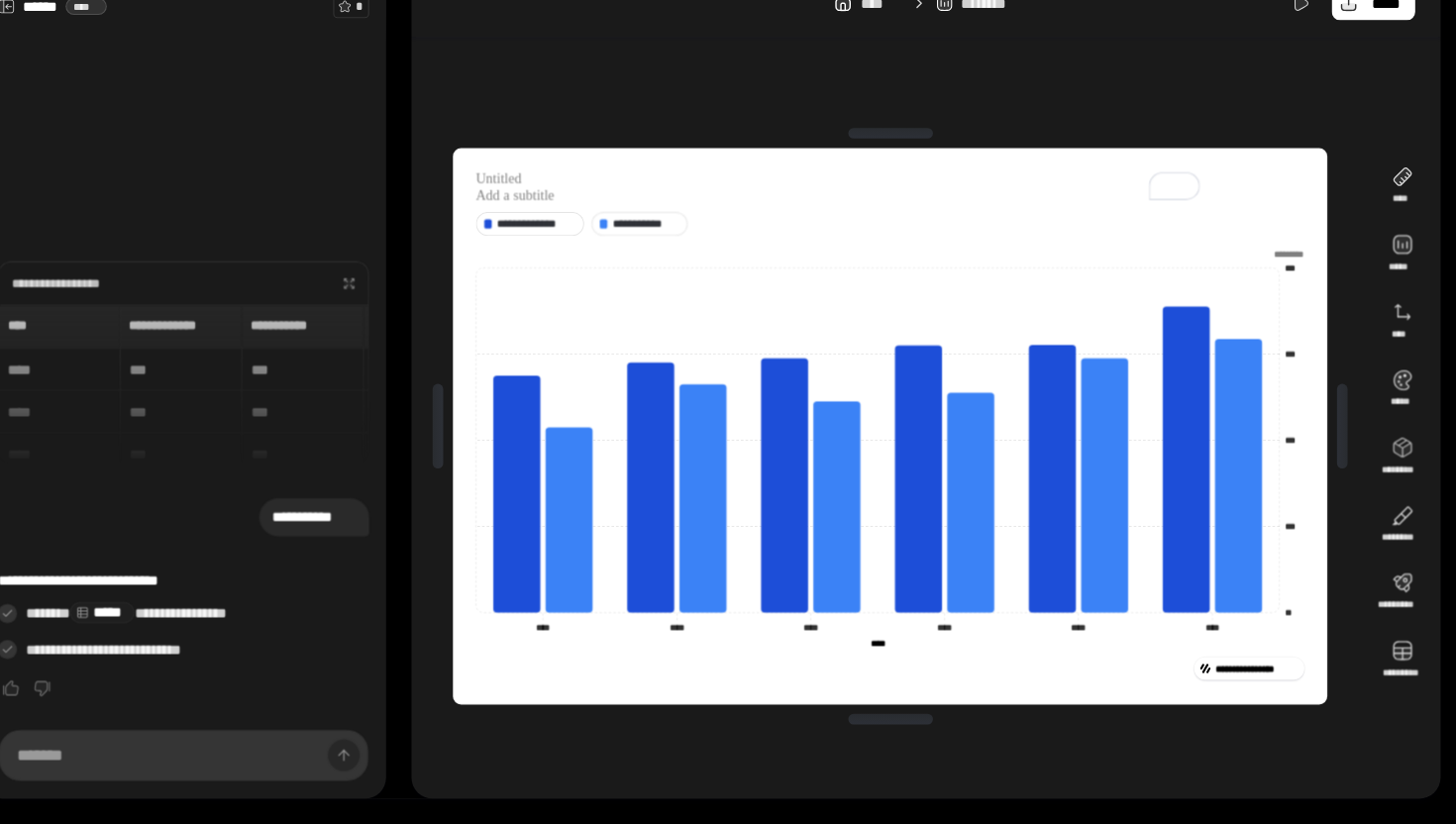 click on "**********" at bounding box center [916, 452] 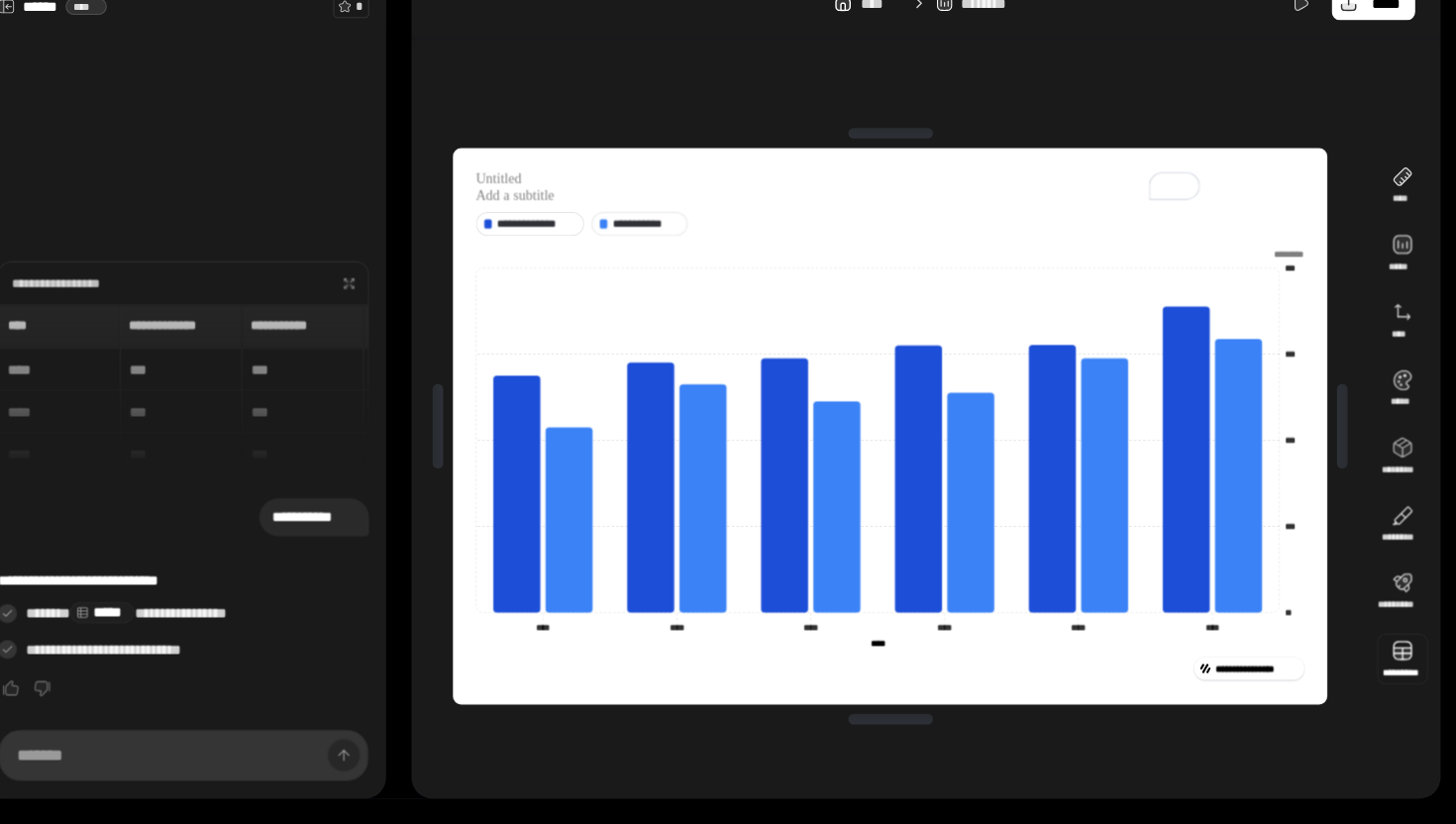 type 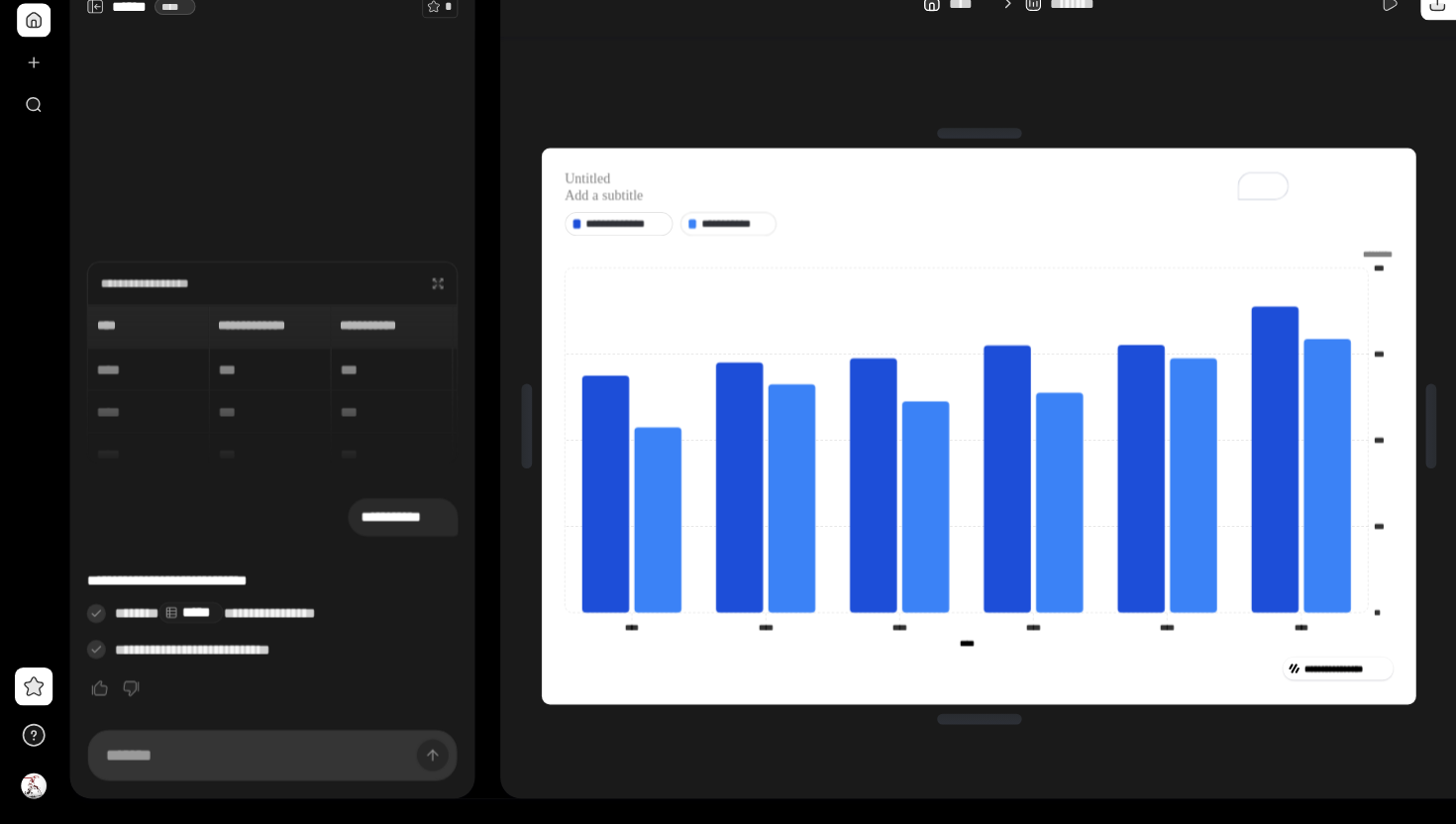 scroll, scrollTop: 0, scrollLeft: 0, axis: both 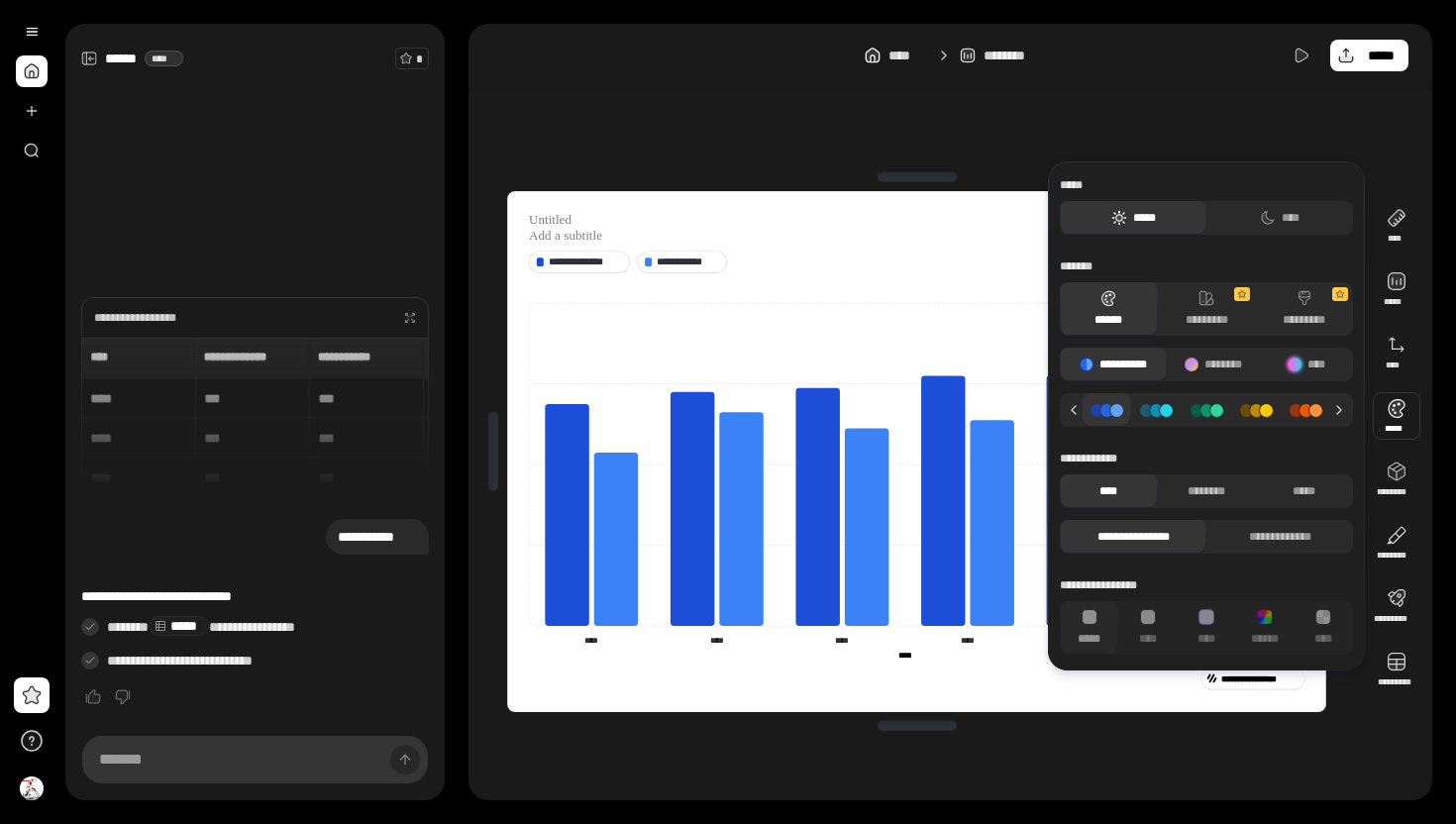 click at bounding box center [1397, 416] 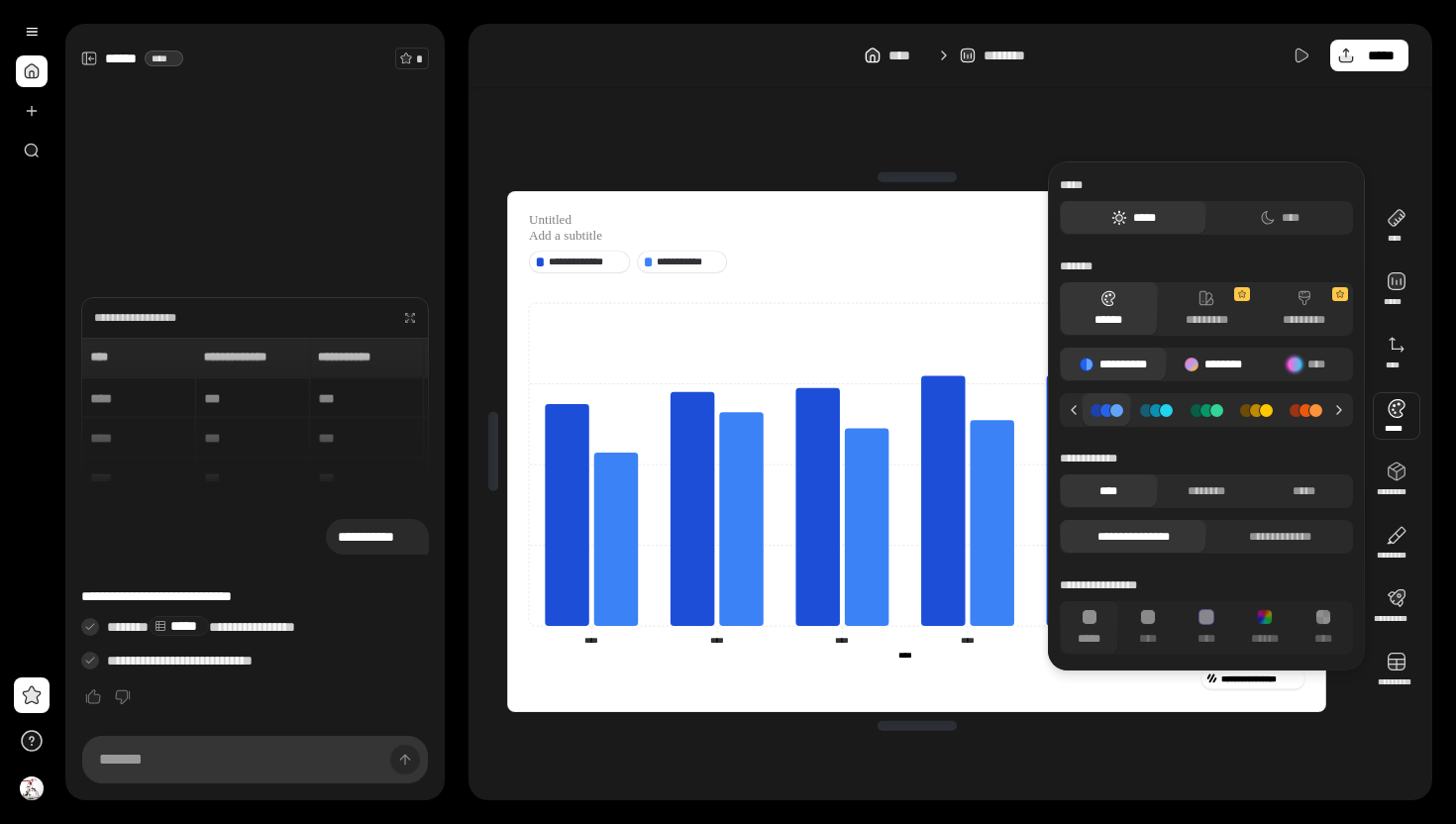click on "********" at bounding box center (1213, 364) 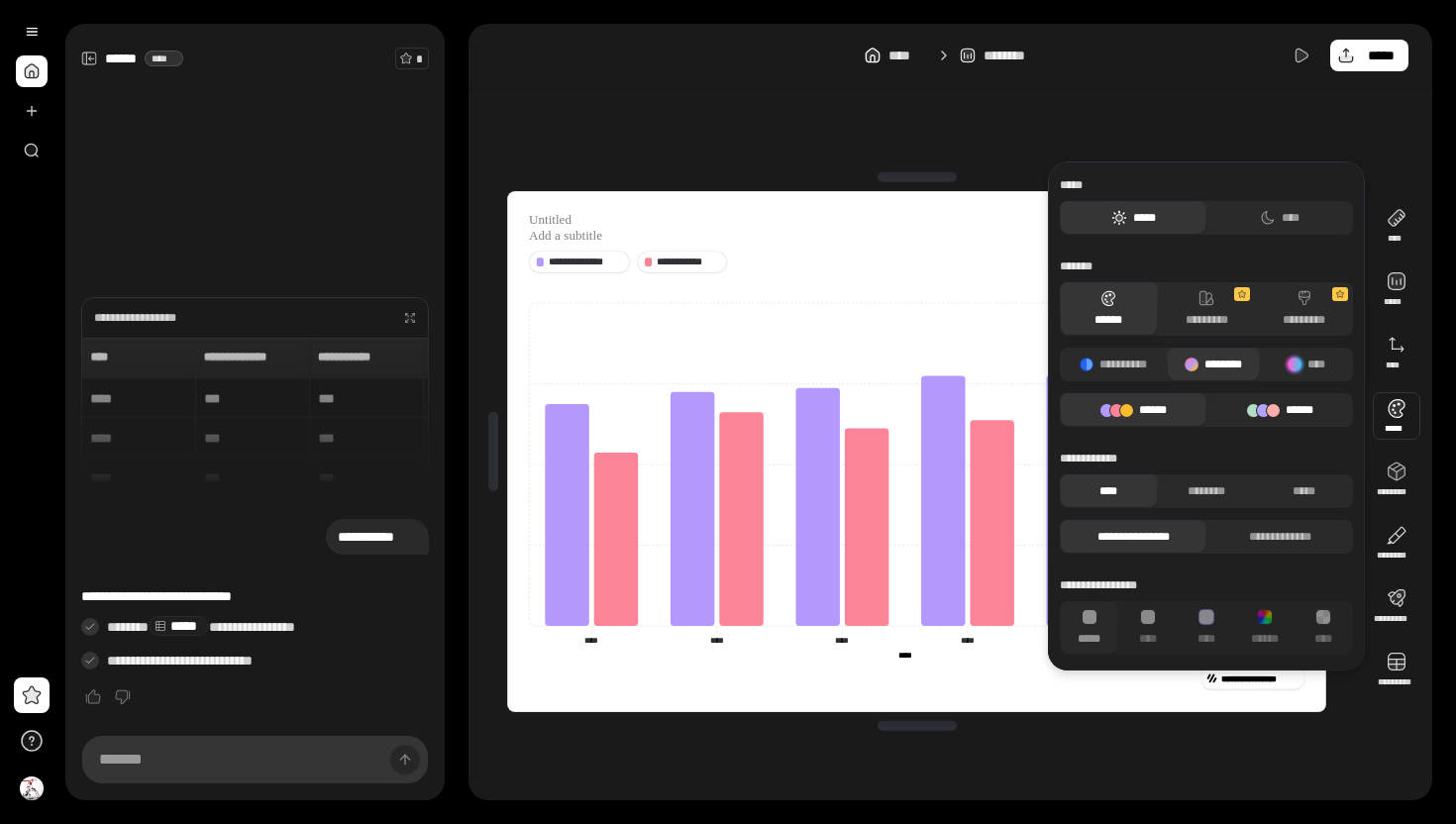 click 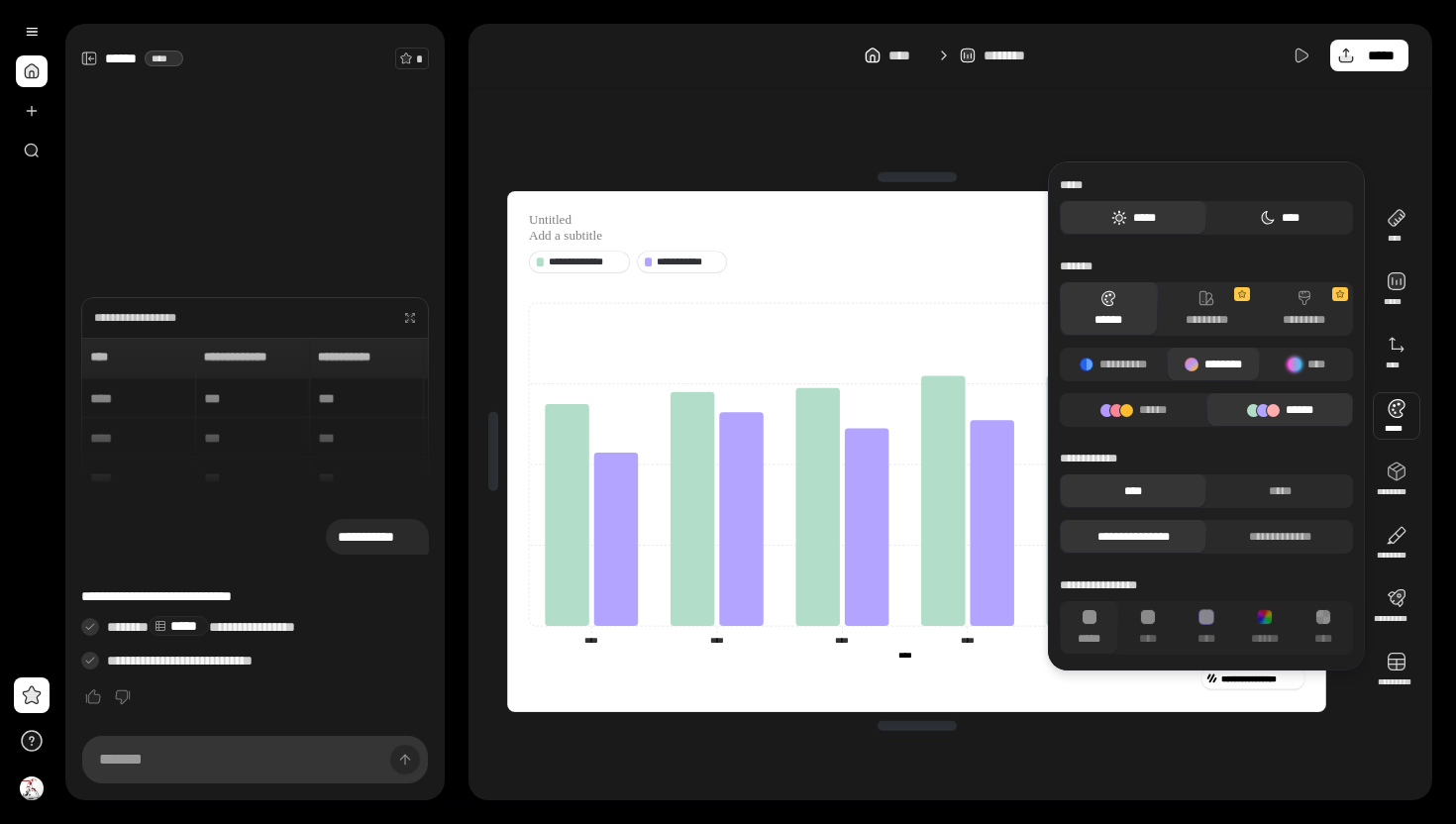 click on "****" at bounding box center [1280, 218] 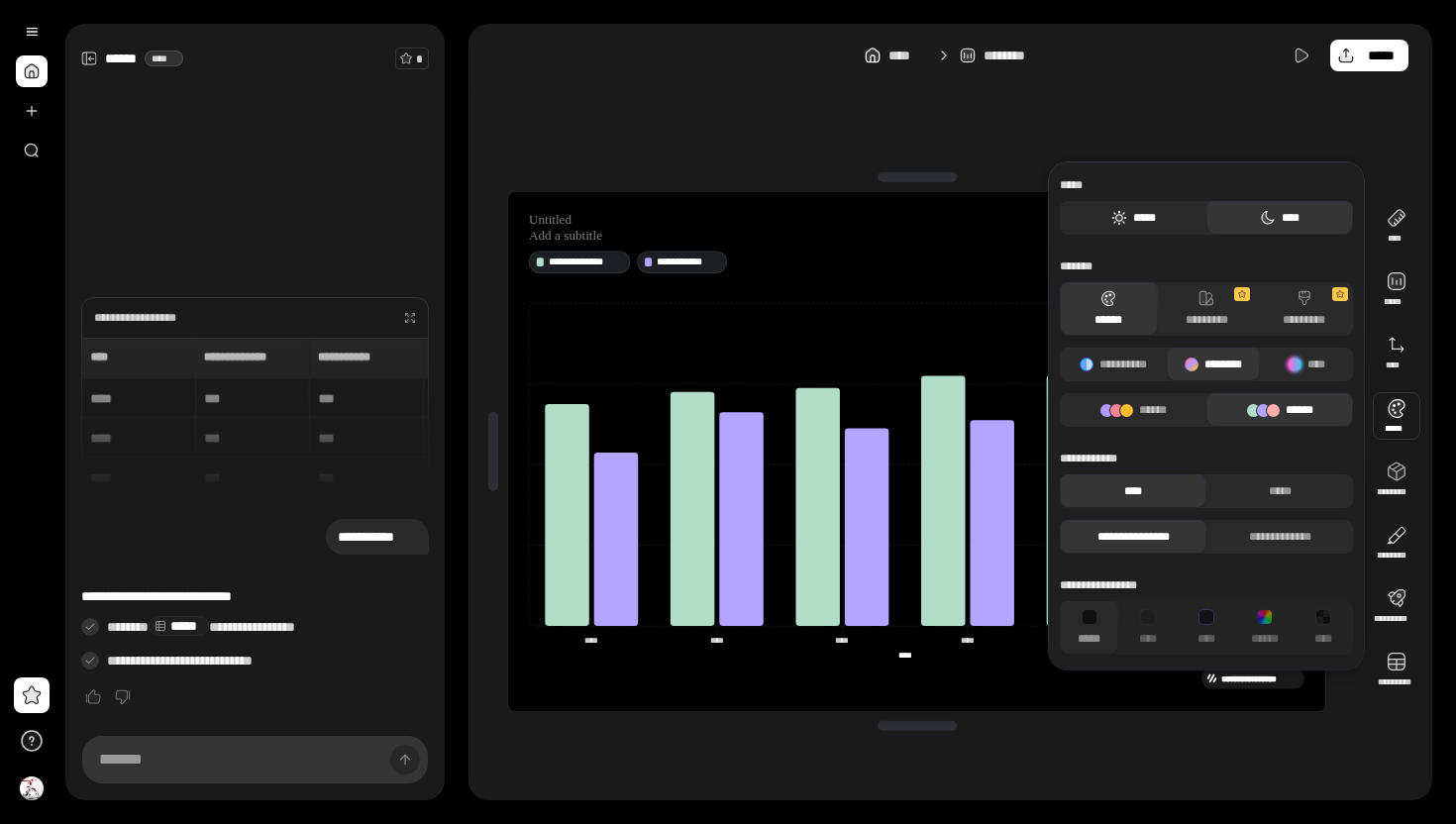 click on "*****" at bounding box center (1133, 218) 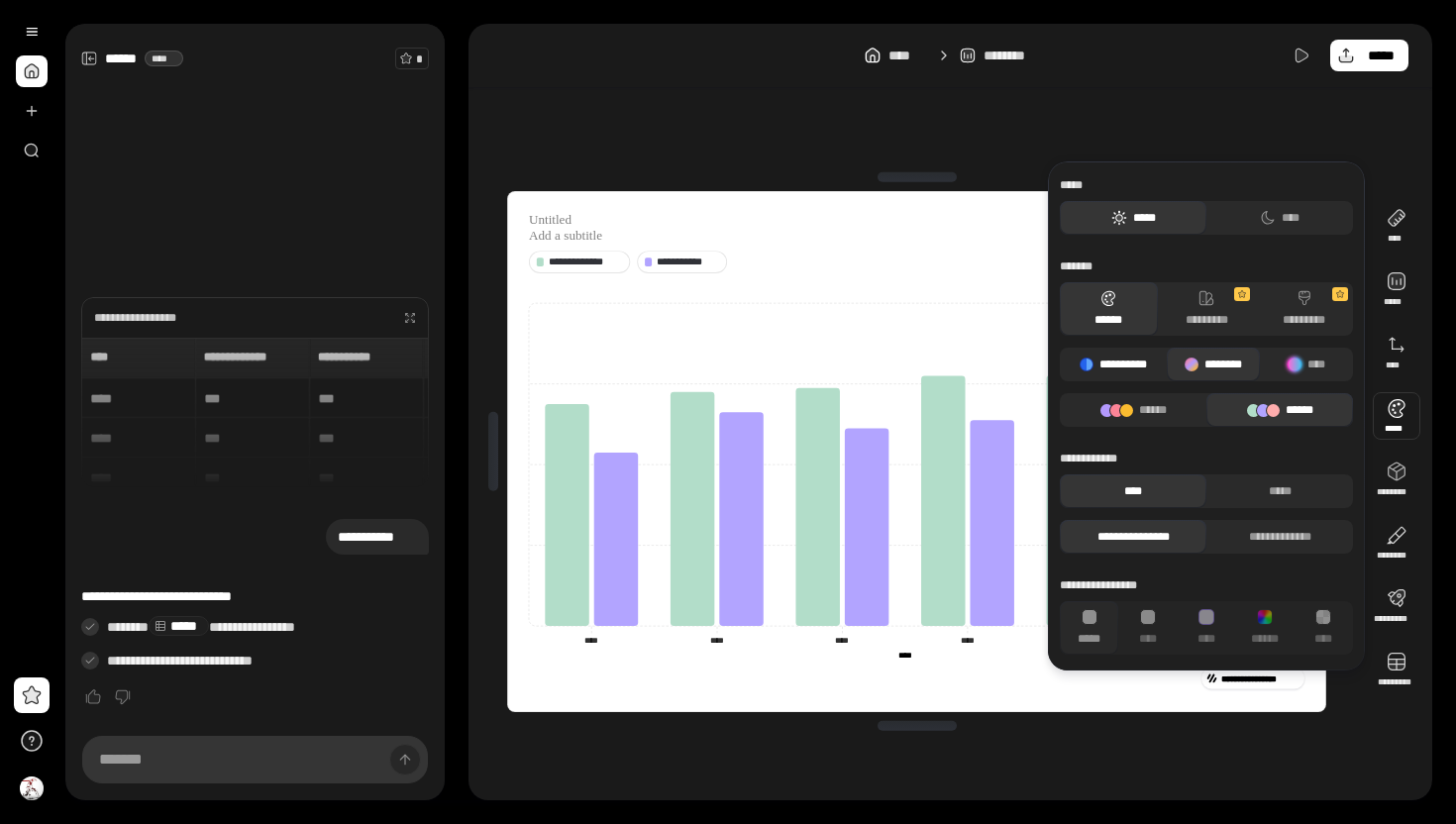 click on "**********" at bounding box center [1113, 364] 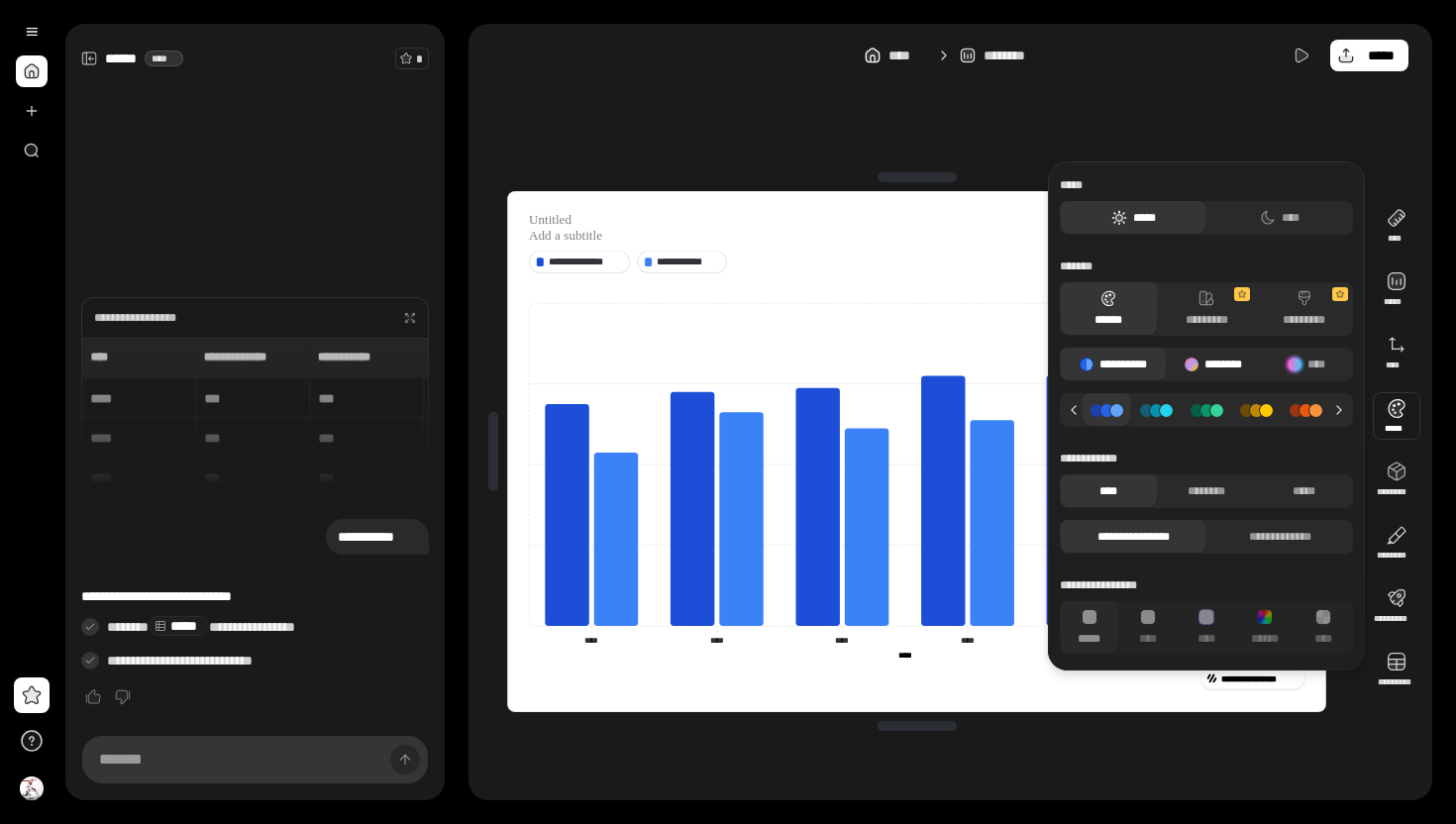 click on "********" at bounding box center (1213, 364) 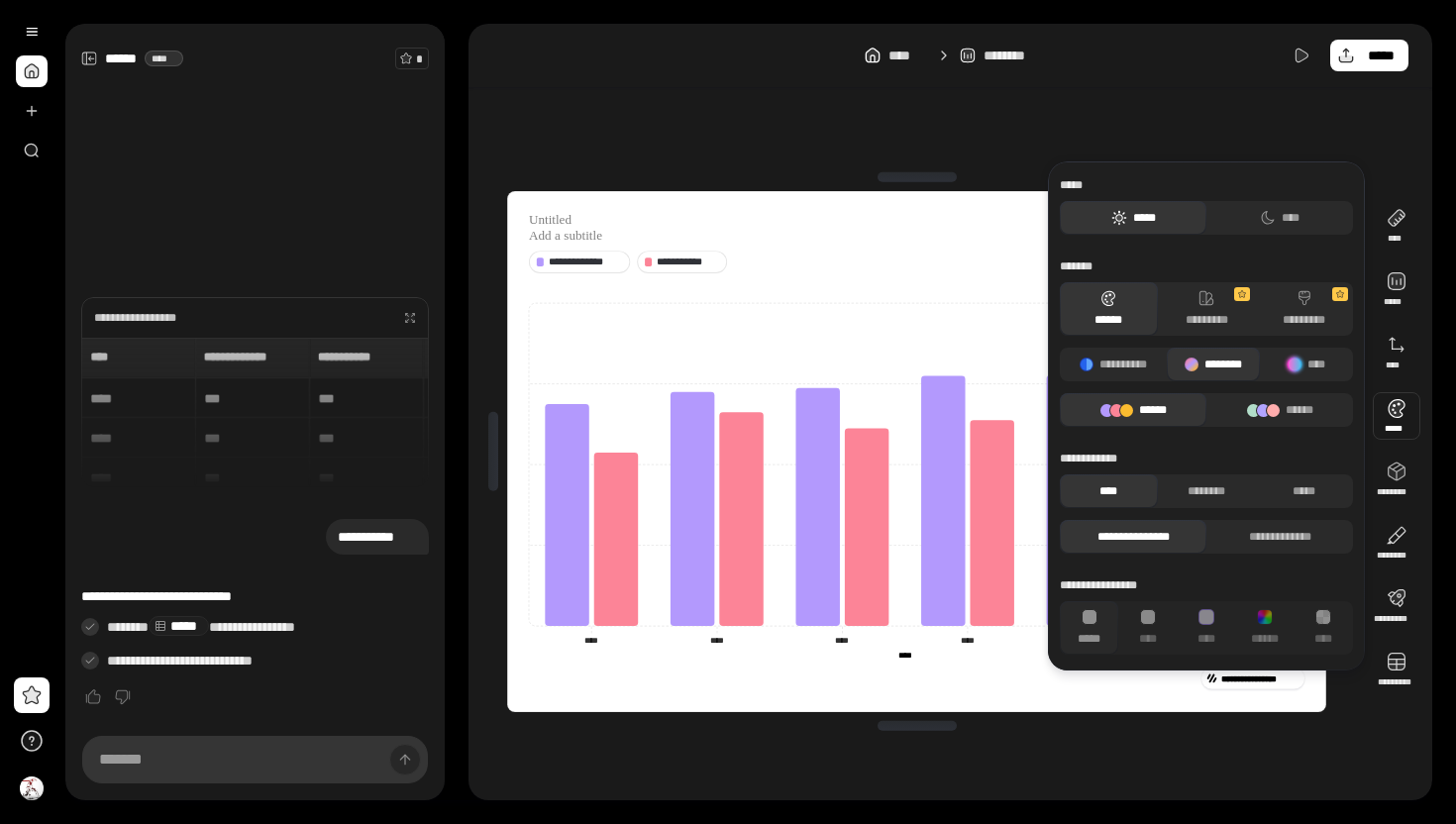 click on "******" at bounding box center [1133, 410] 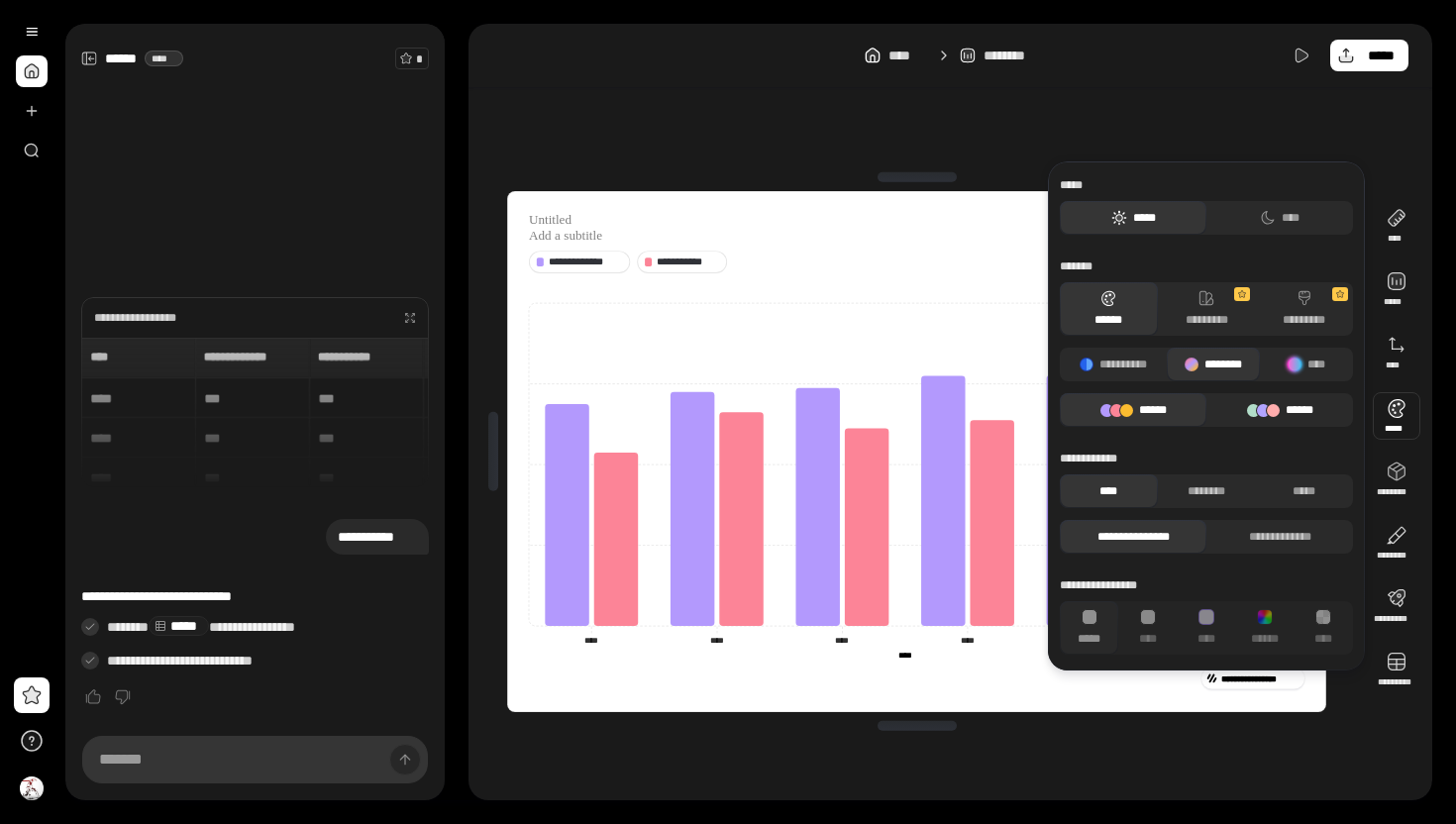 click 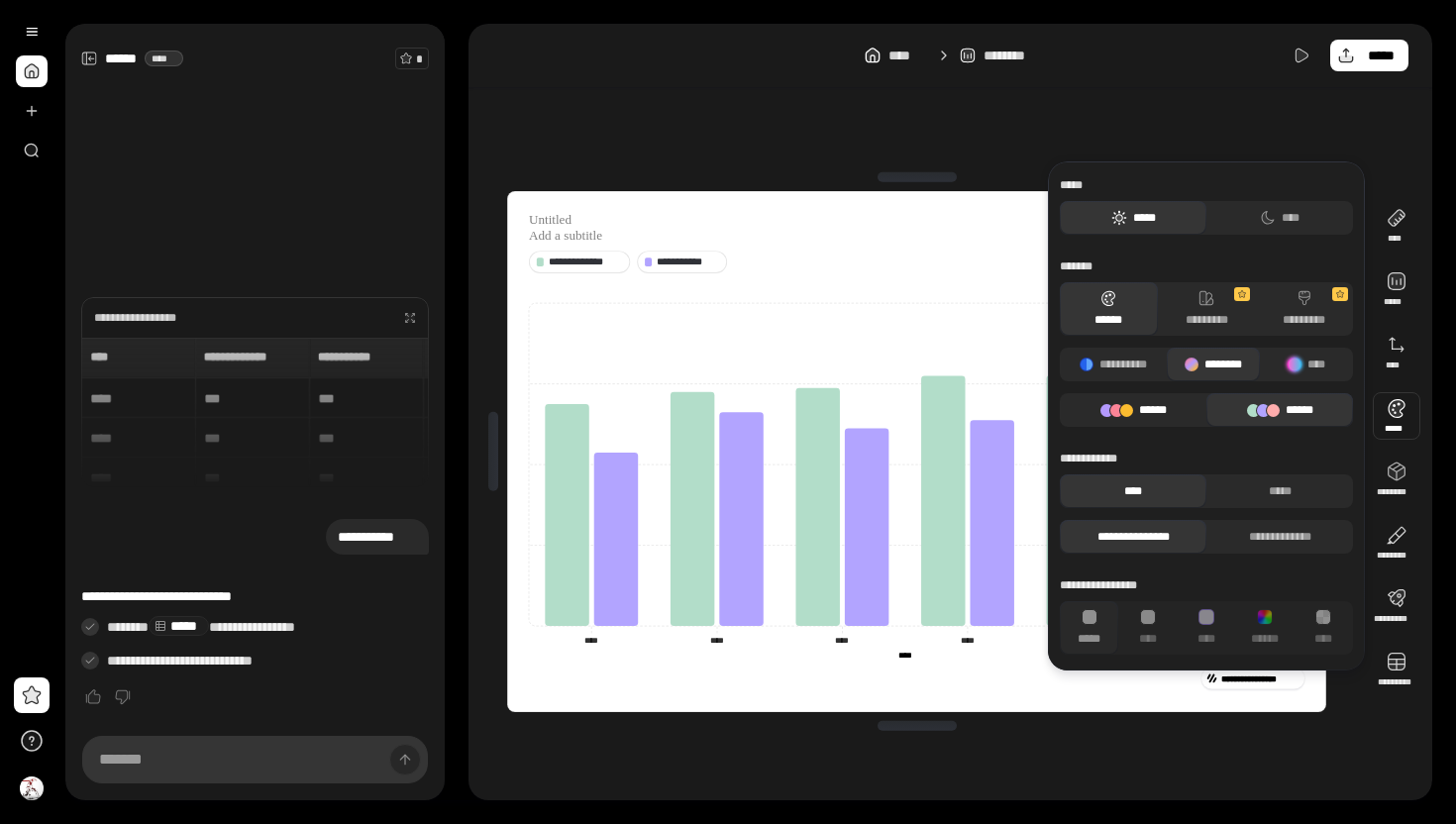 click on "******" at bounding box center (1133, 410) 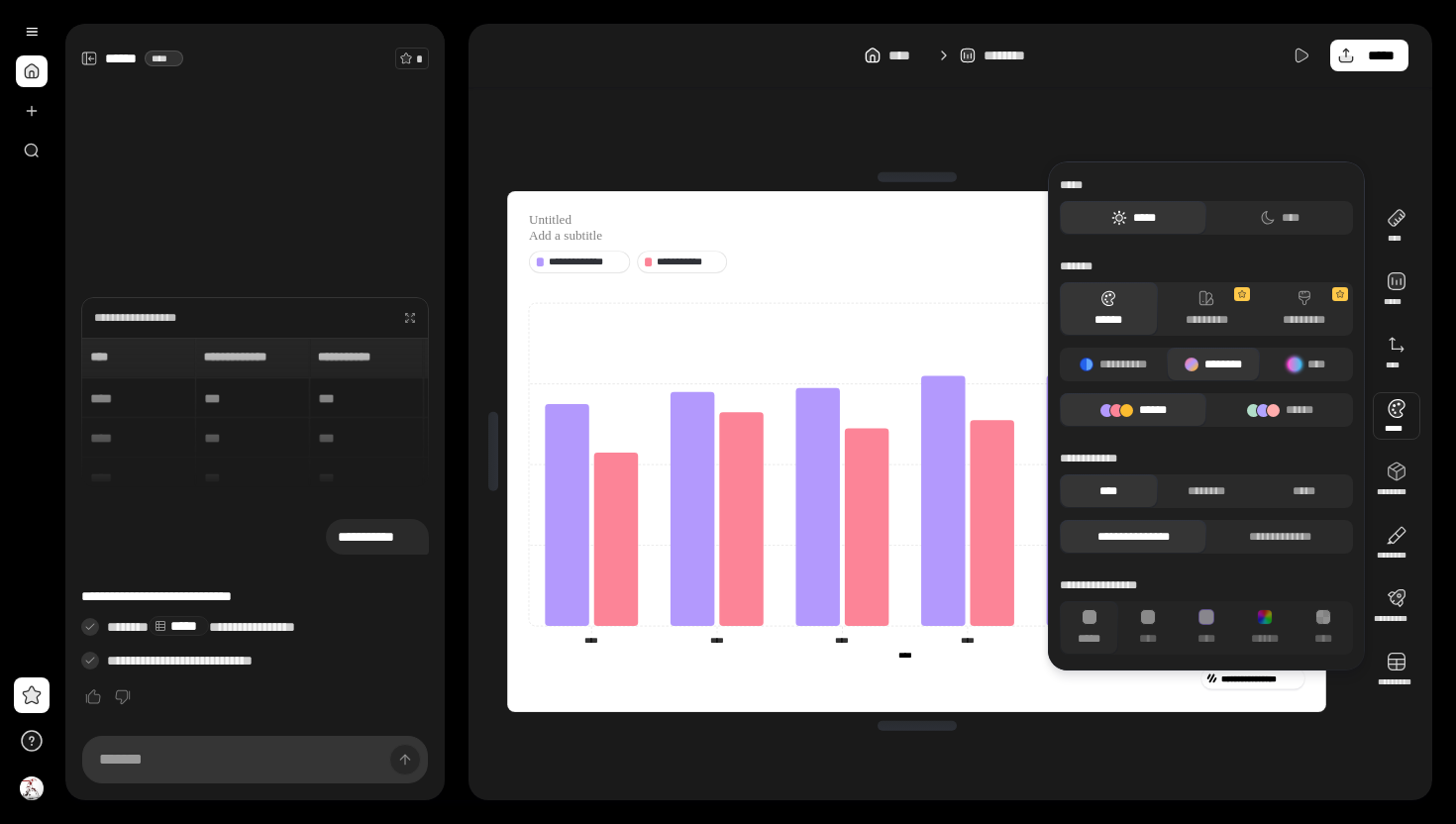 click on "**********" at bounding box center [1206, 343] 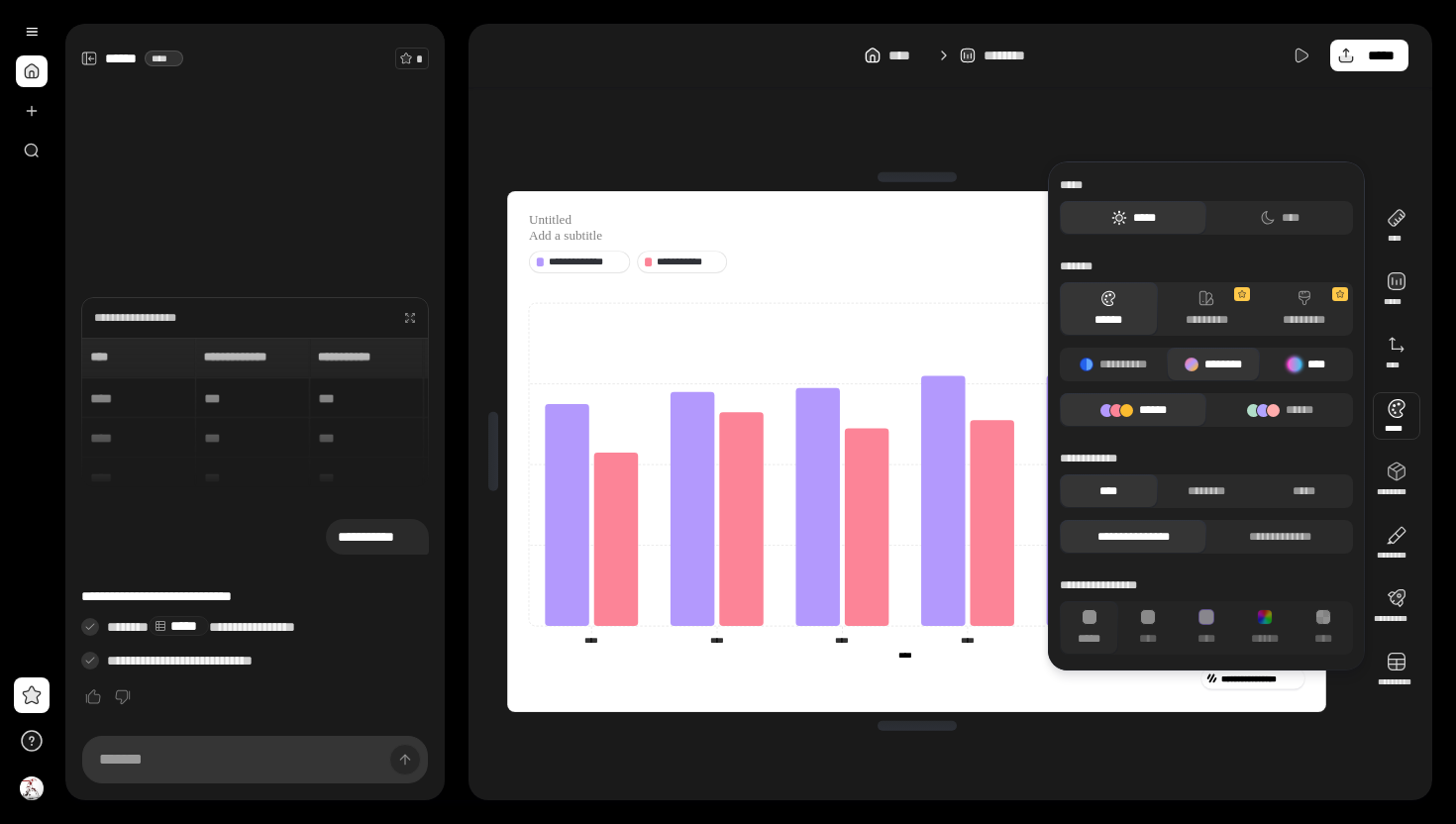 click on "****" at bounding box center [1306, 364] 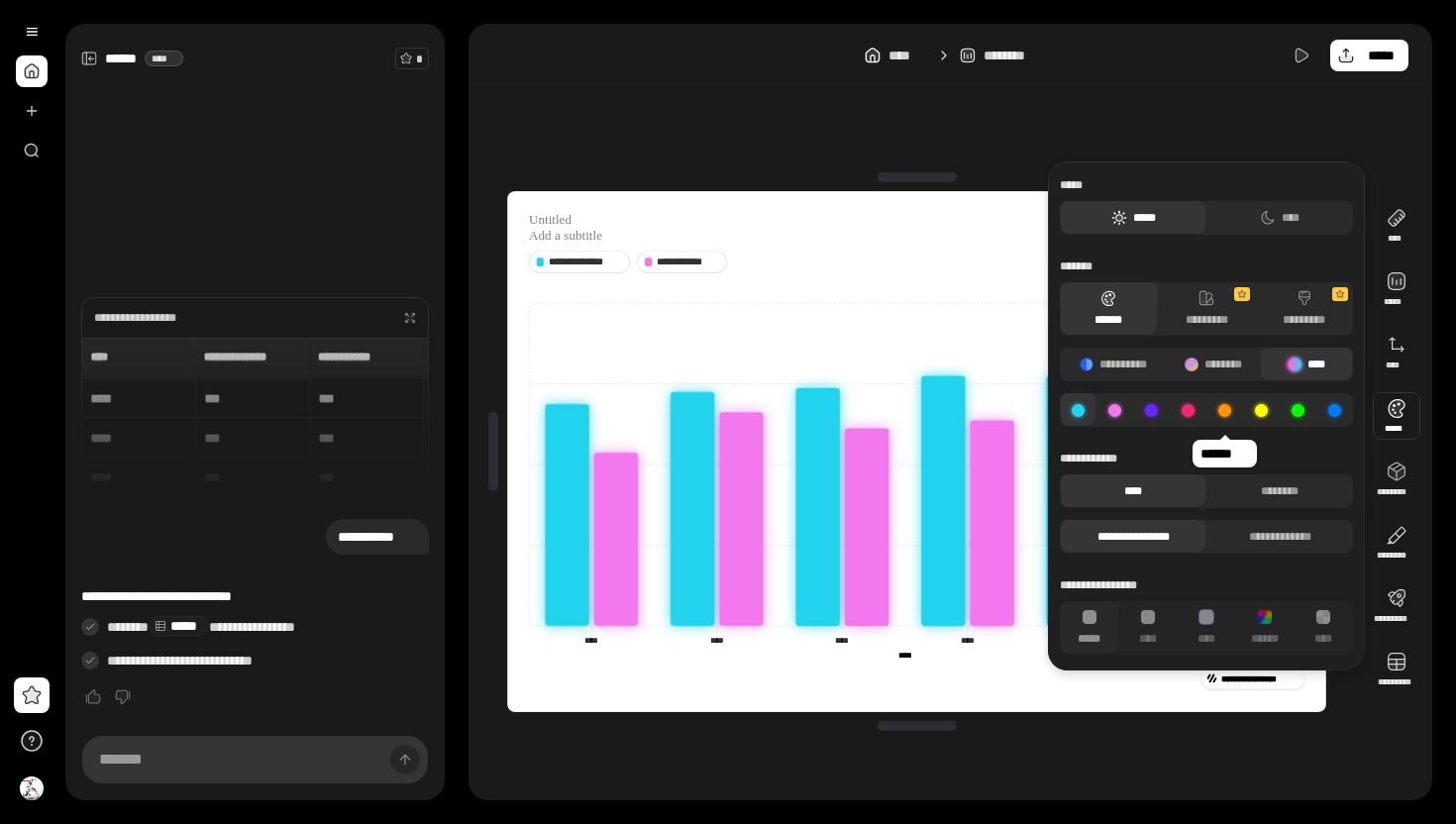 click at bounding box center (1224, 410) 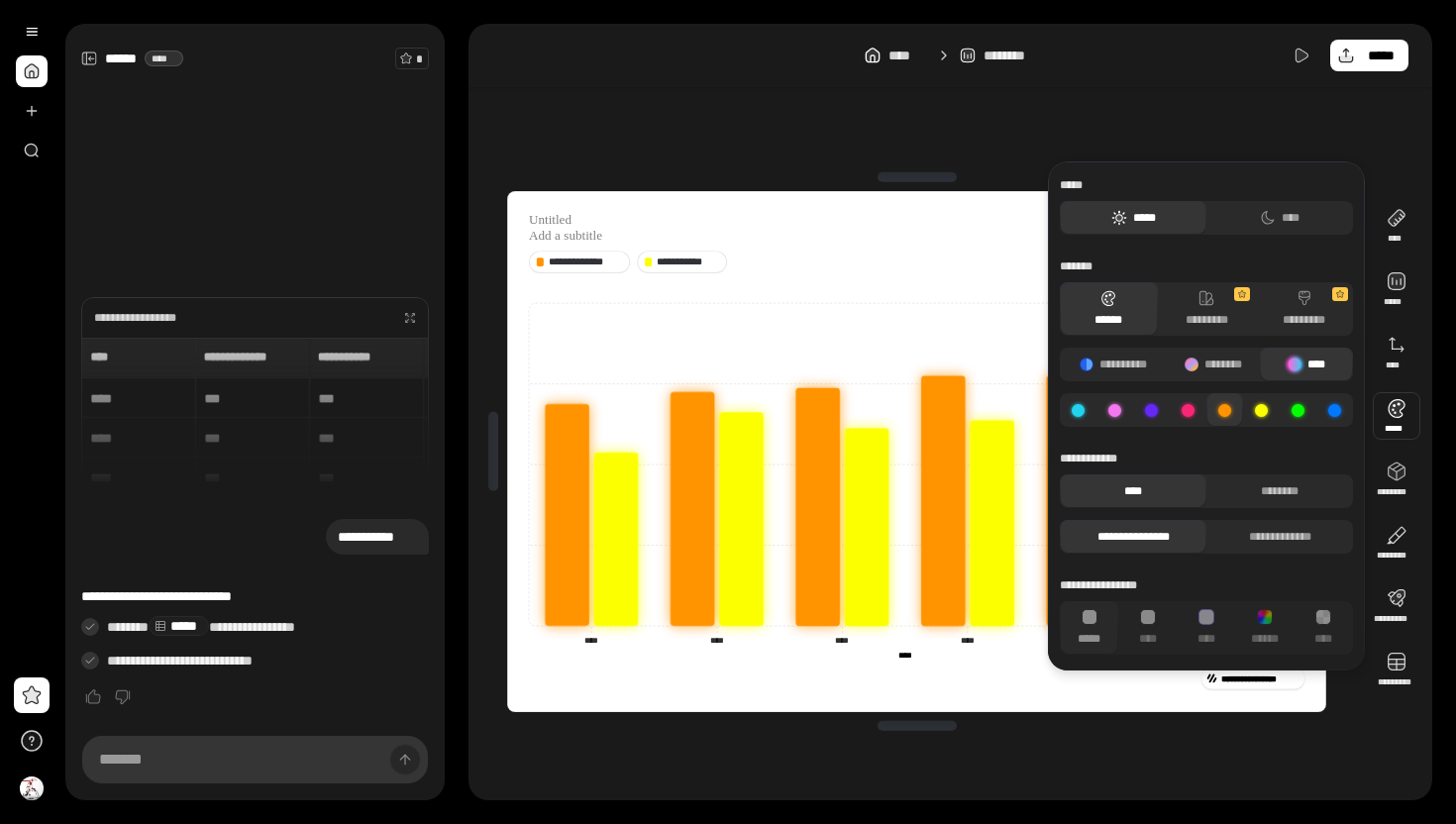 click 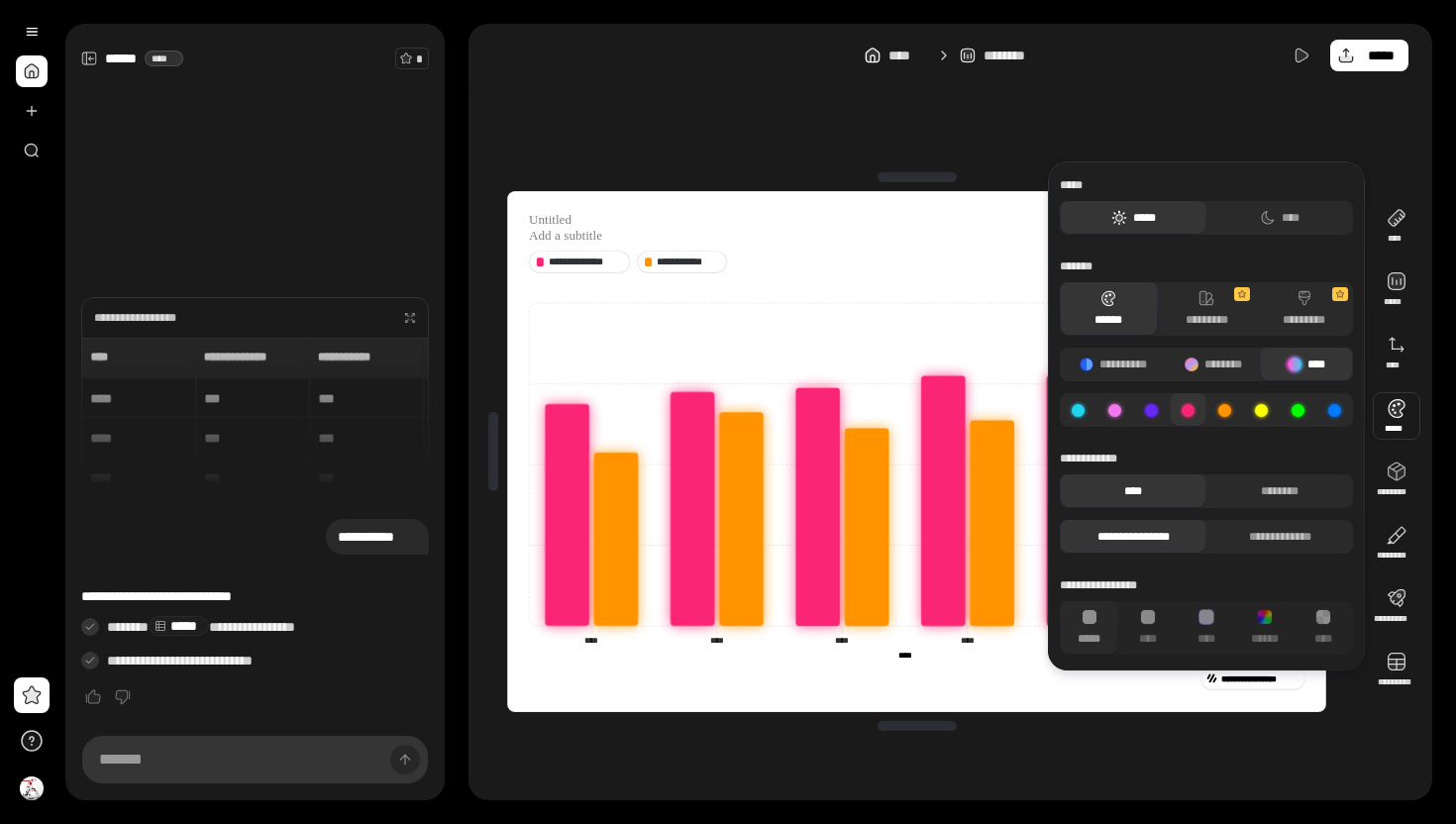 click 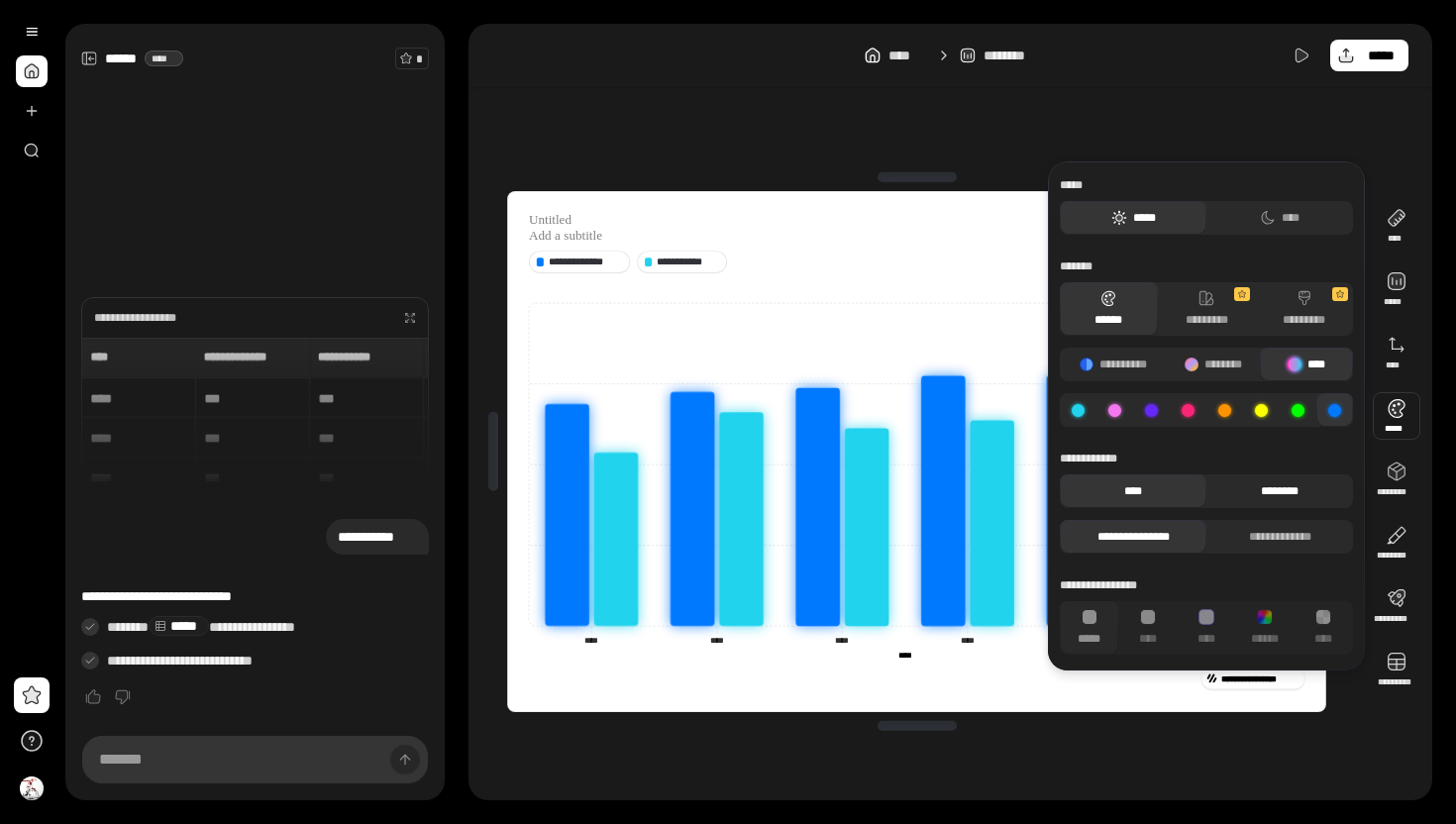 click on "********" at bounding box center (1280, 491) 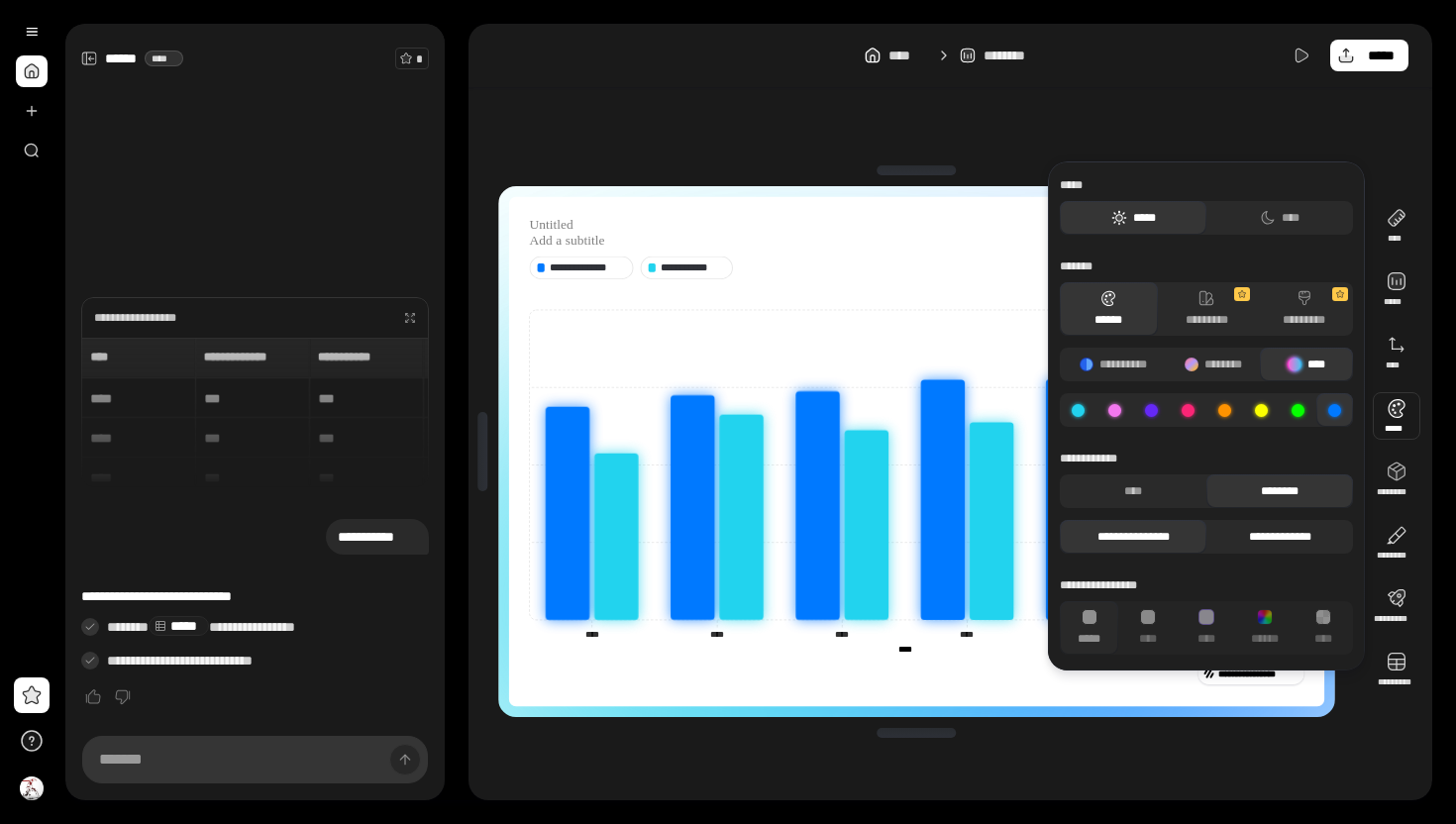 click on "**********" at bounding box center (1280, 537) 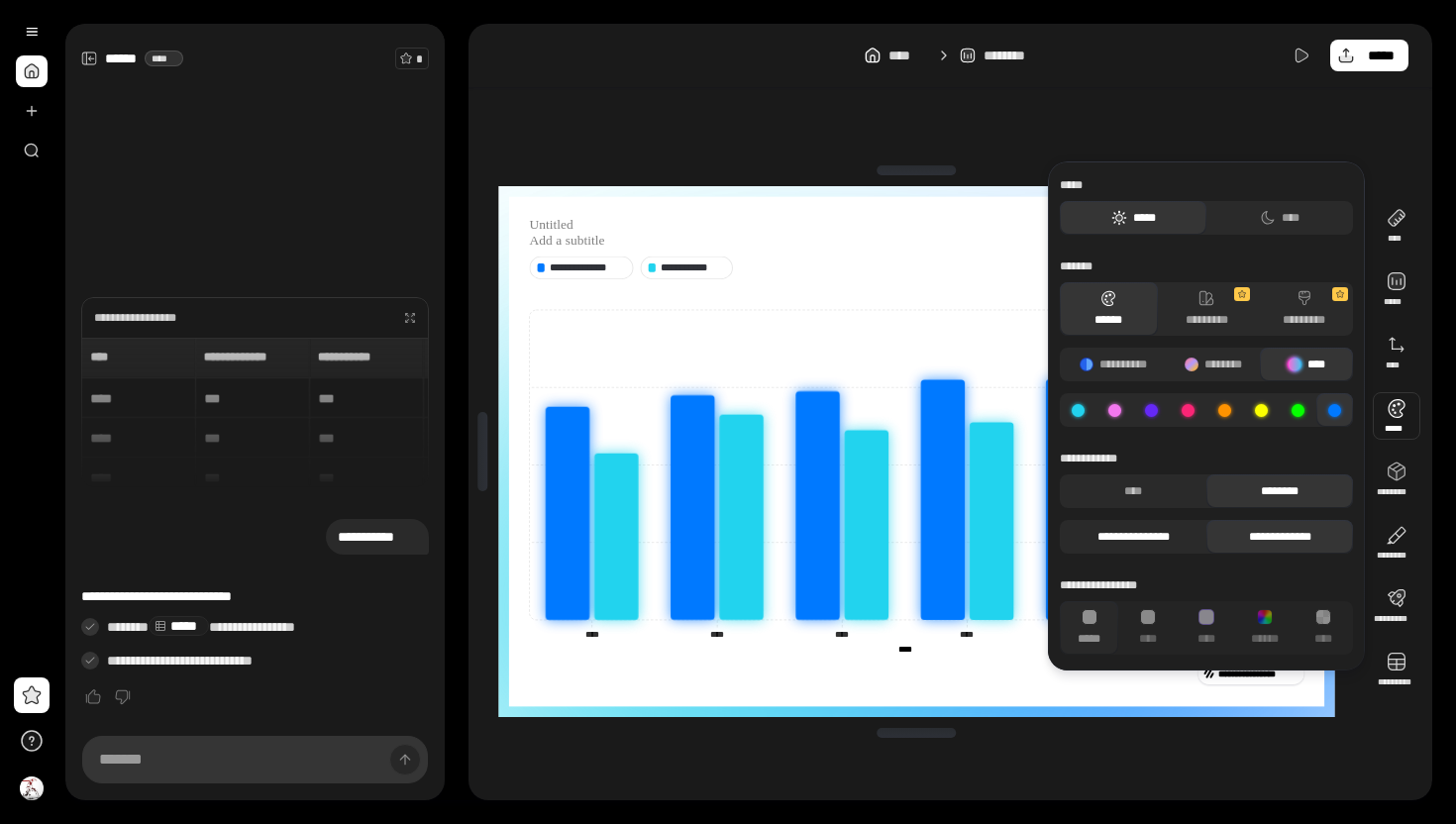 click on "**********" at bounding box center [1133, 537] 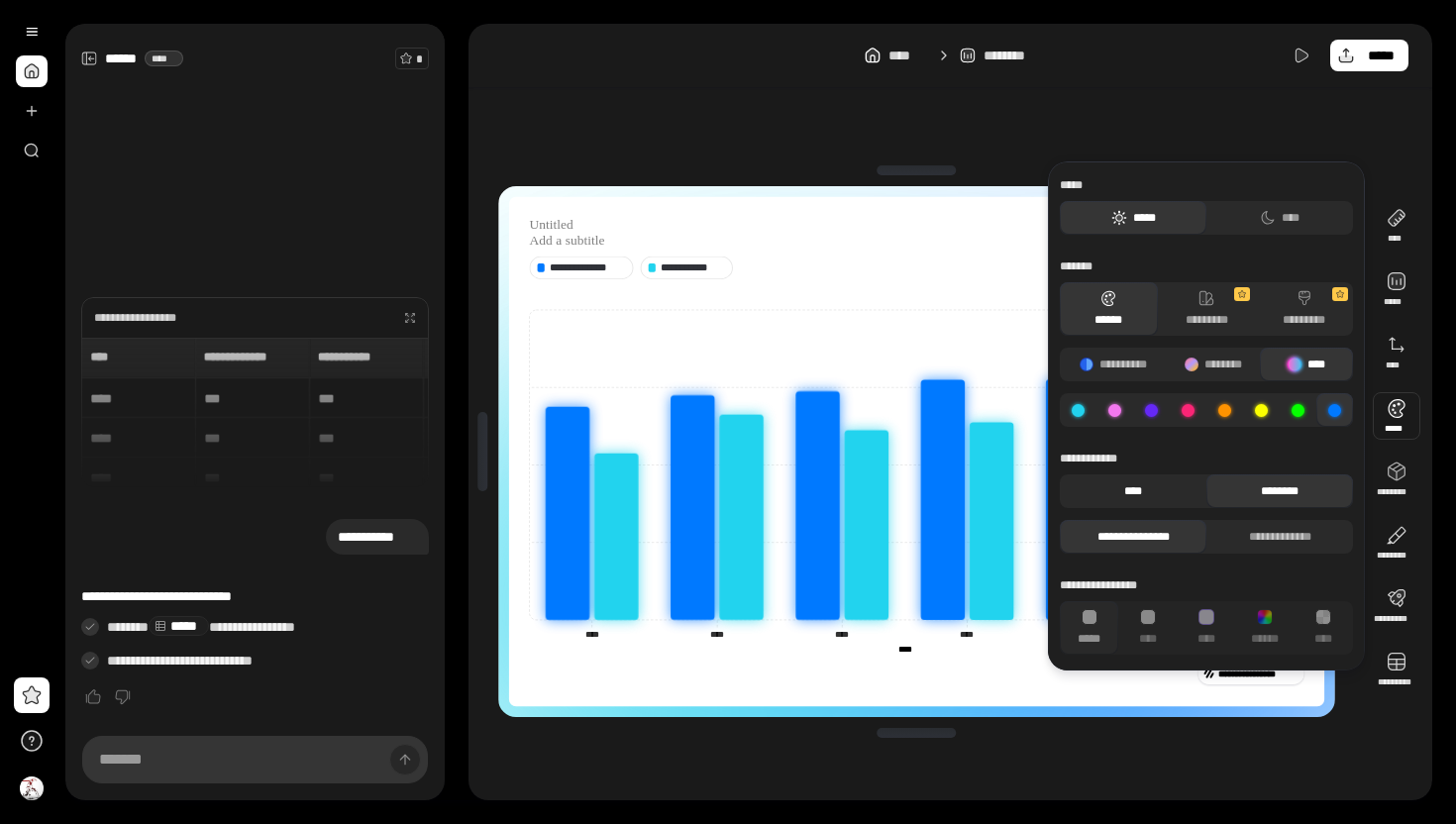 click on "****" at bounding box center (1133, 491) 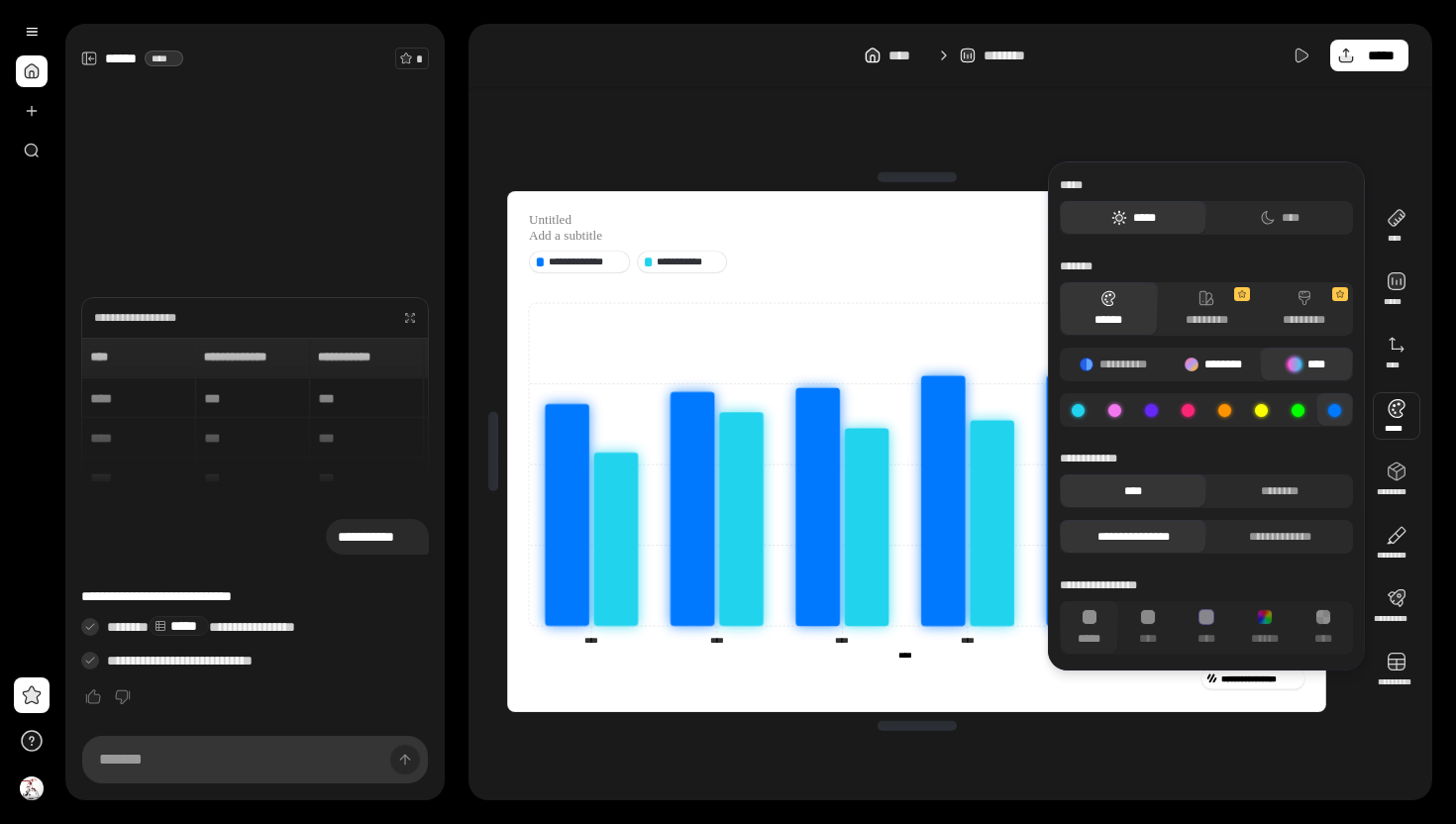 click on "********" at bounding box center [1213, 364] 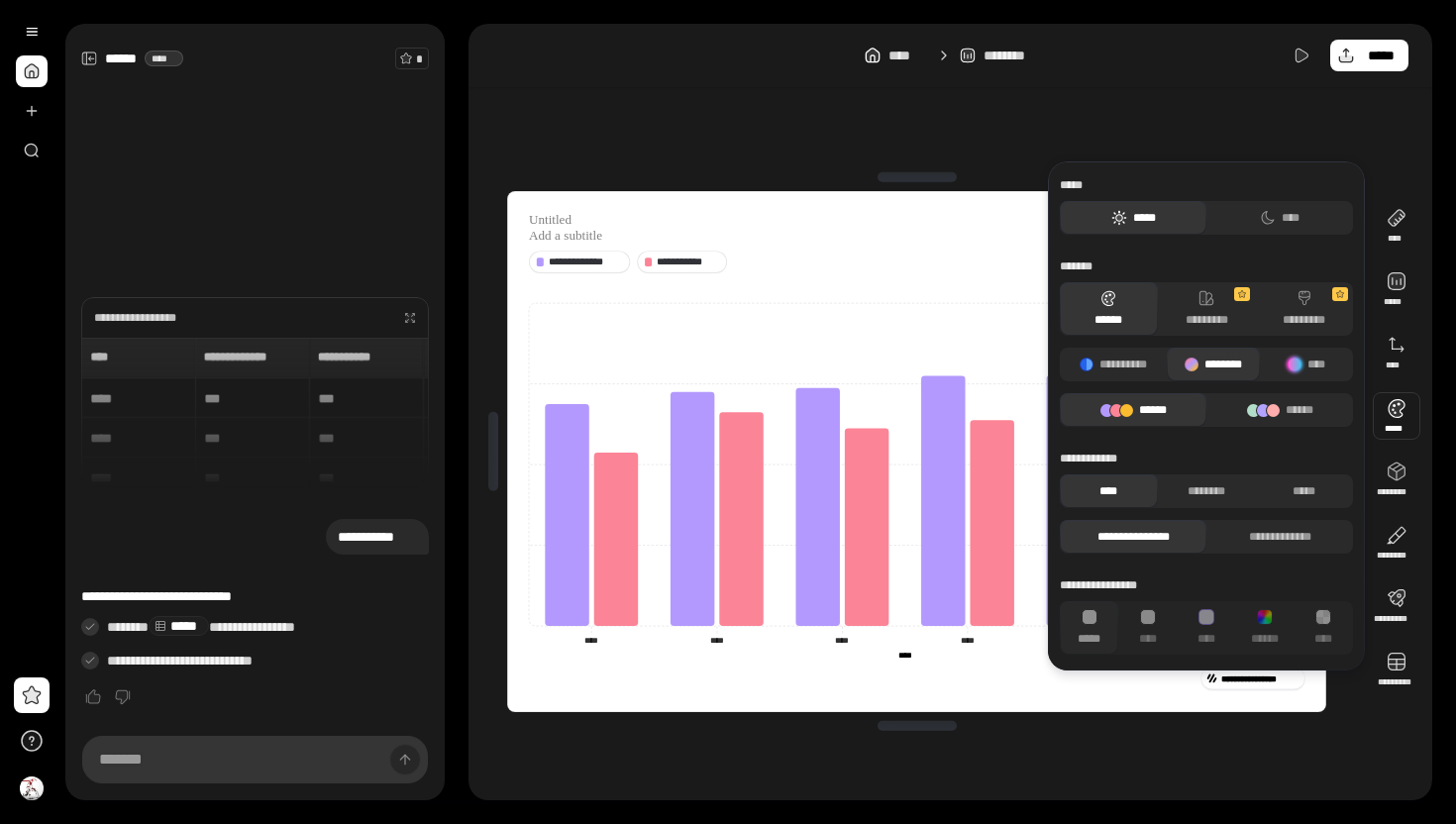 type 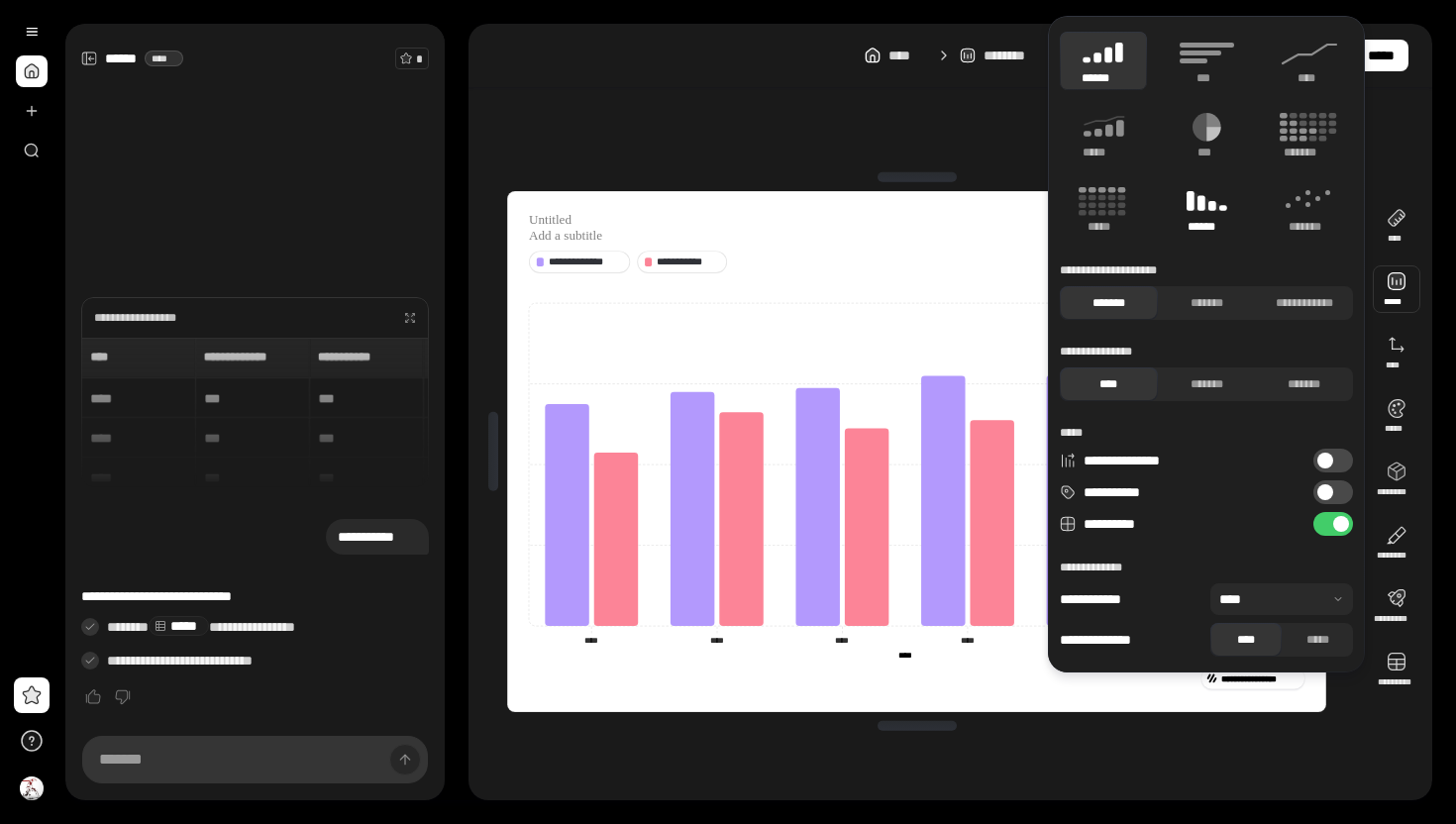 click 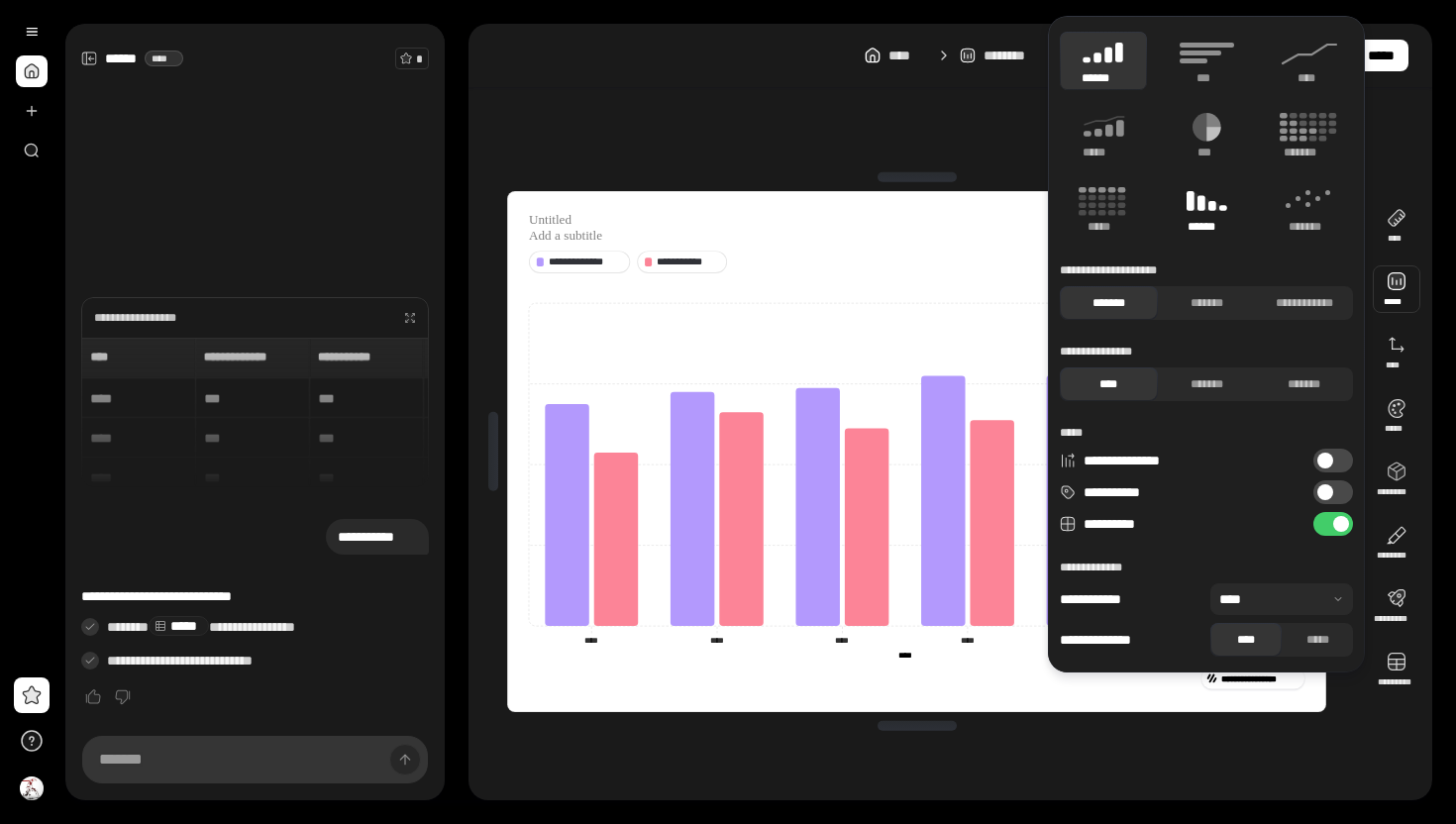 type on "**********" 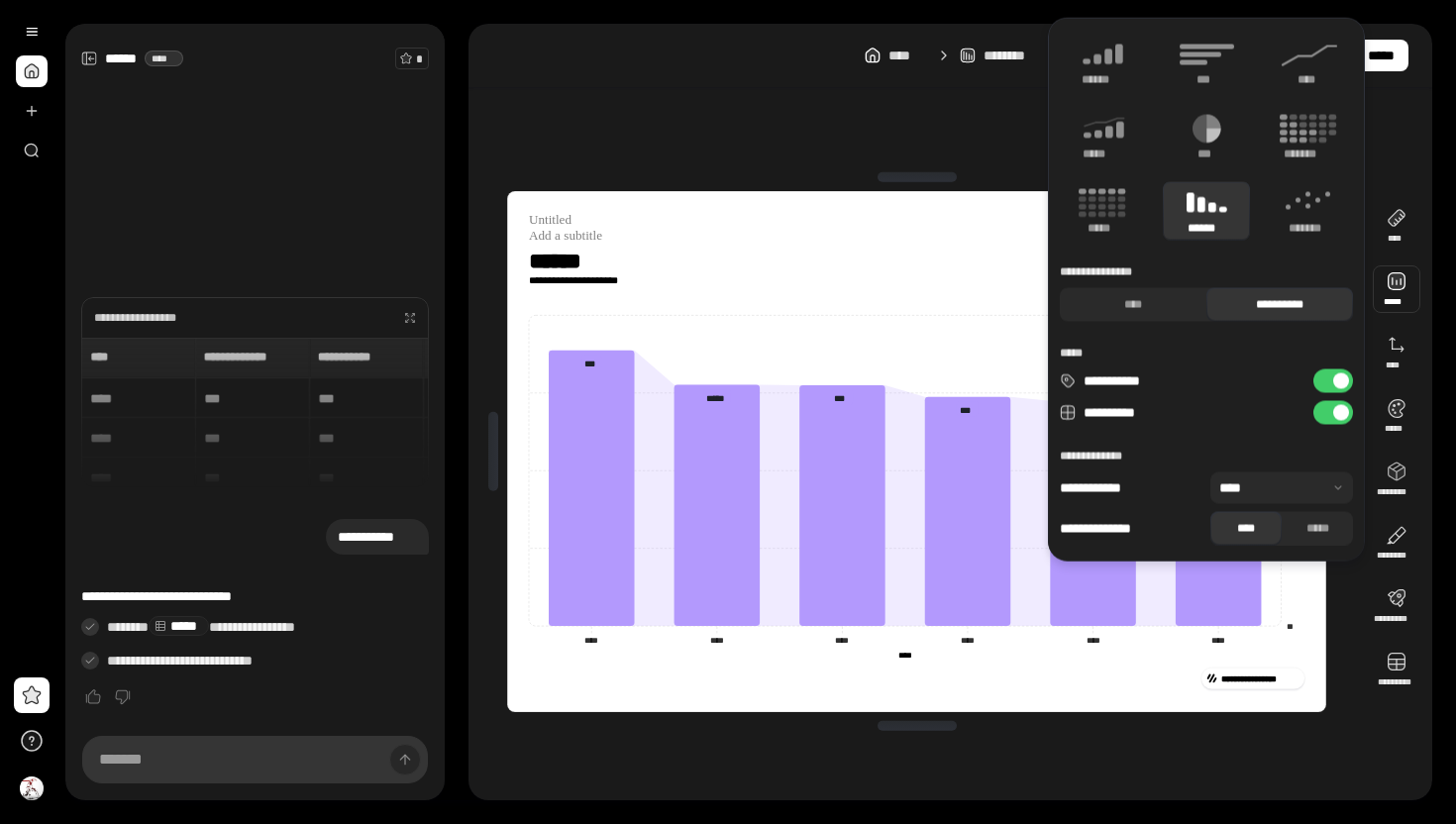 type 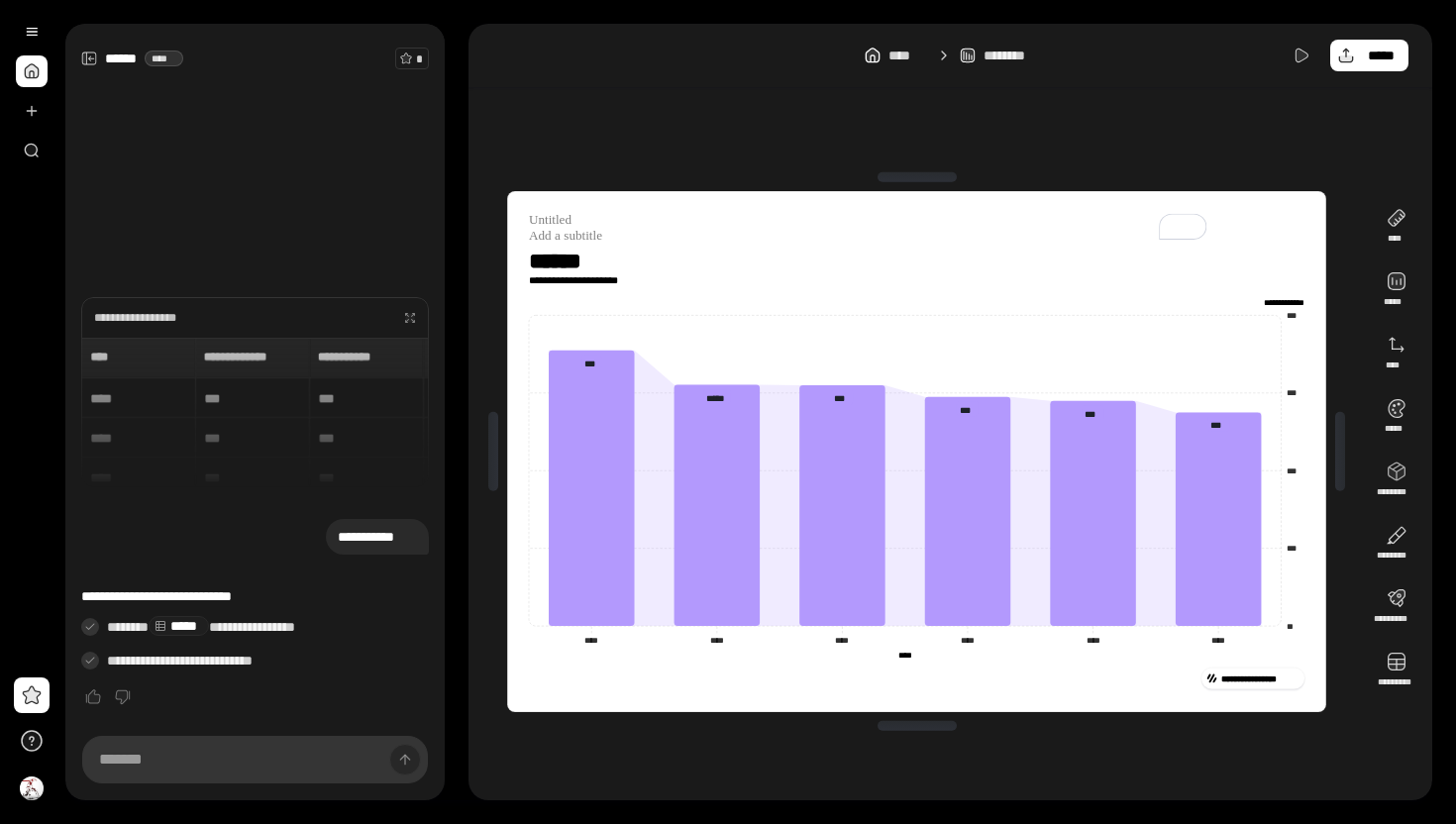 click on "**********" at bounding box center [916, 452] 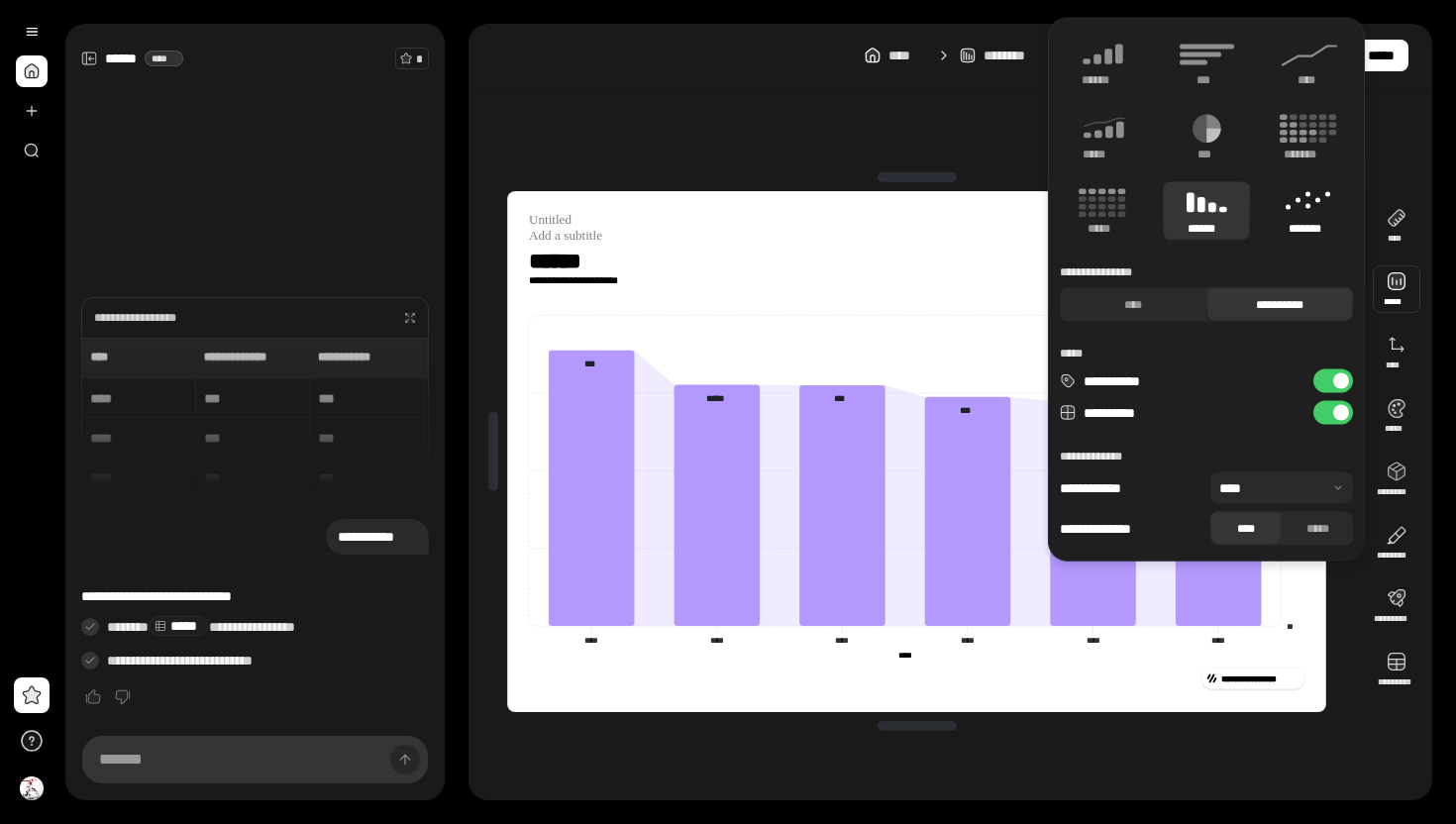 click 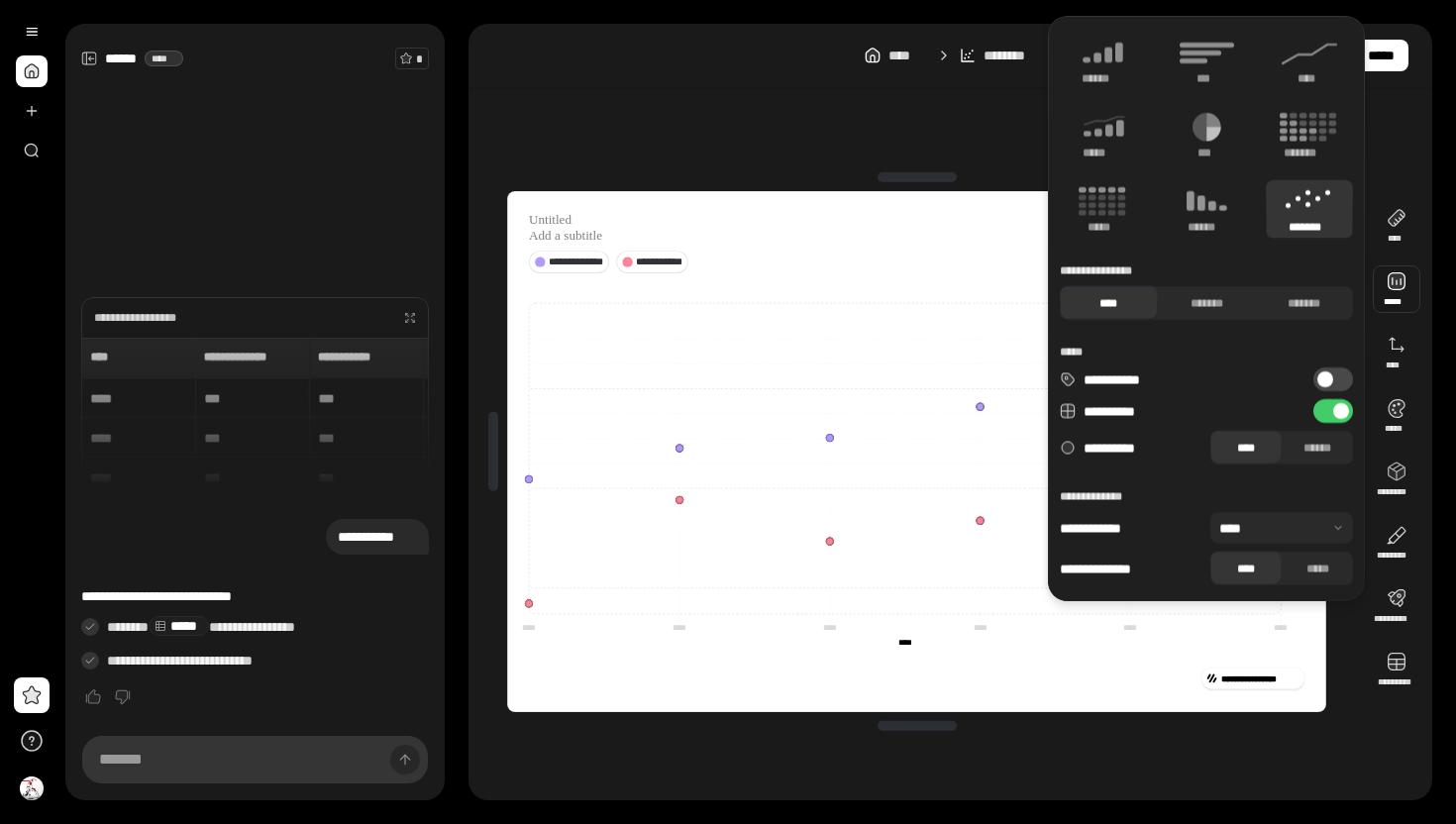 type 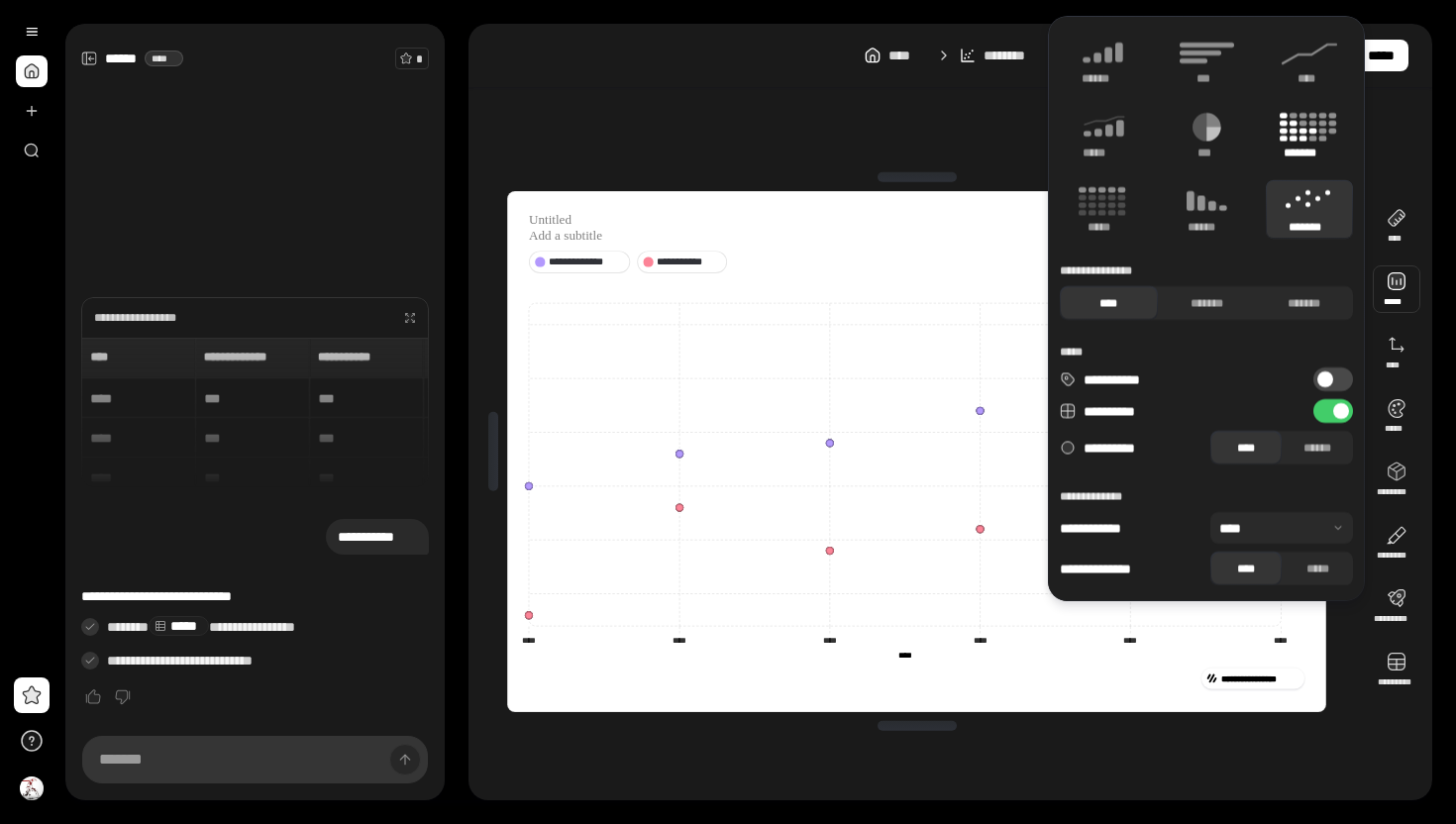 click on "*******" at bounding box center (1309, 153) 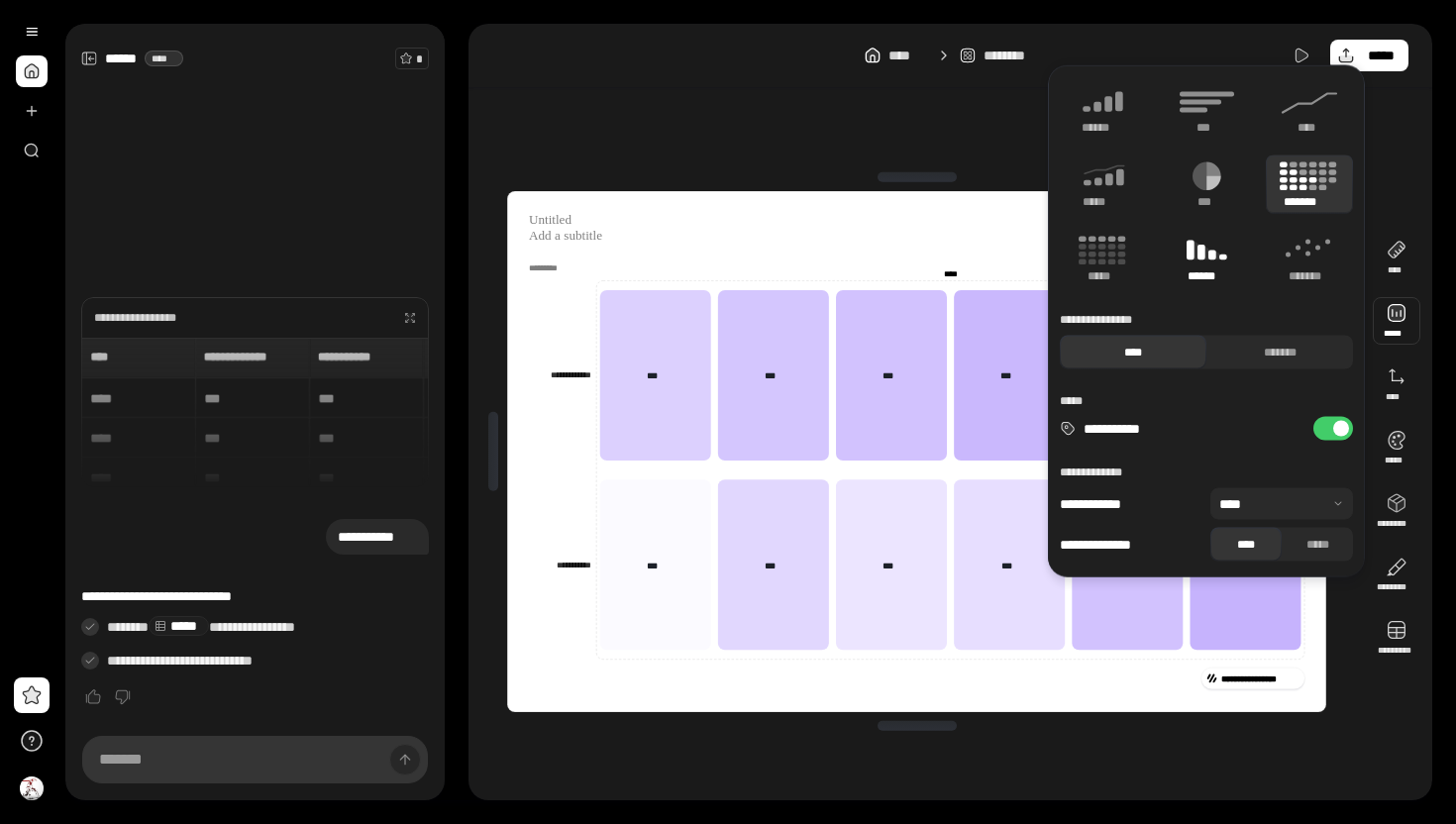 click 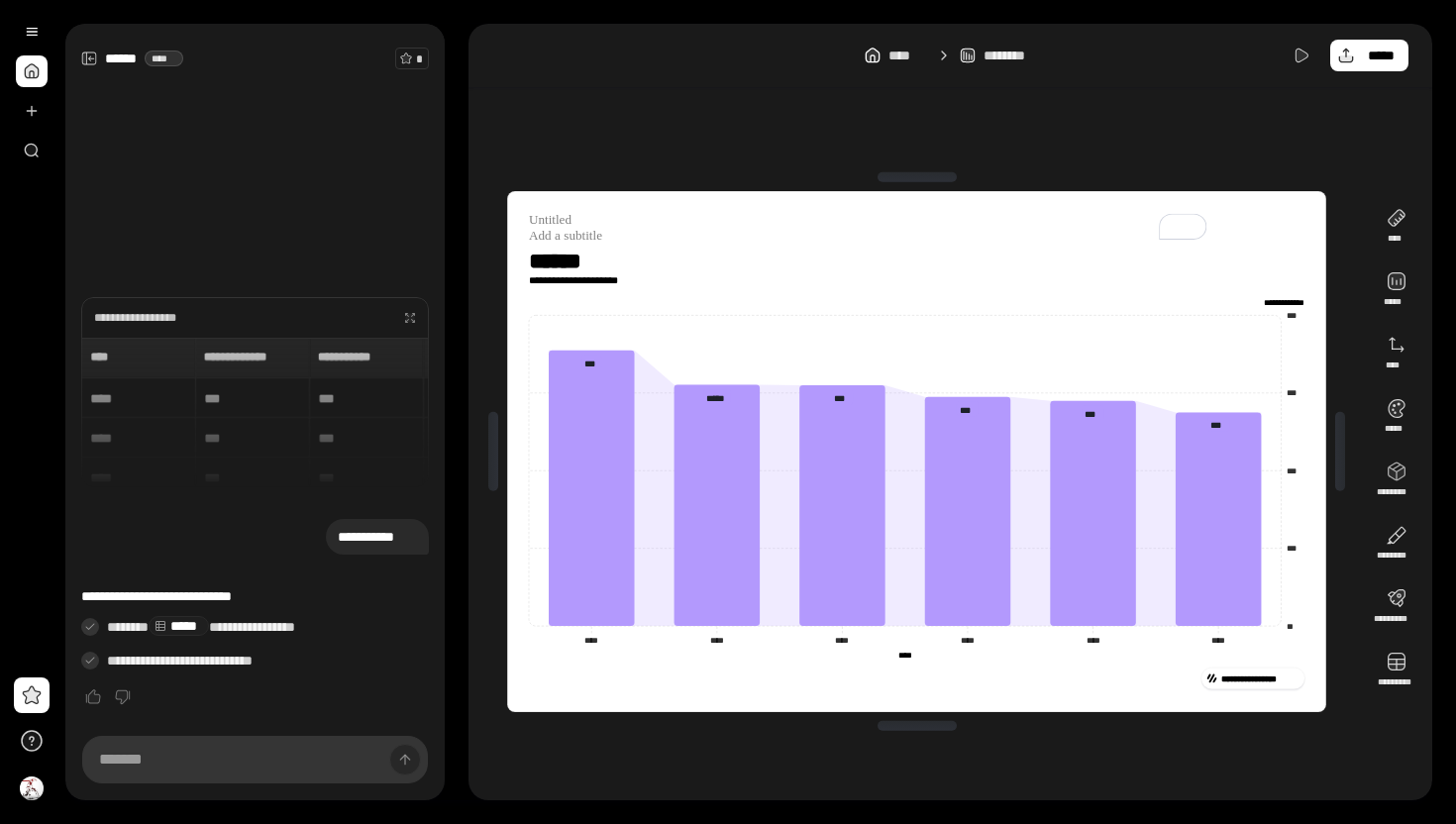 click on "**********" at bounding box center [916, 452] 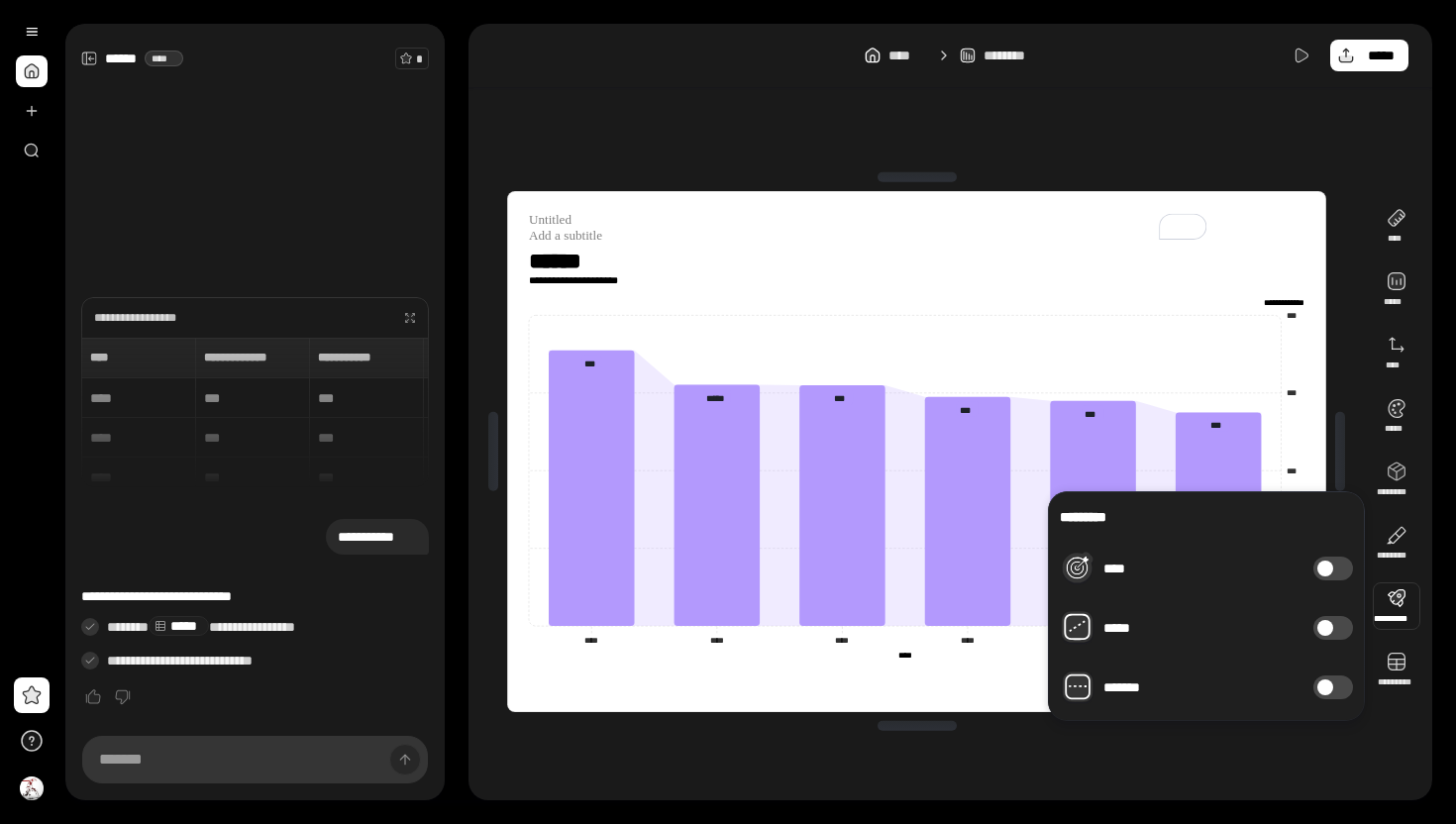 click on "****" at bounding box center [1333, 568] 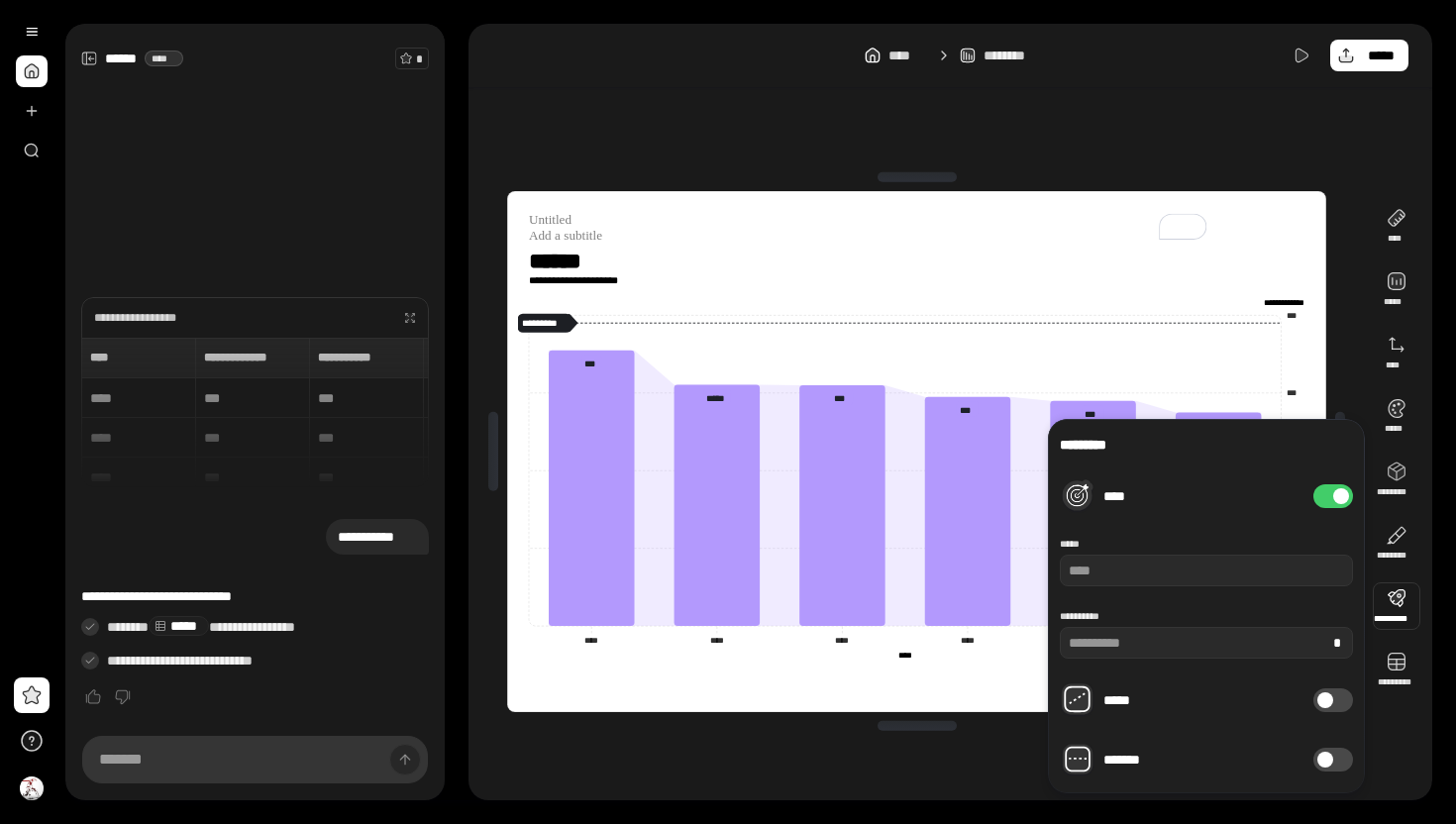 click at bounding box center (1341, 496) 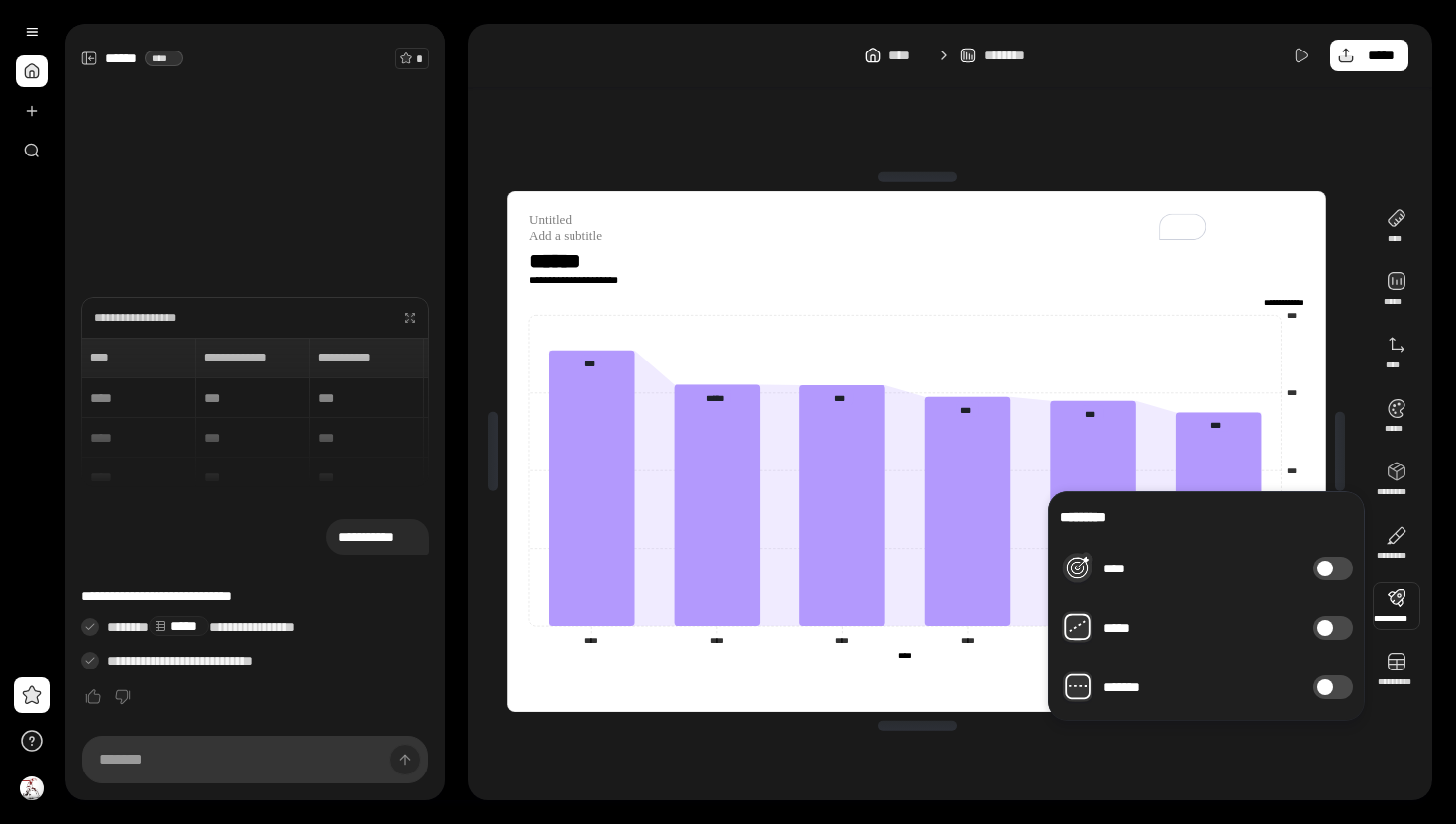 click on "*****" at bounding box center [1333, 628] 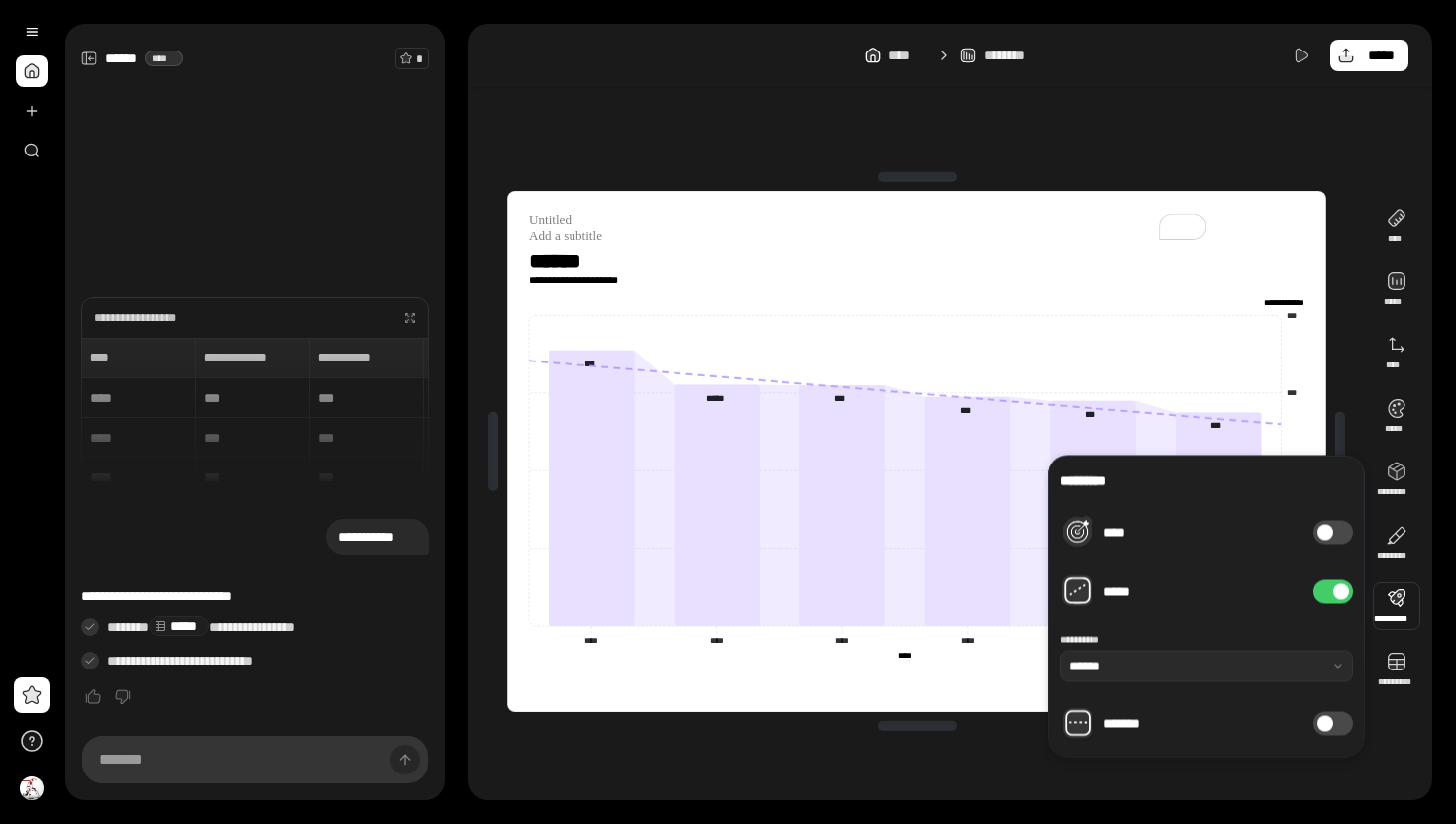 click at bounding box center (1341, 592) 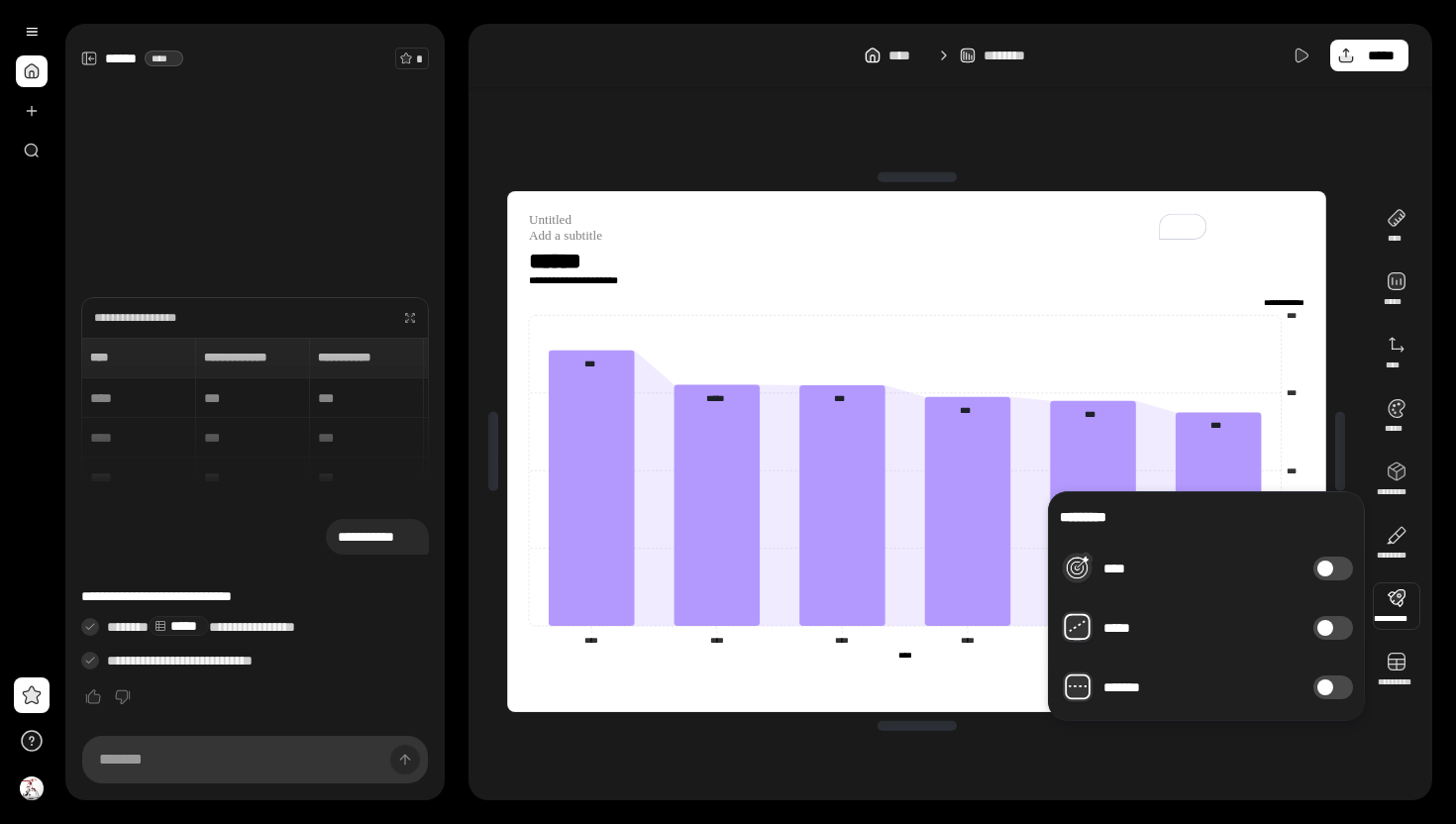 click on "*******" at bounding box center (1333, 687) 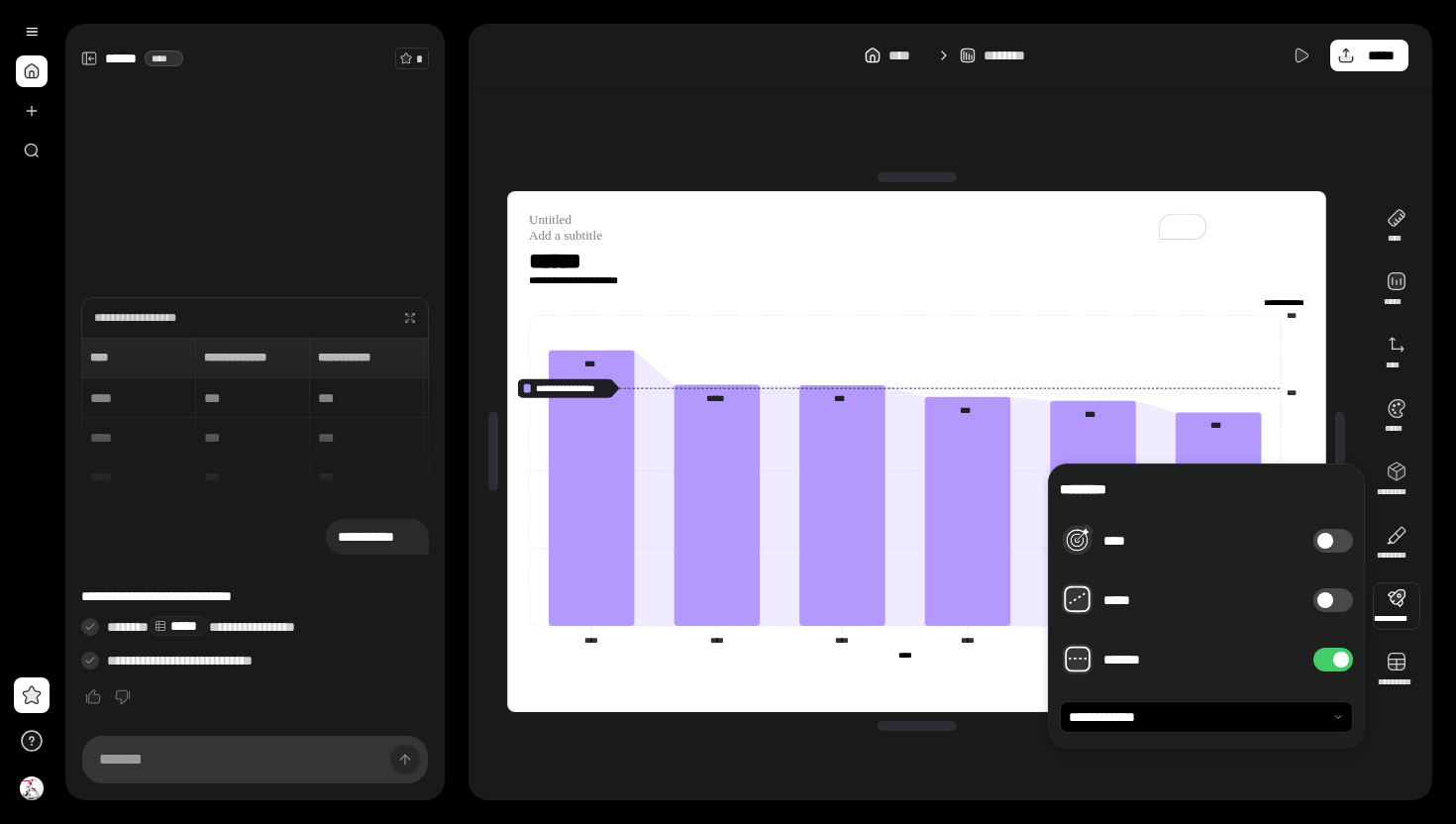 click at bounding box center (1341, 660) 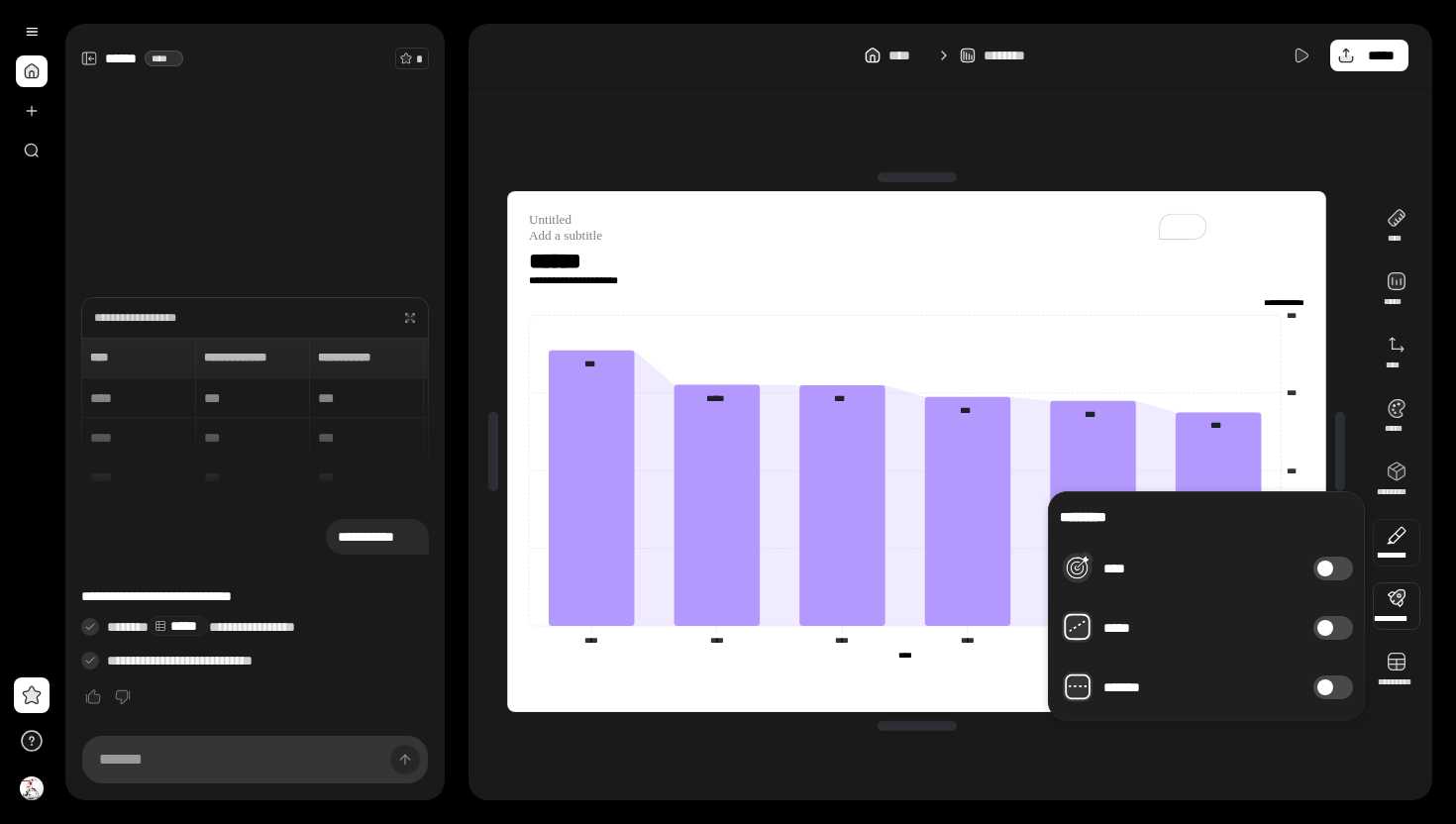 type 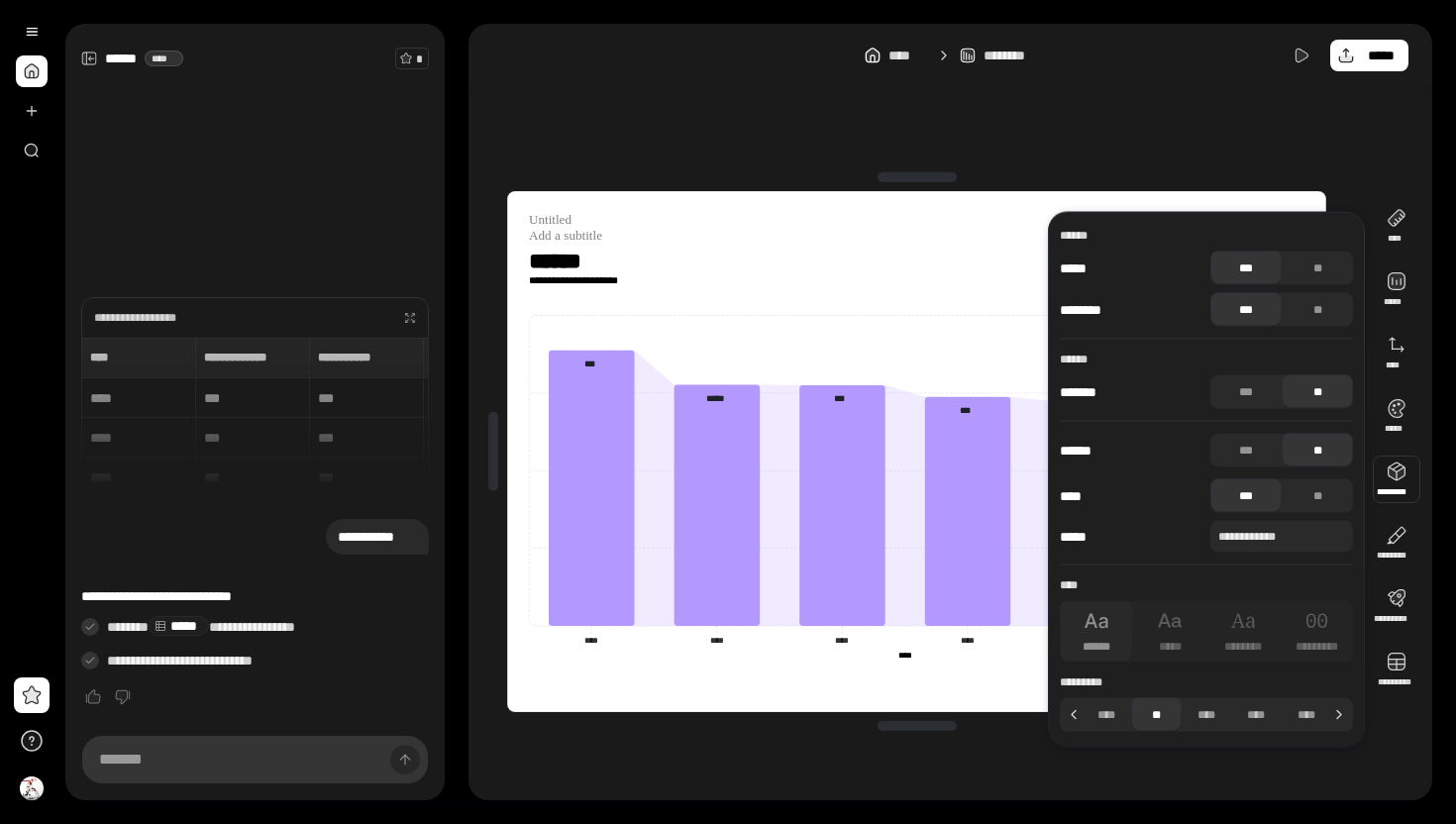click at bounding box center (1397, 479) 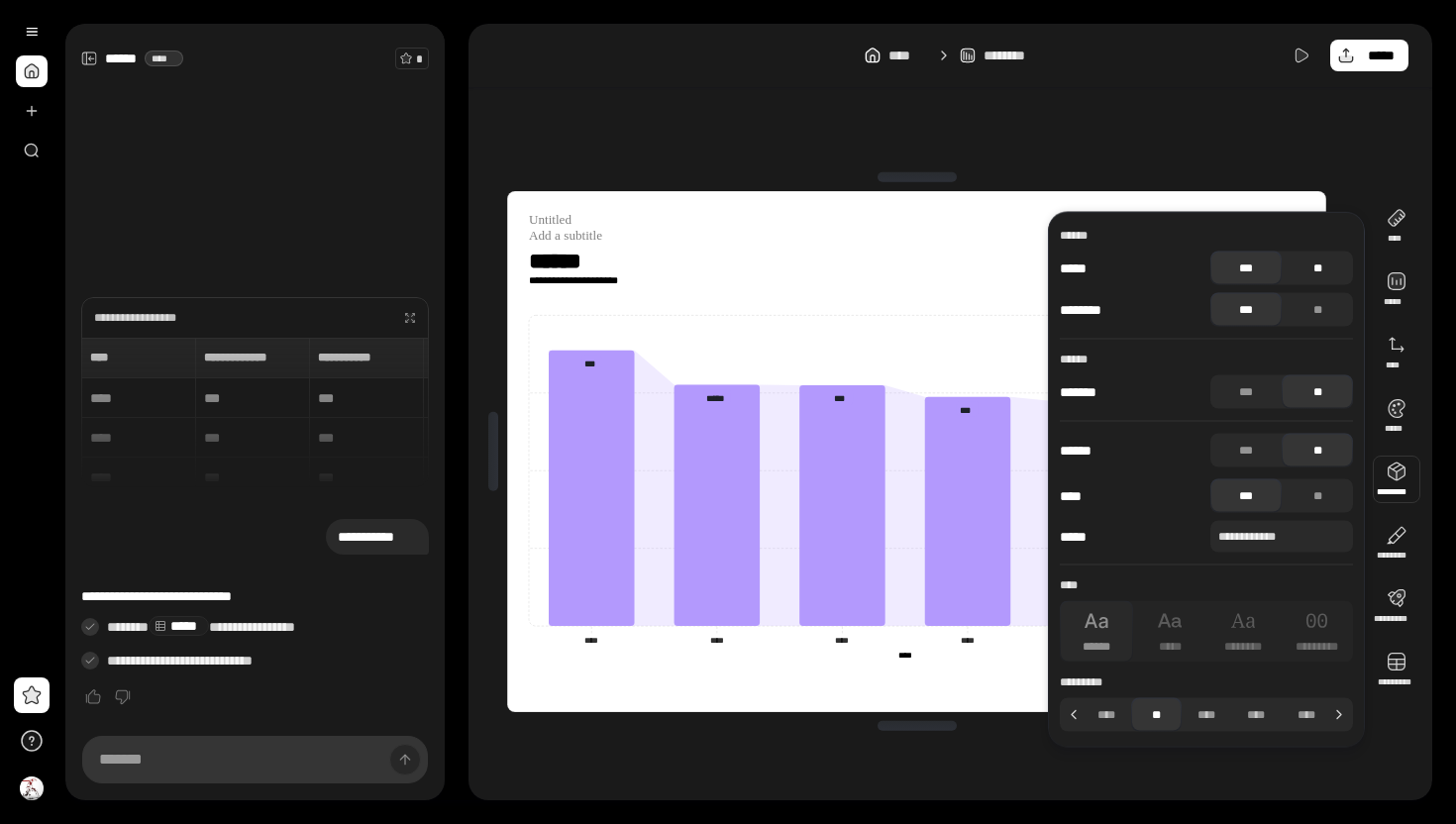 click on "**" at bounding box center (1317, 268) 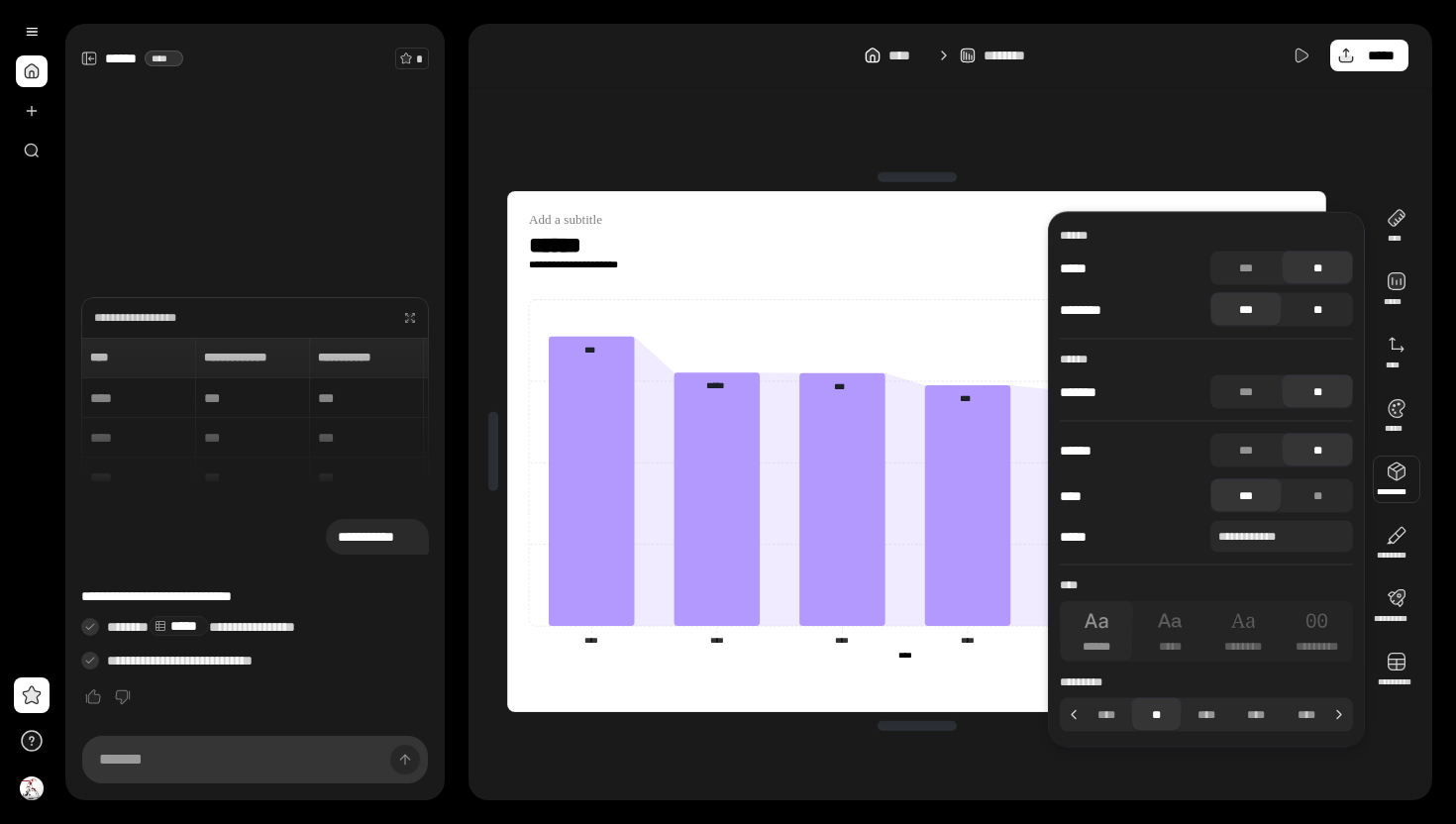 click on "**" at bounding box center [1317, 310] 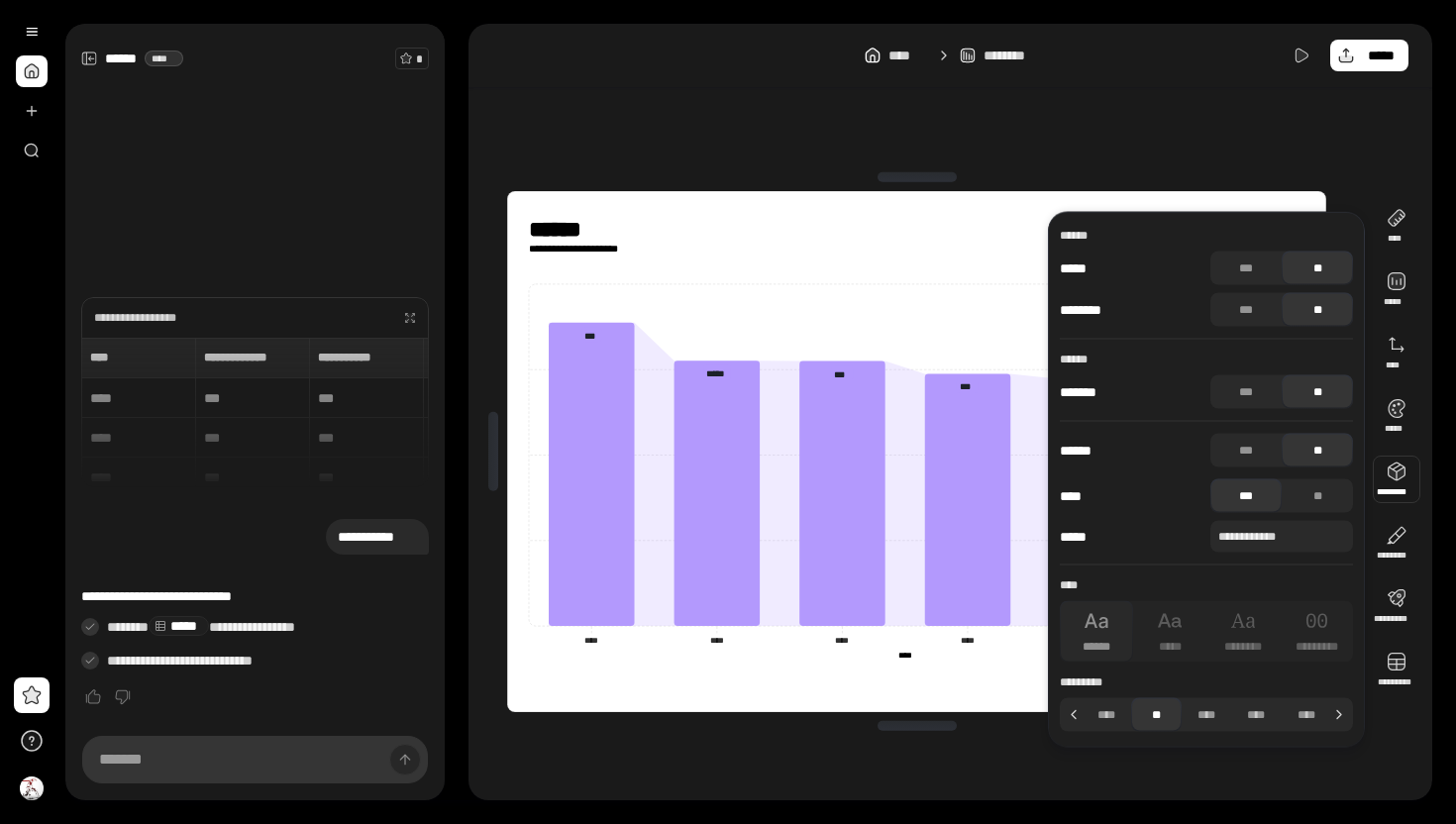 click on "**" at bounding box center [1317, 392] 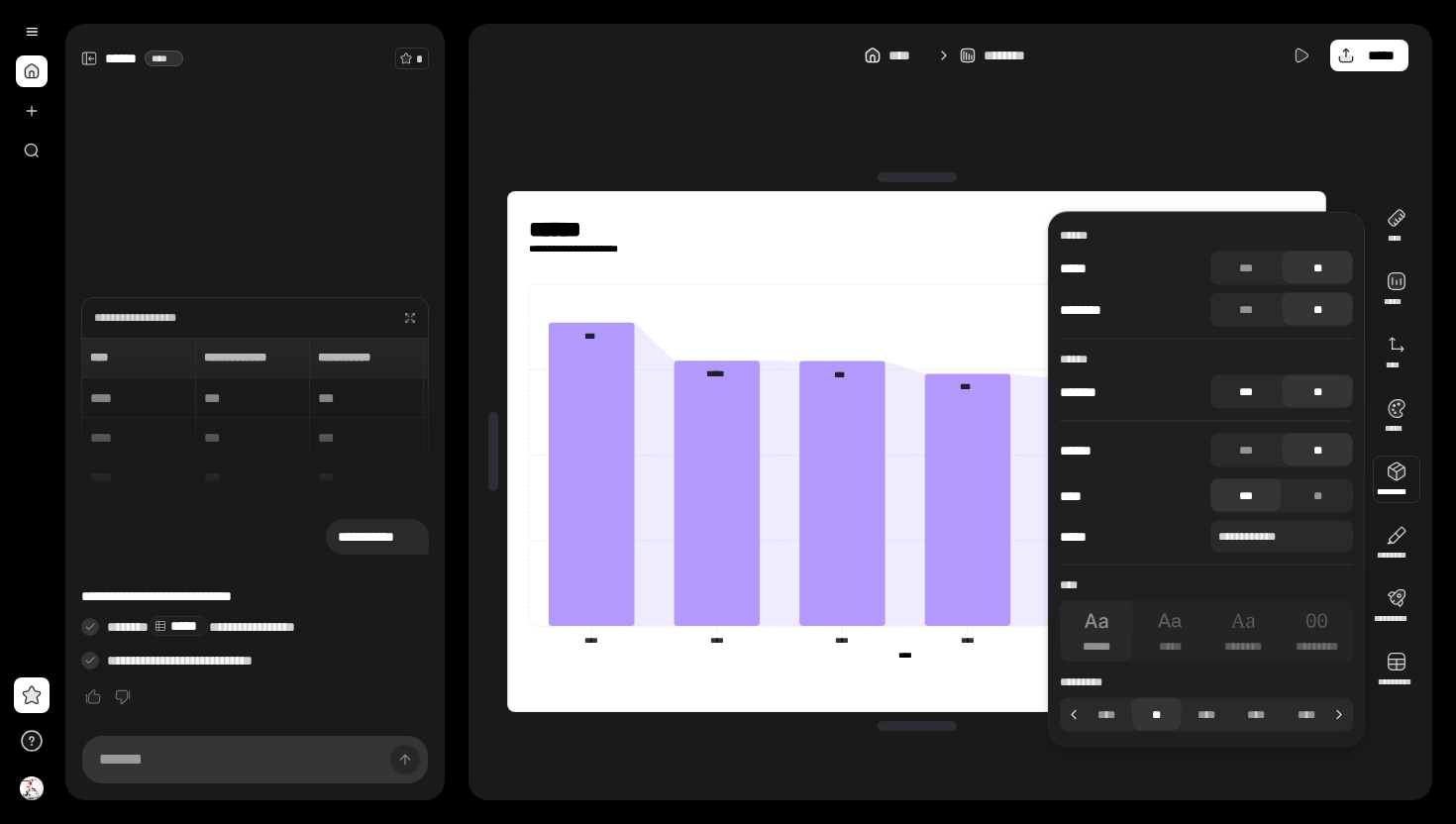 click on "***" at bounding box center (1246, 392) 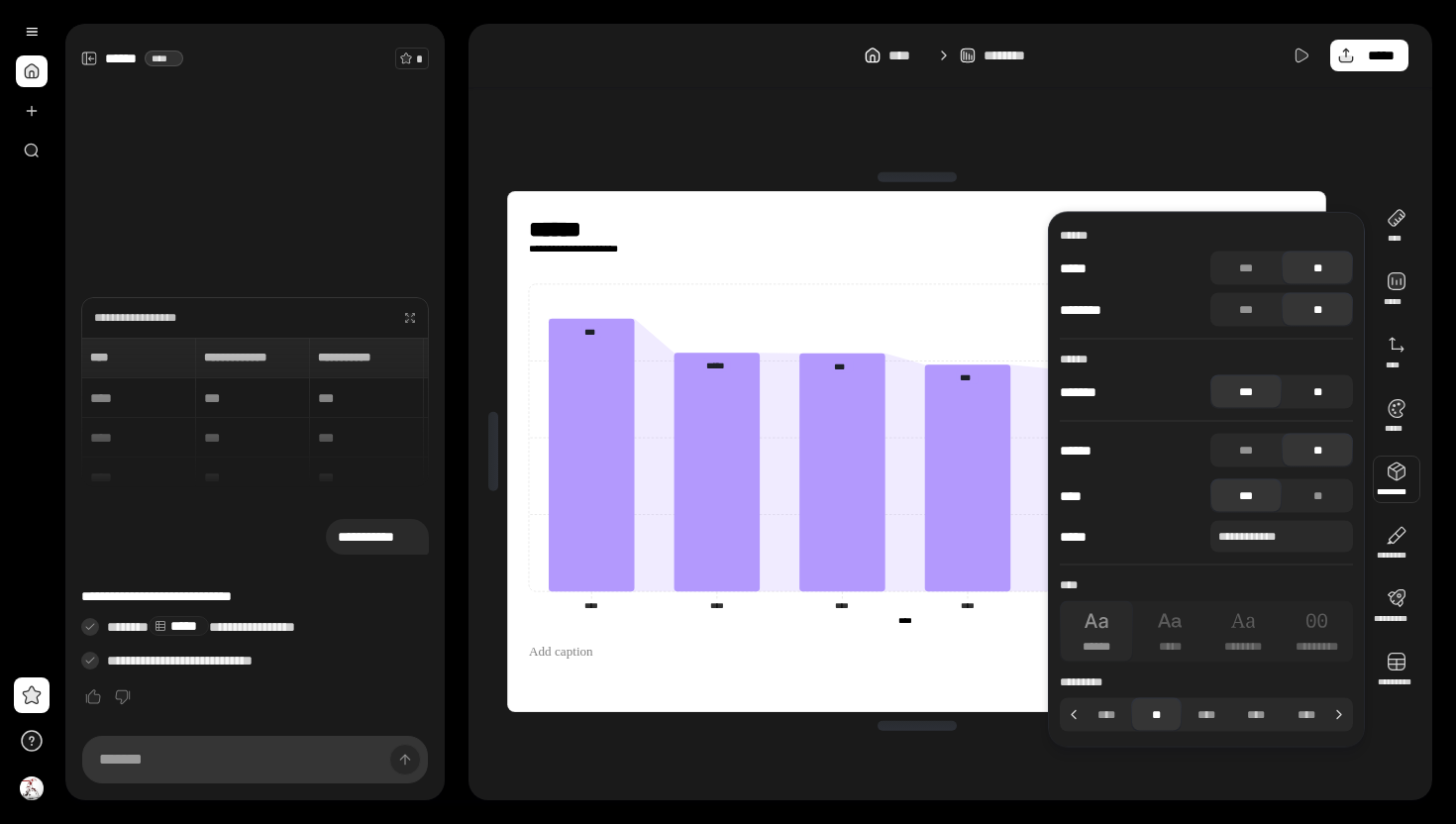 click on "**" at bounding box center (1317, 392) 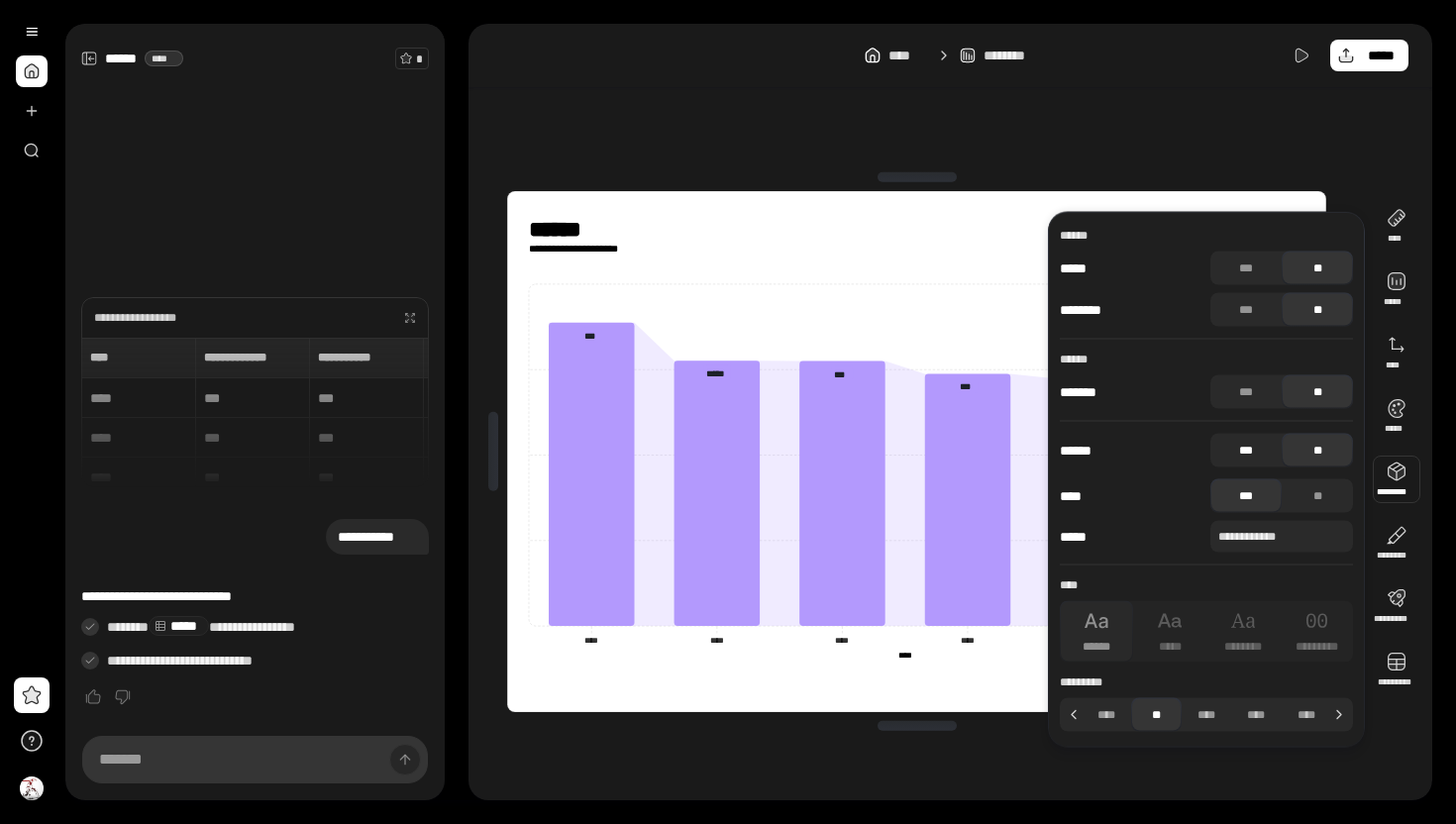 click on "***" at bounding box center [1246, 451] 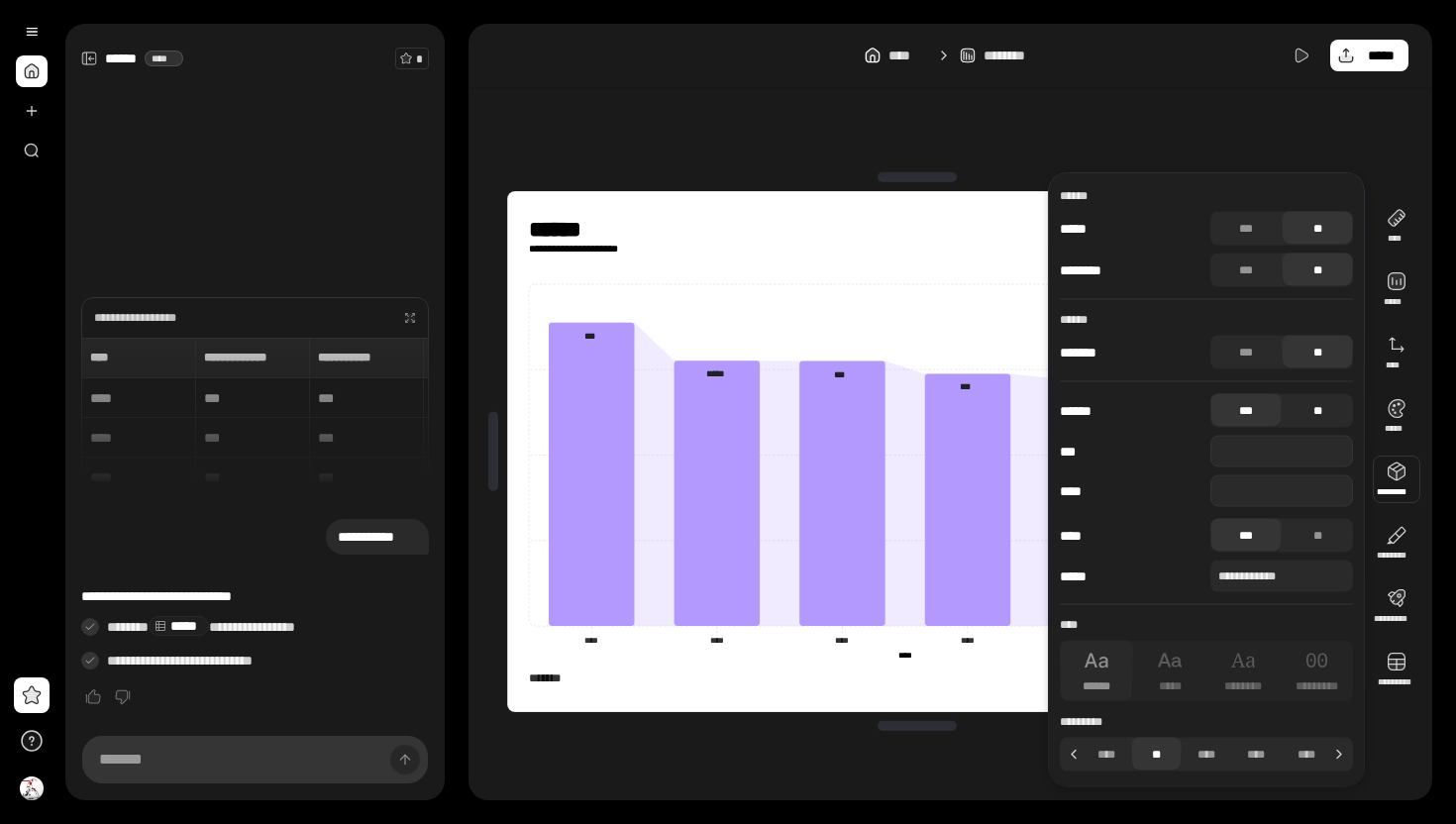 click on "**" at bounding box center [1317, 411] 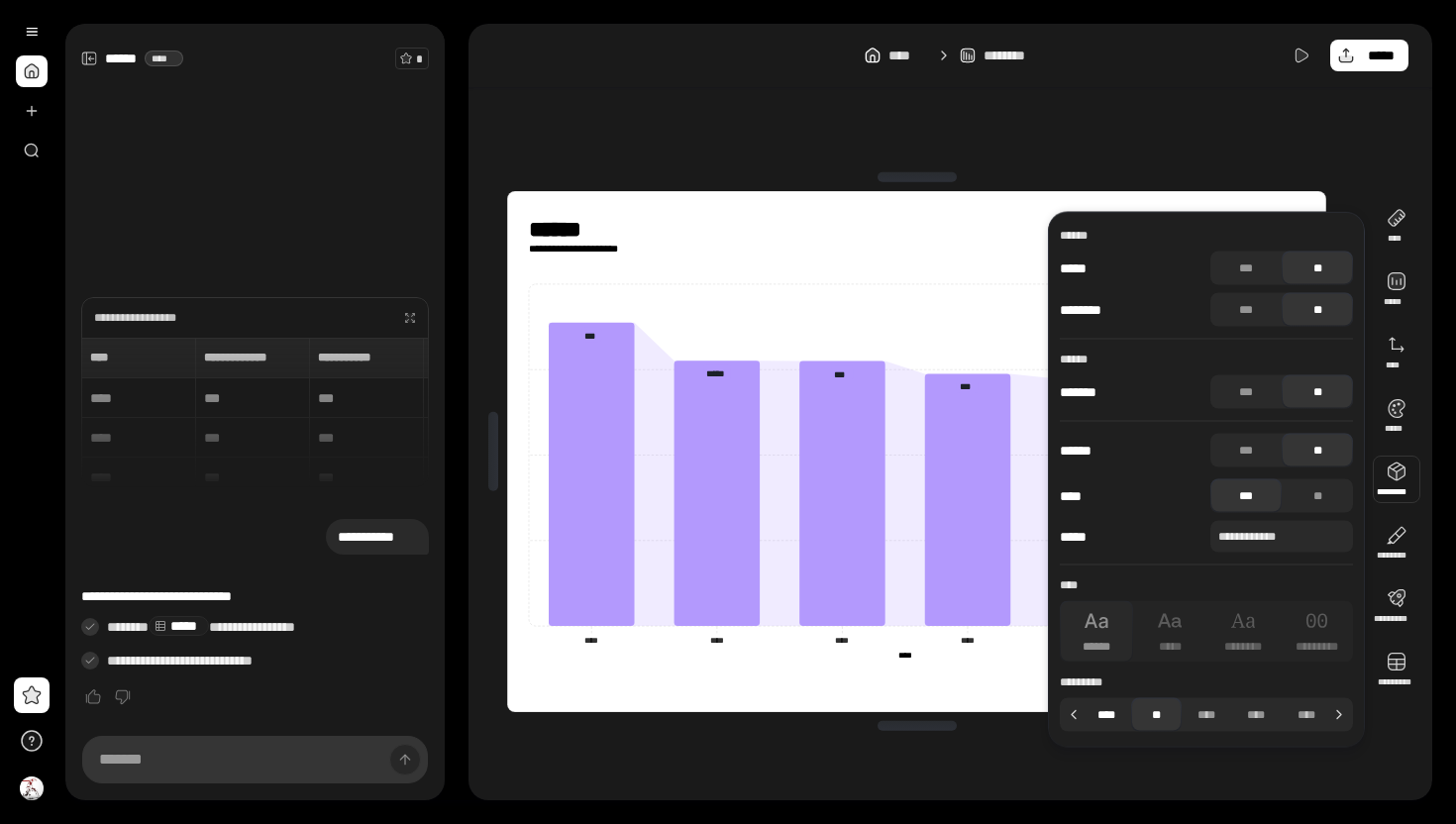 click on "****" at bounding box center (1106, 715) 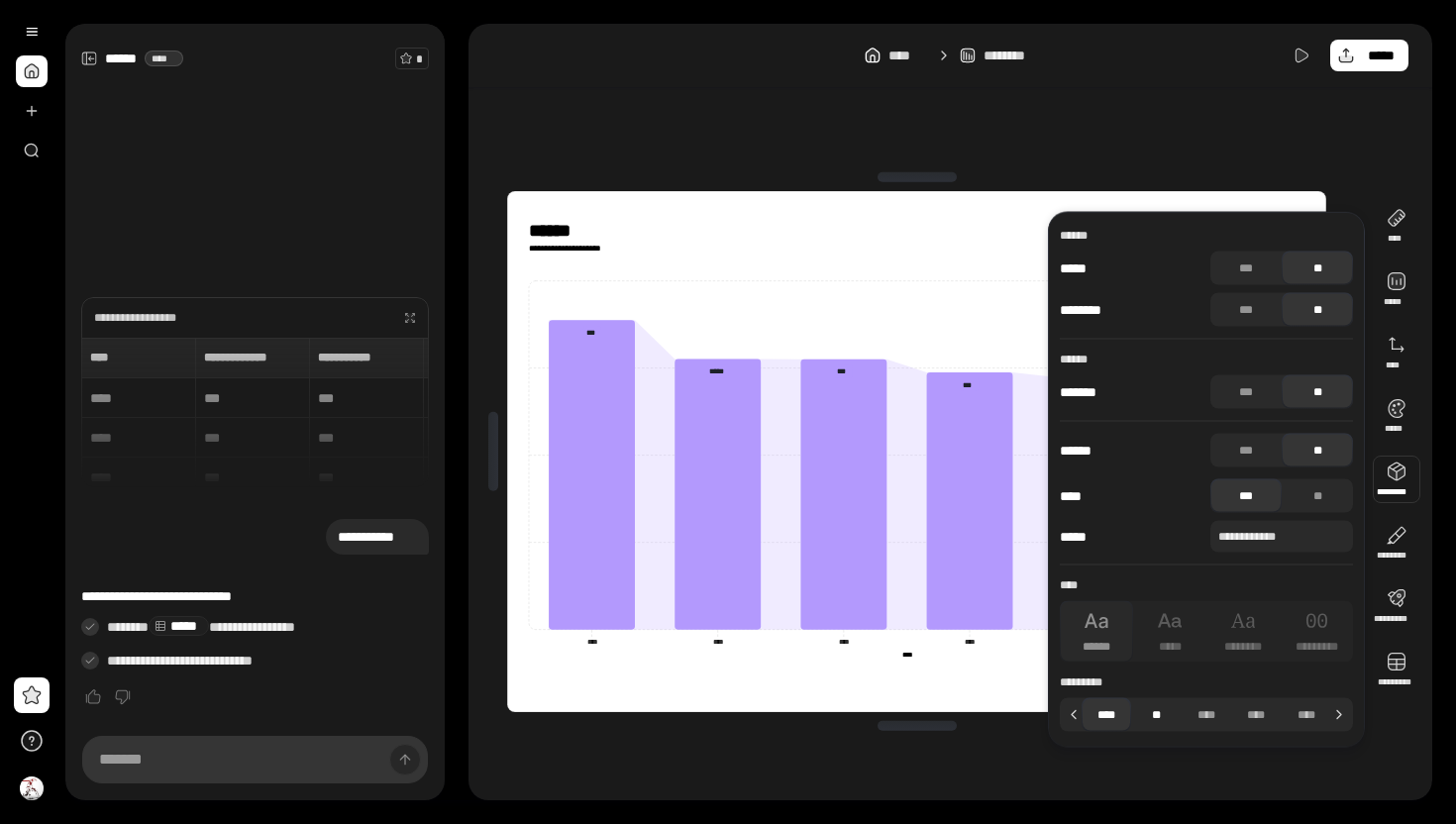click on "**" at bounding box center (1156, 715) 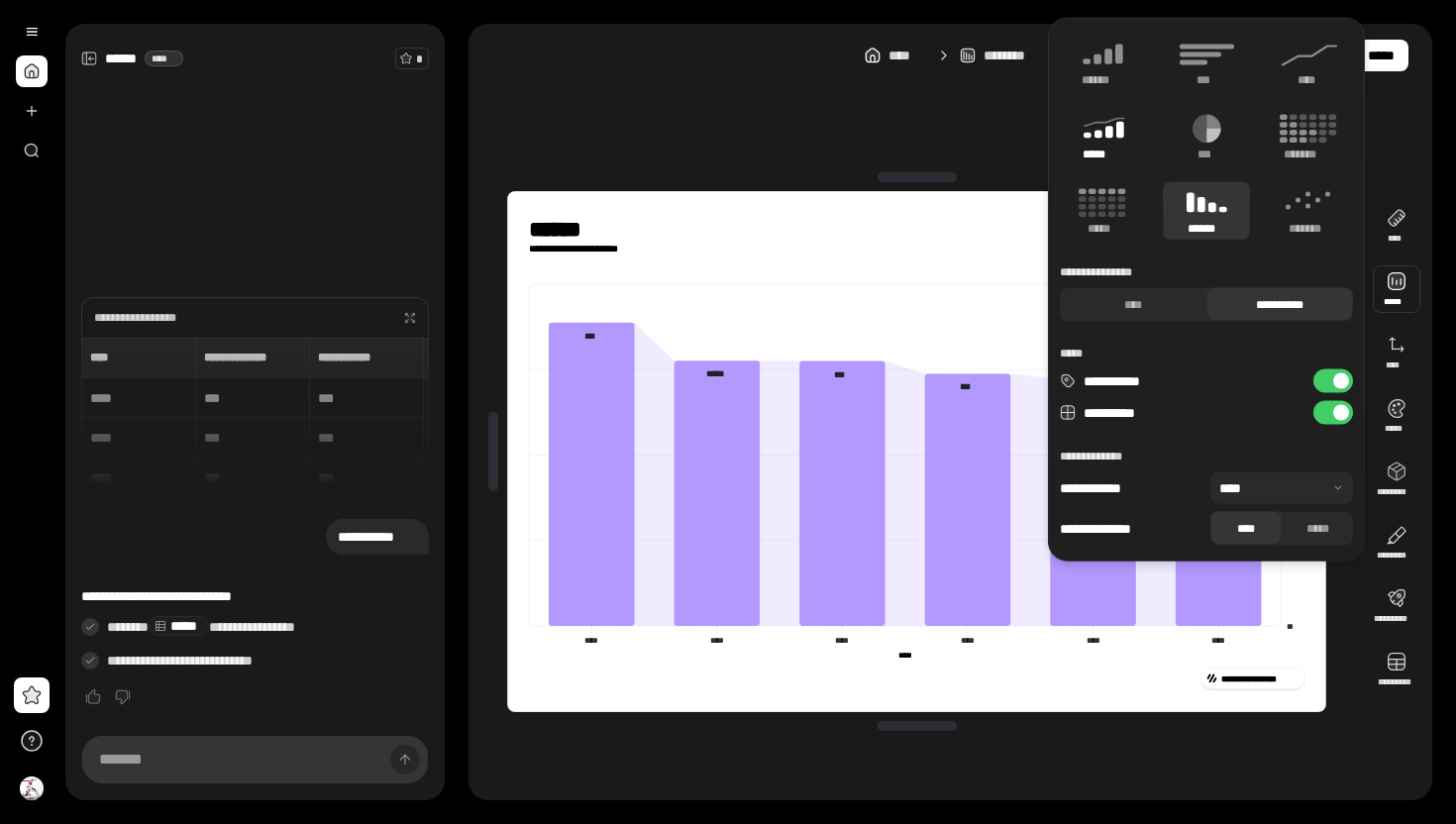 click 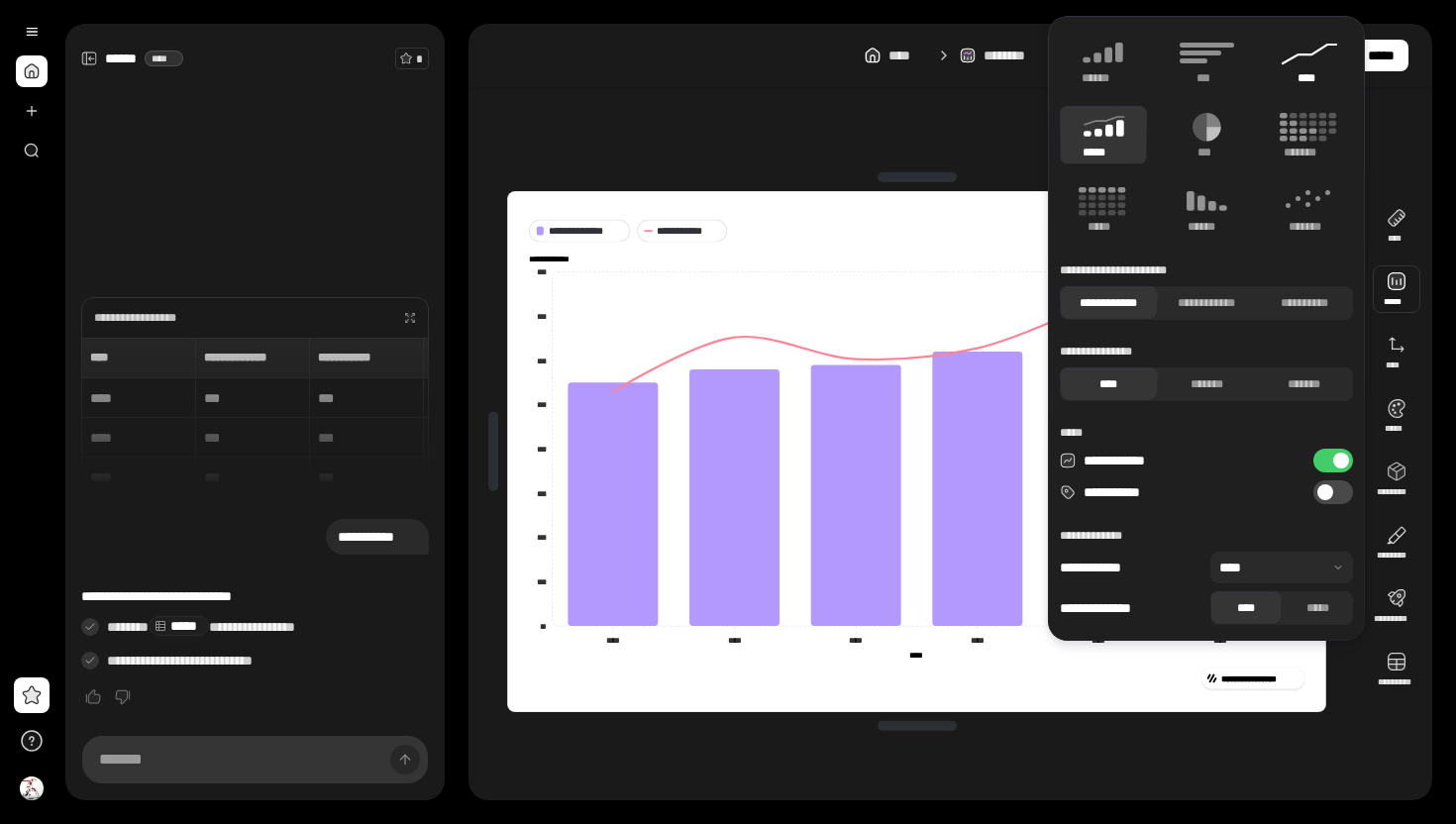 click on "****" at bounding box center (1309, 78) 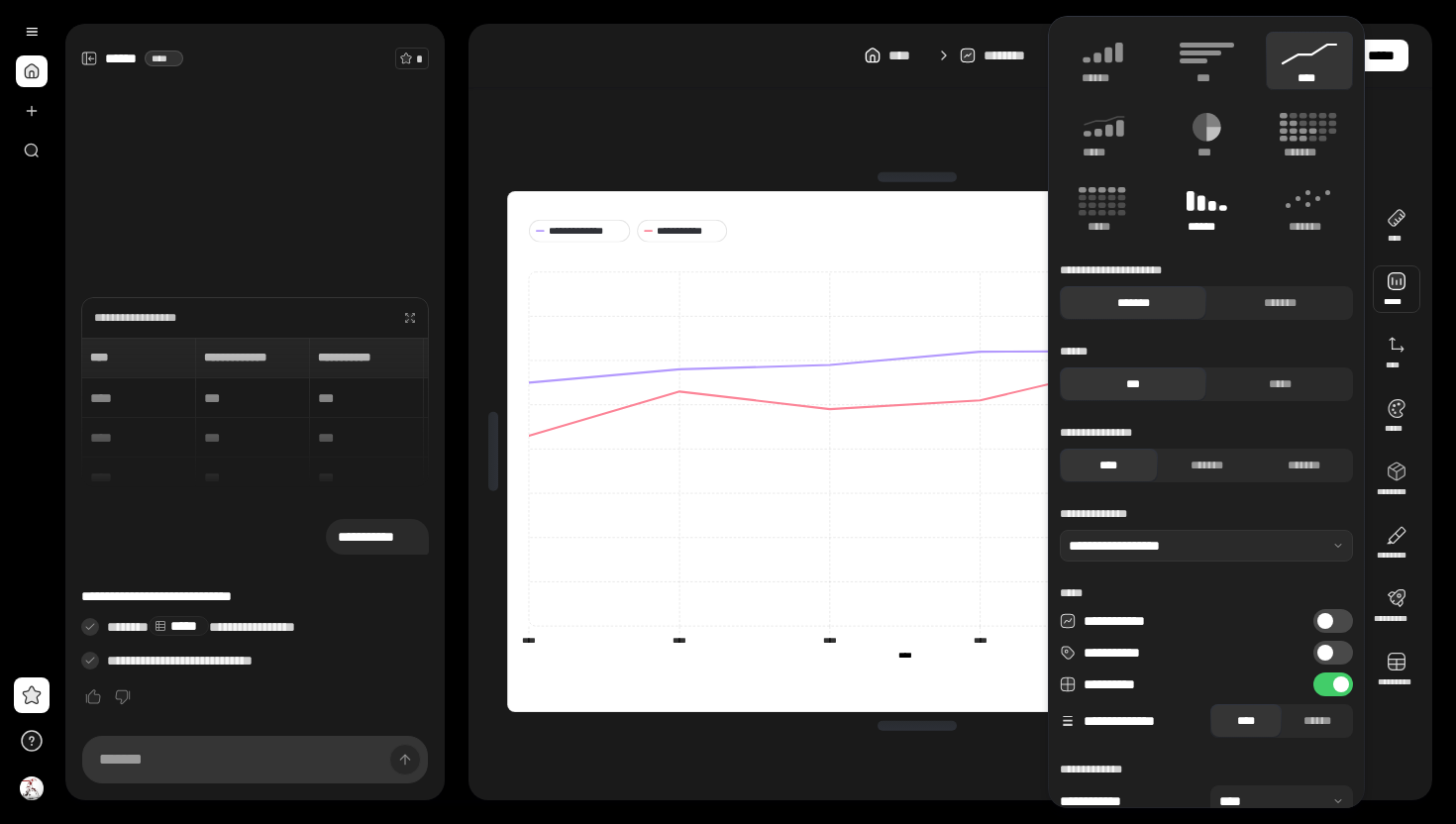 click 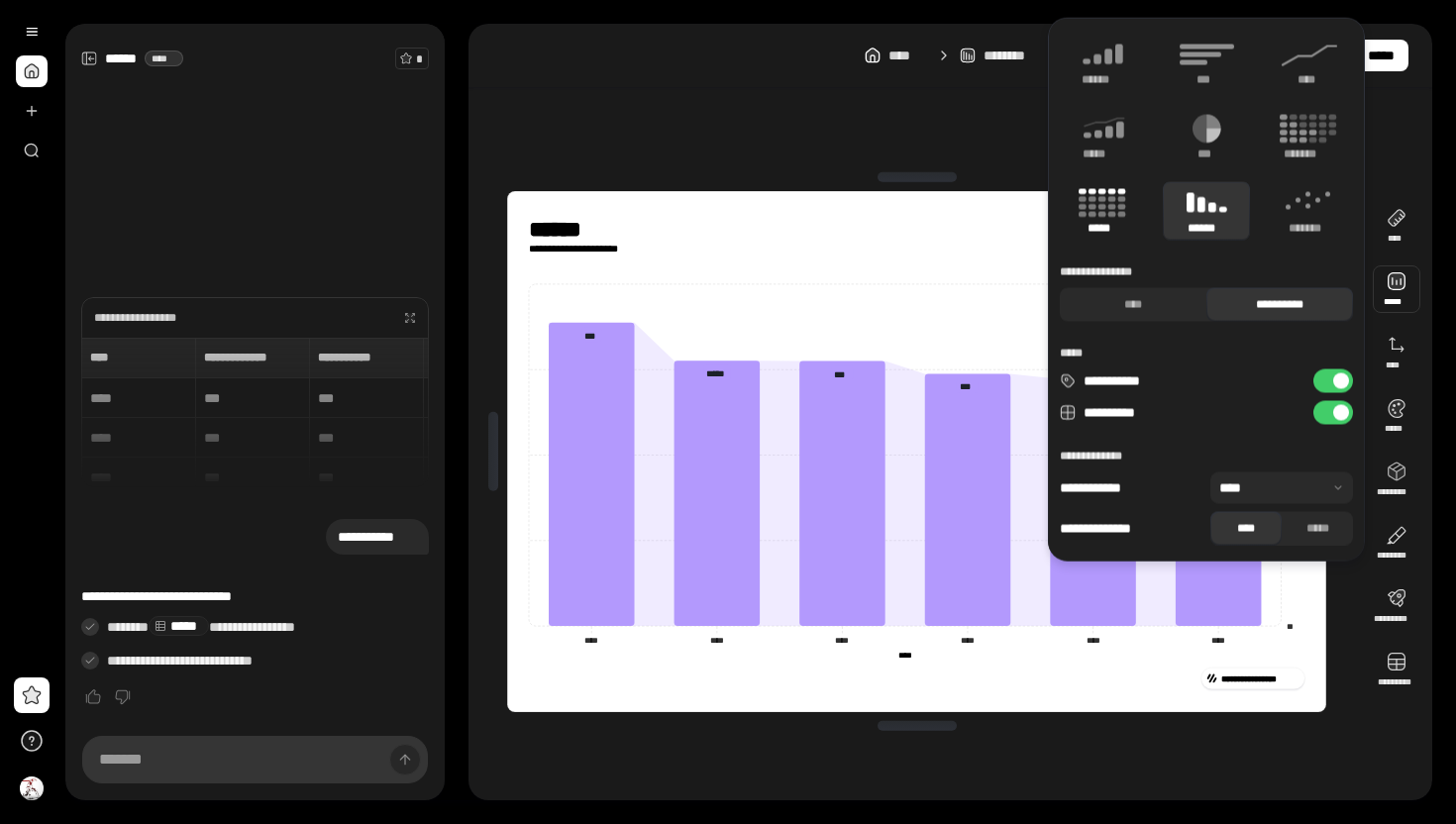 click 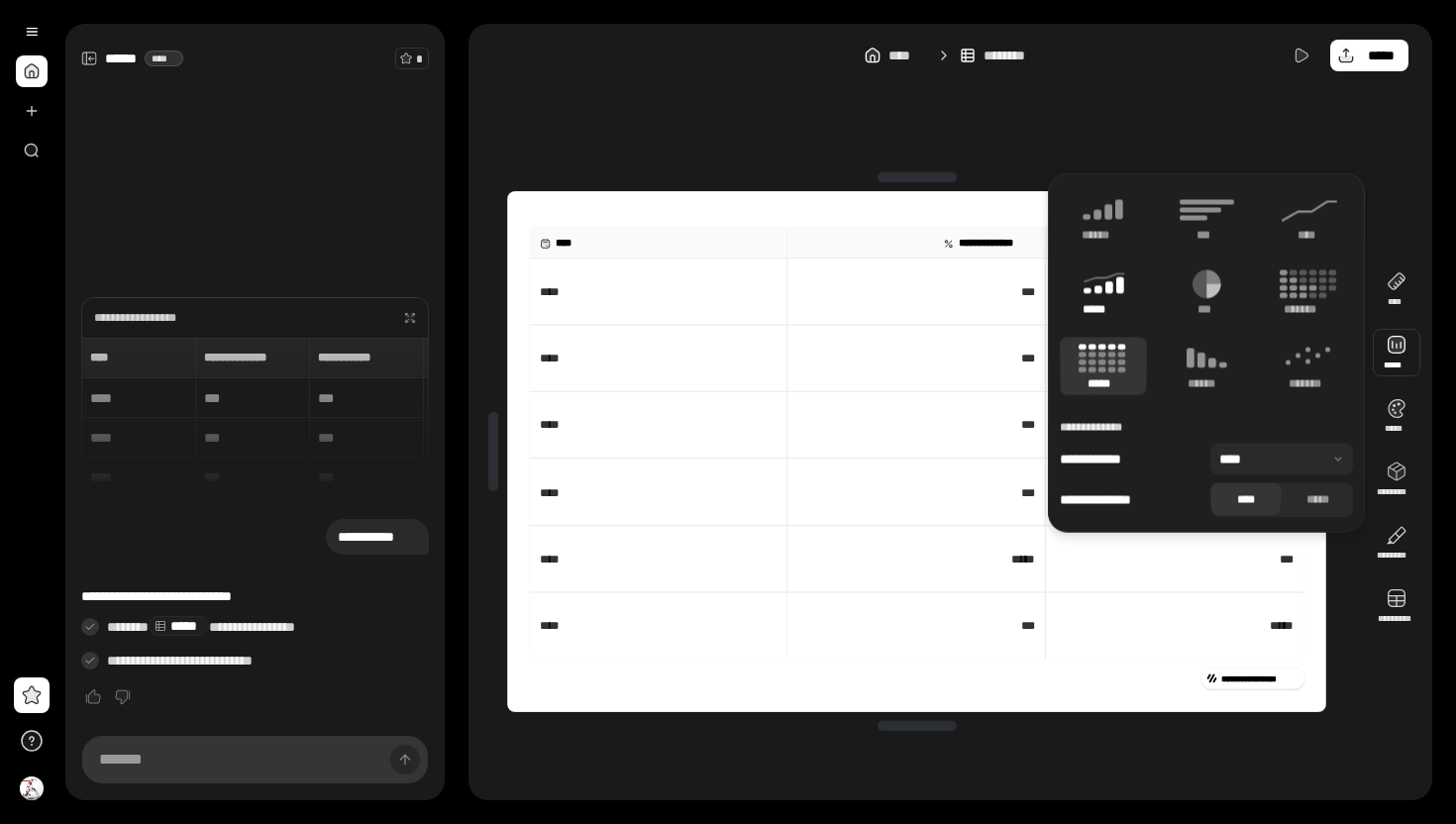click 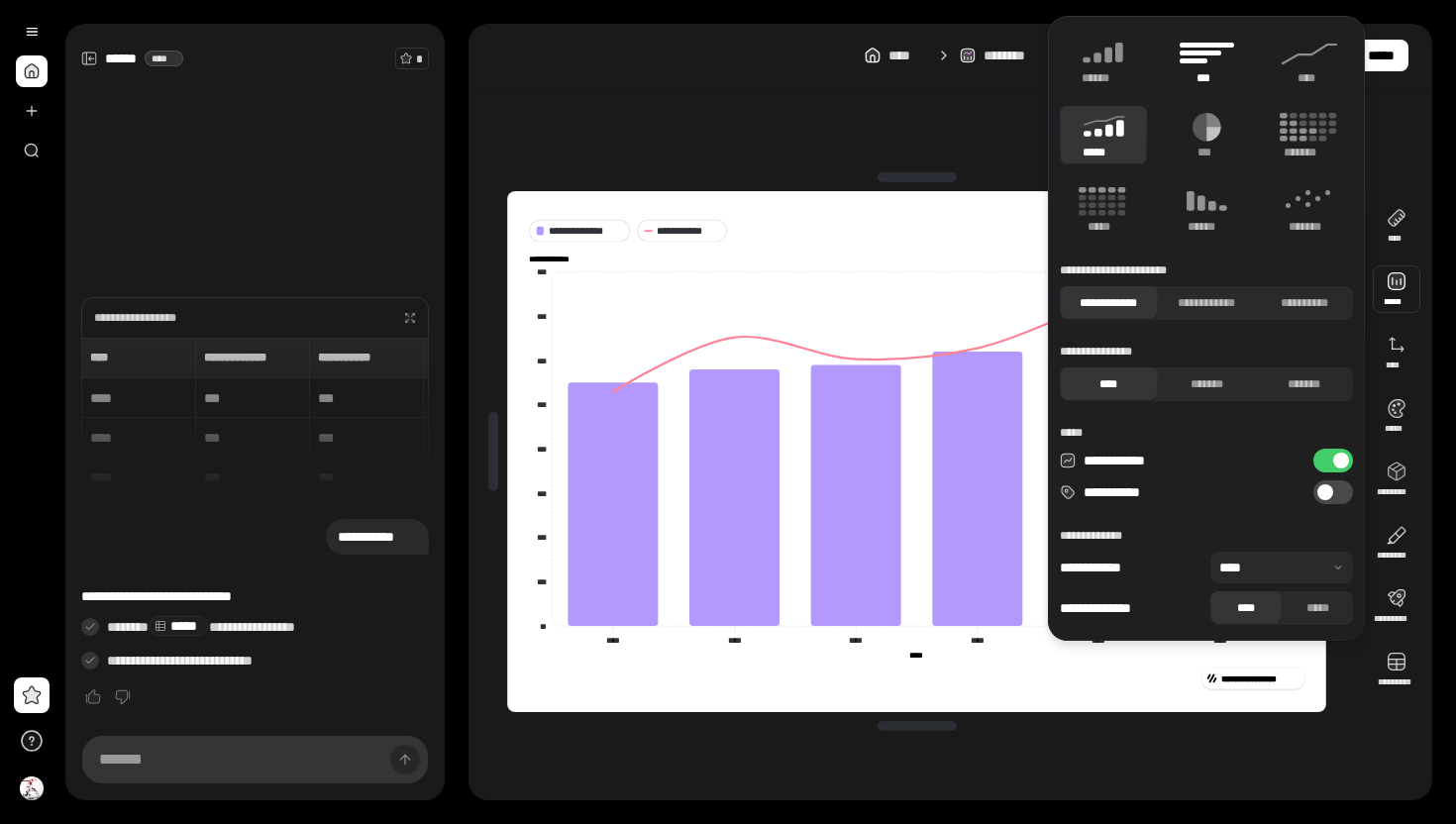 click 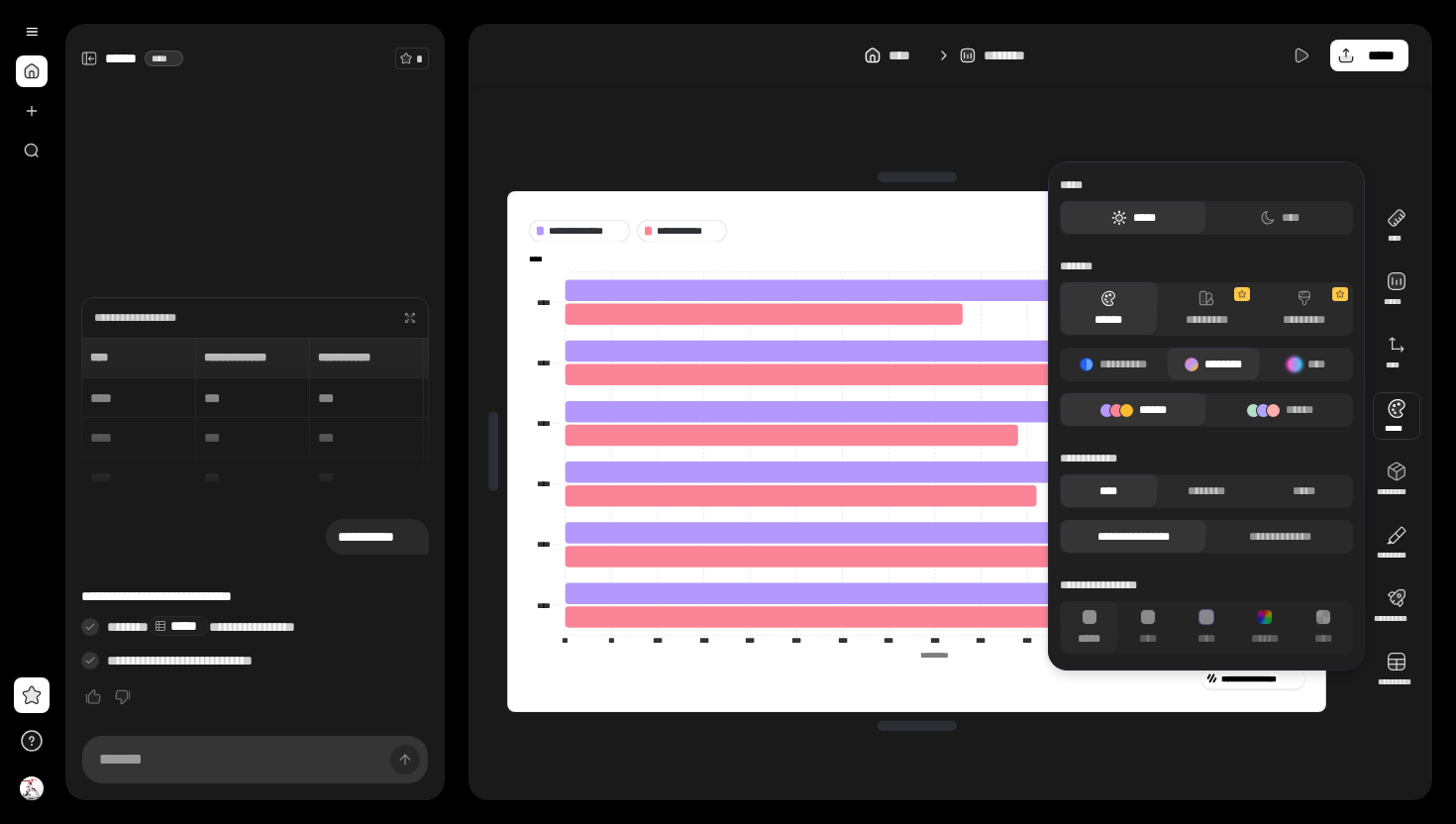 click at bounding box center [1397, 416] 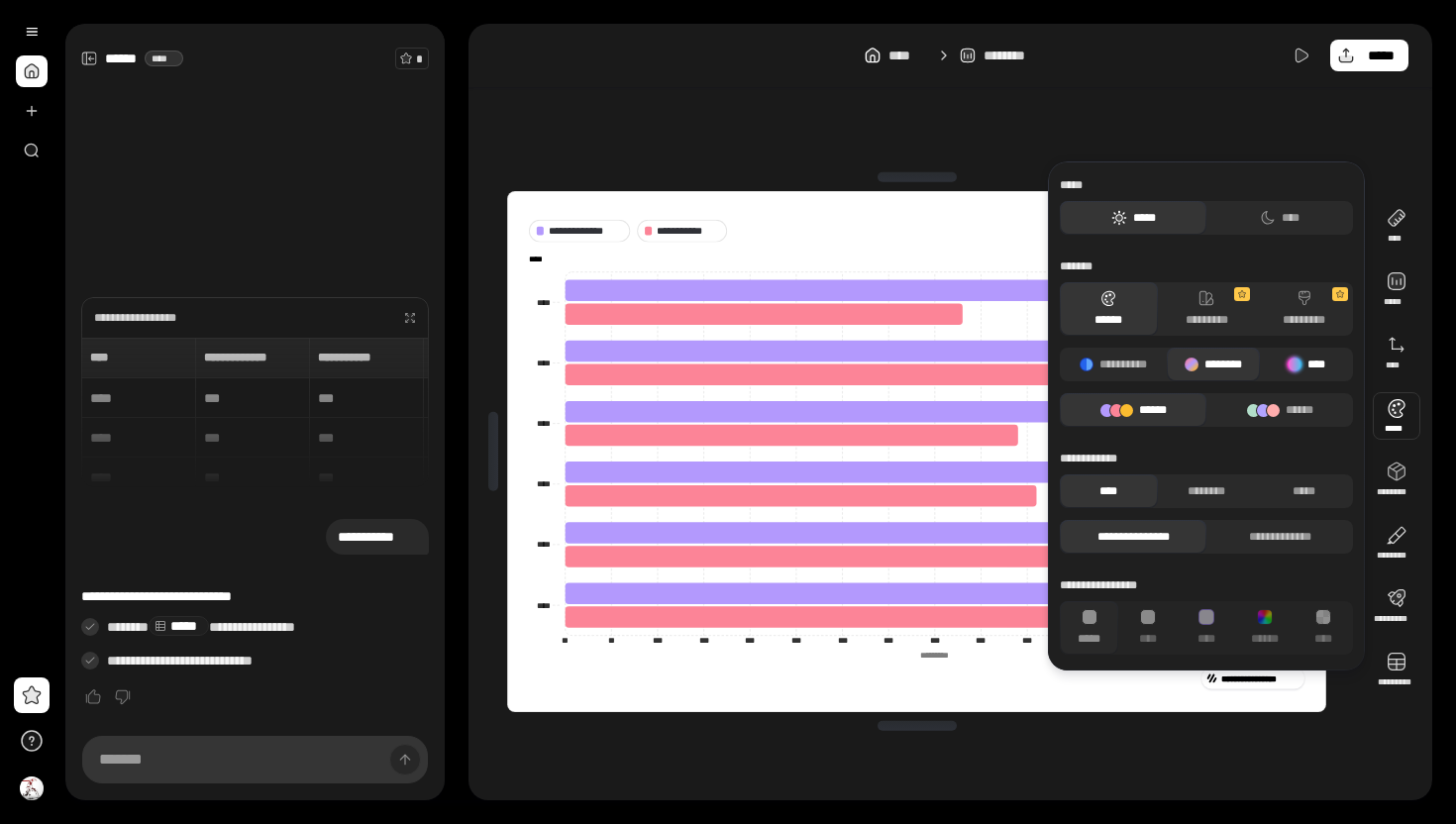 click at bounding box center [1295, 364] 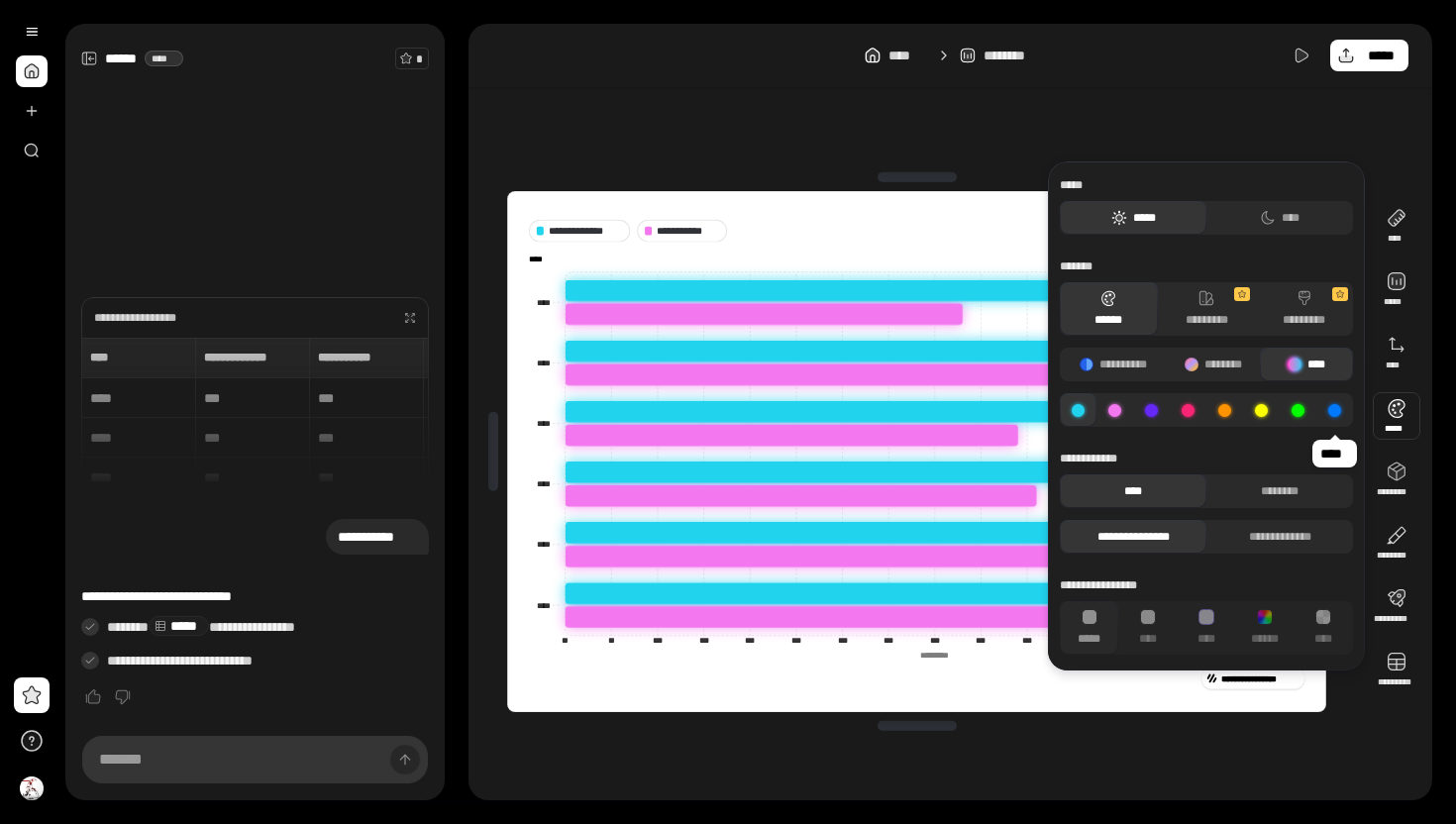 click 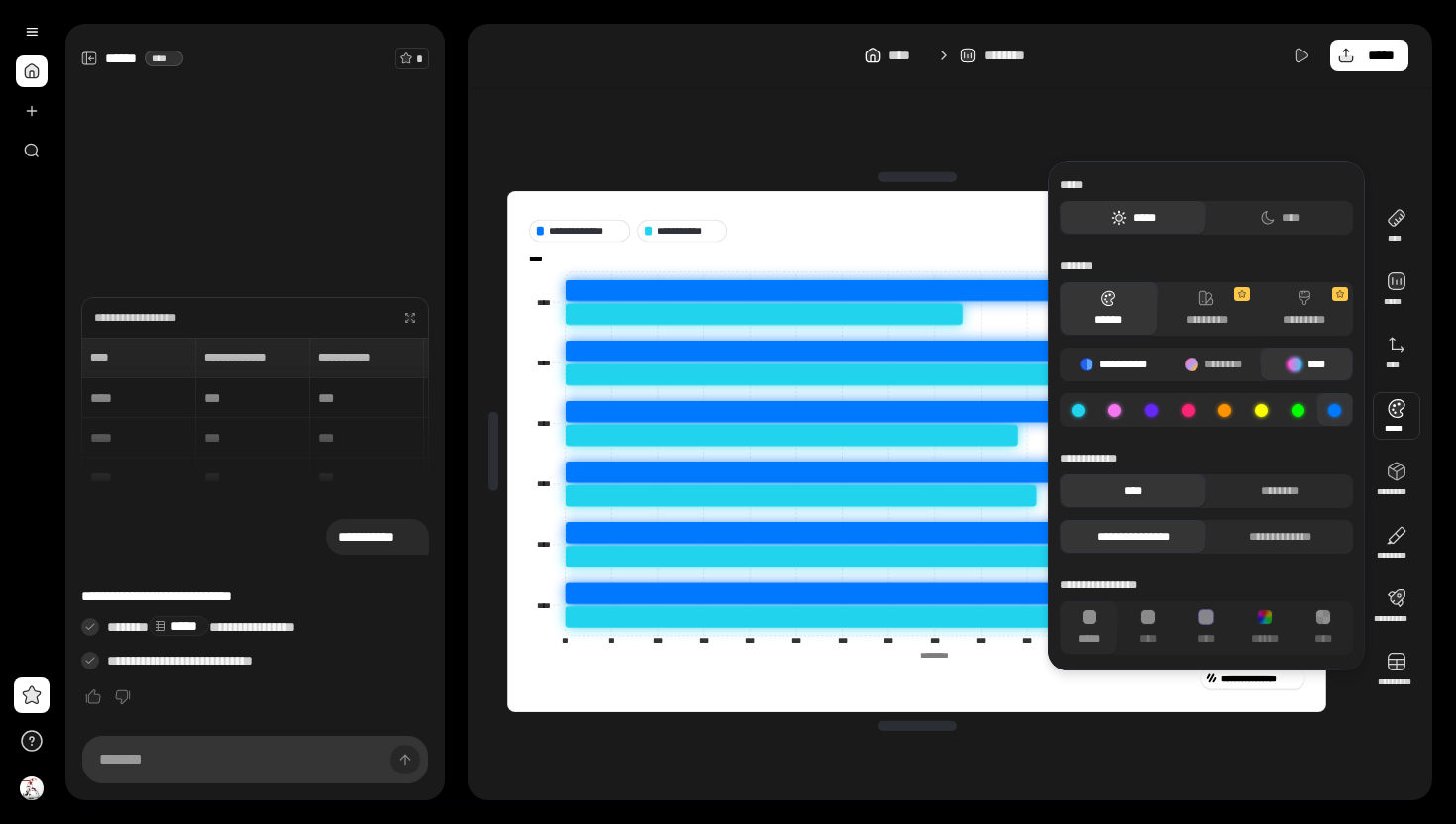 click on "**********" at bounding box center (1113, 364) 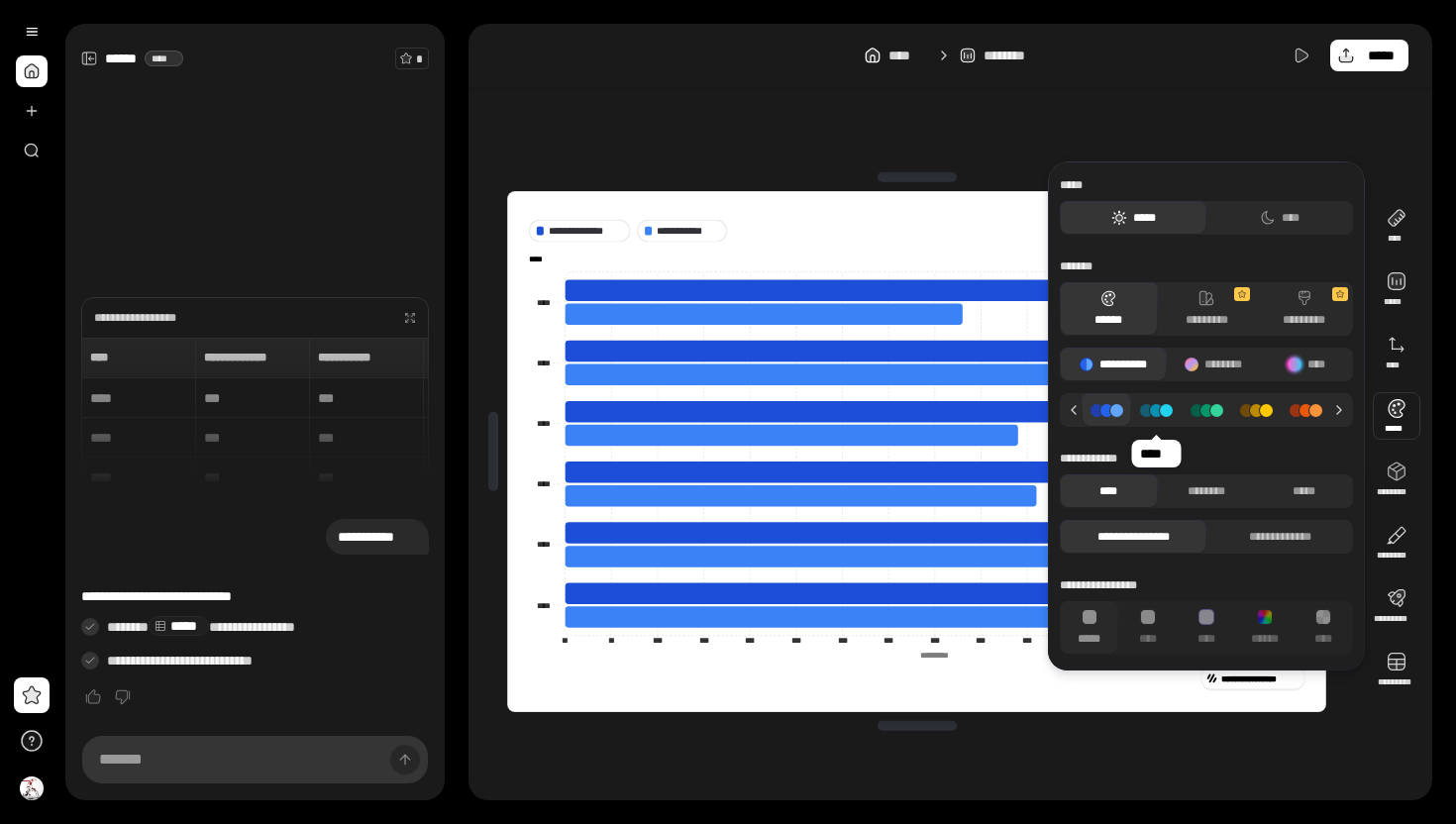 click 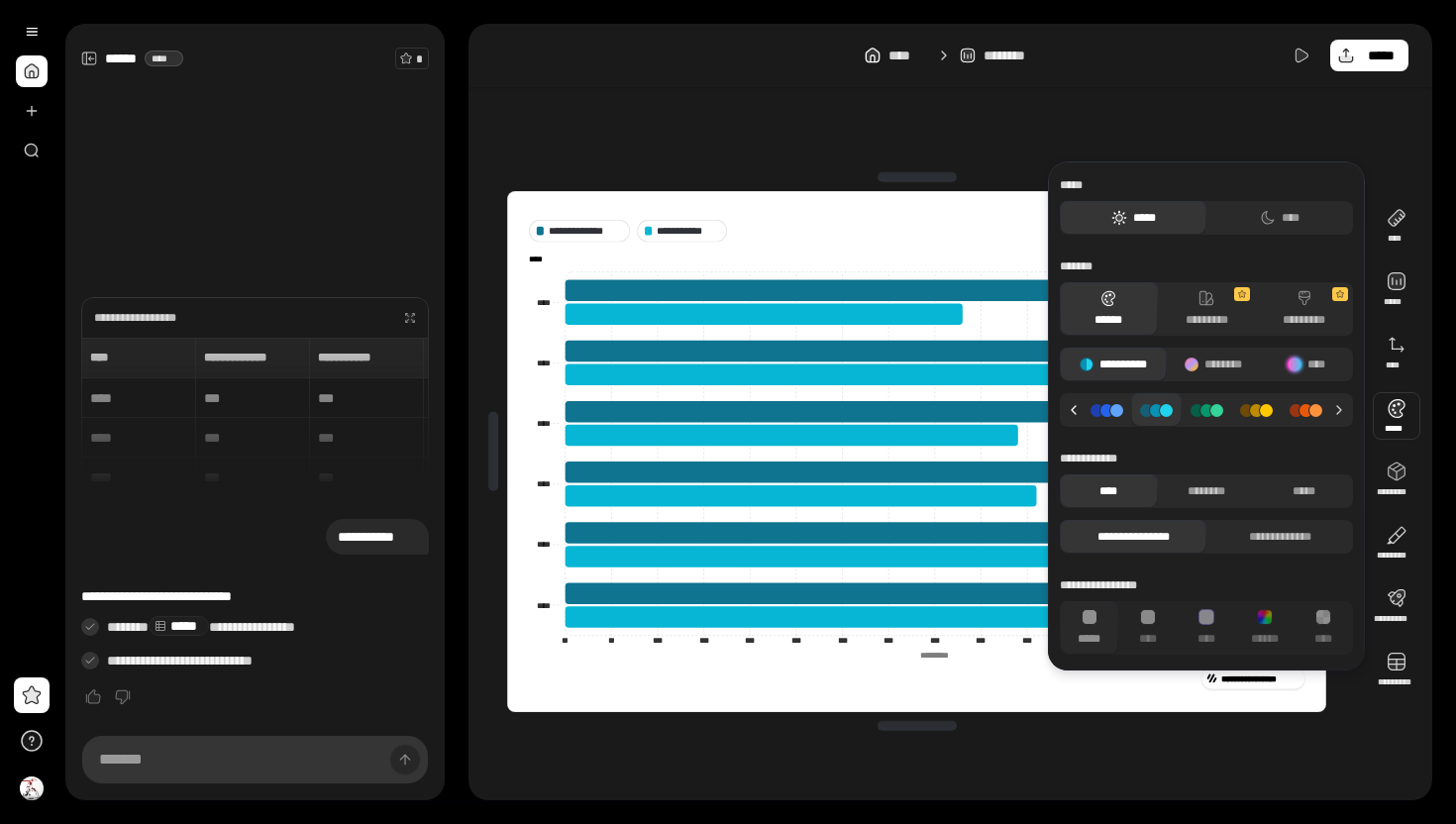 click 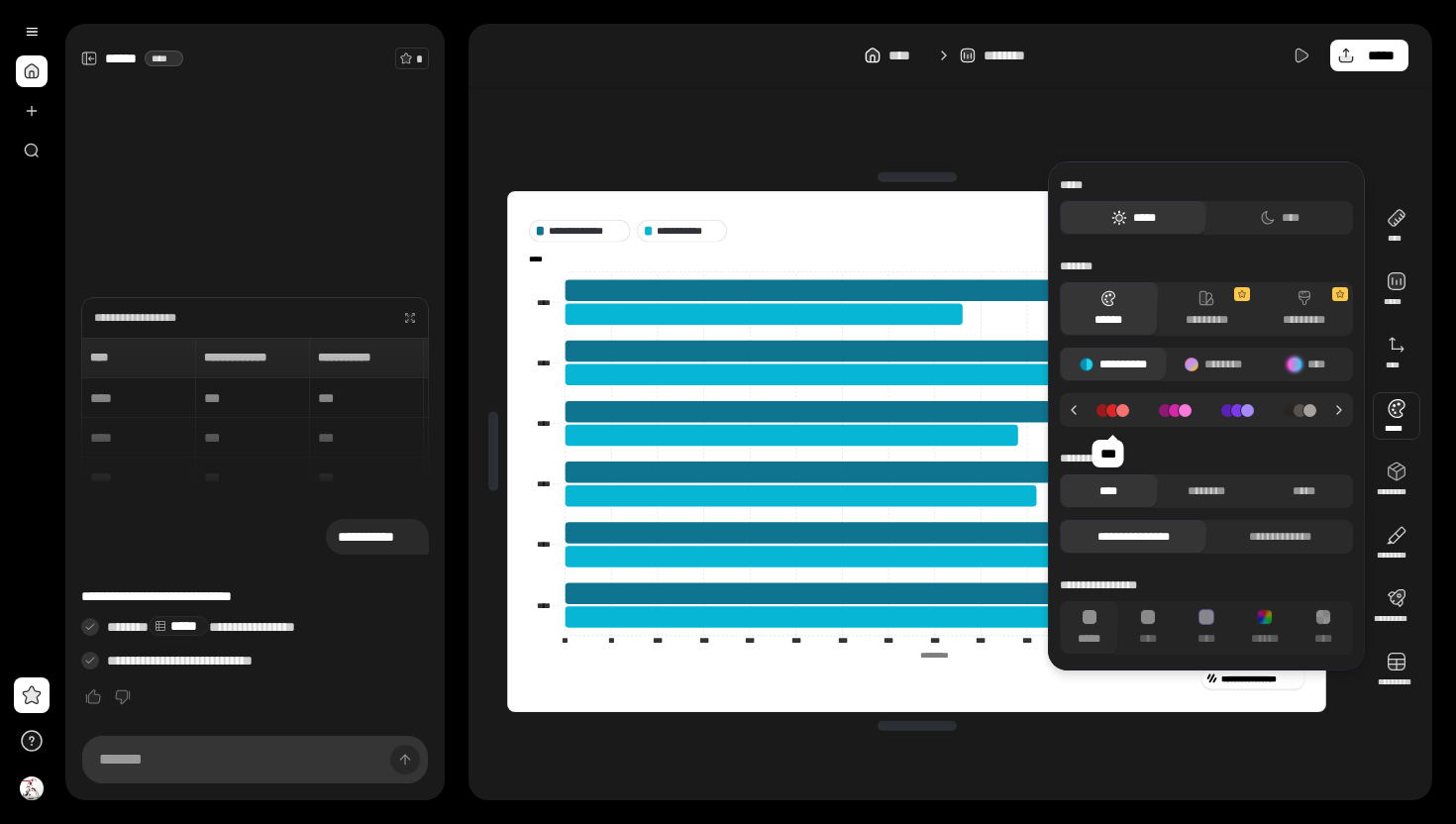 click 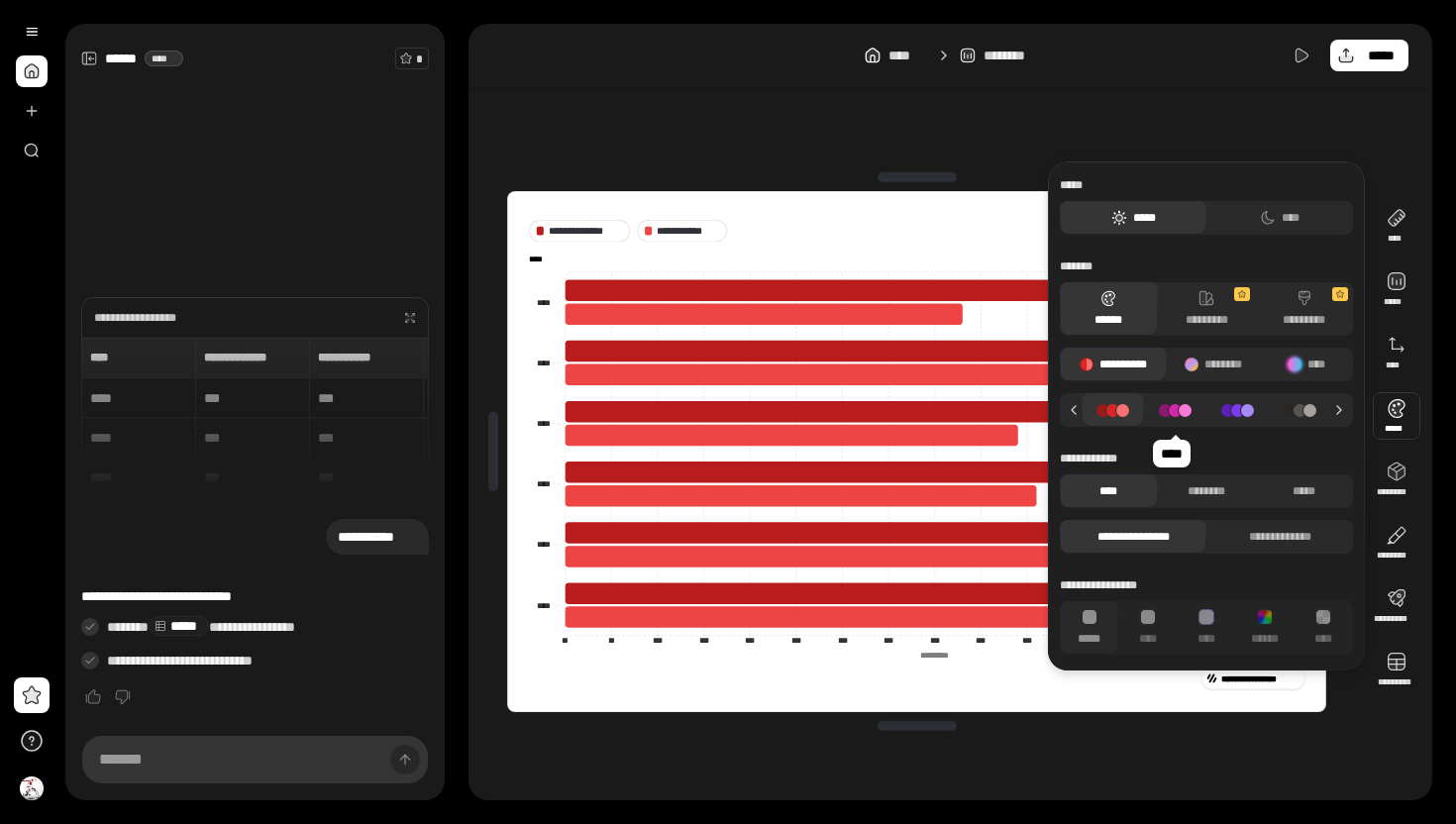 click 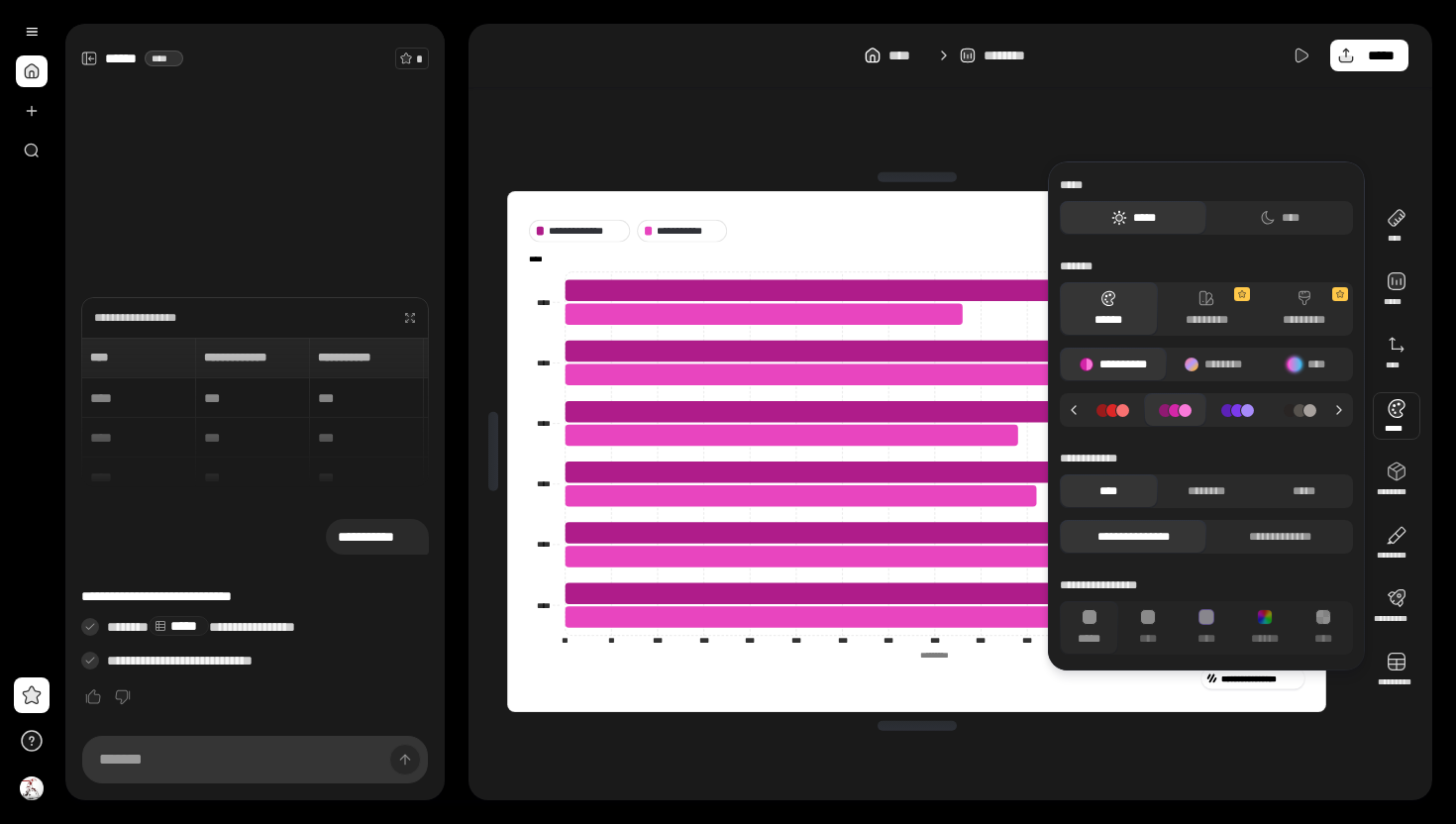 click 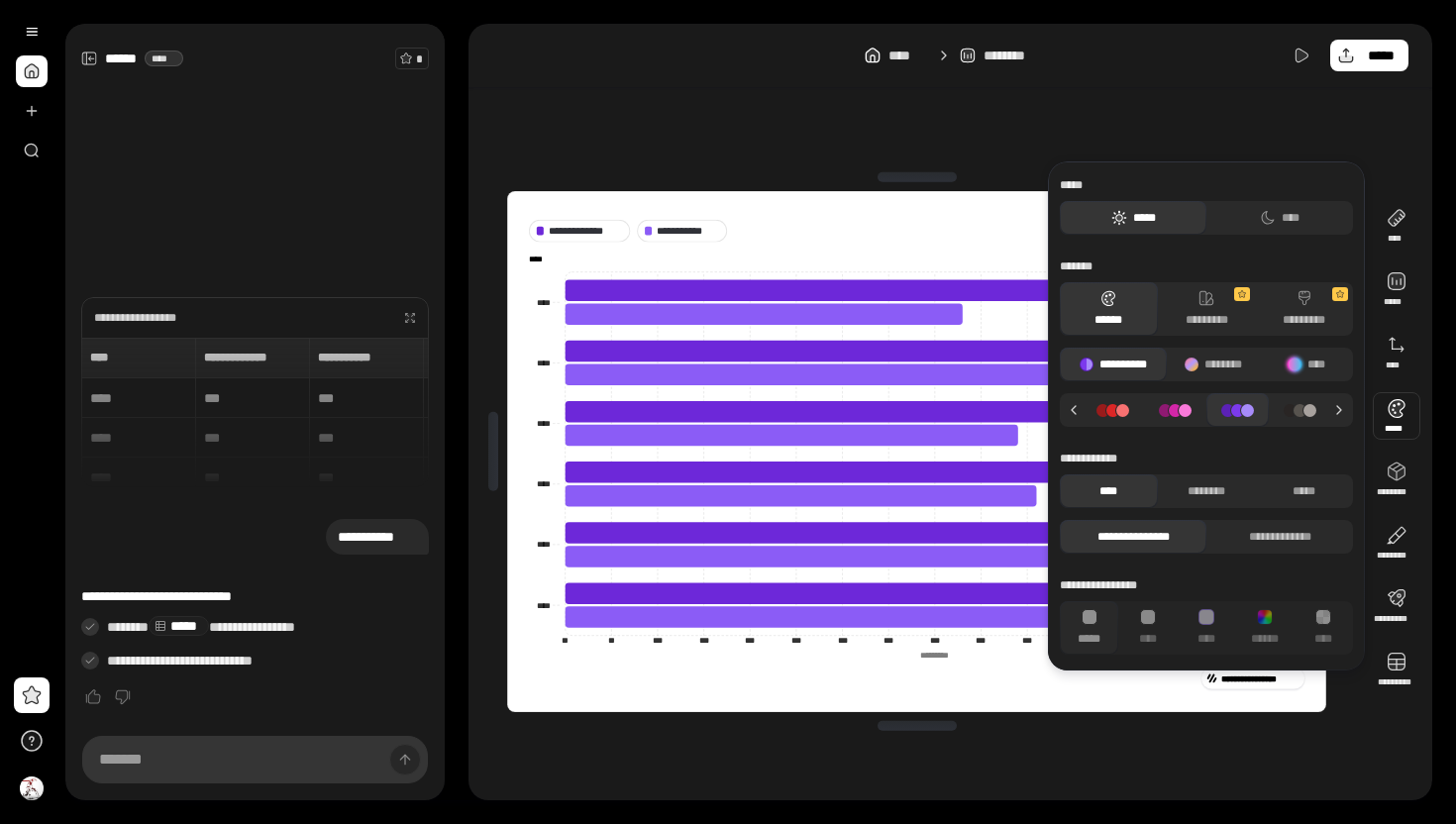 click at bounding box center [1300, 410] 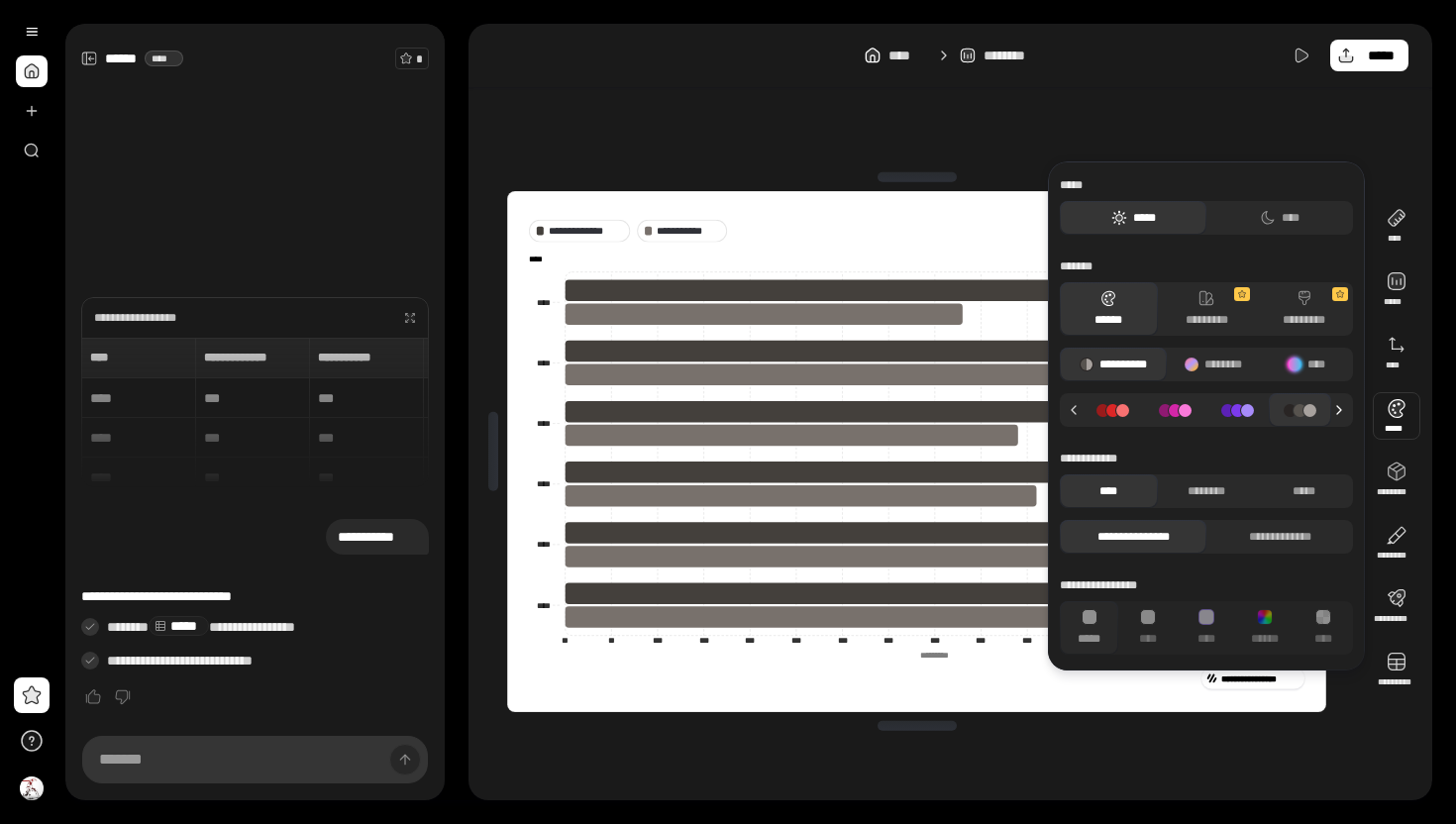 click 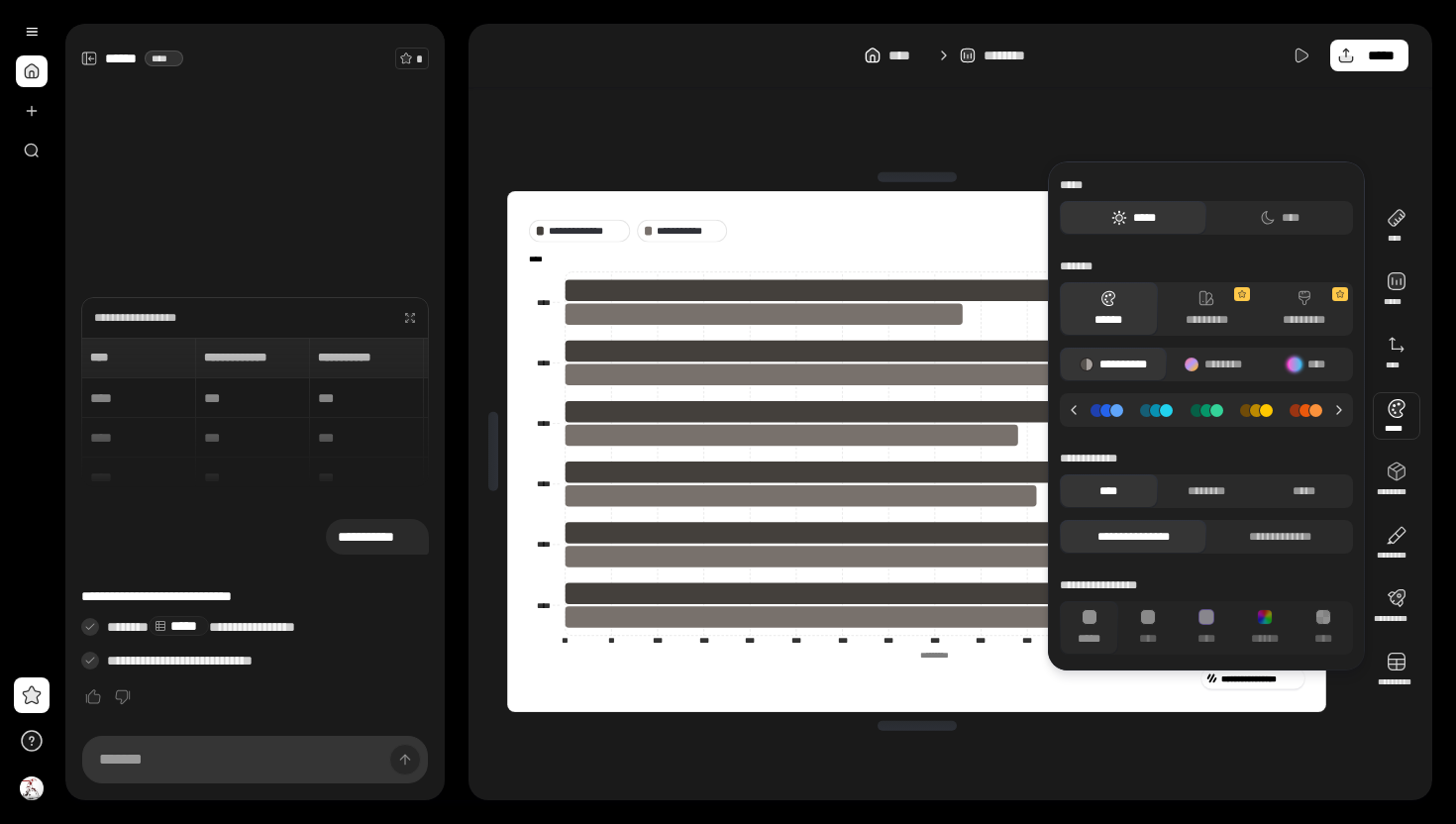 click 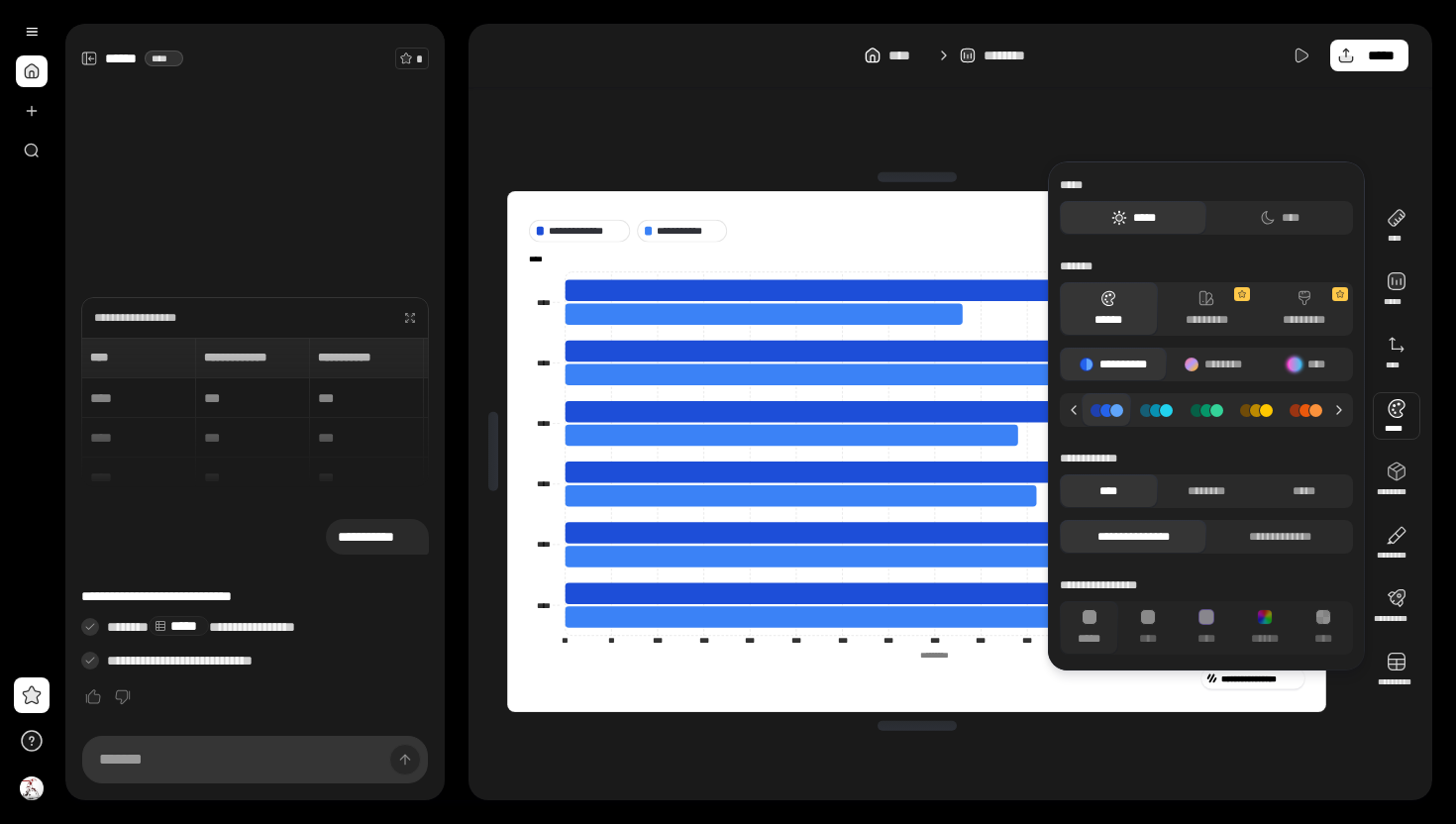 click at bounding box center (1156, 410) 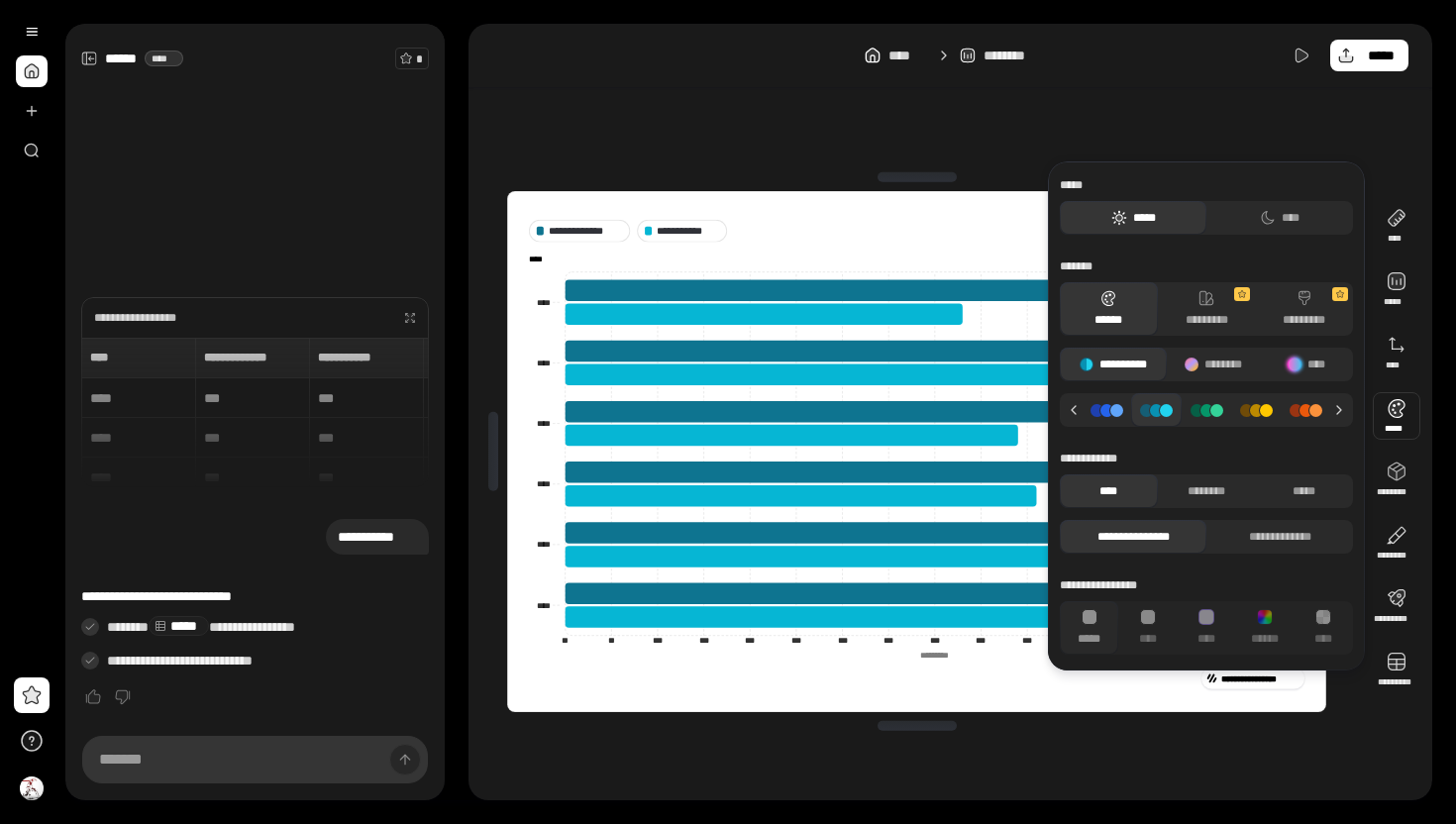 click 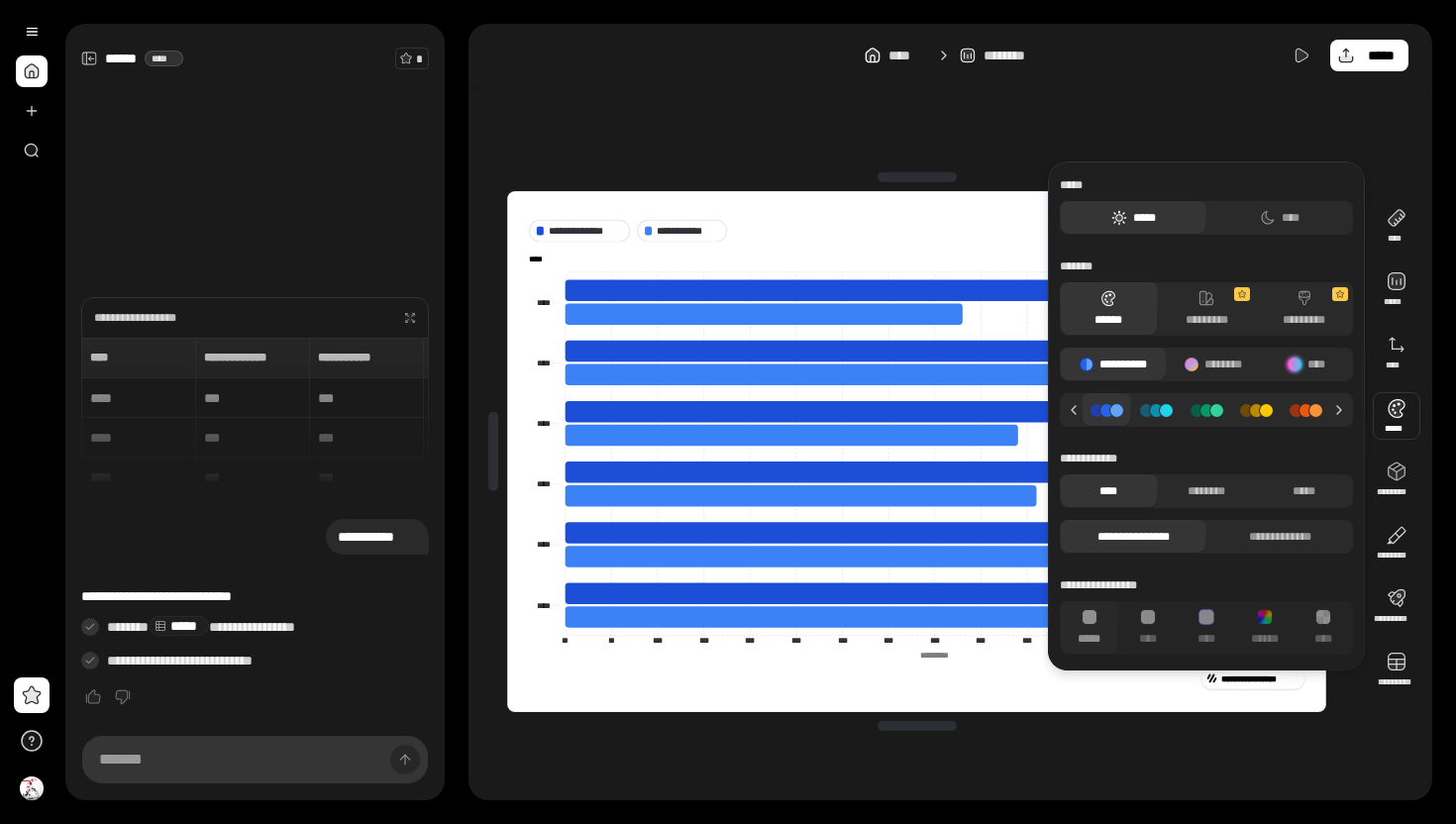 click on "**********" at bounding box center (950, 412) 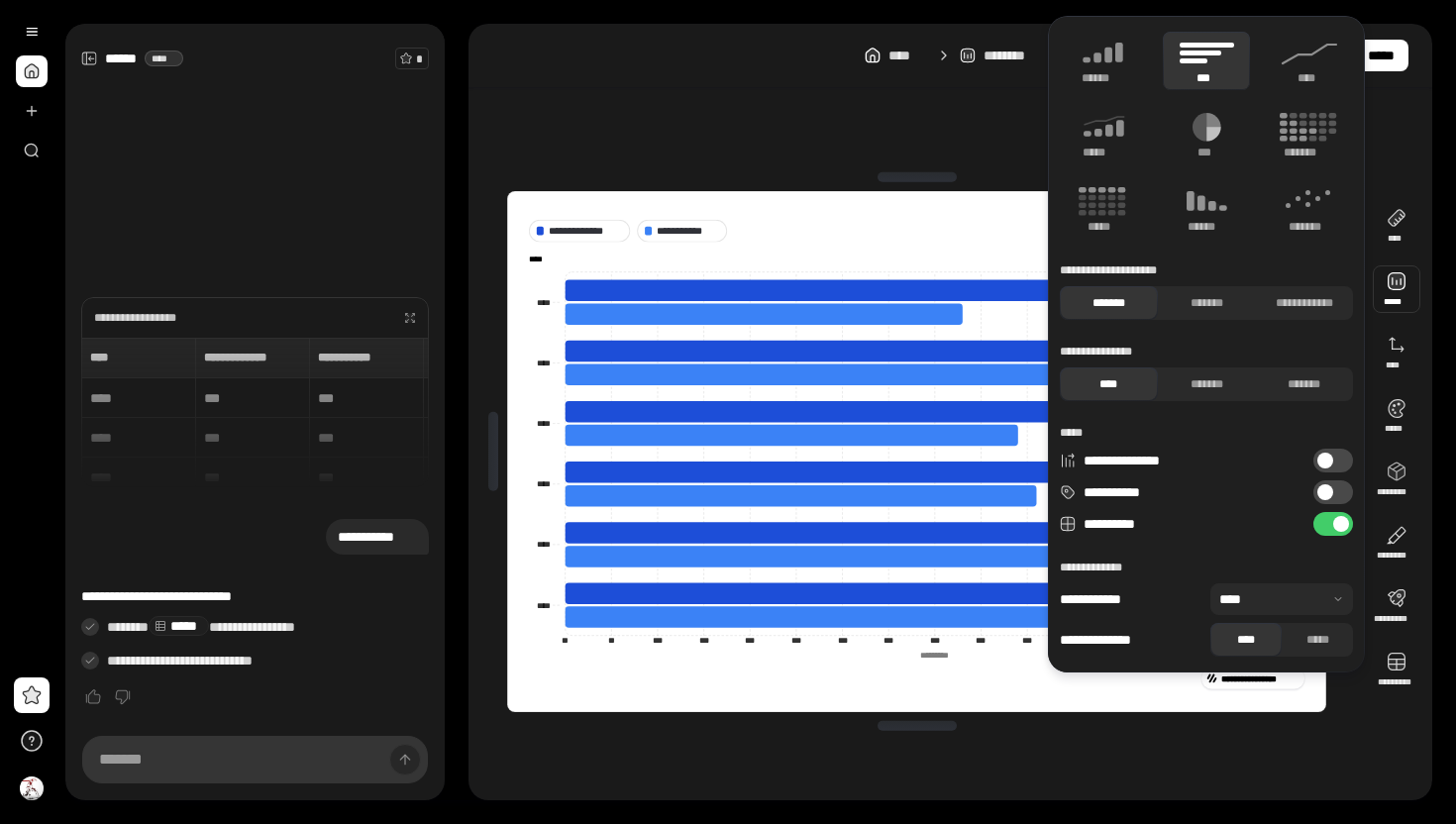 click at bounding box center [1397, 289] 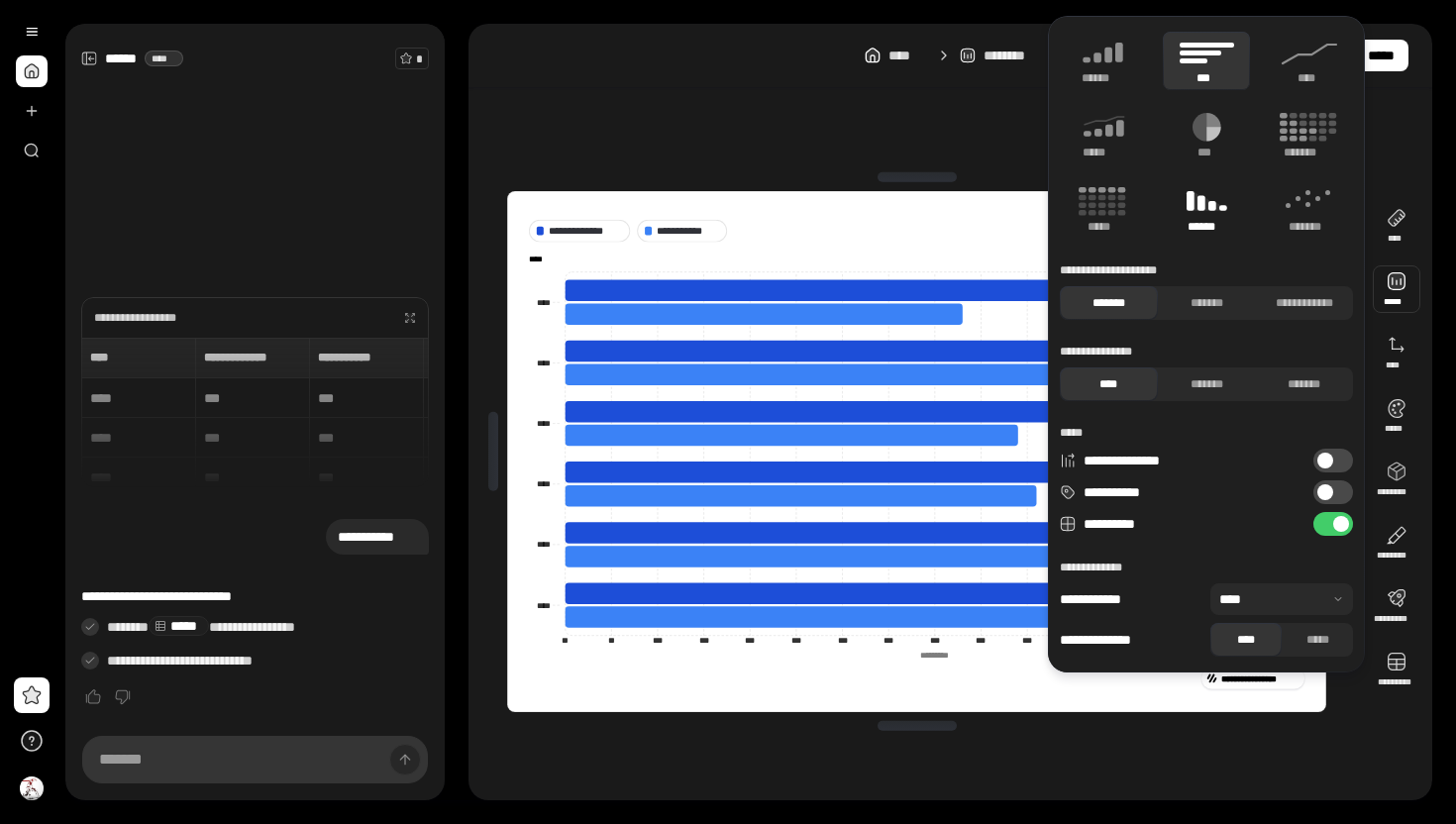 click 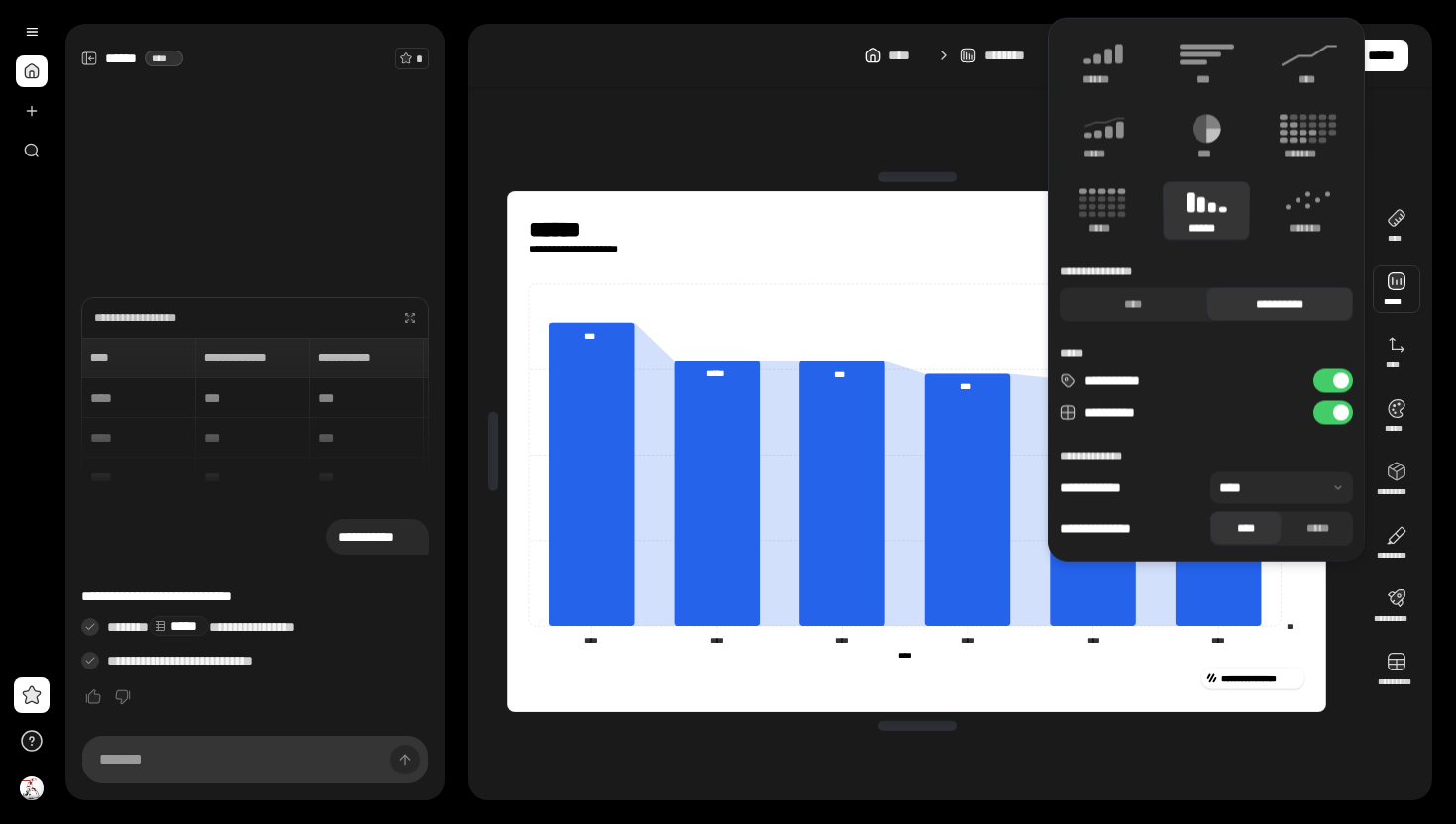 click at bounding box center [917, 177] 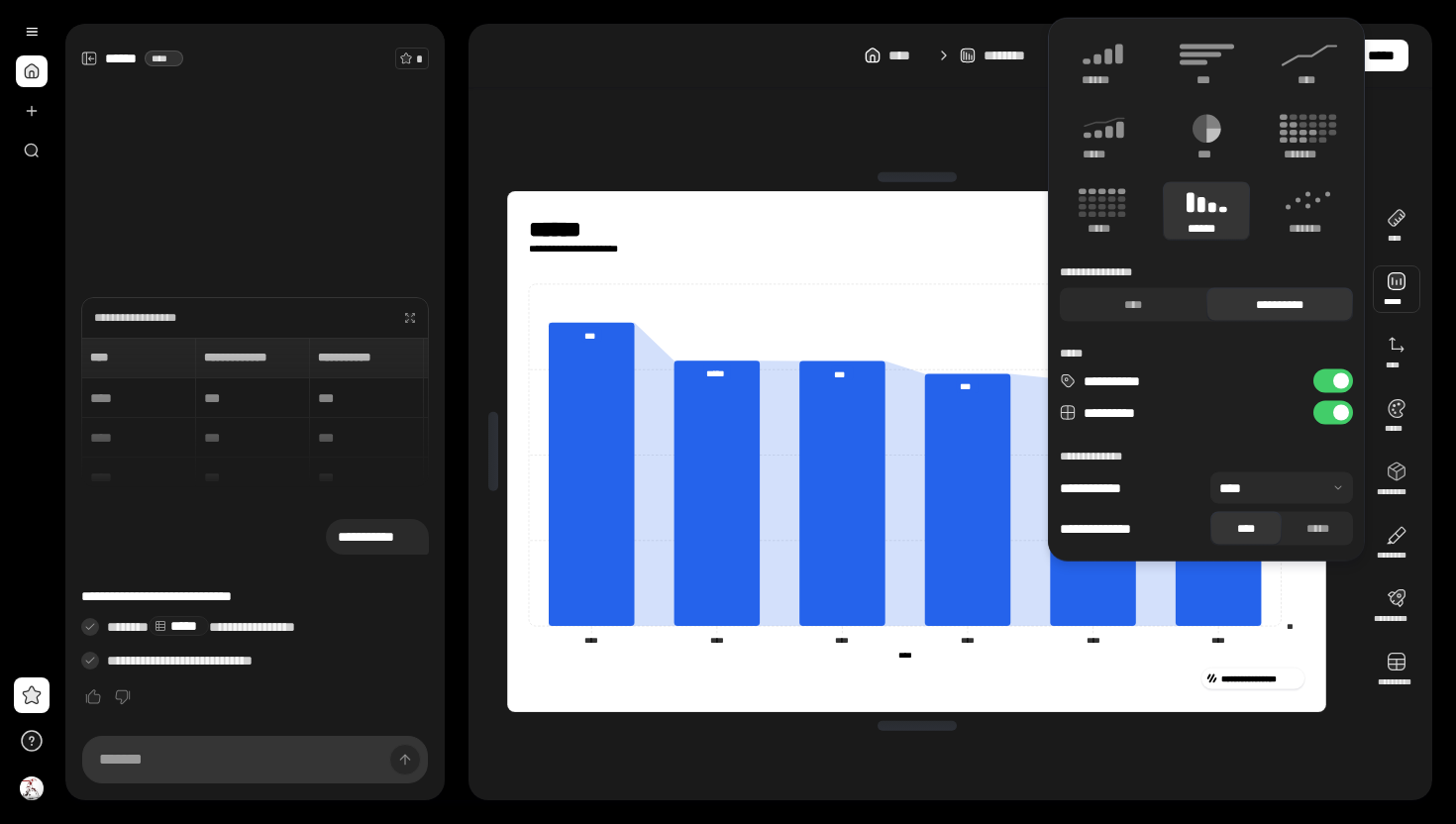 click at bounding box center [1397, 289] 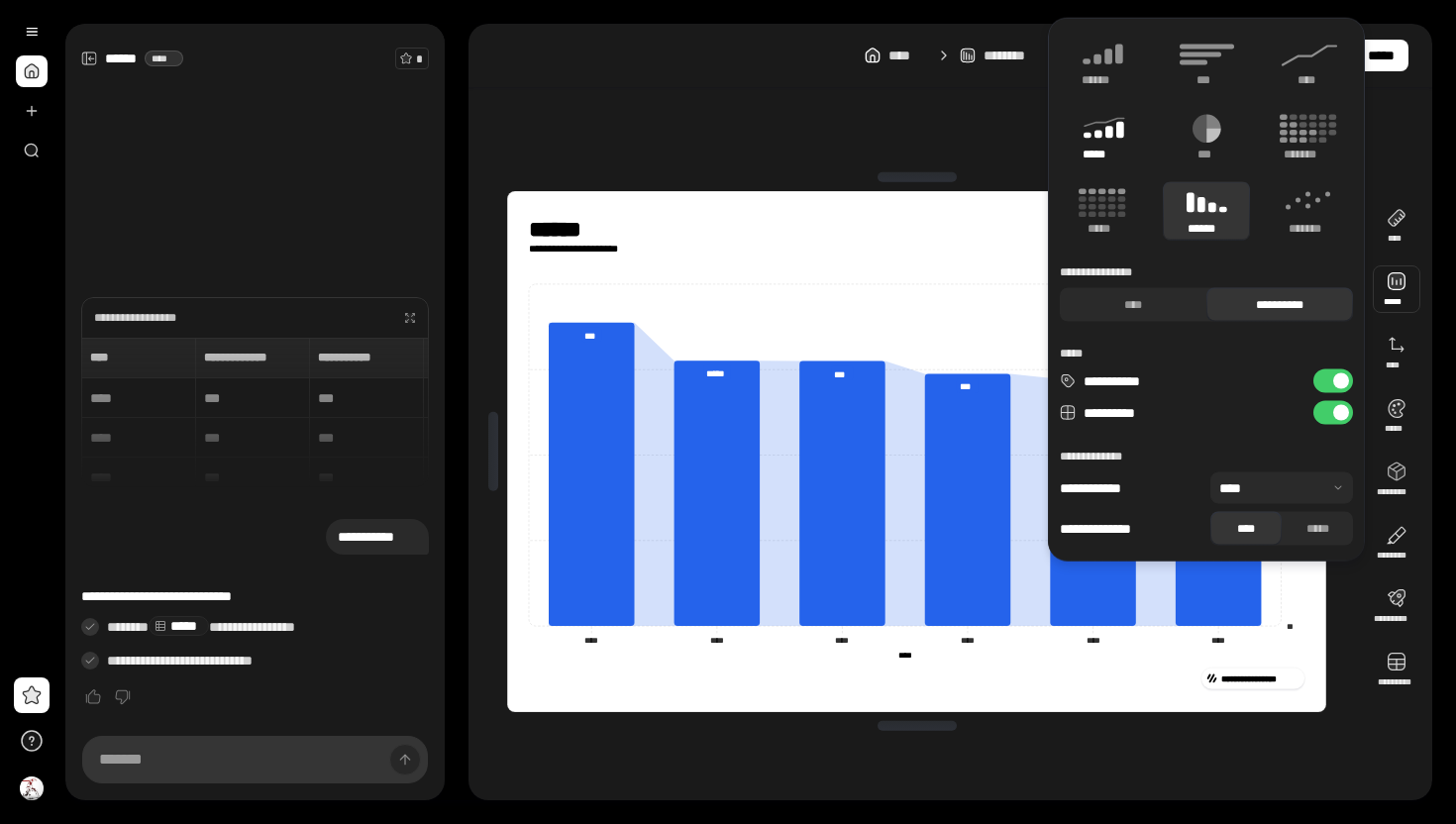 click 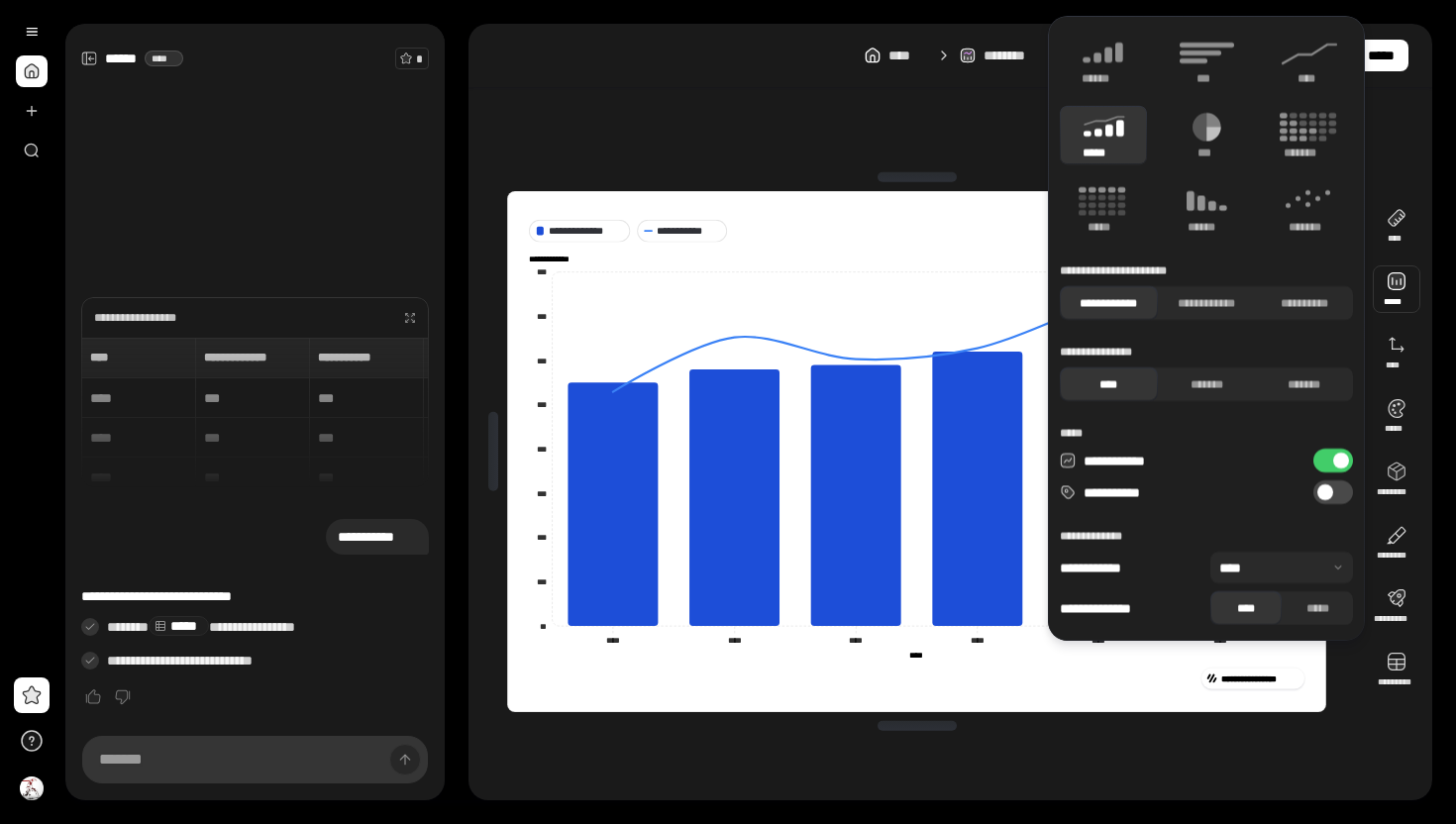 click on "**********" at bounding box center (916, 452) 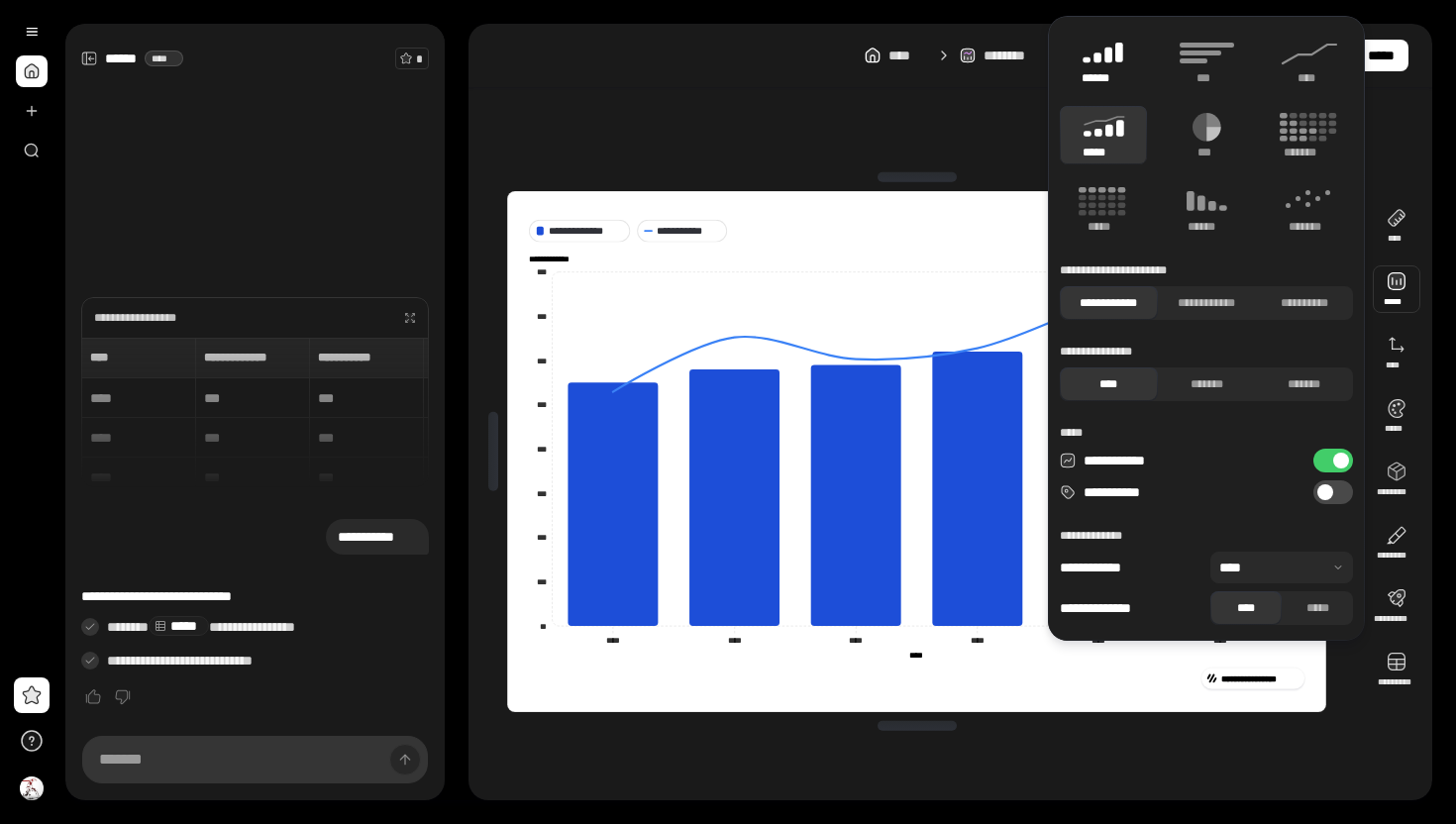 click 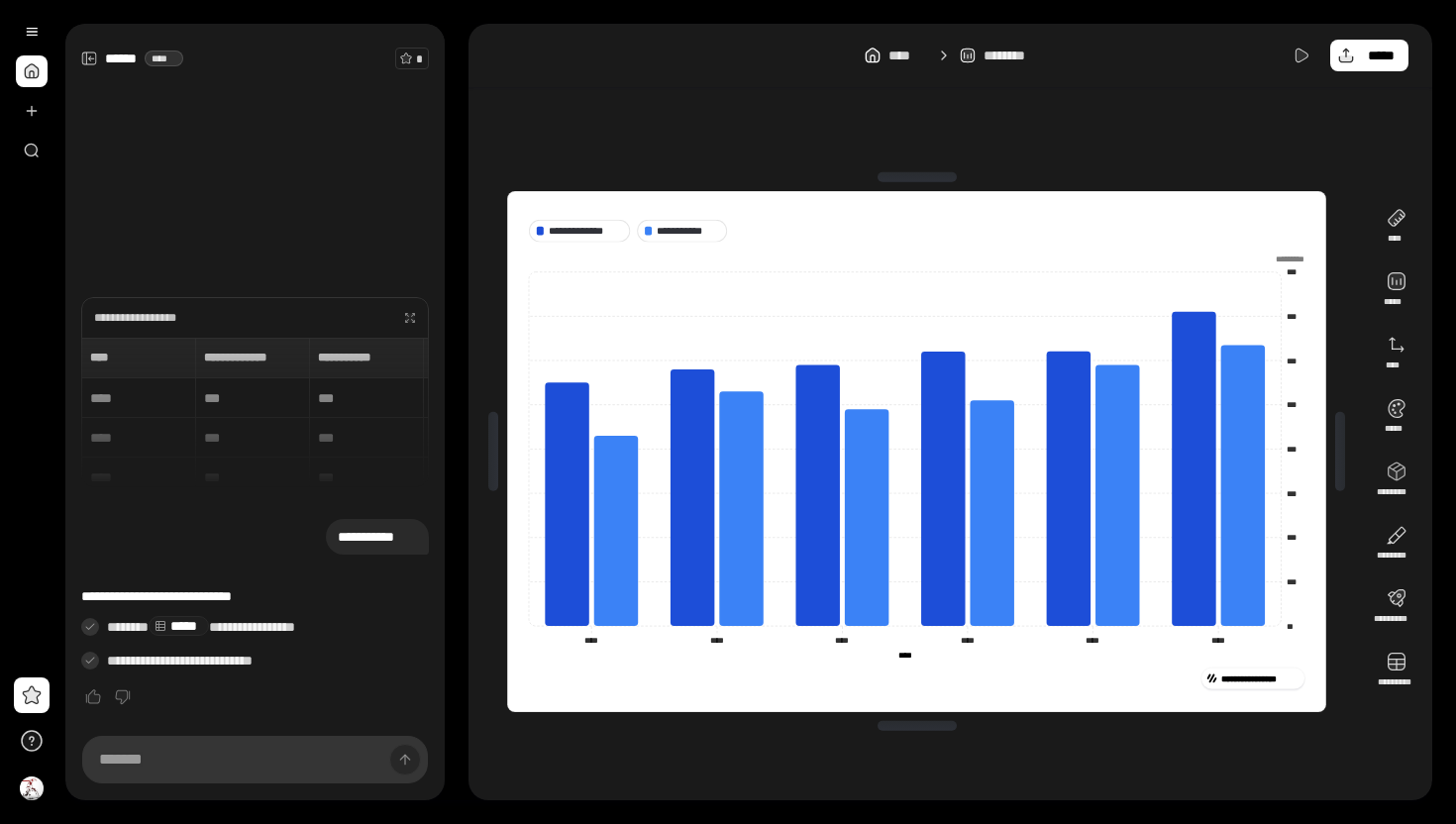 click on "**********" at bounding box center (916, 452) 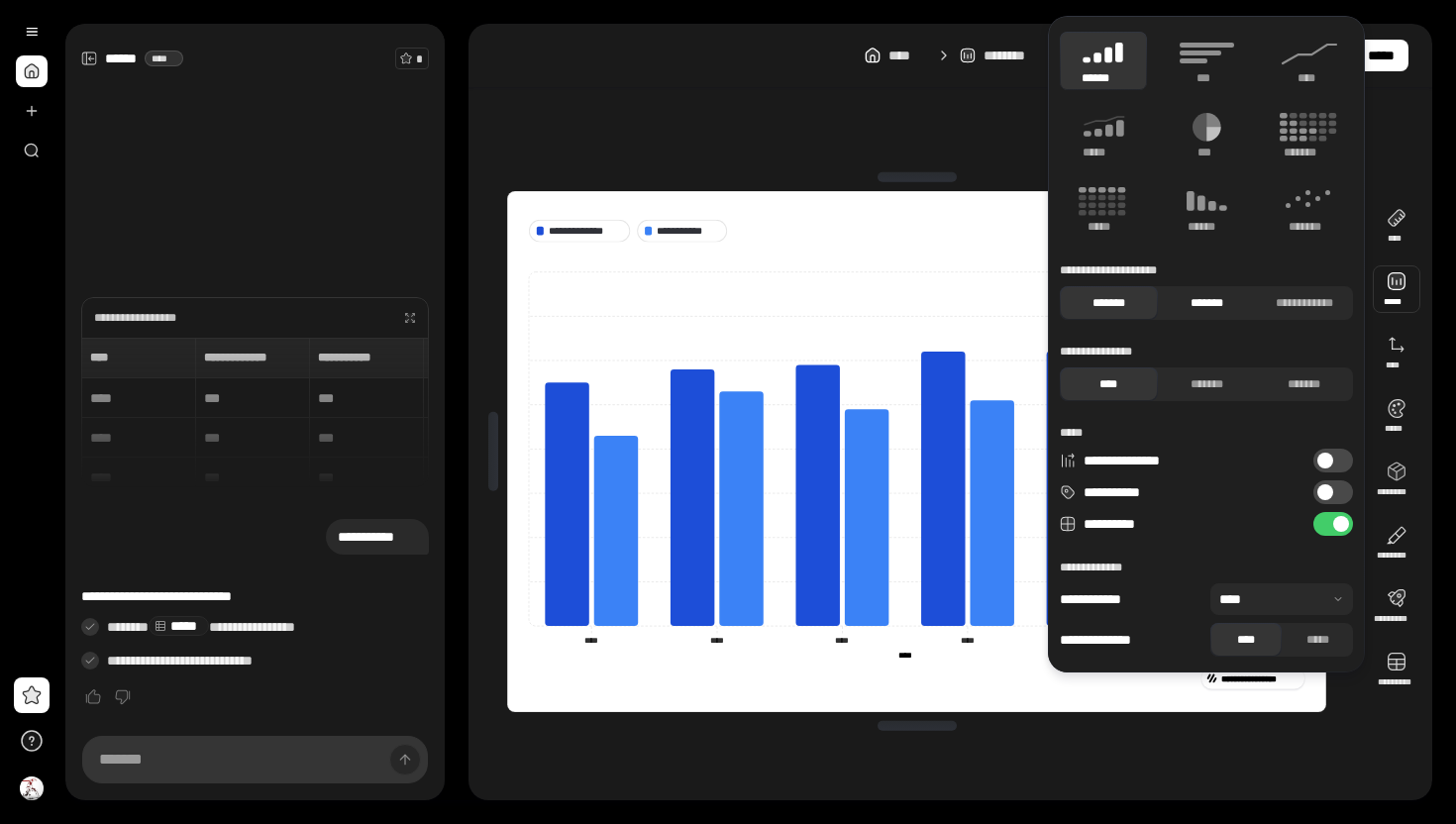 click on "*******" at bounding box center (1206, 303) 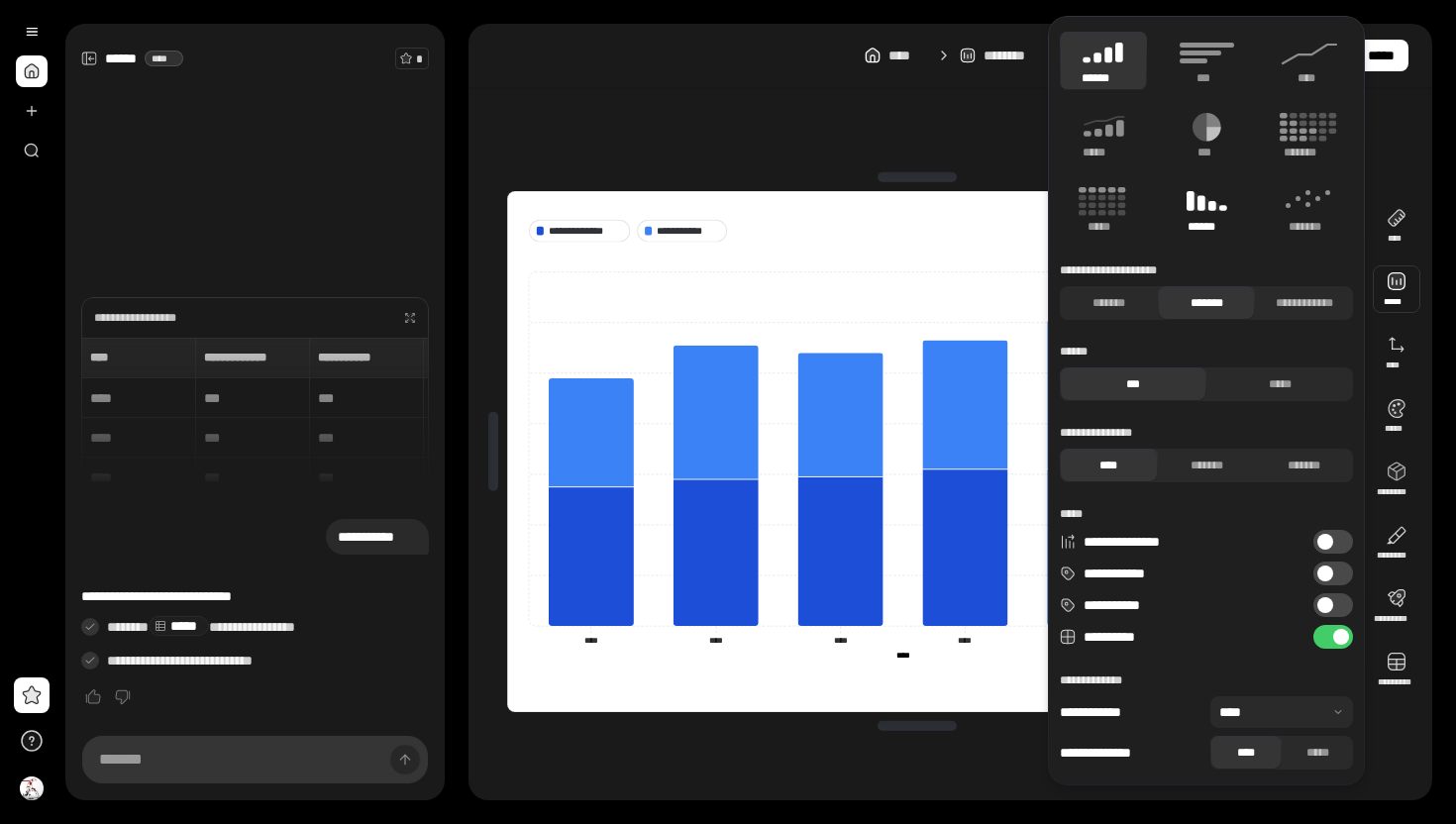 click 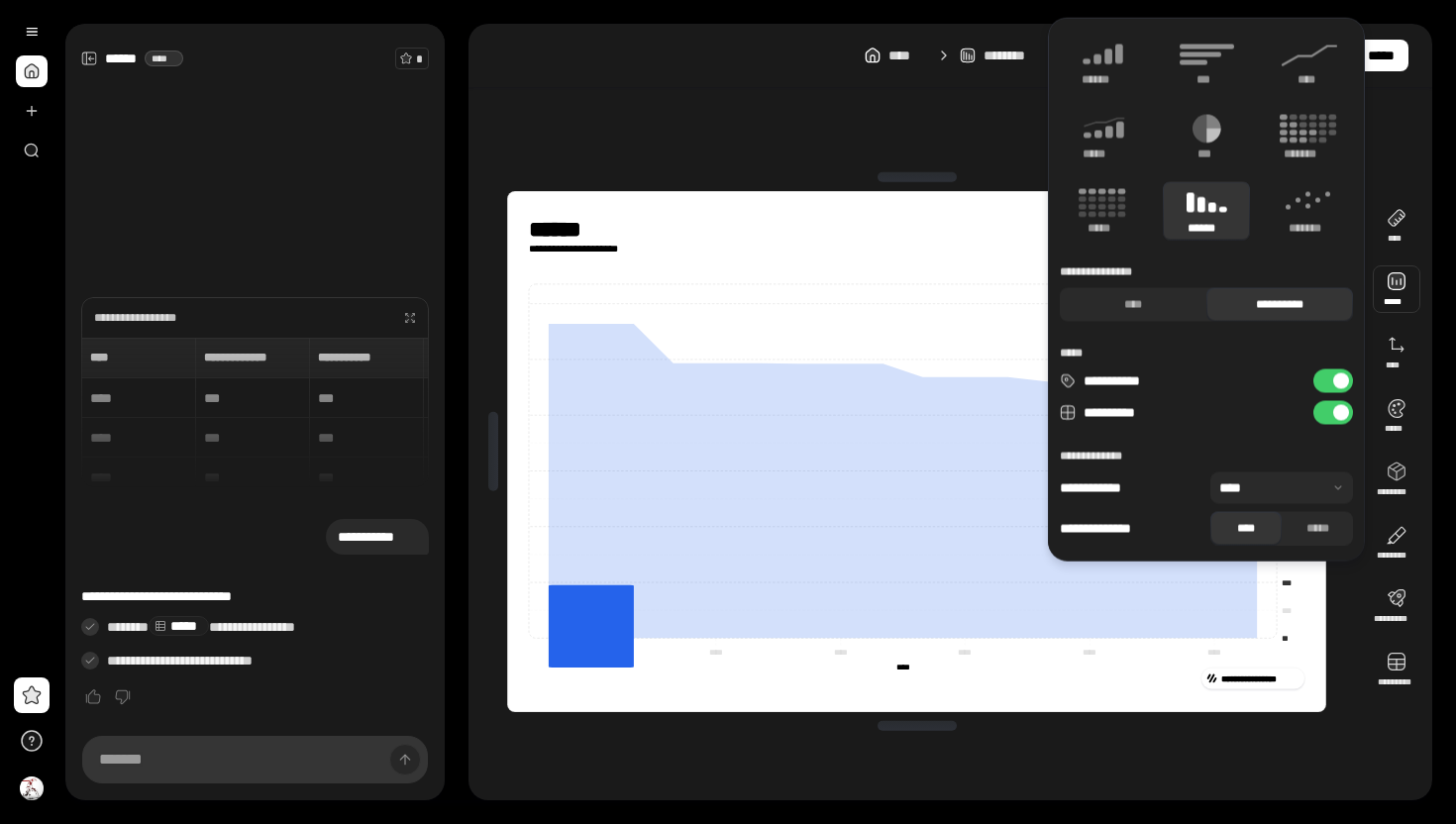 type on "**********" 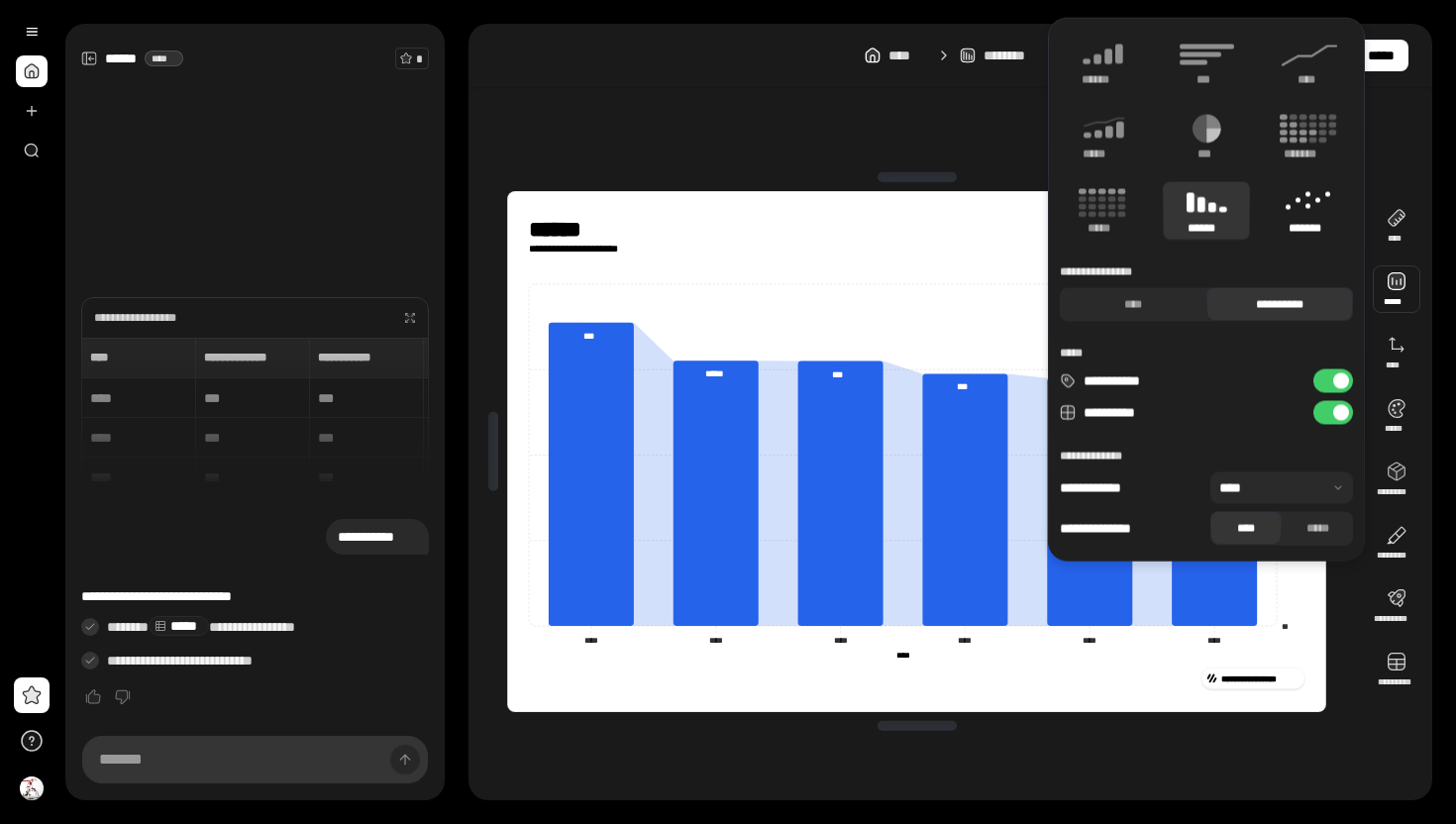 click 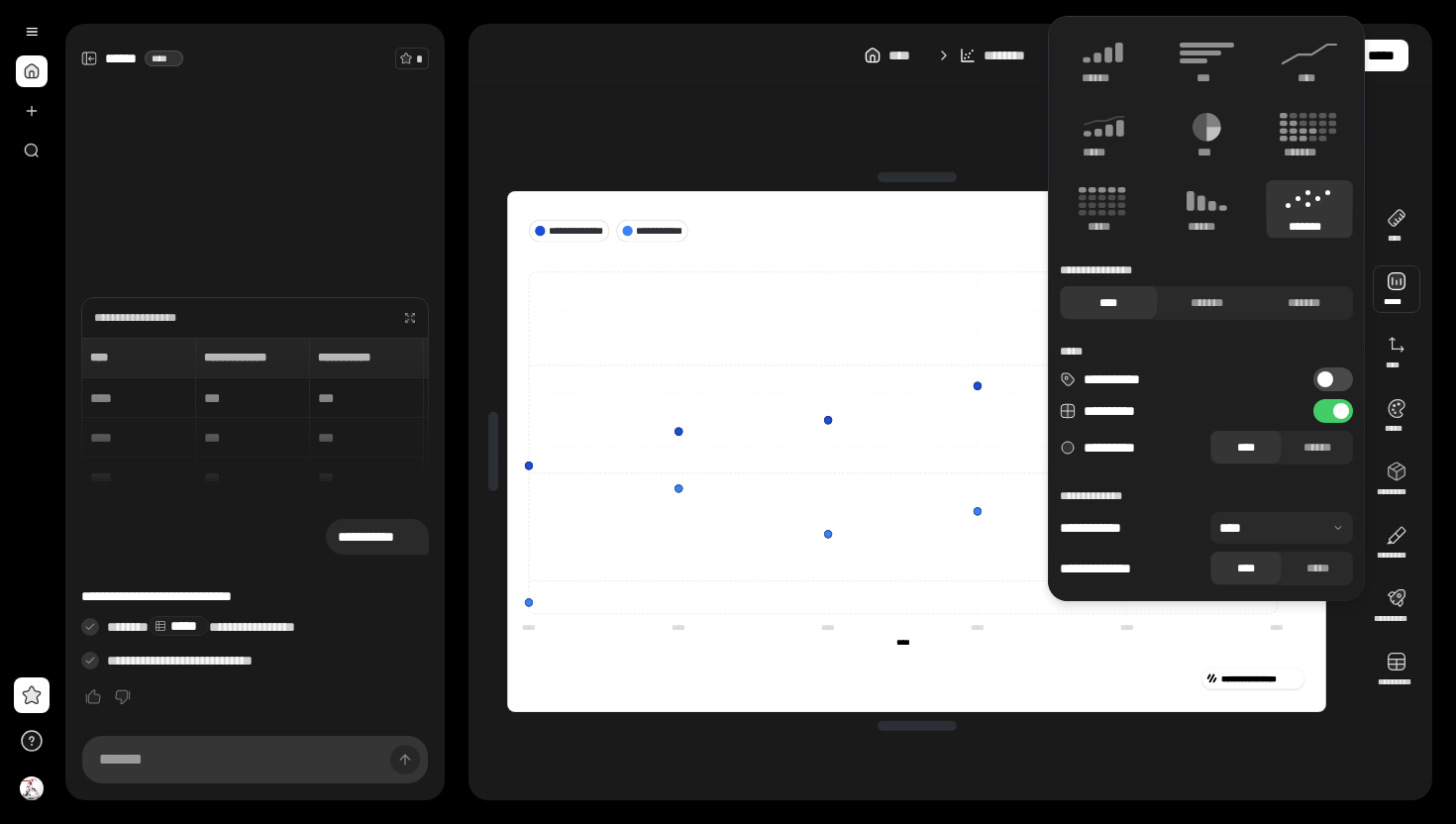type 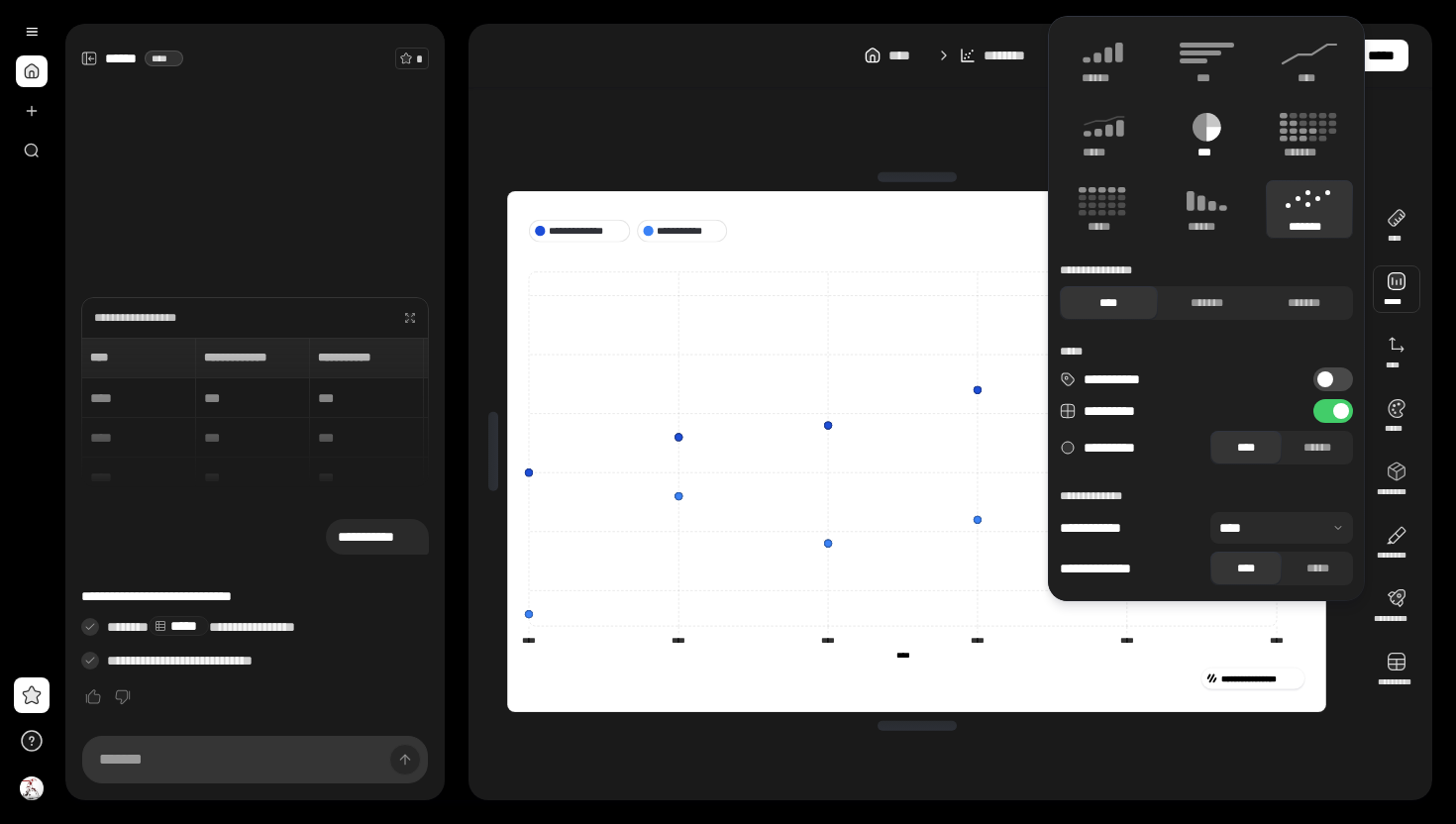 click 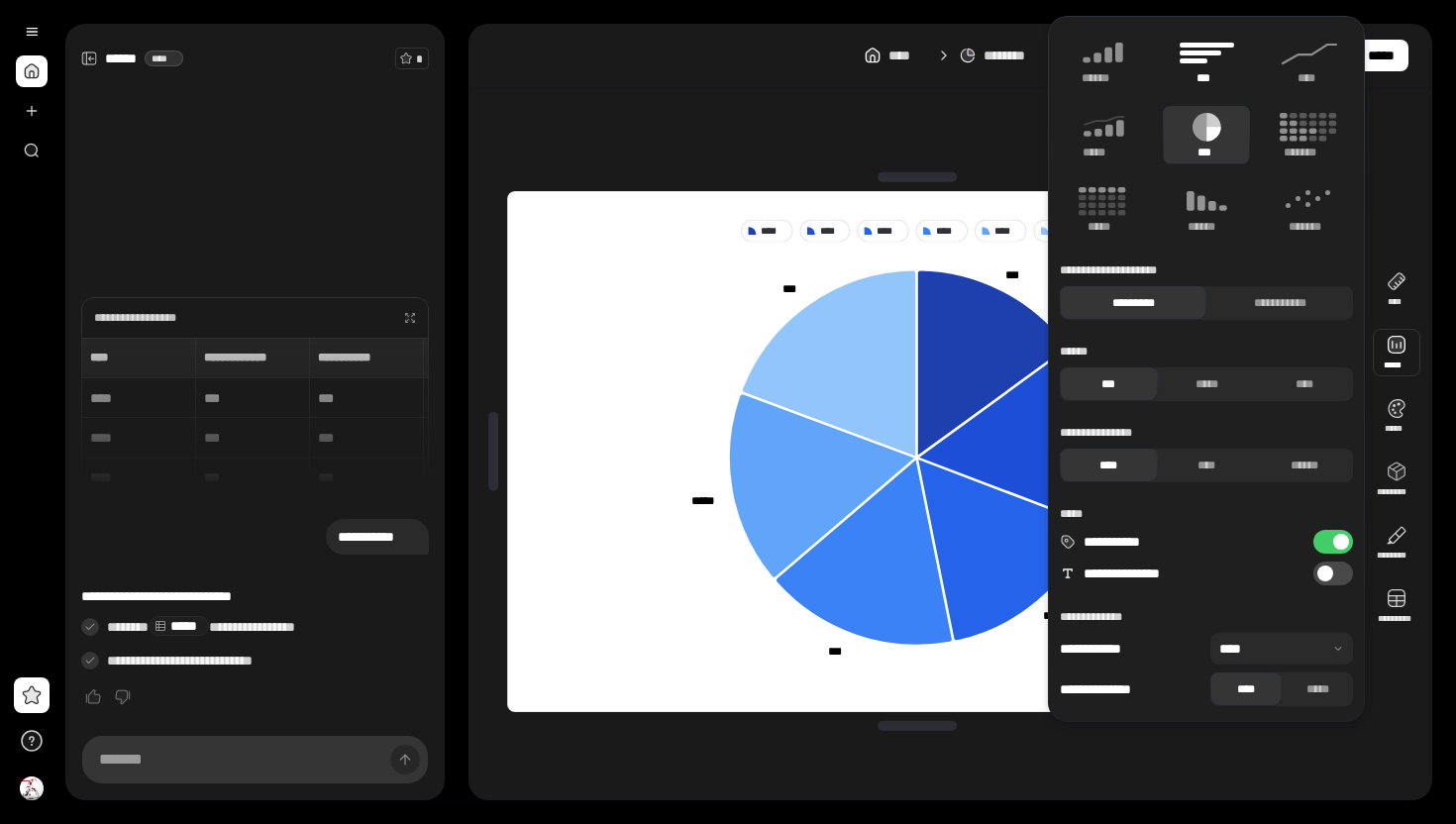 click 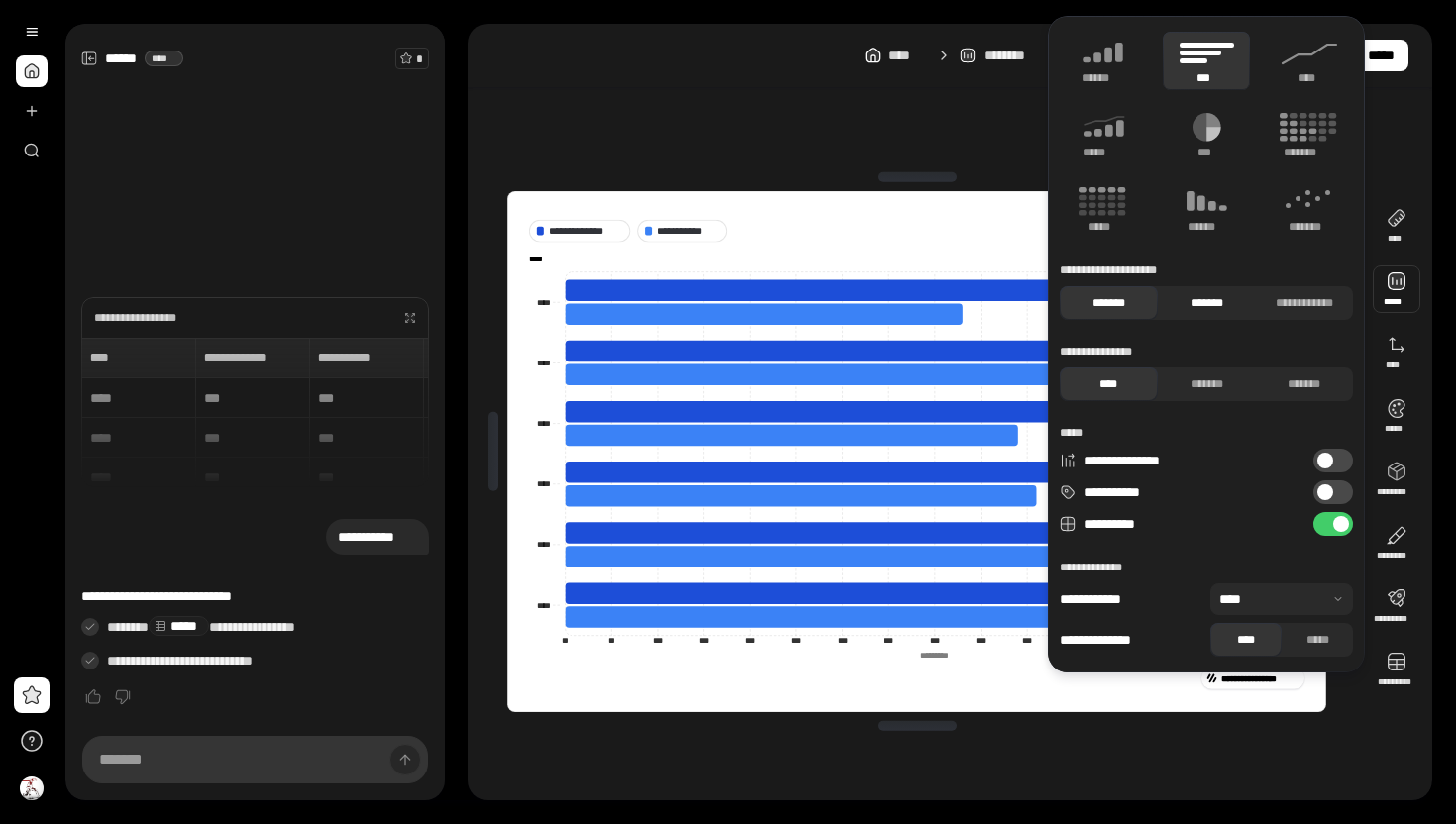 click on "*******" at bounding box center (1206, 303) 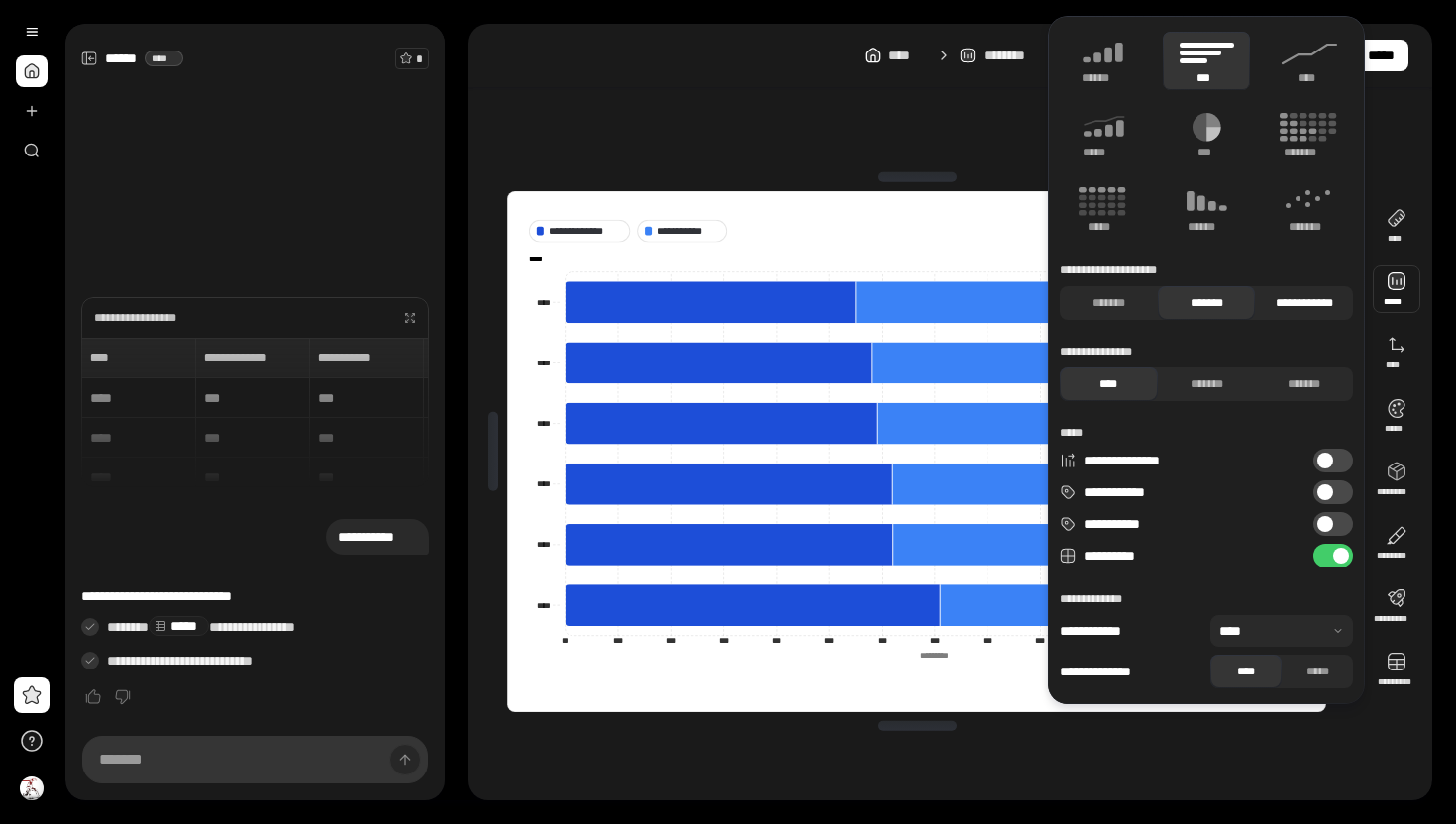 click on "**********" at bounding box center (1303, 303) 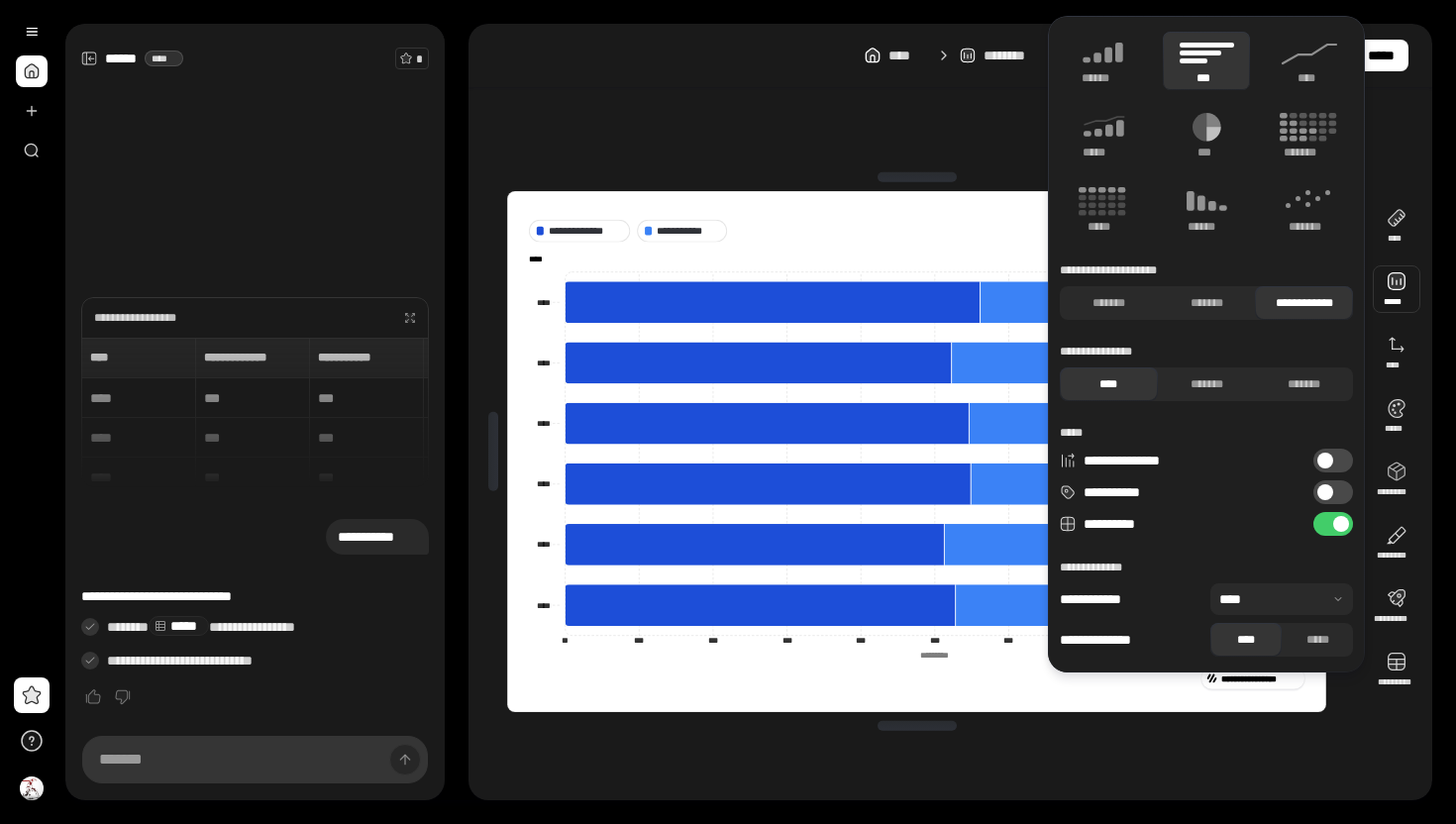 click on "**********" at bounding box center [916, 452] 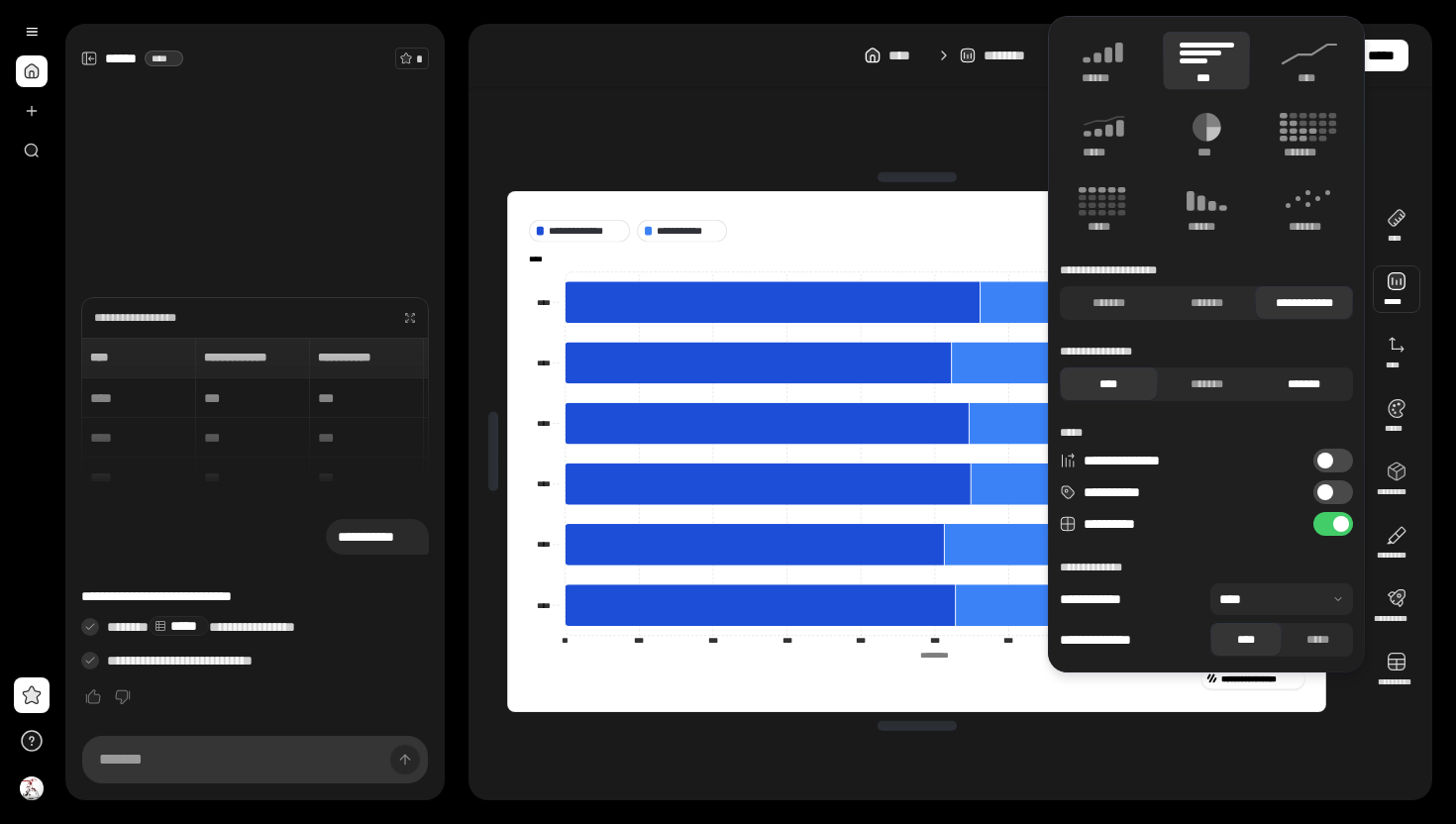 click on "*******" at bounding box center (1303, 384) 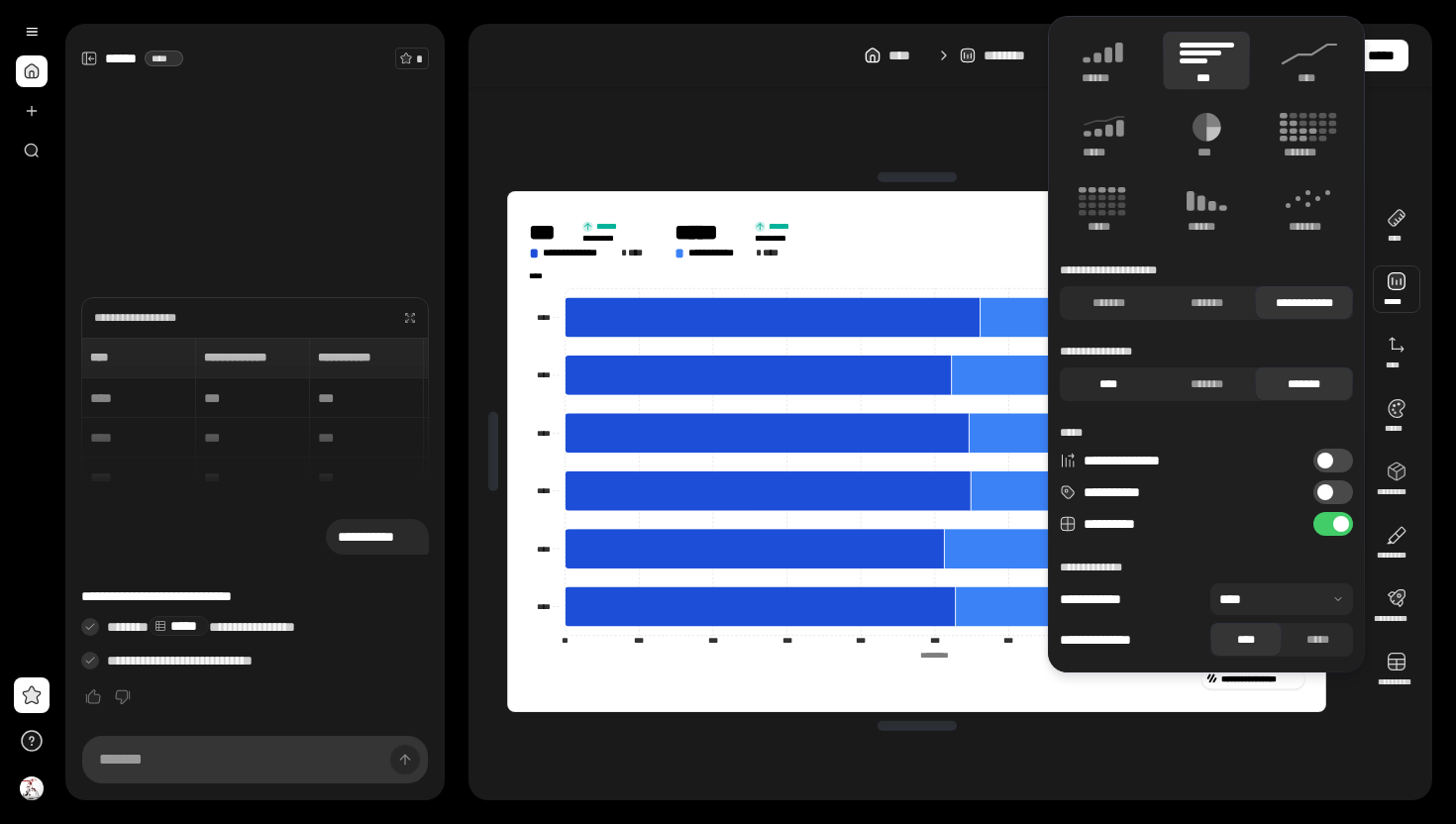 click on "****" at bounding box center (1108, 384) 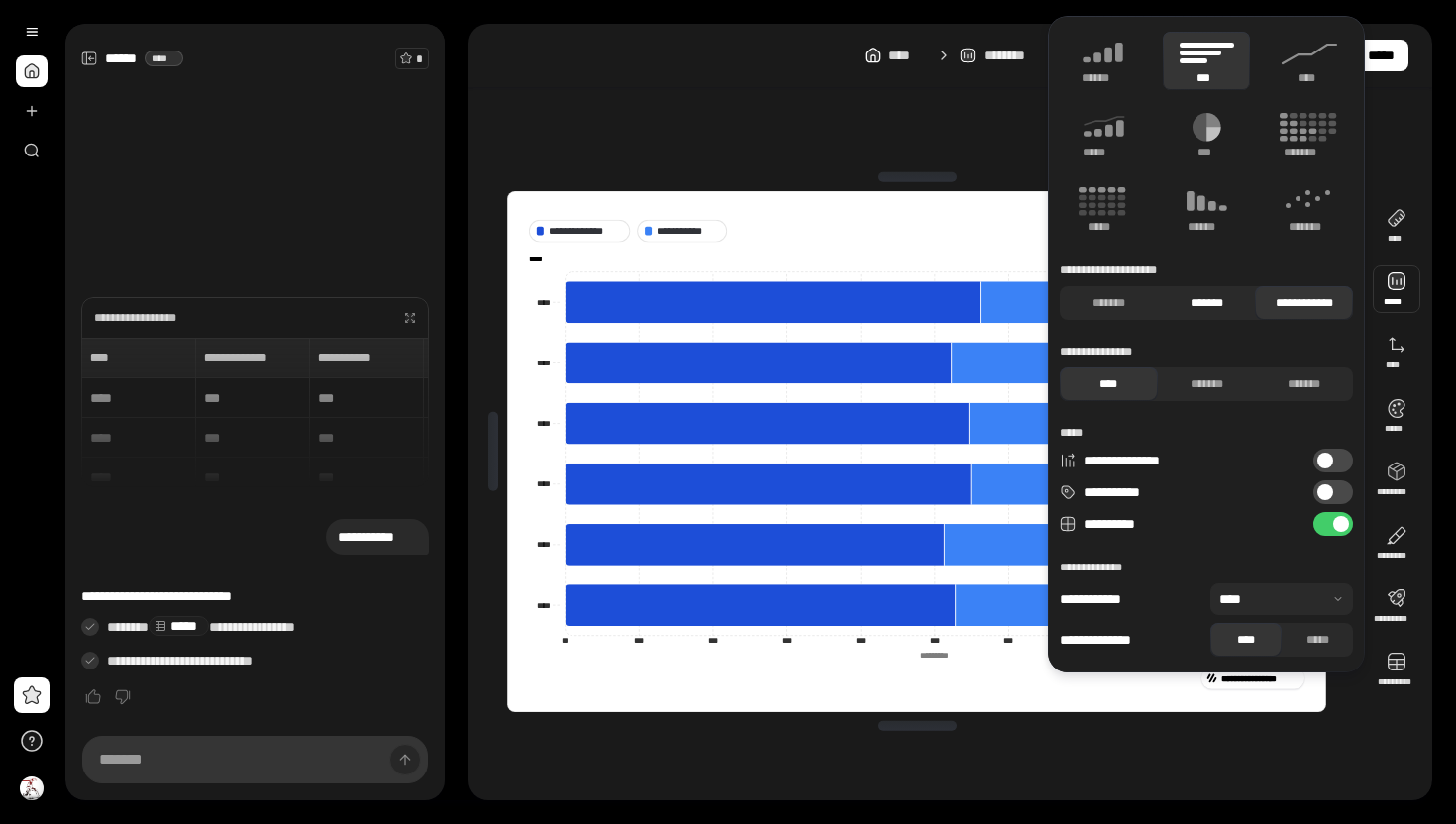 click on "*******" at bounding box center [1206, 303] 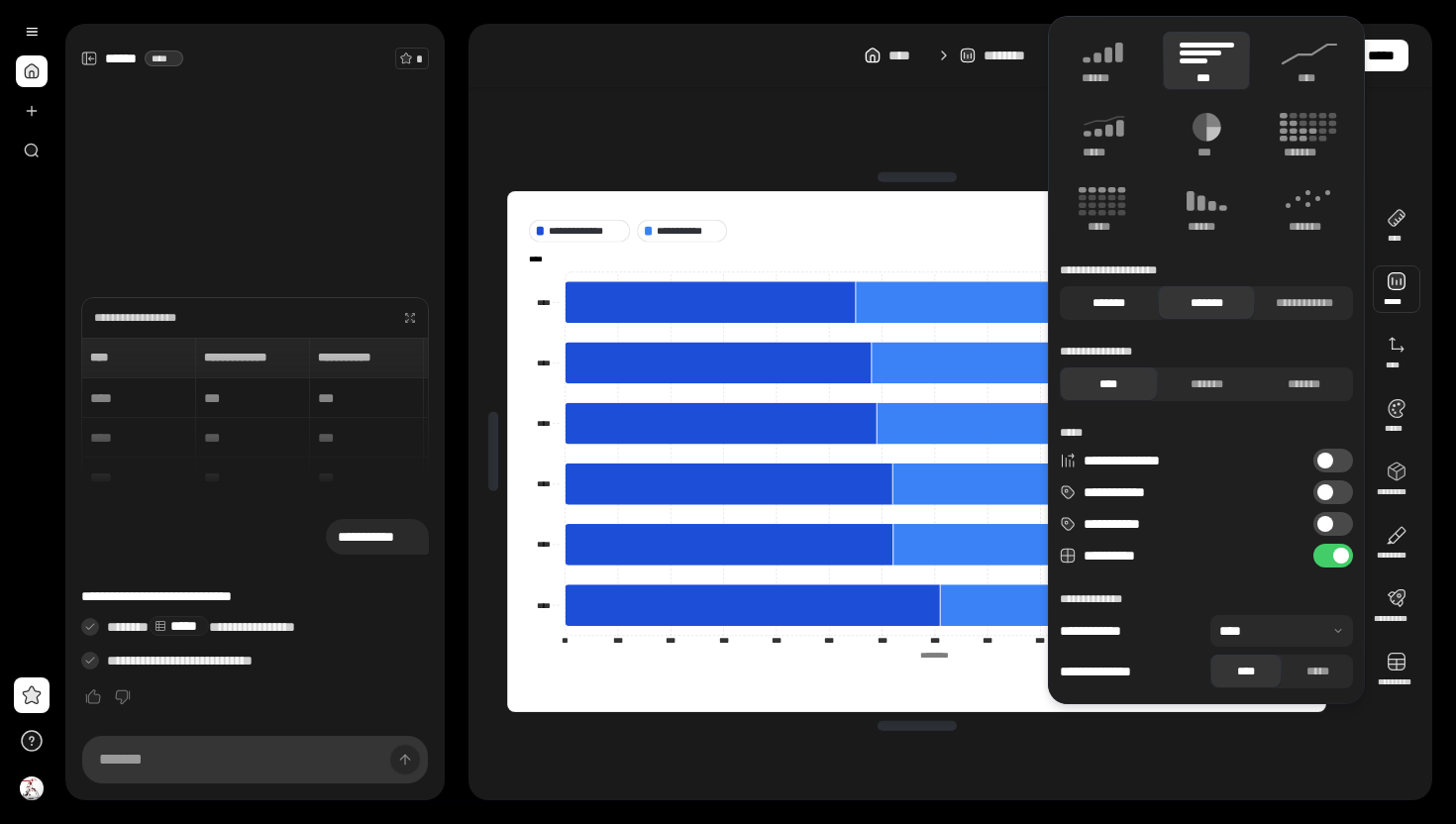 click on "*******" at bounding box center (1108, 303) 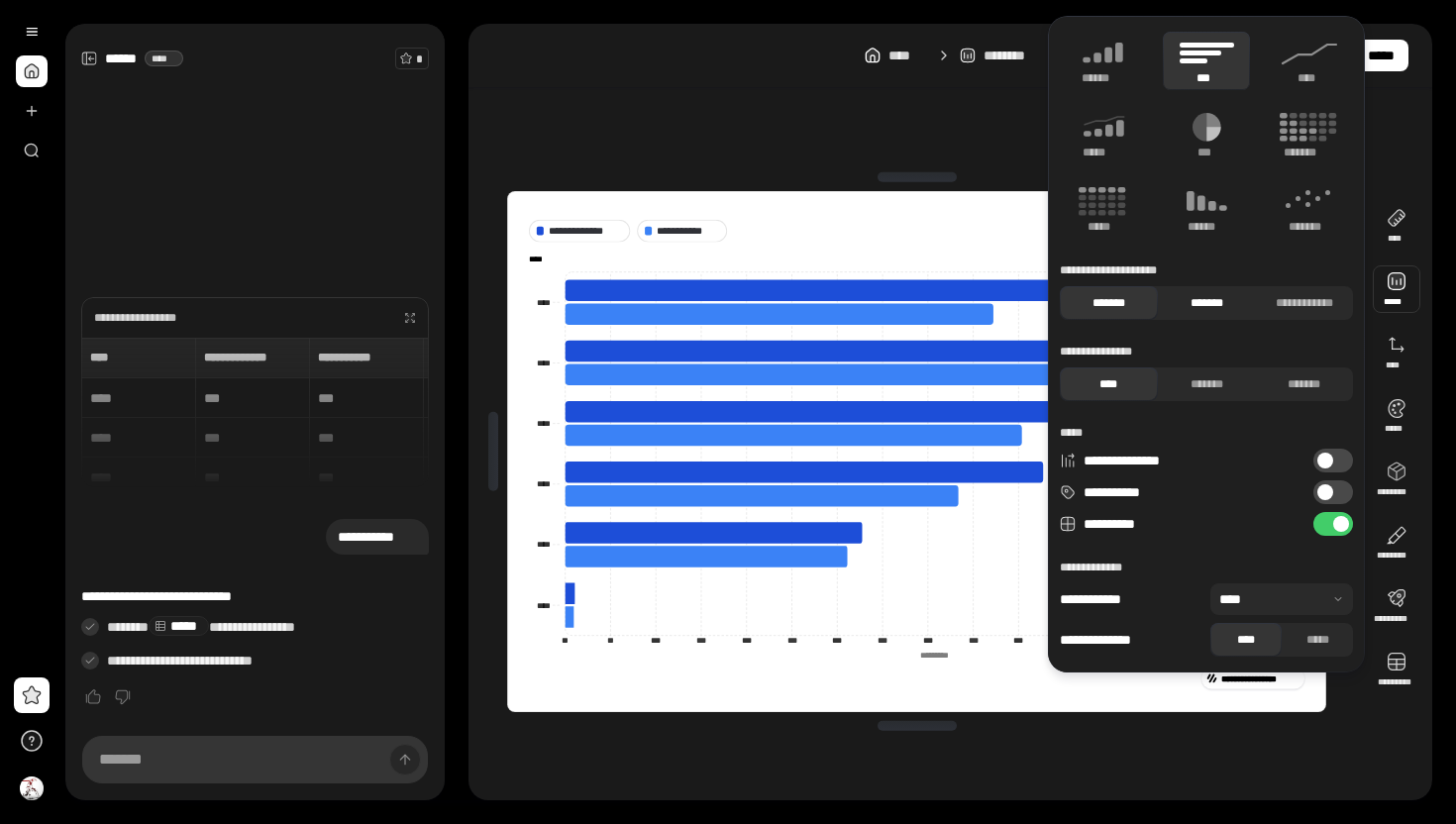 click on "*******" at bounding box center (1206, 303) 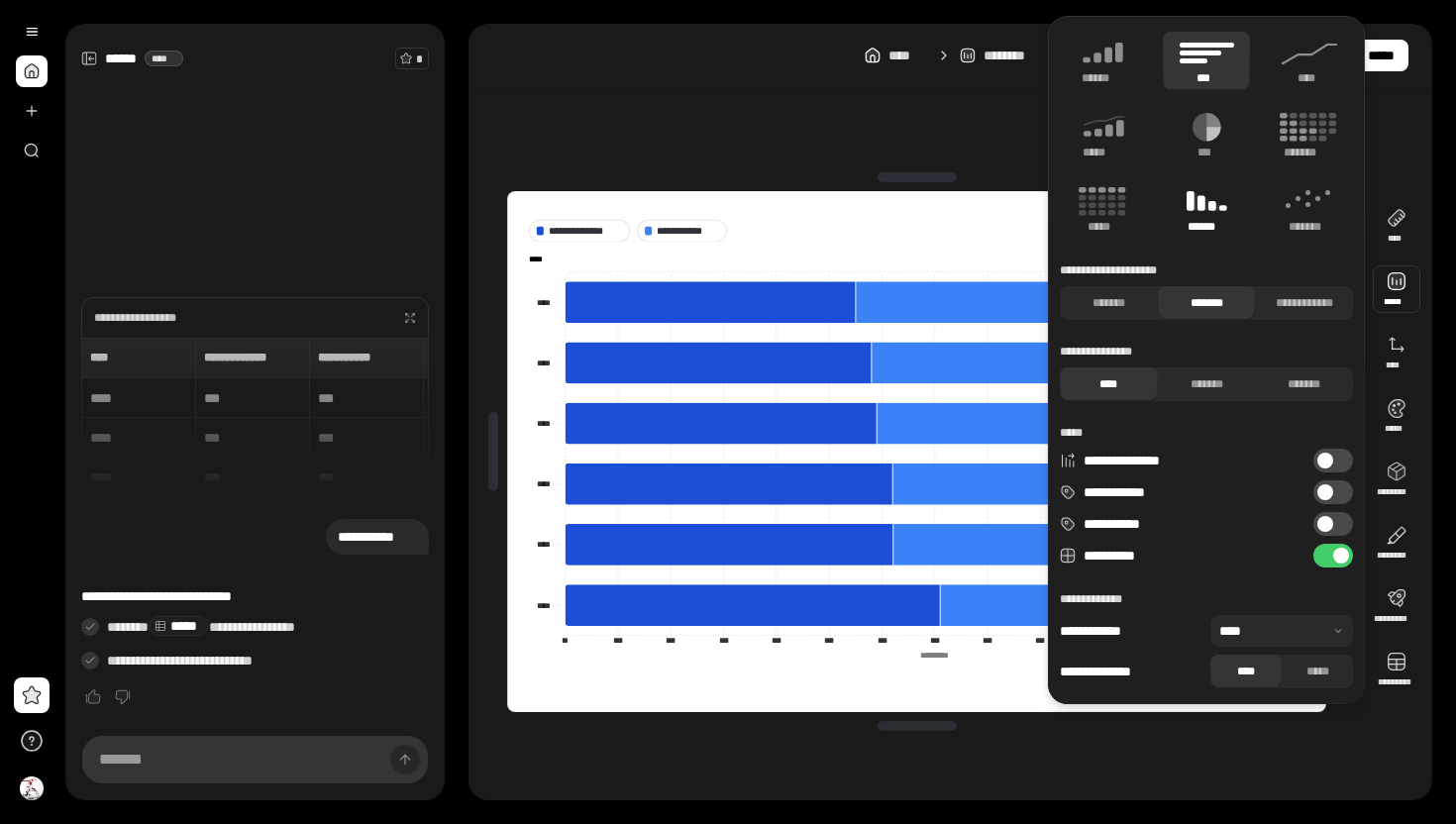click on "******" at bounding box center [1206, 209] 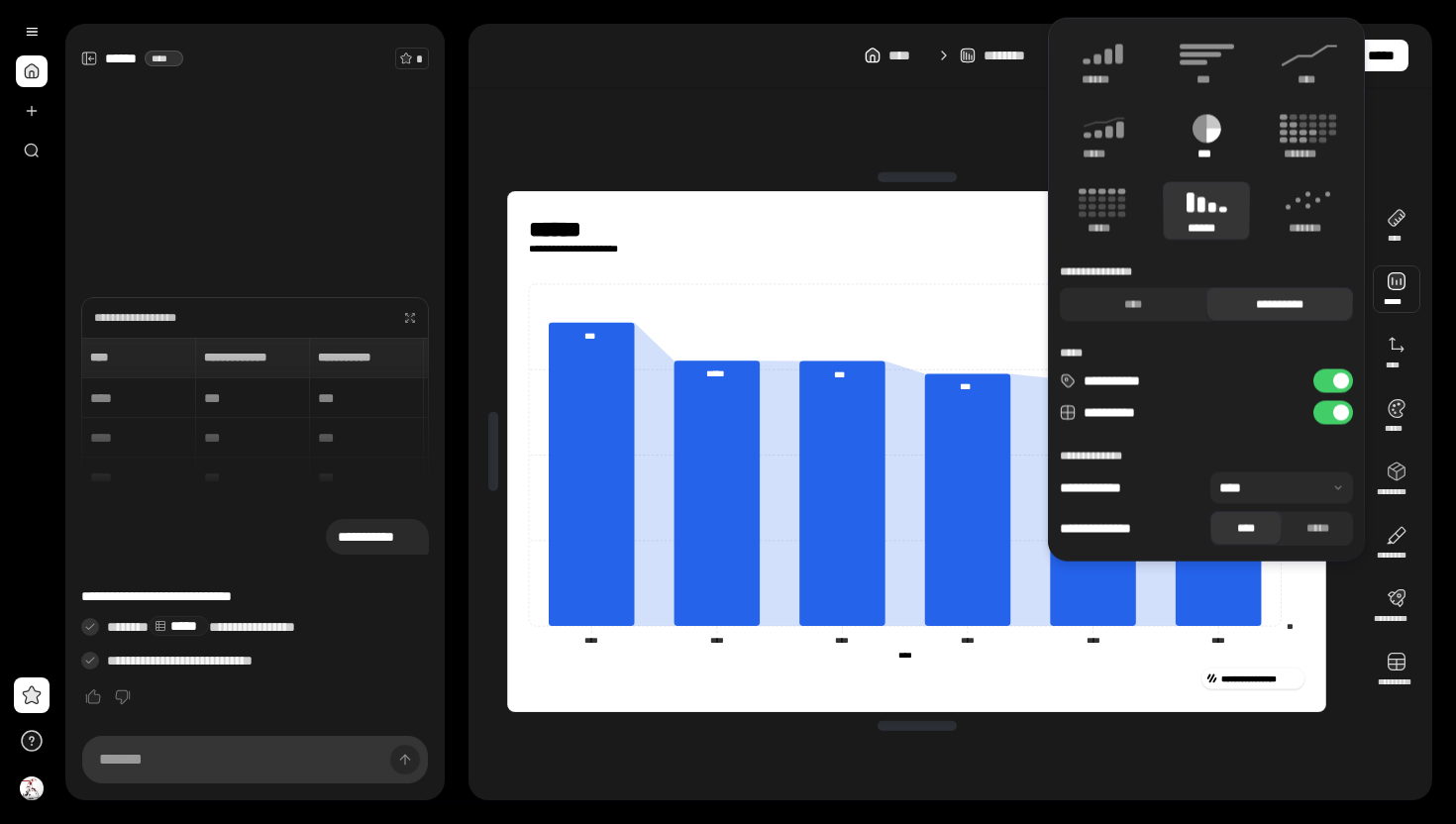 click 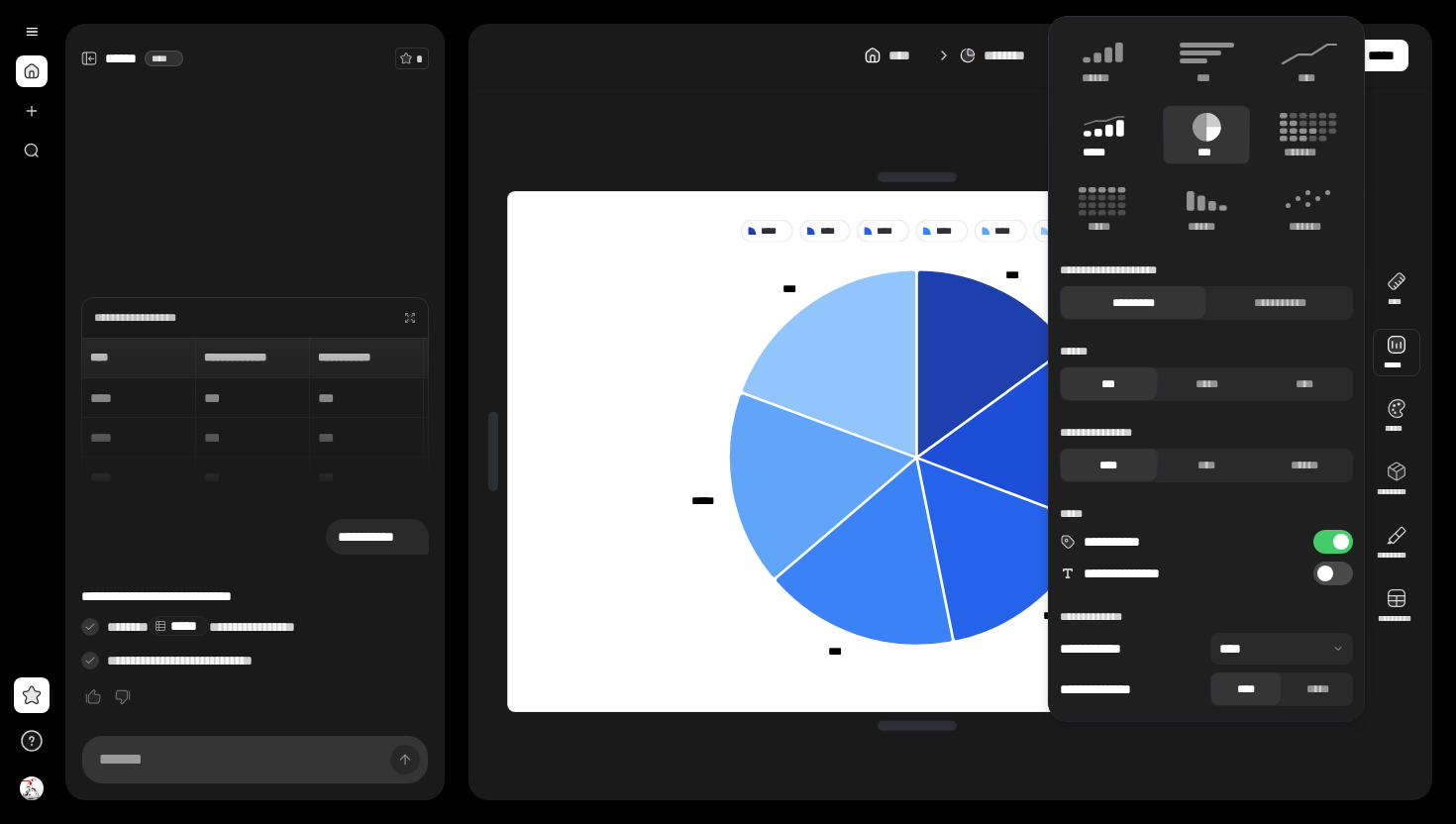 click 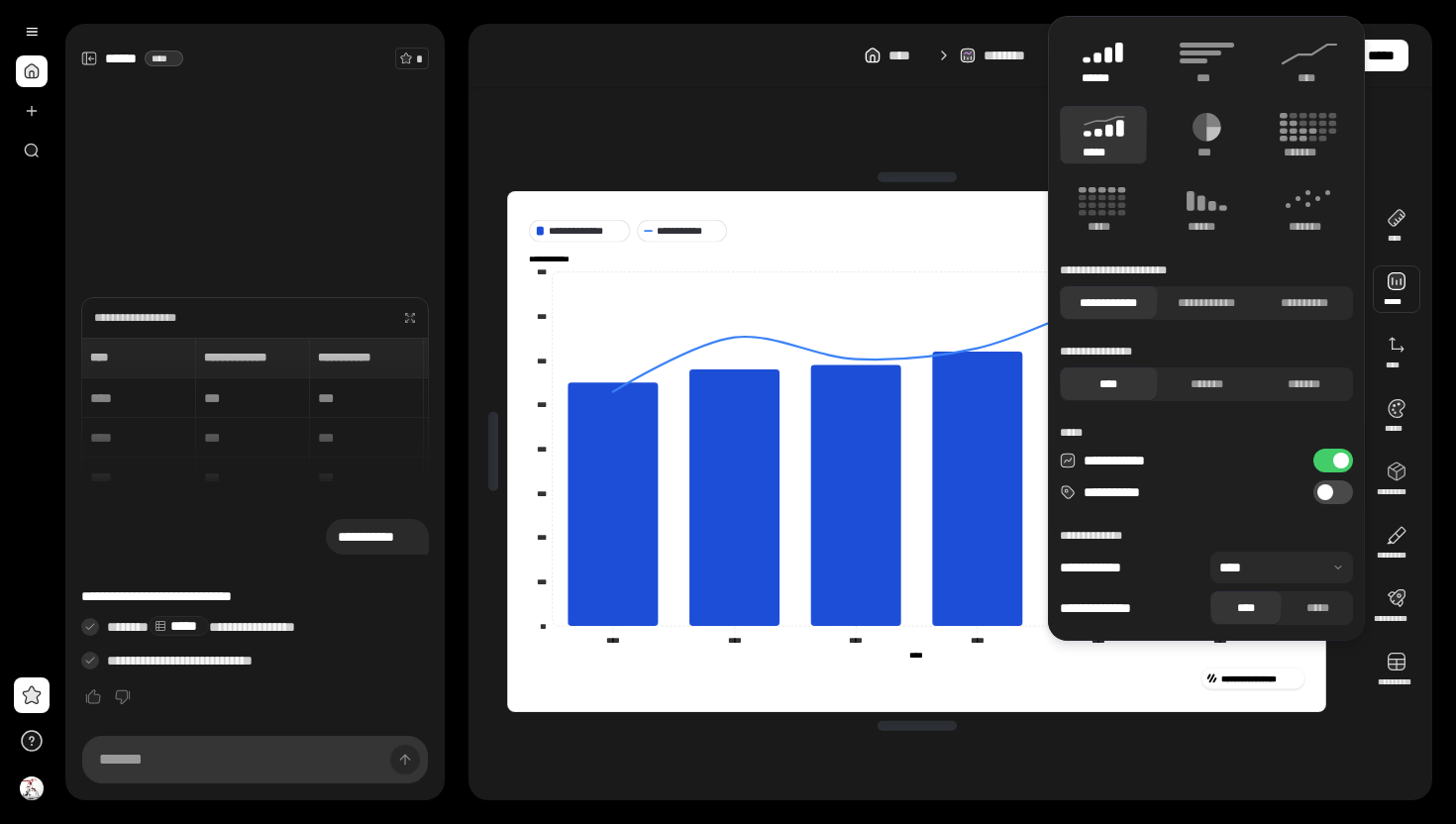 click on "******" at bounding box center (1103, 78) 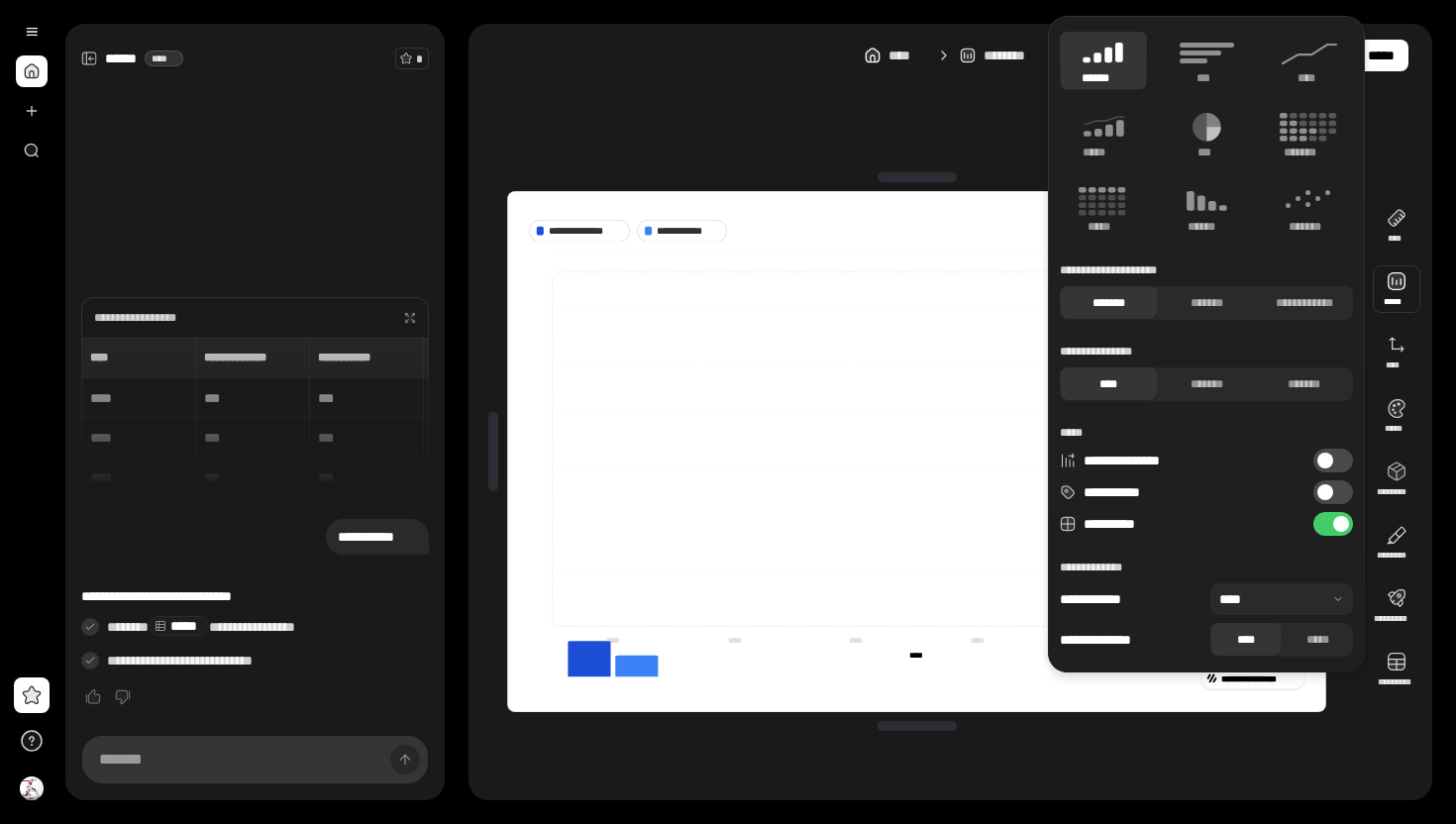 type 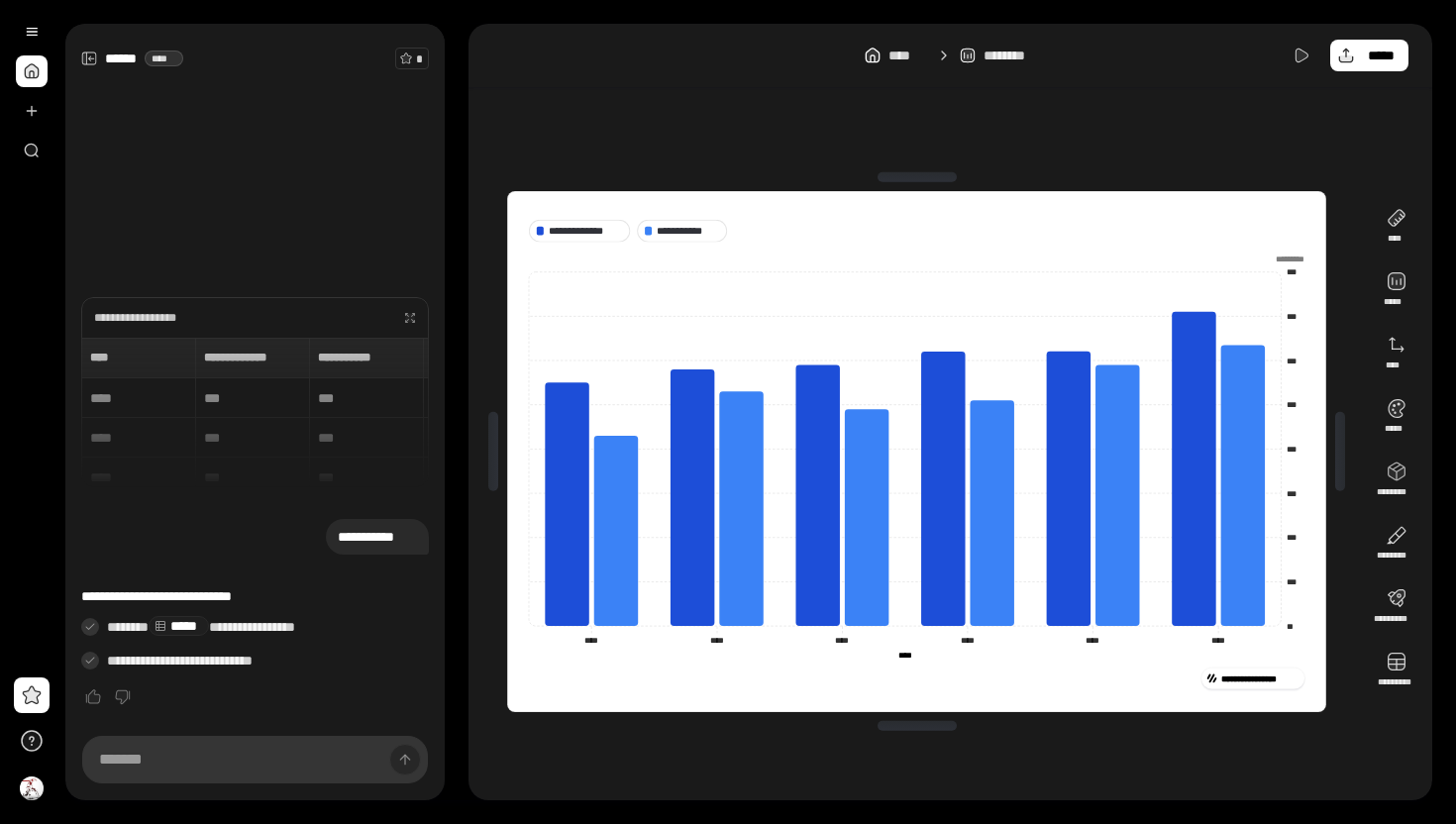 click on "**********" at bounding box center [916, 452] 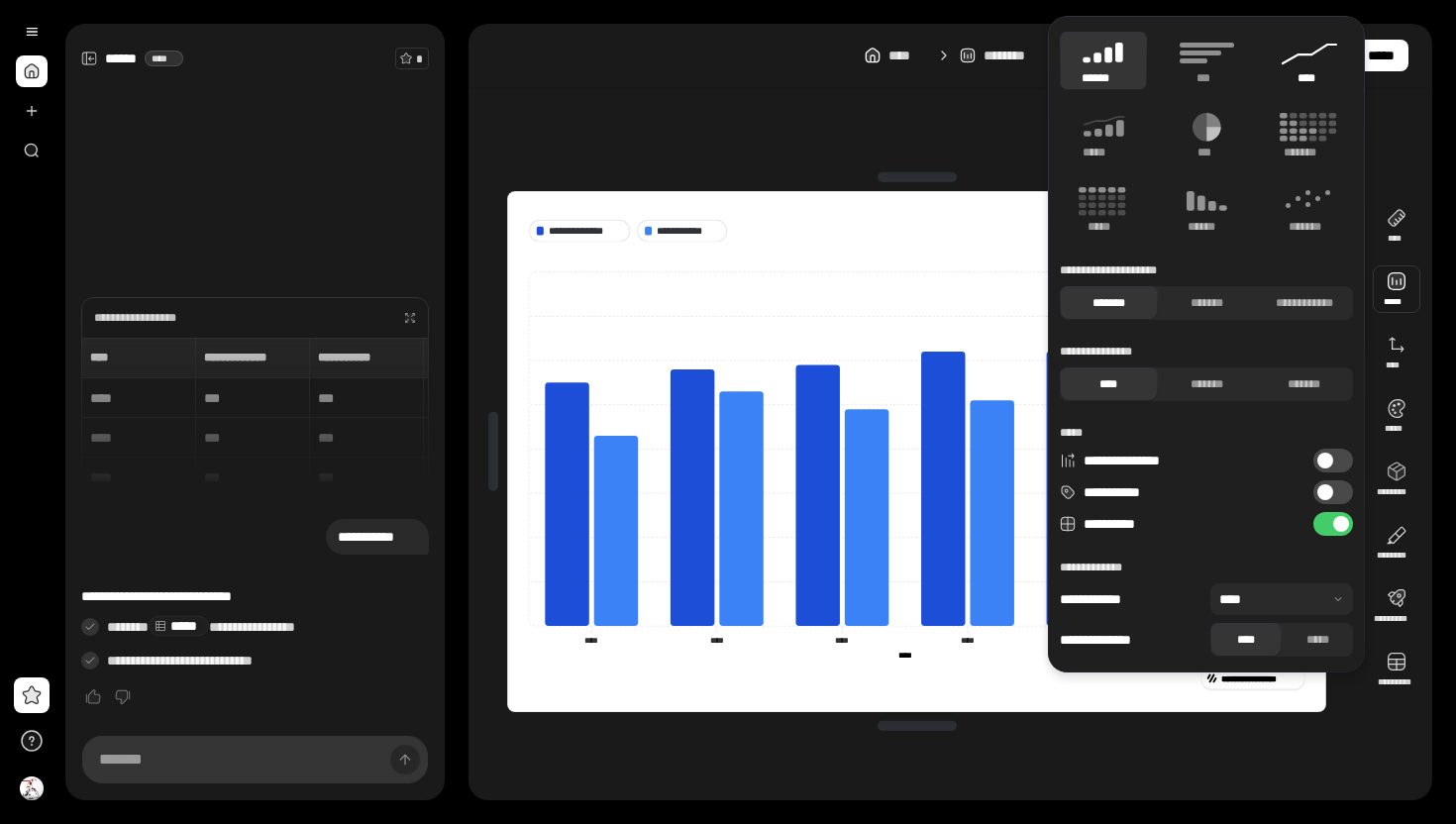 click 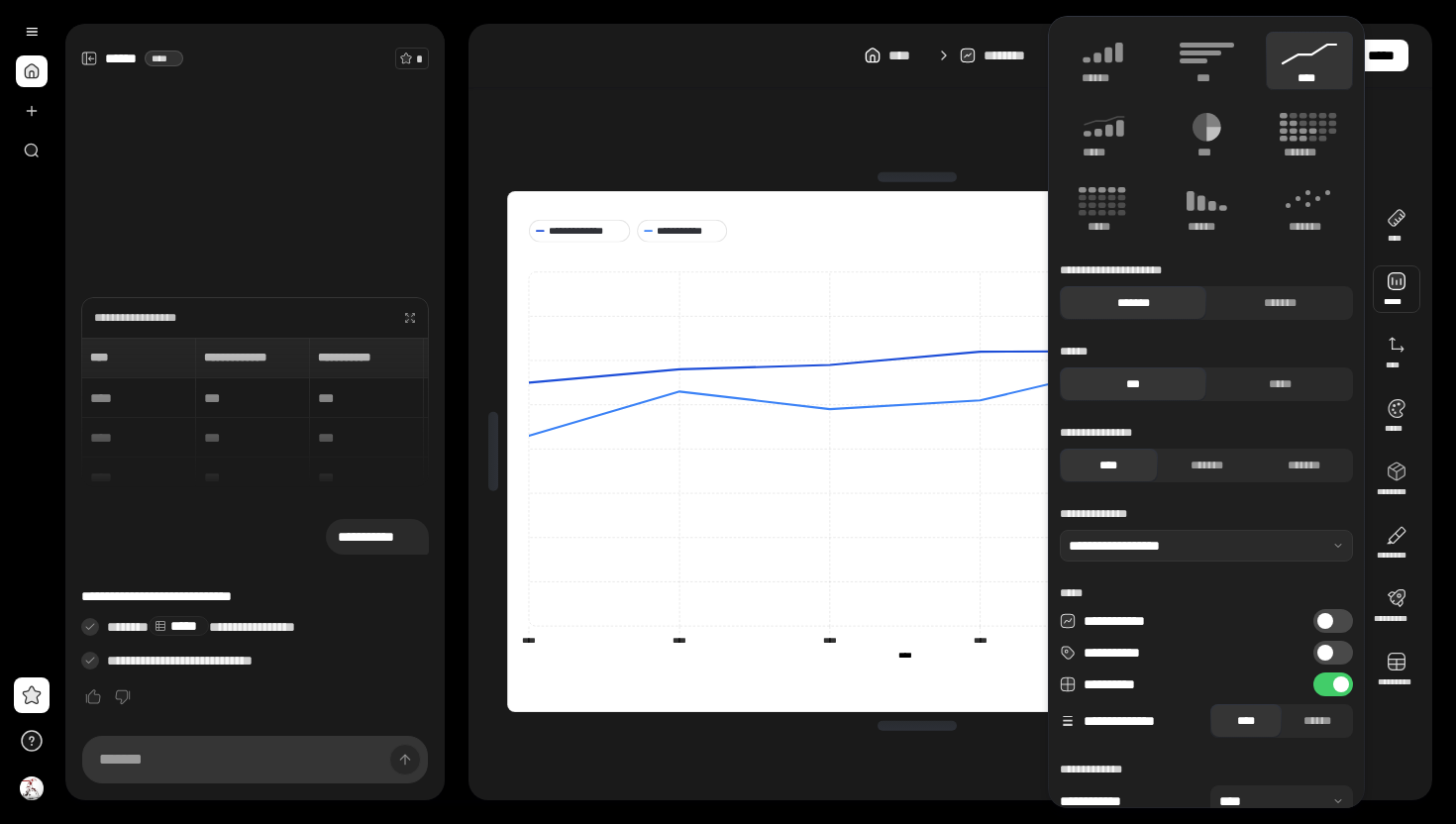 click on "**********" at bounding box center [916, 678] 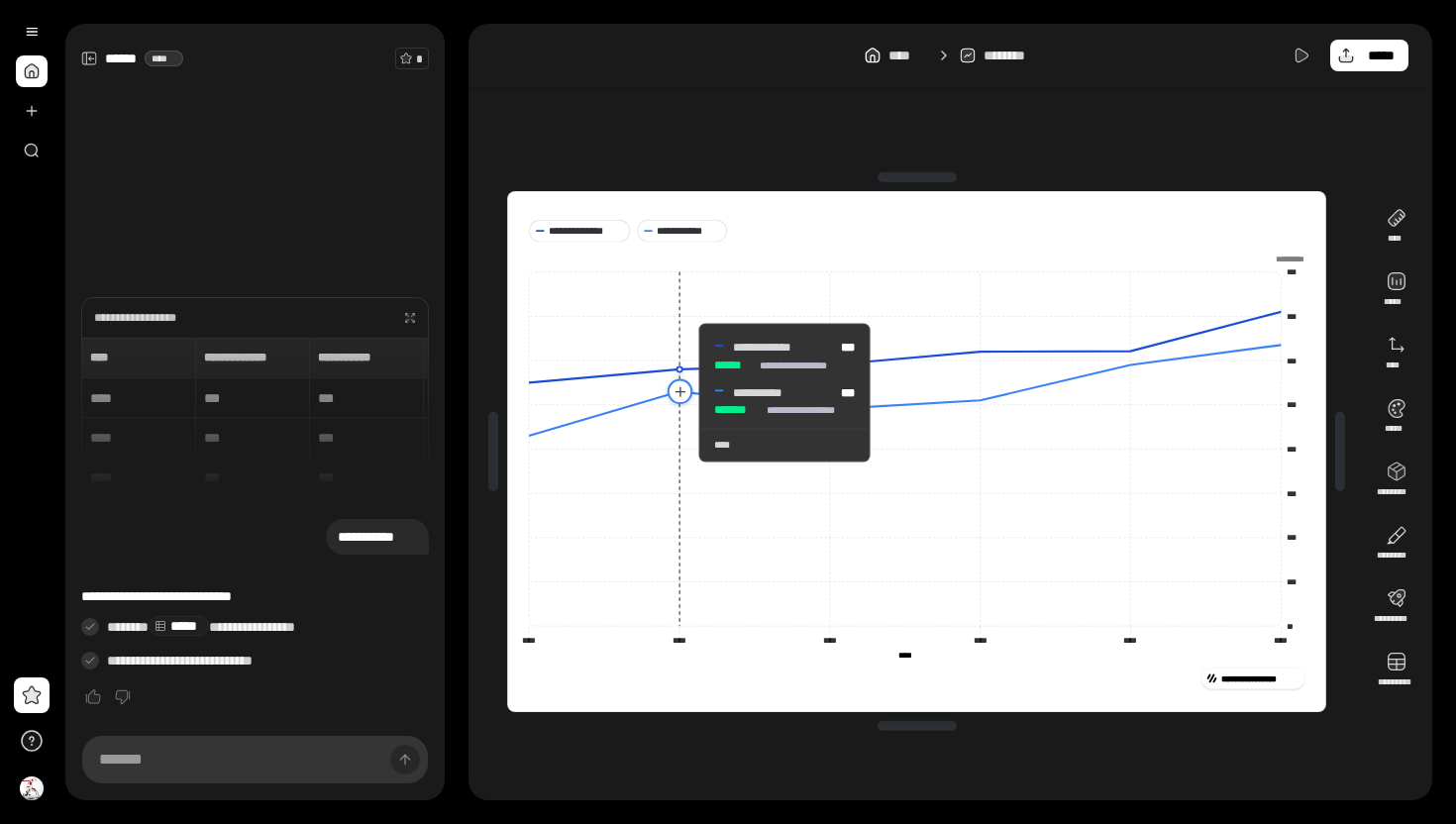 click 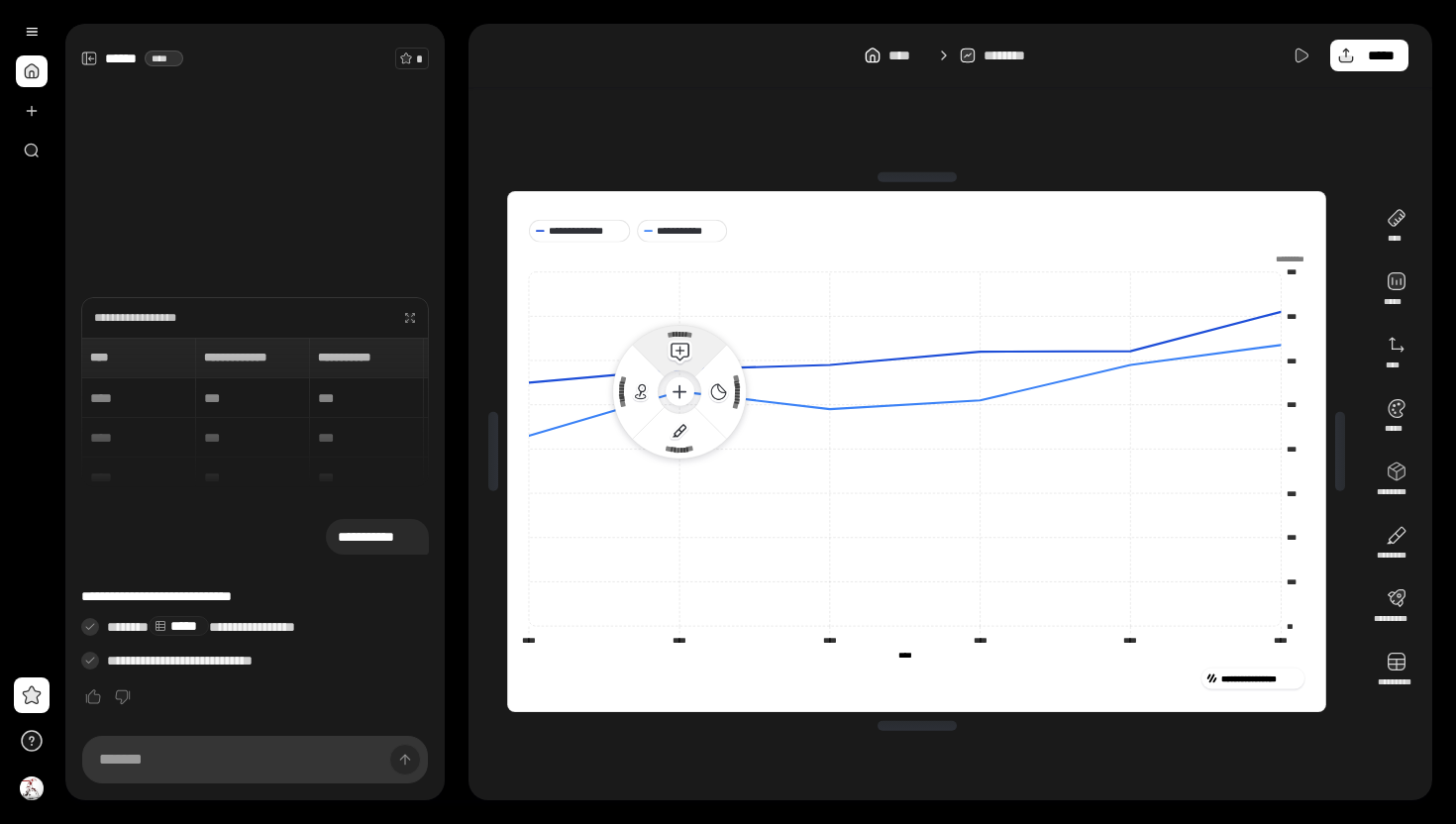 click 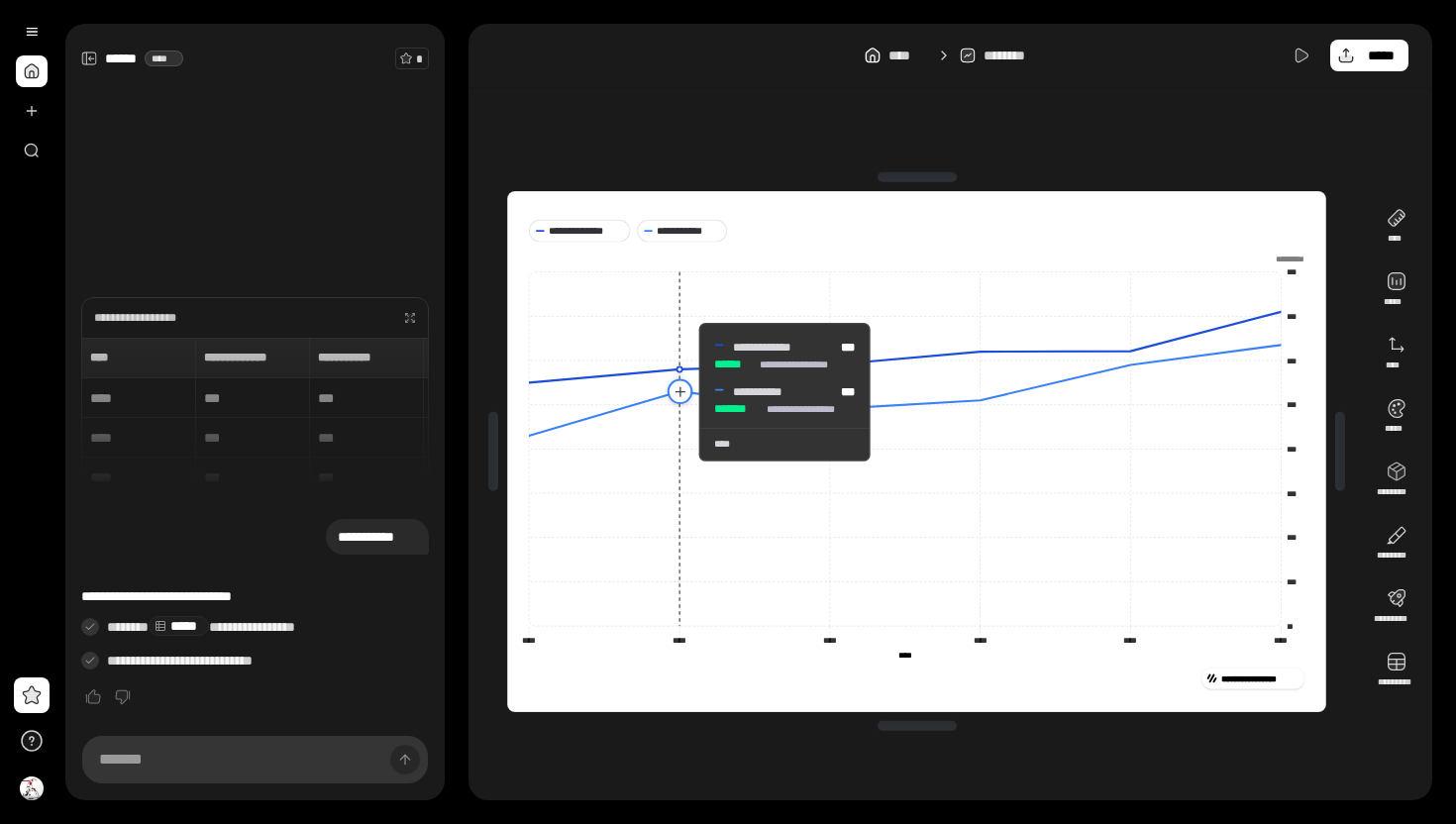click 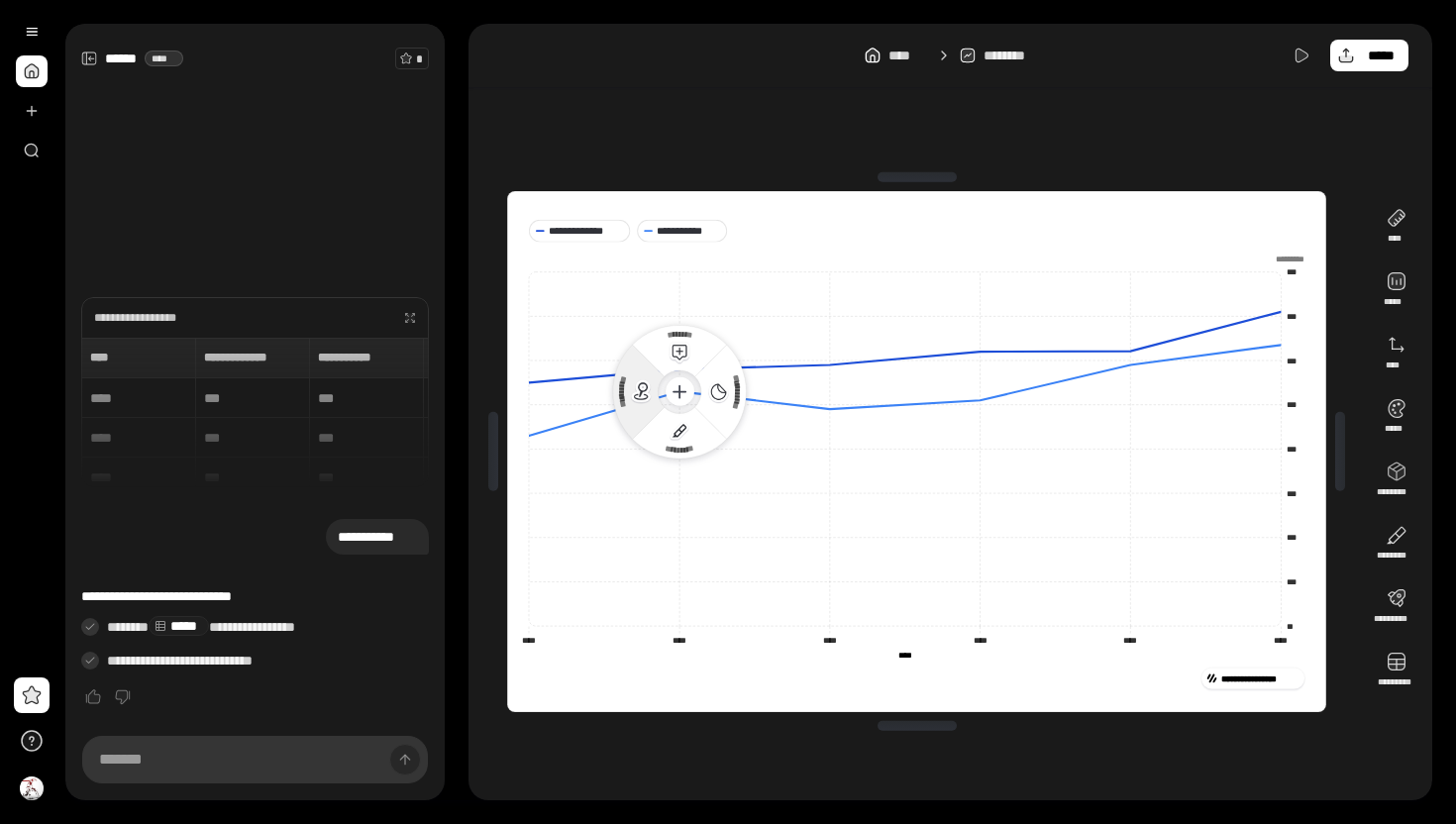 click 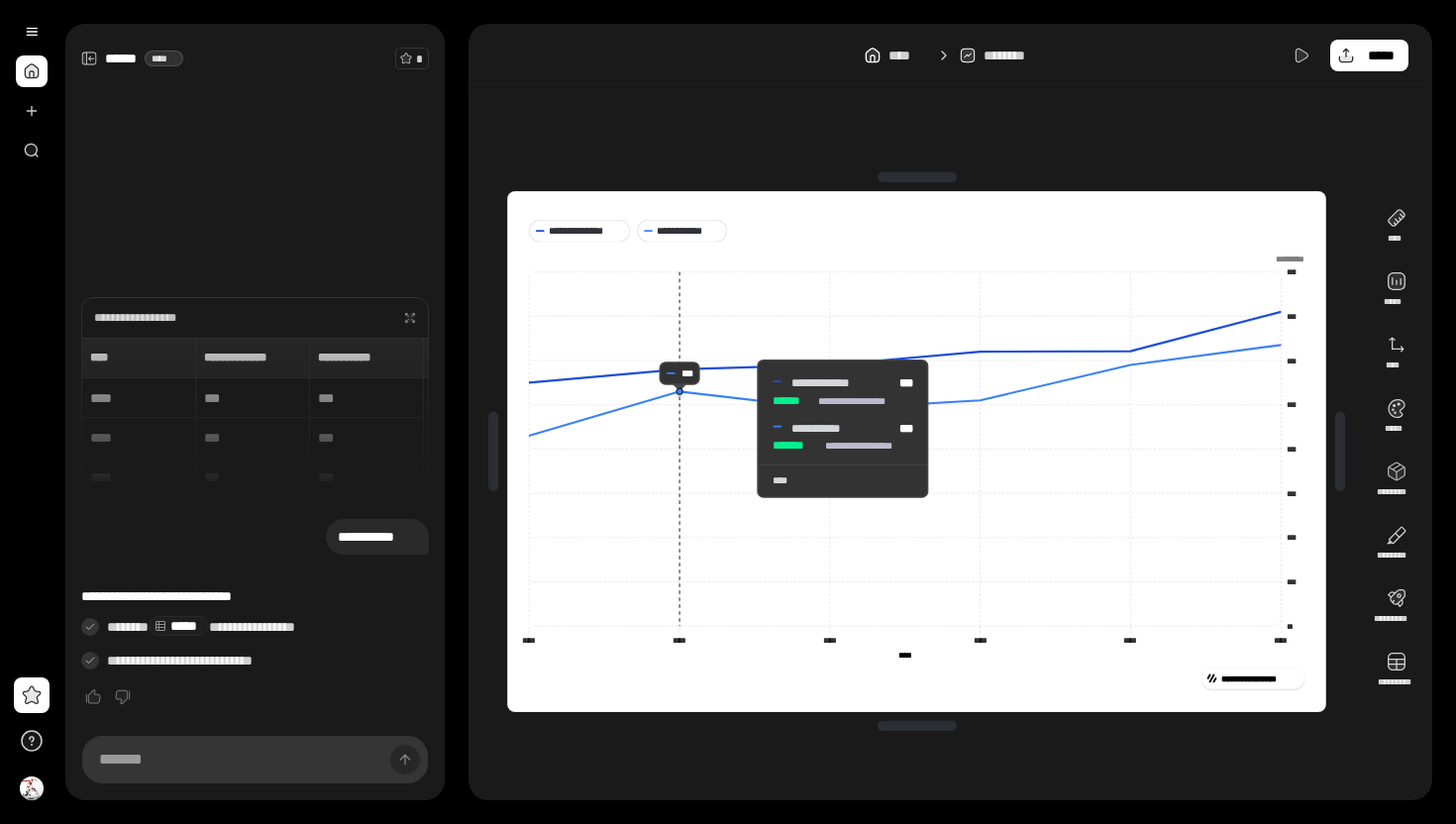 click 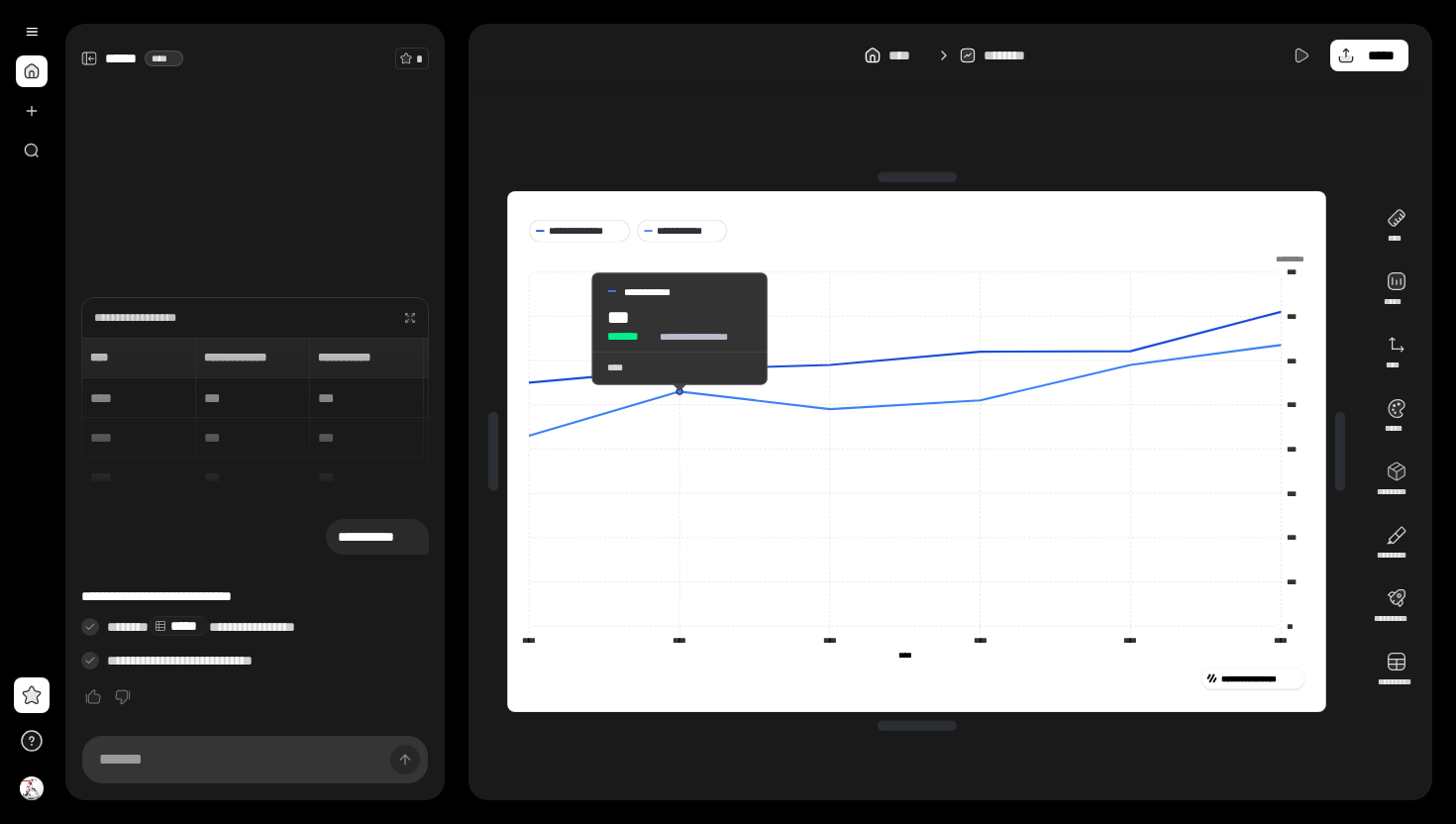 click on "****" at bounding box center (679, 367) 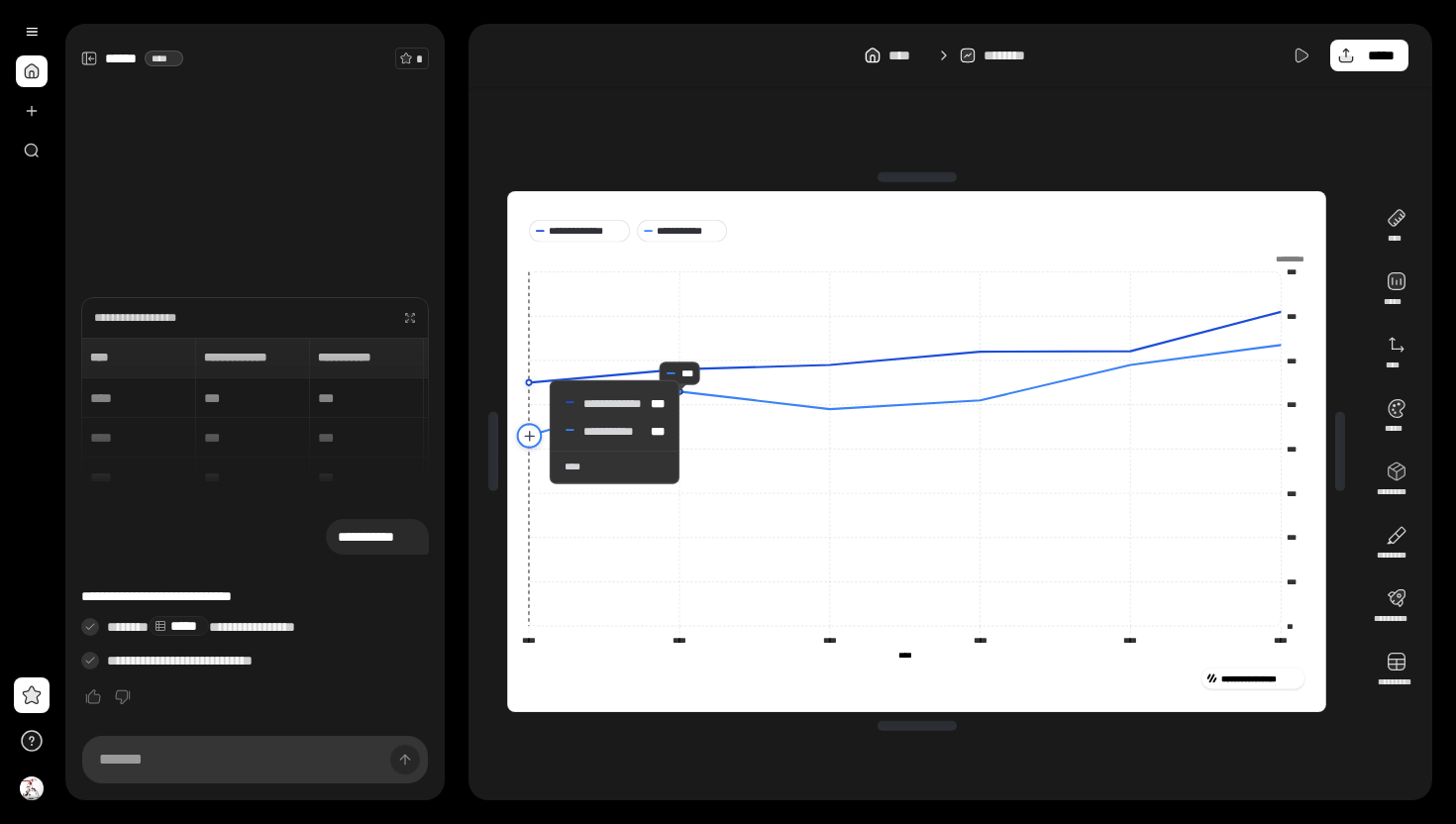 click 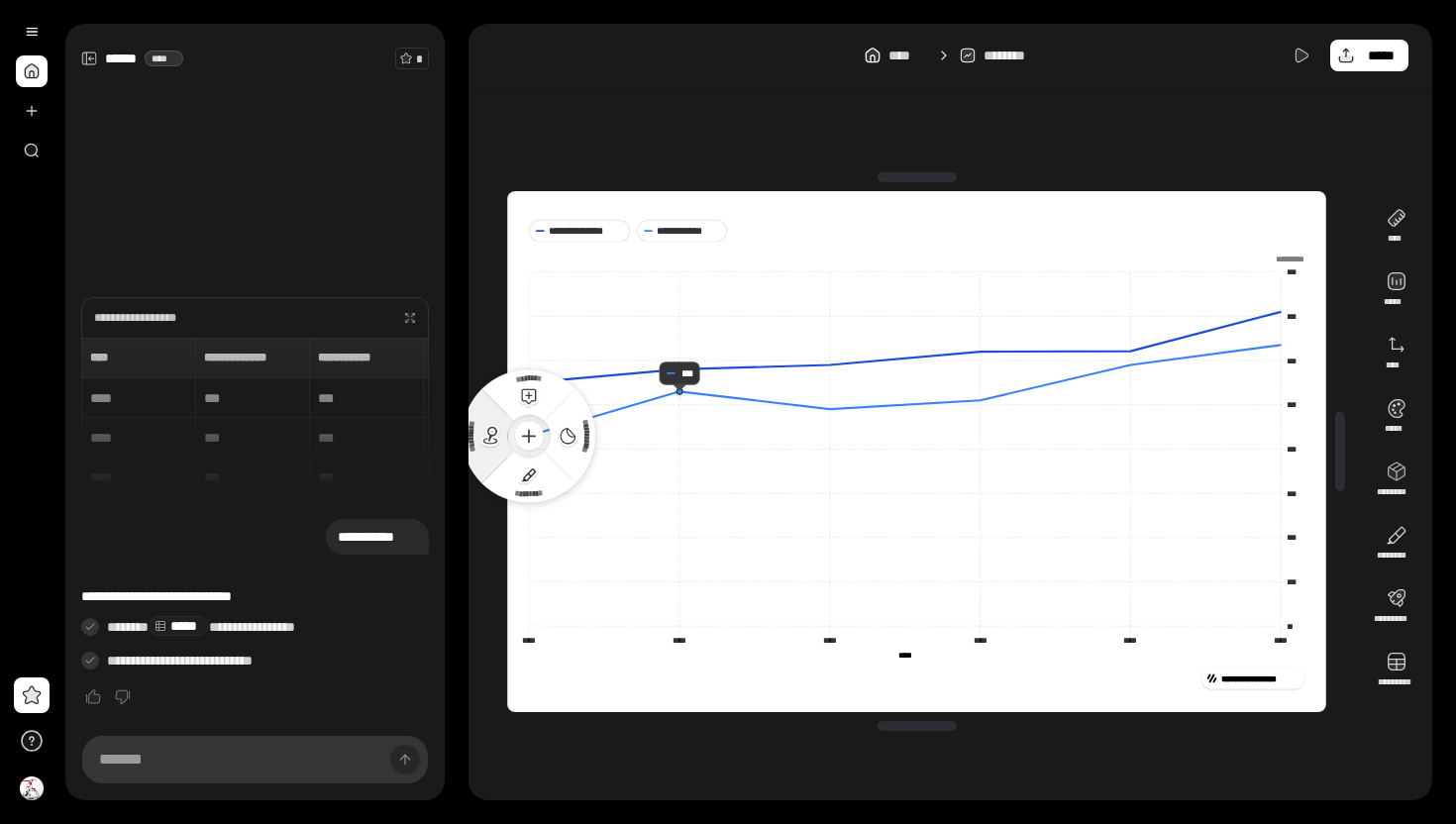 click 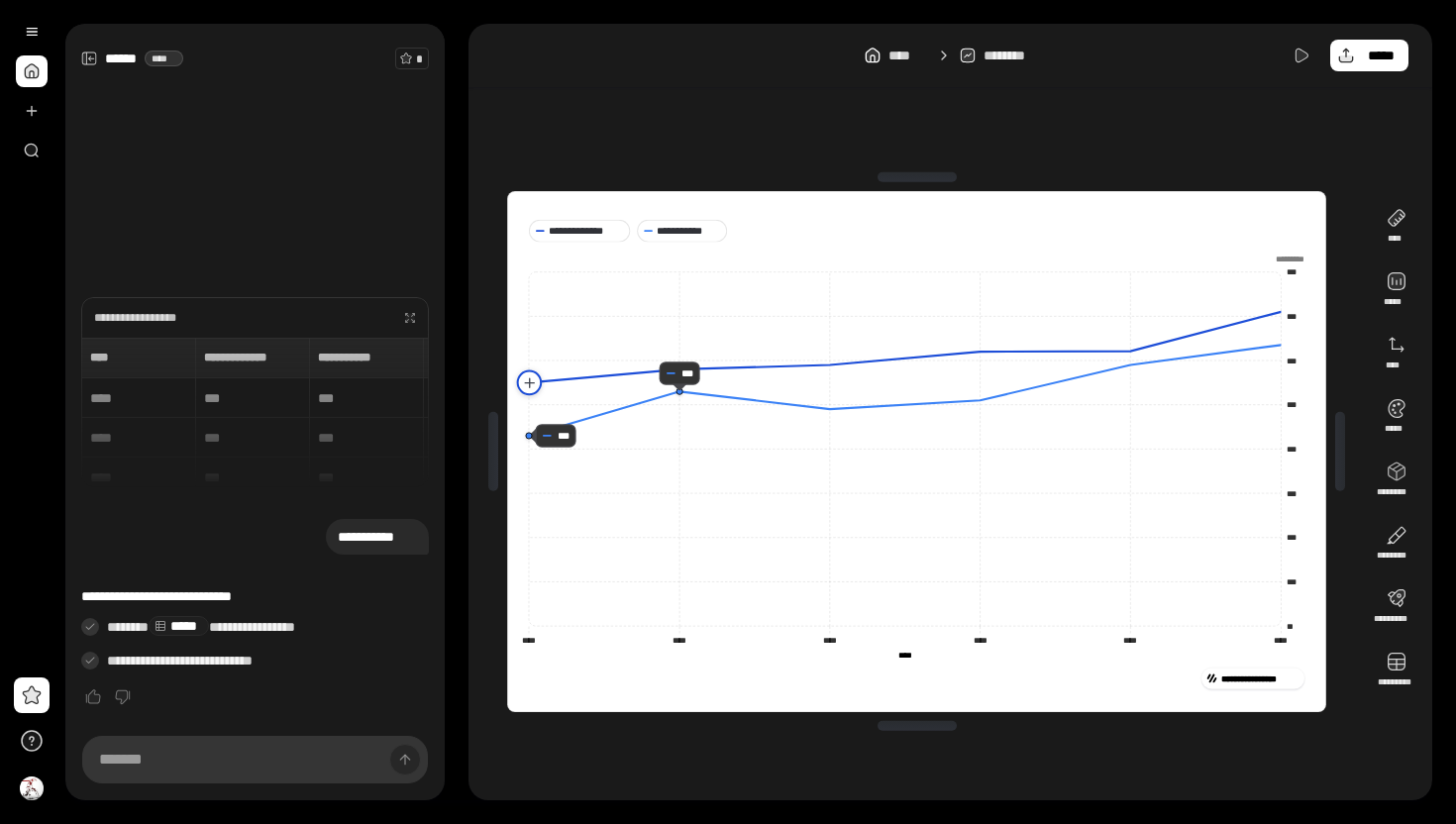 click 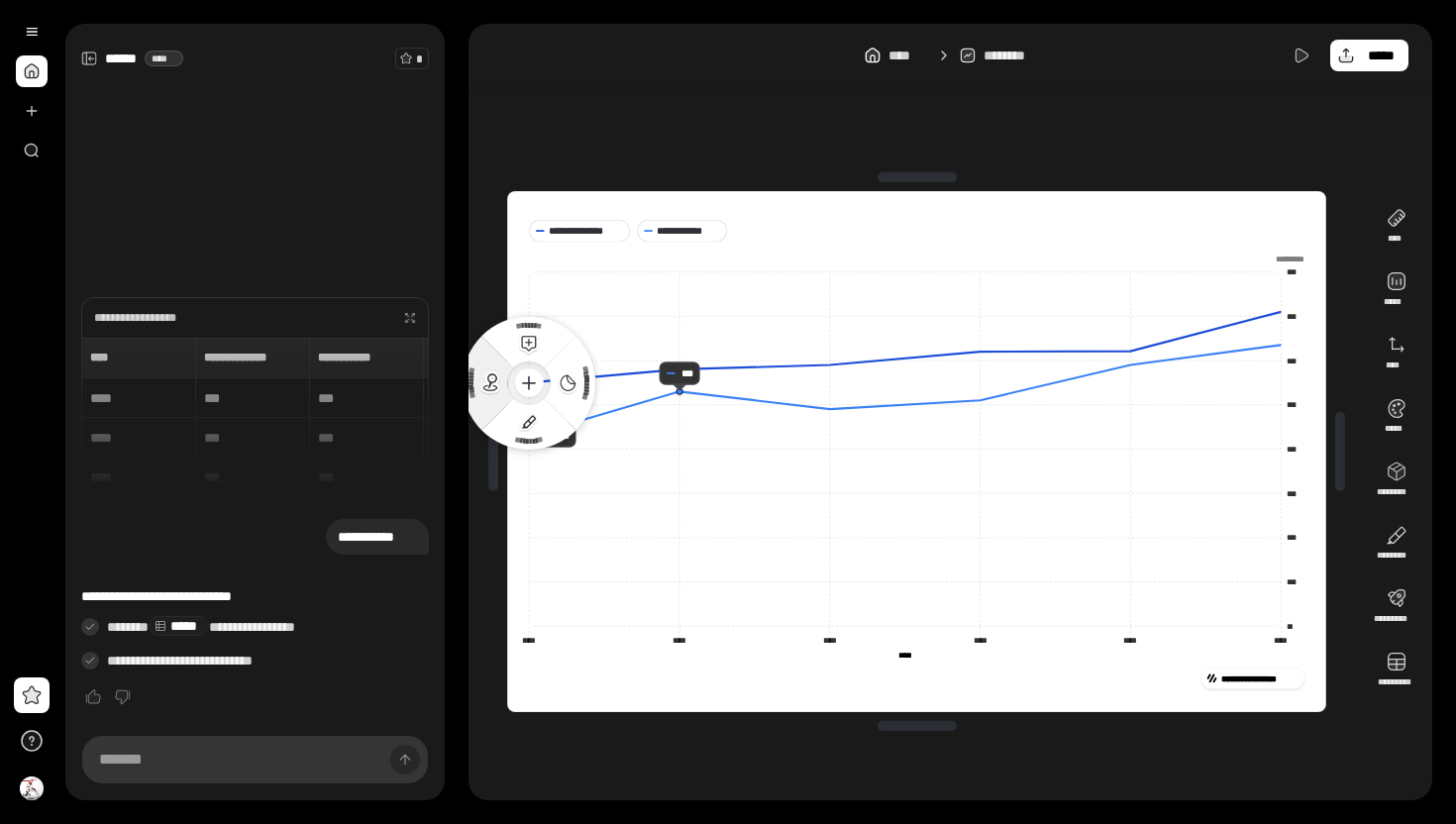 click 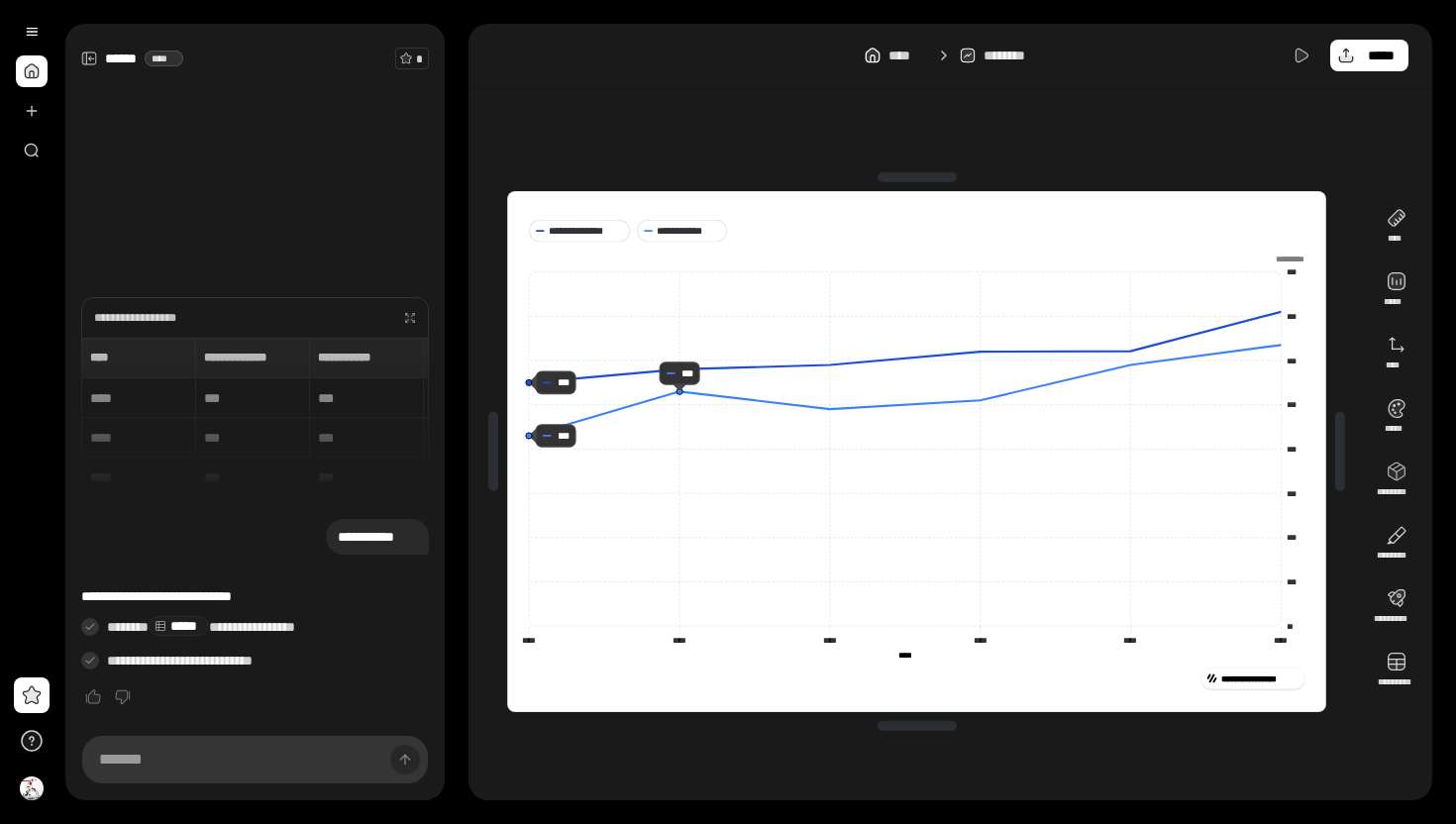 click on "**********" at bounding box center (916, 452) 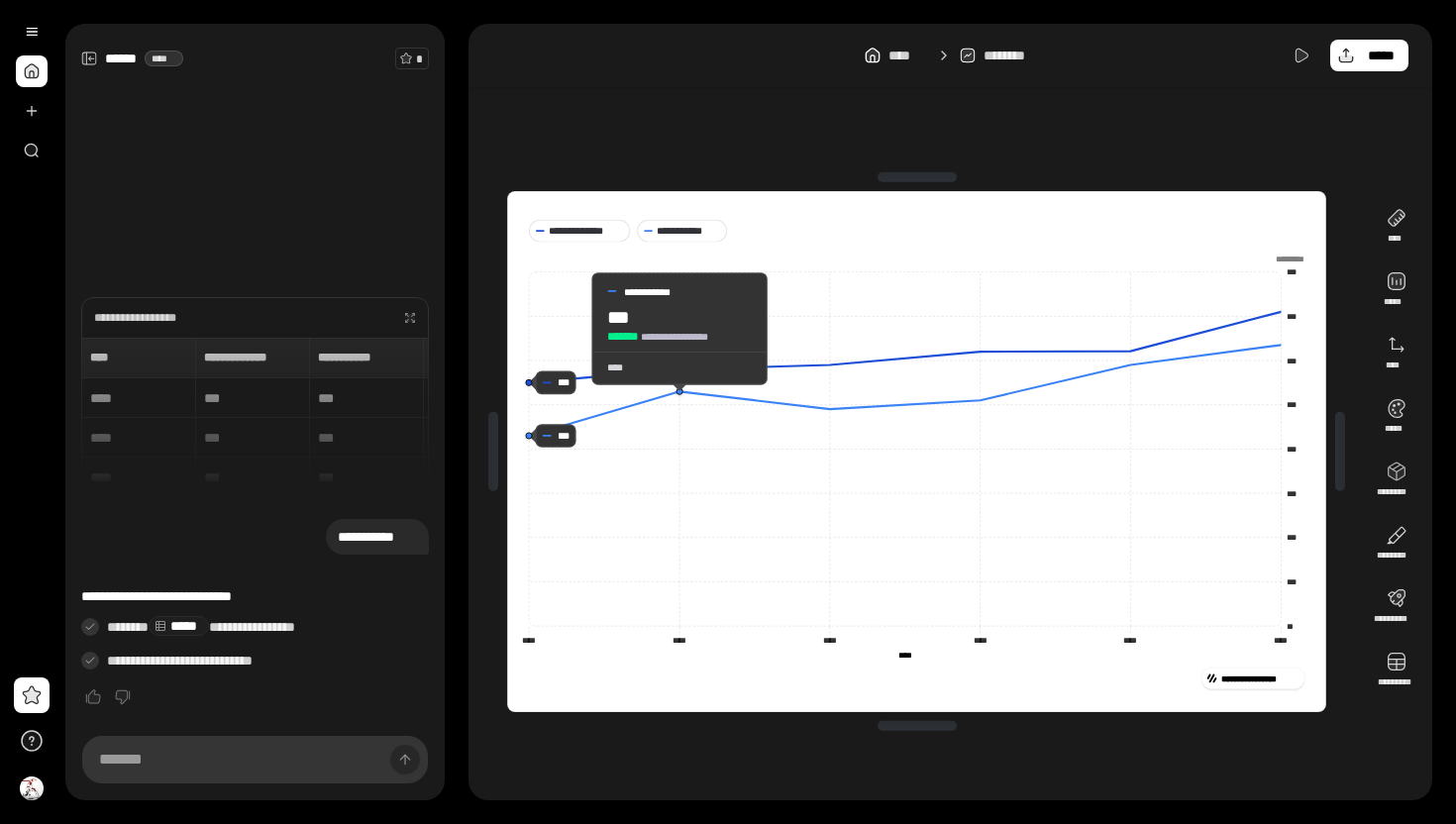 click on "****" at bounding box center (679, 367) 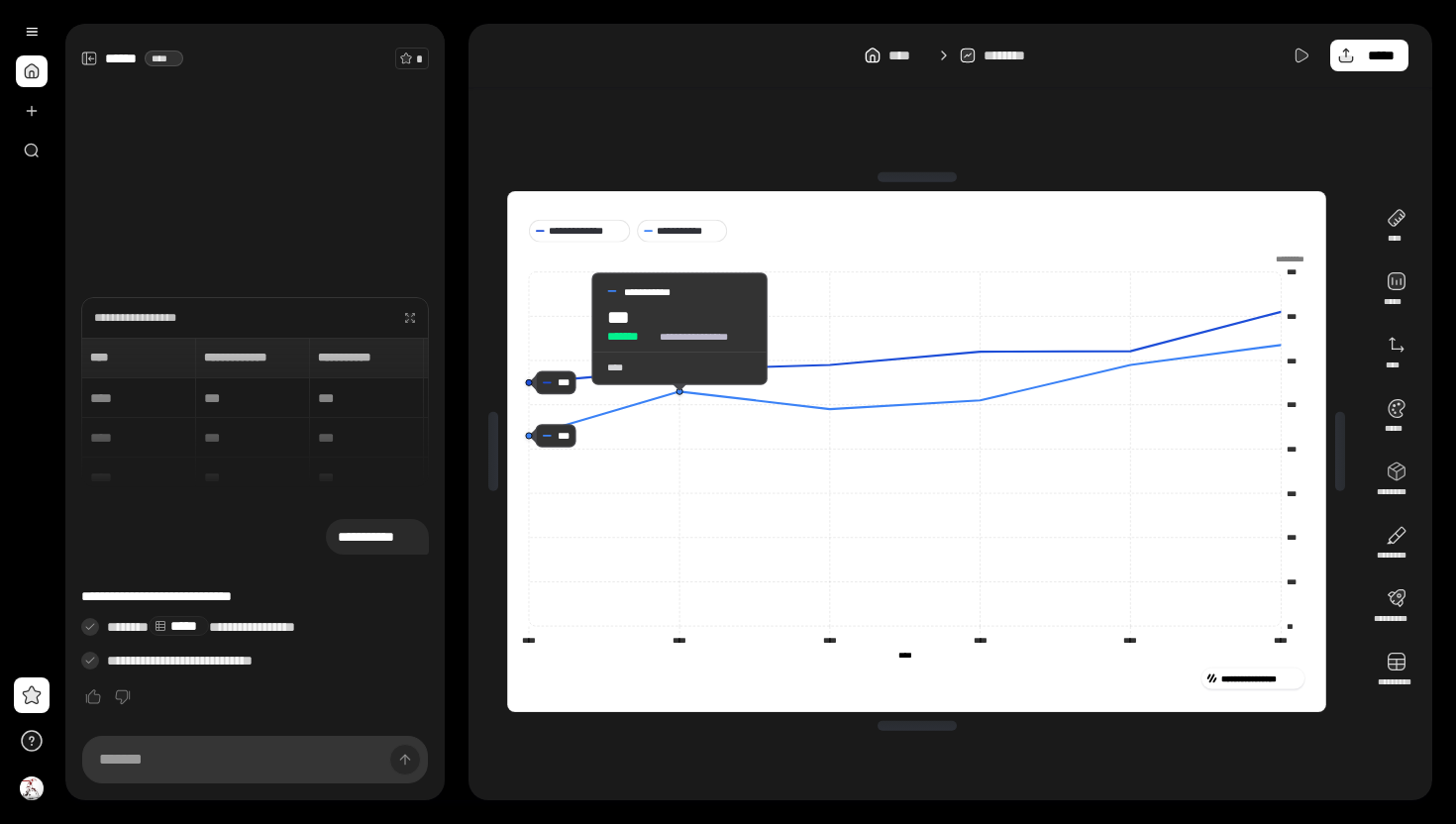 click on "****" at bounding box center (679, 367) 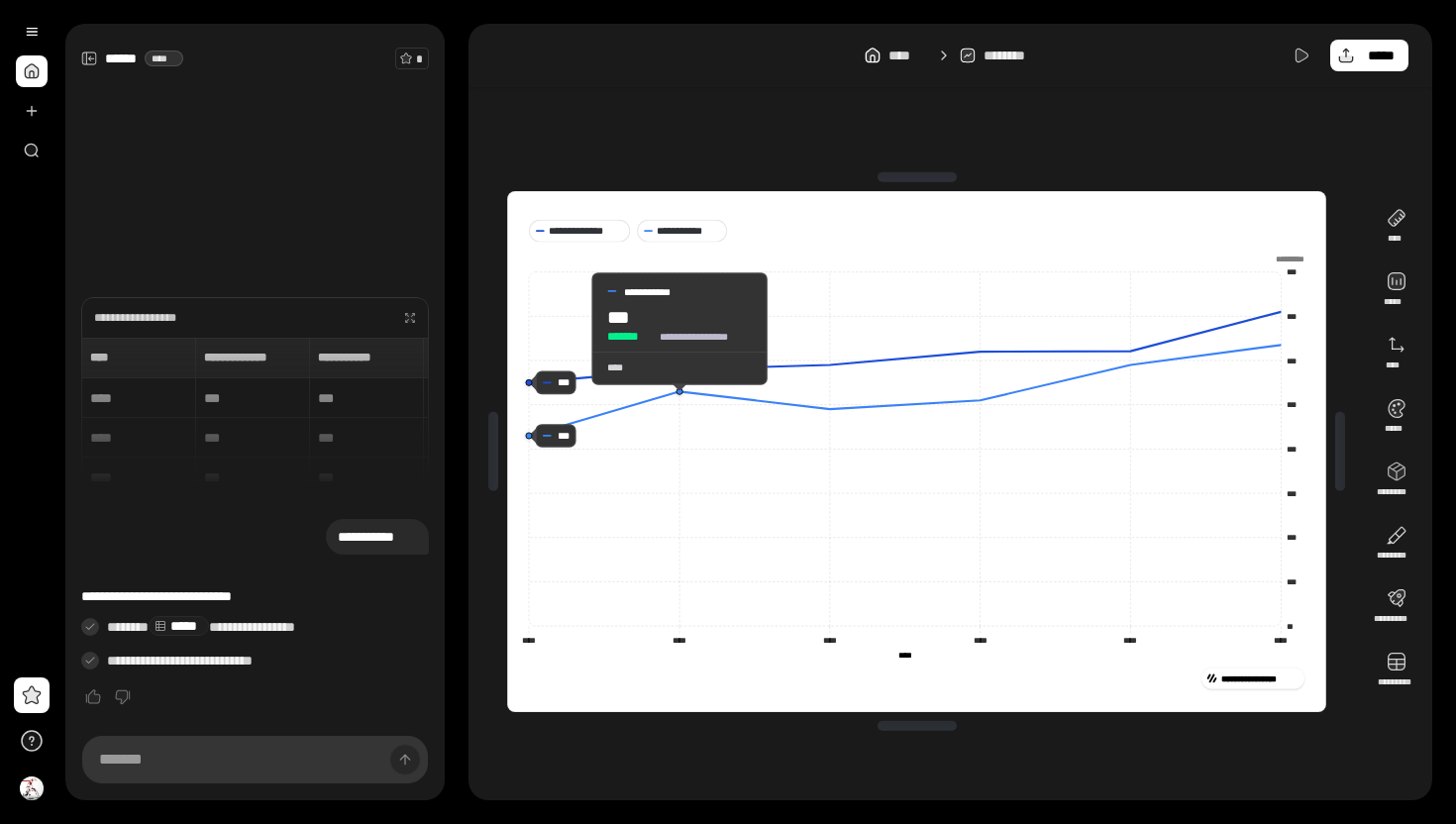 click on "****" at bounding box center (679, 367) 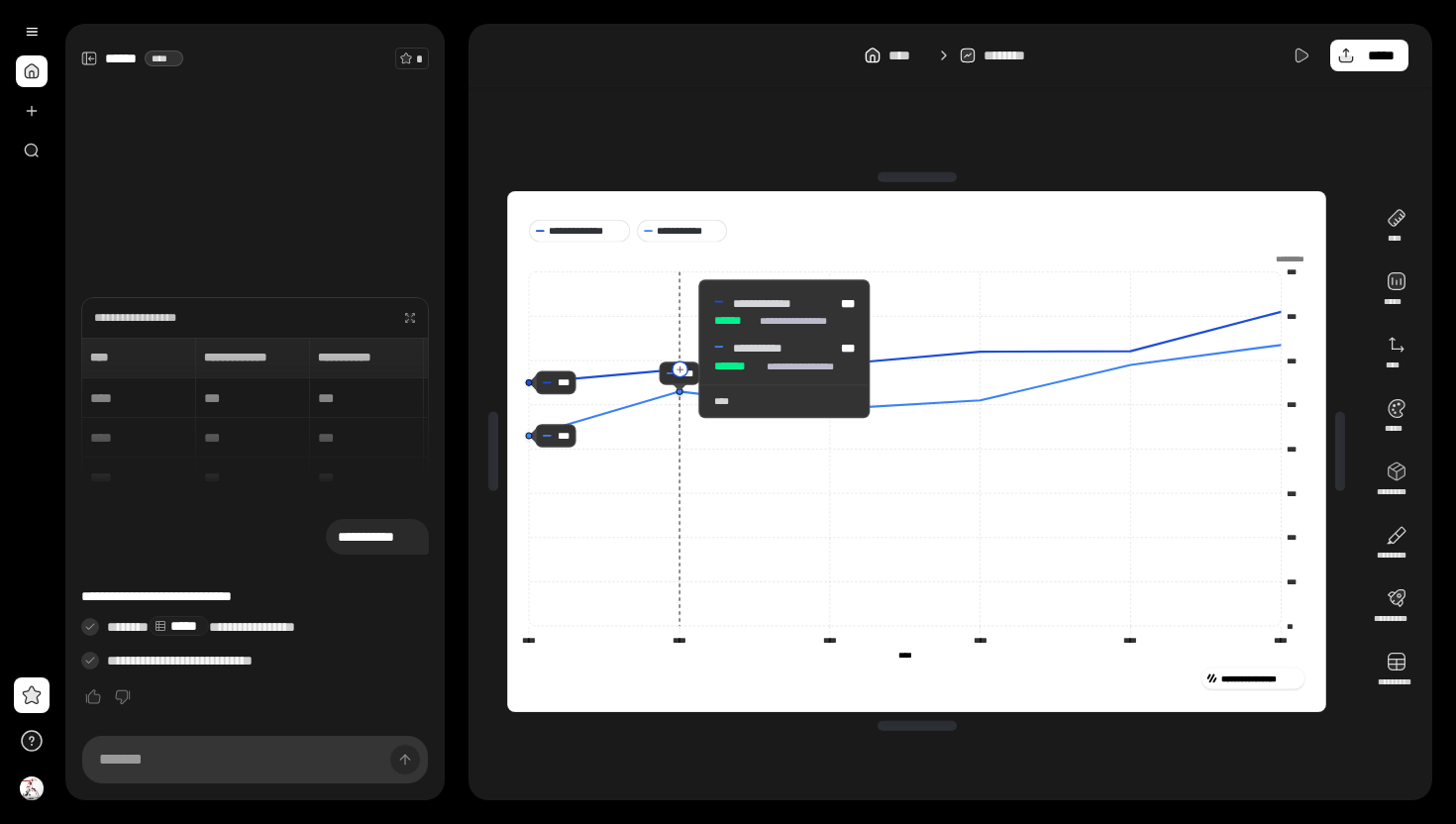 click on "** *** *** *** *** *** *** *** *** ********* **** **** **** **** **** **** **** **** **** **** **** **** **** *** *** *** ********* **** **** *********" at bounding box center (916, 457) 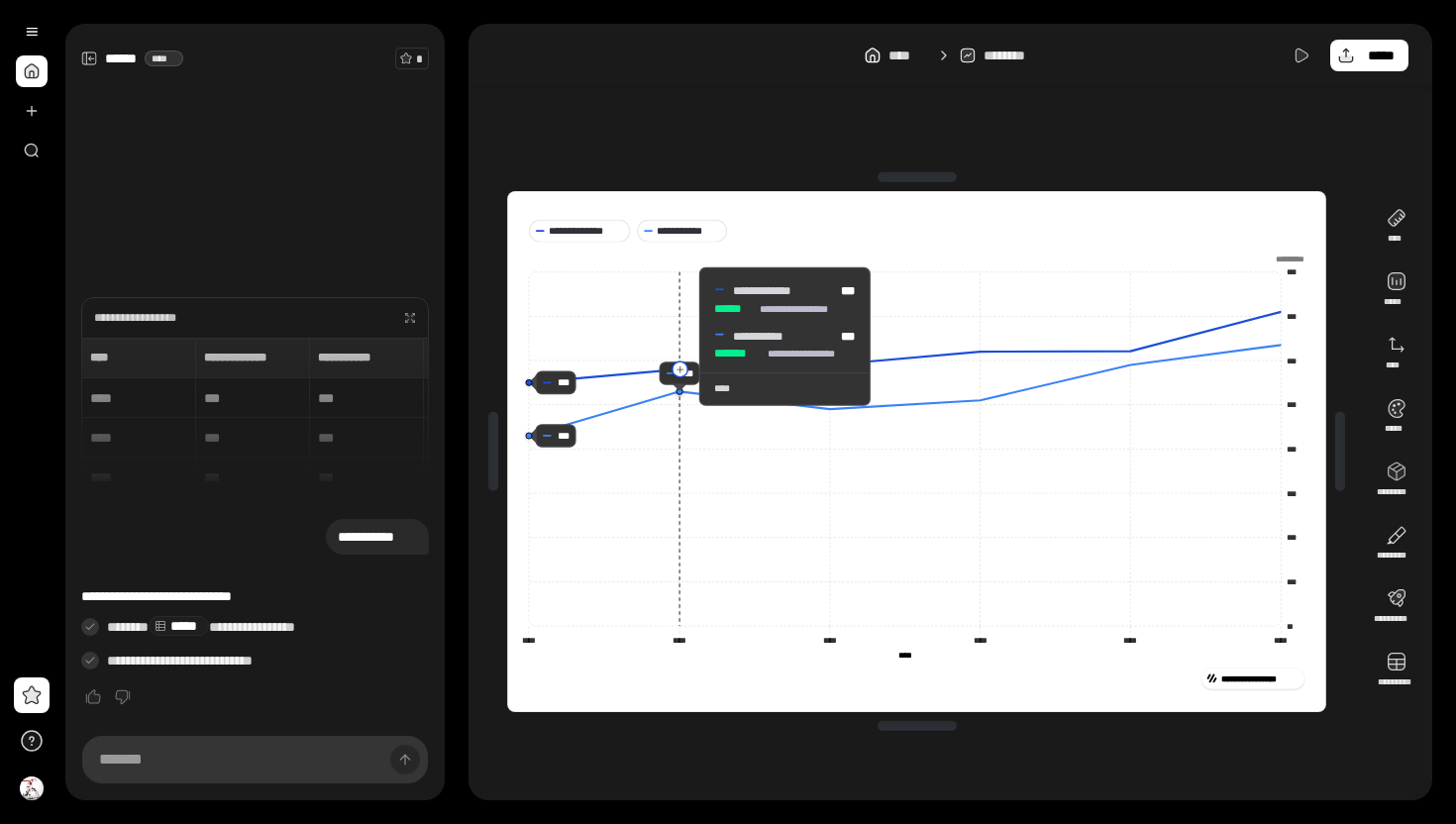 click 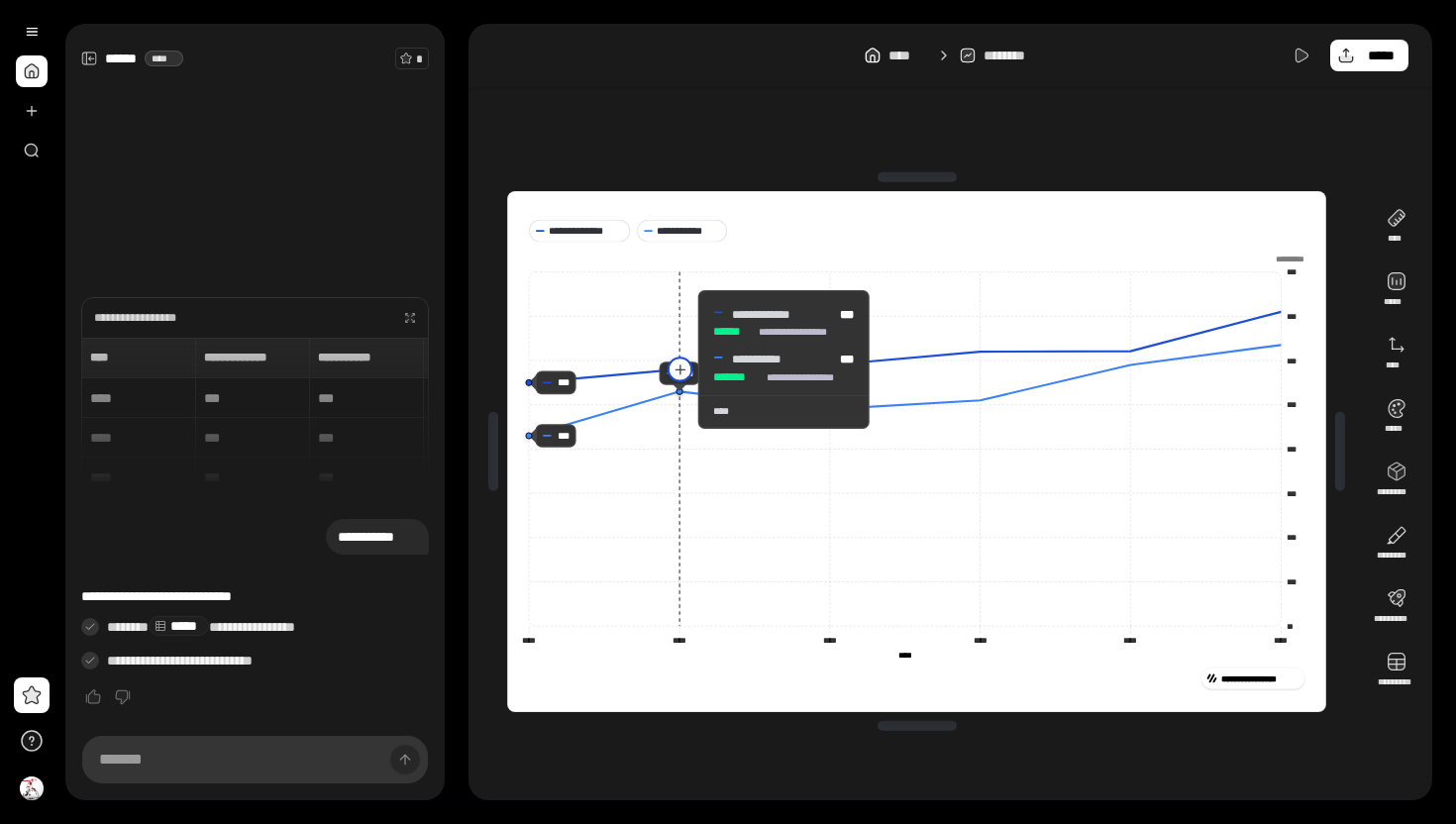 click 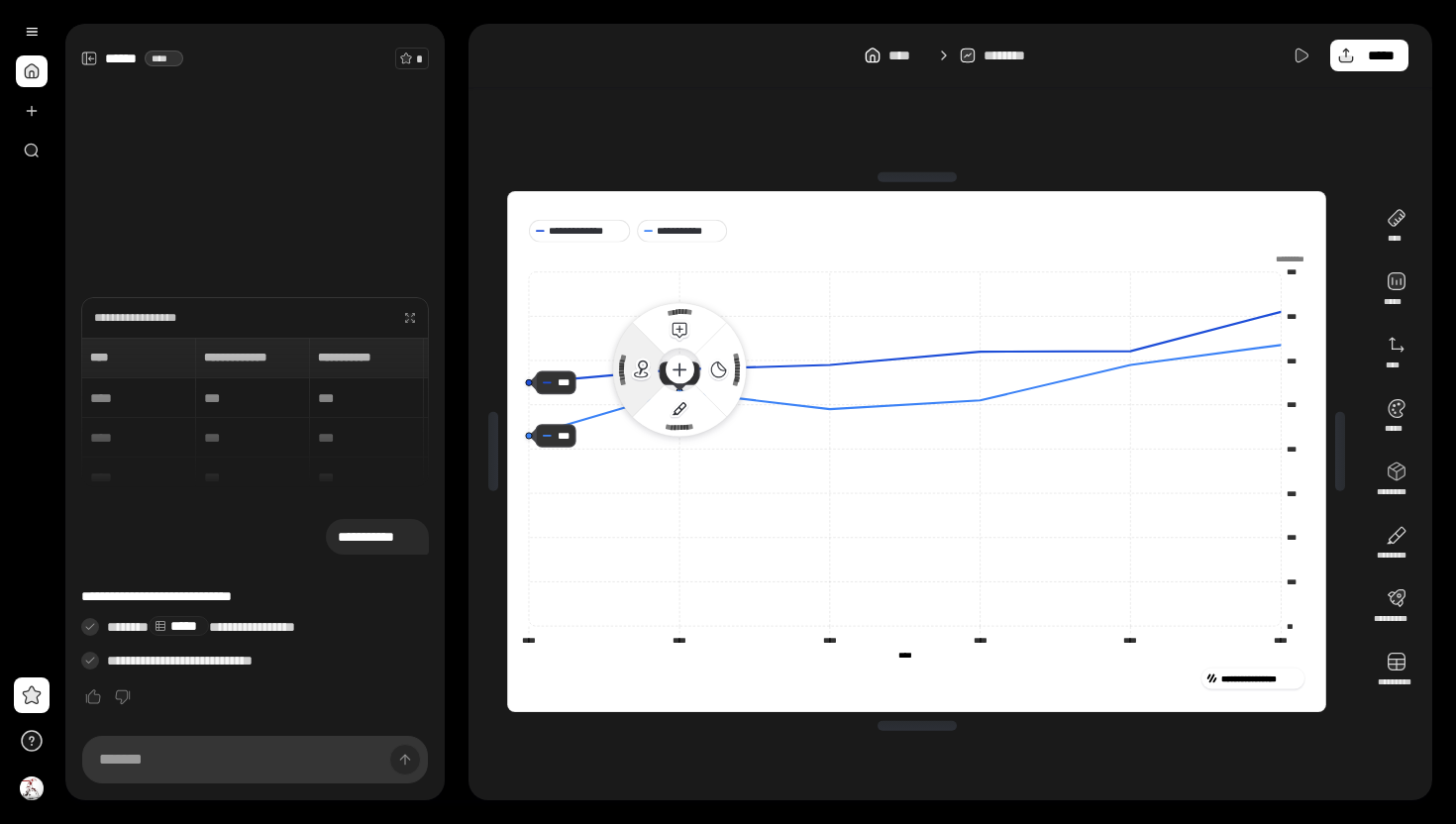 click 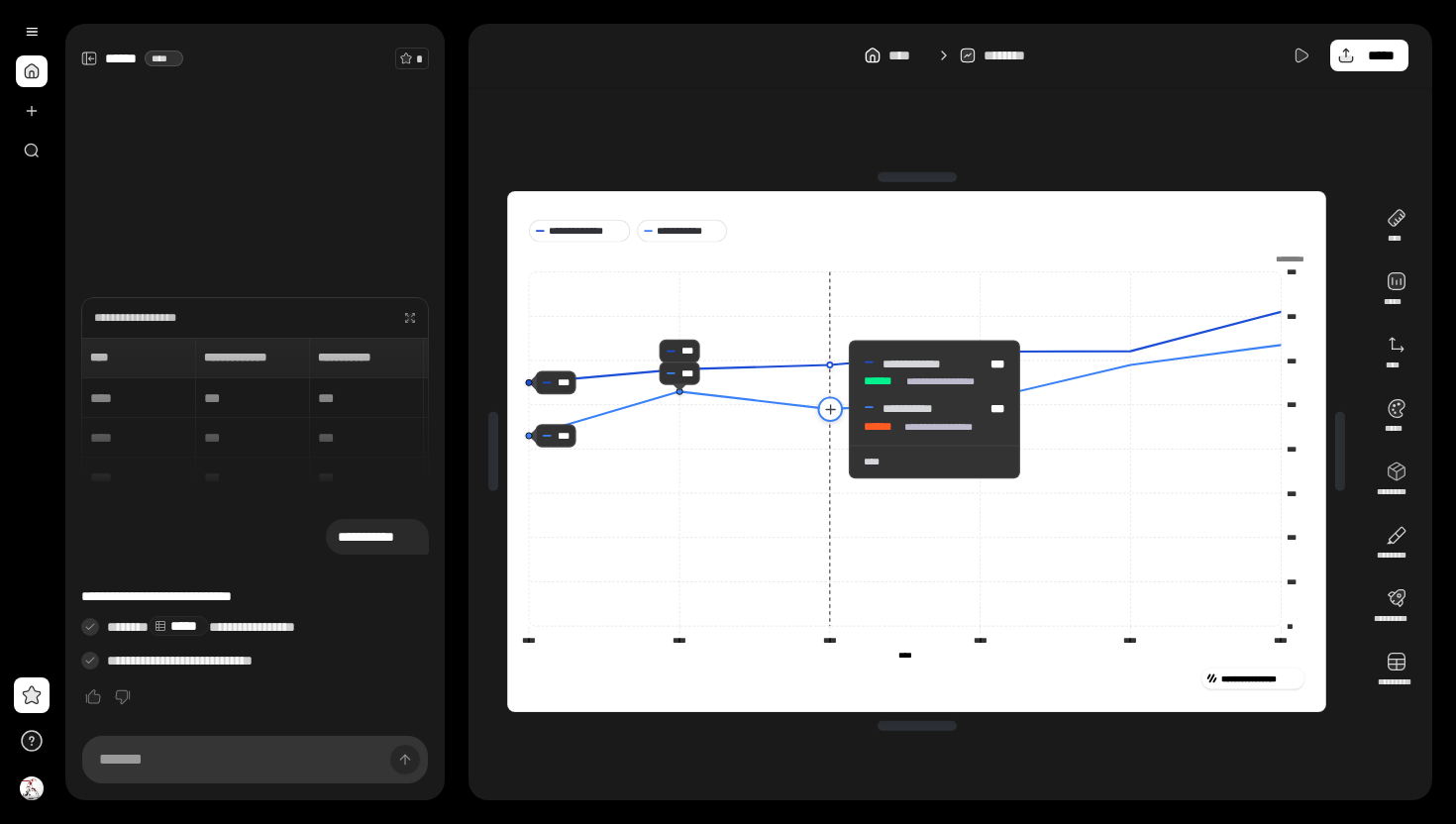 click 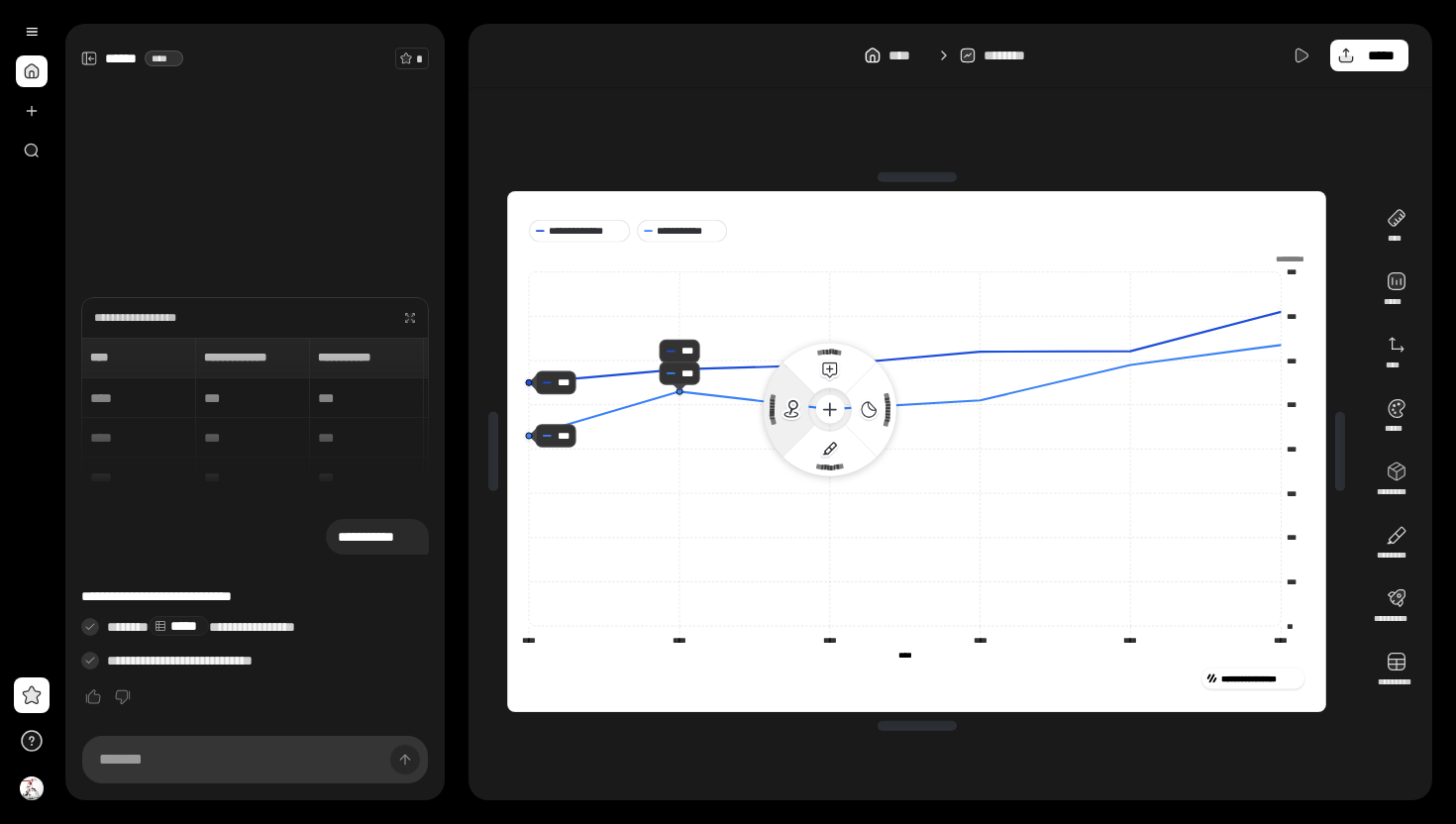 click 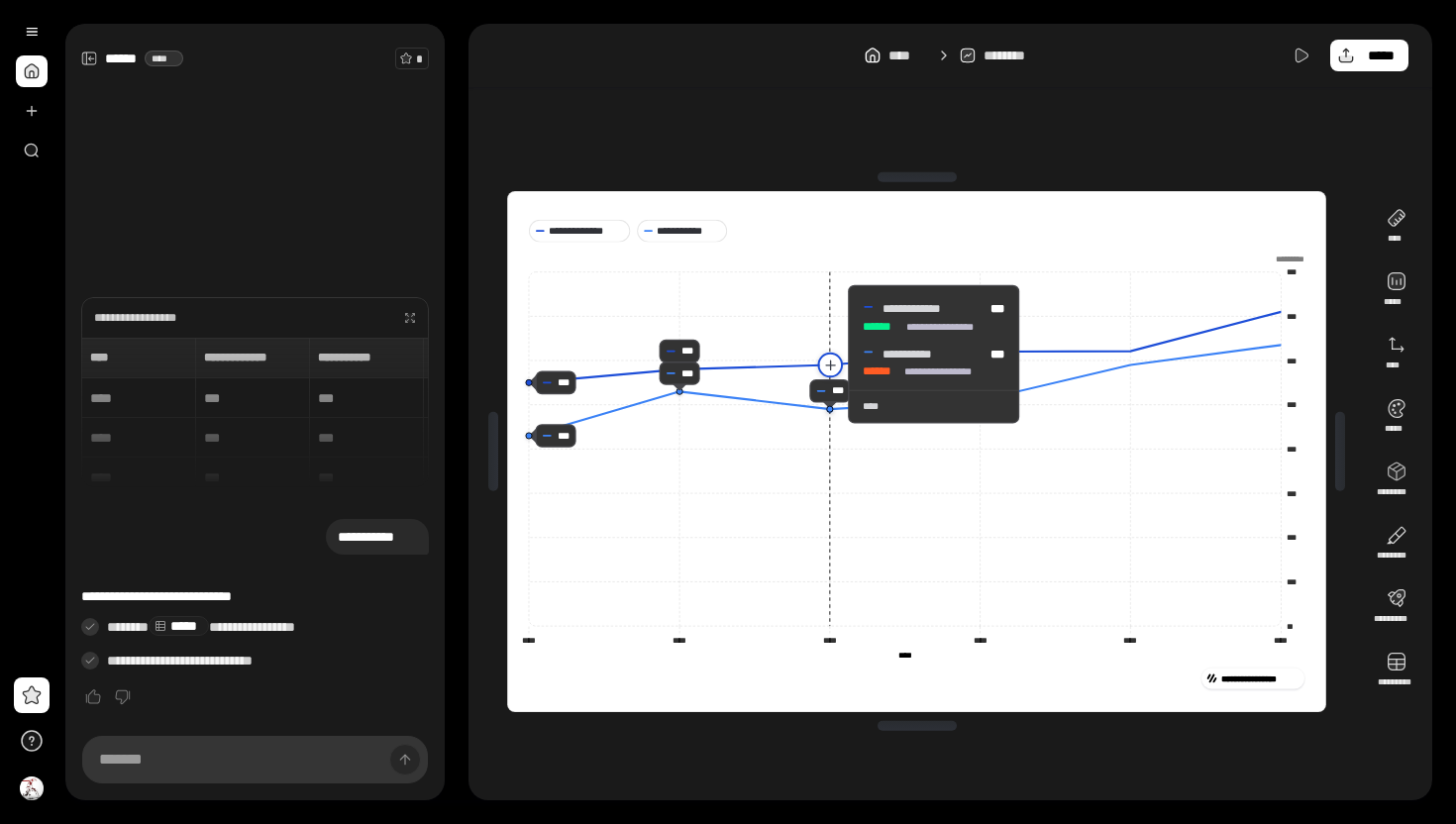 click 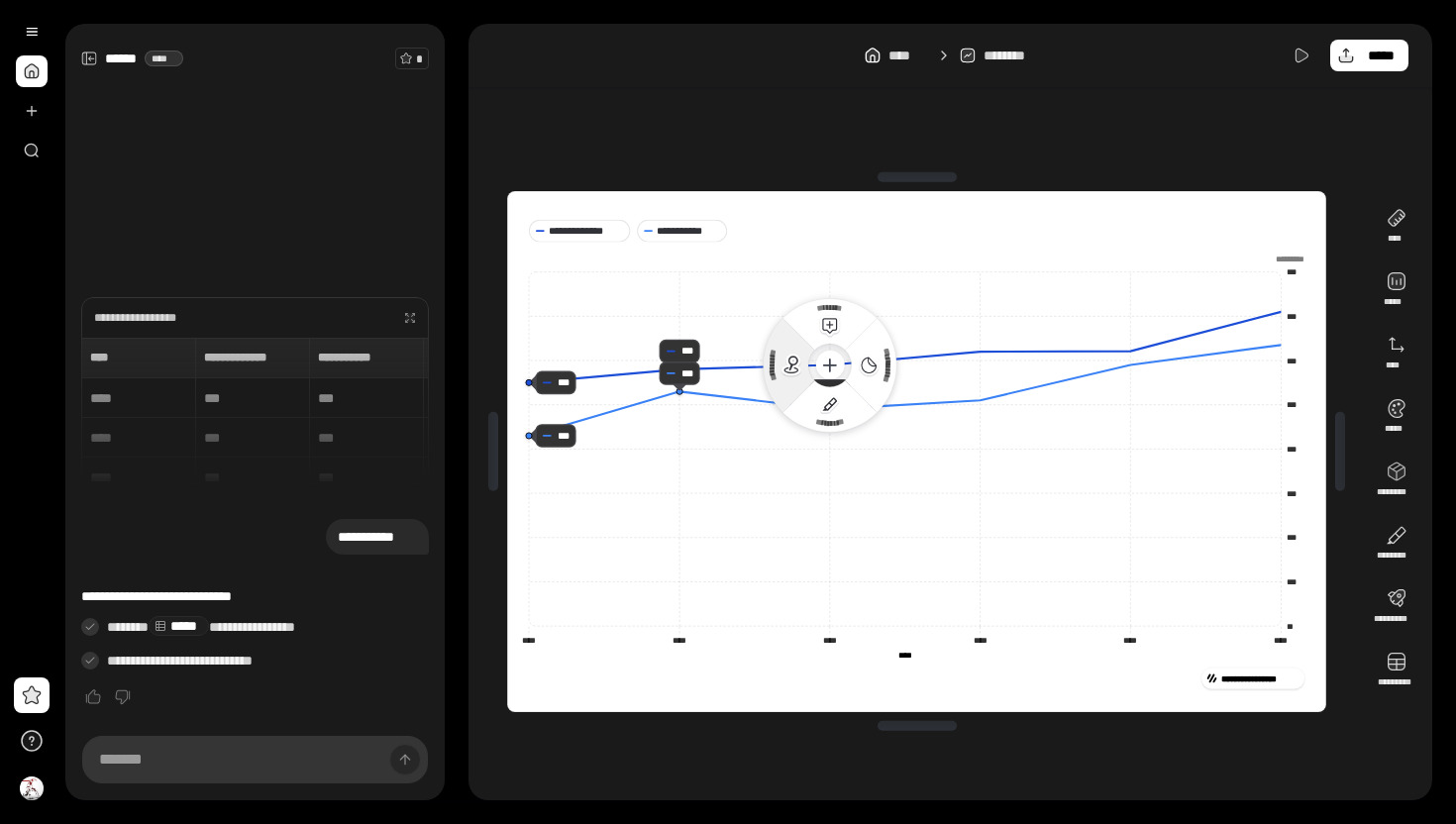 click 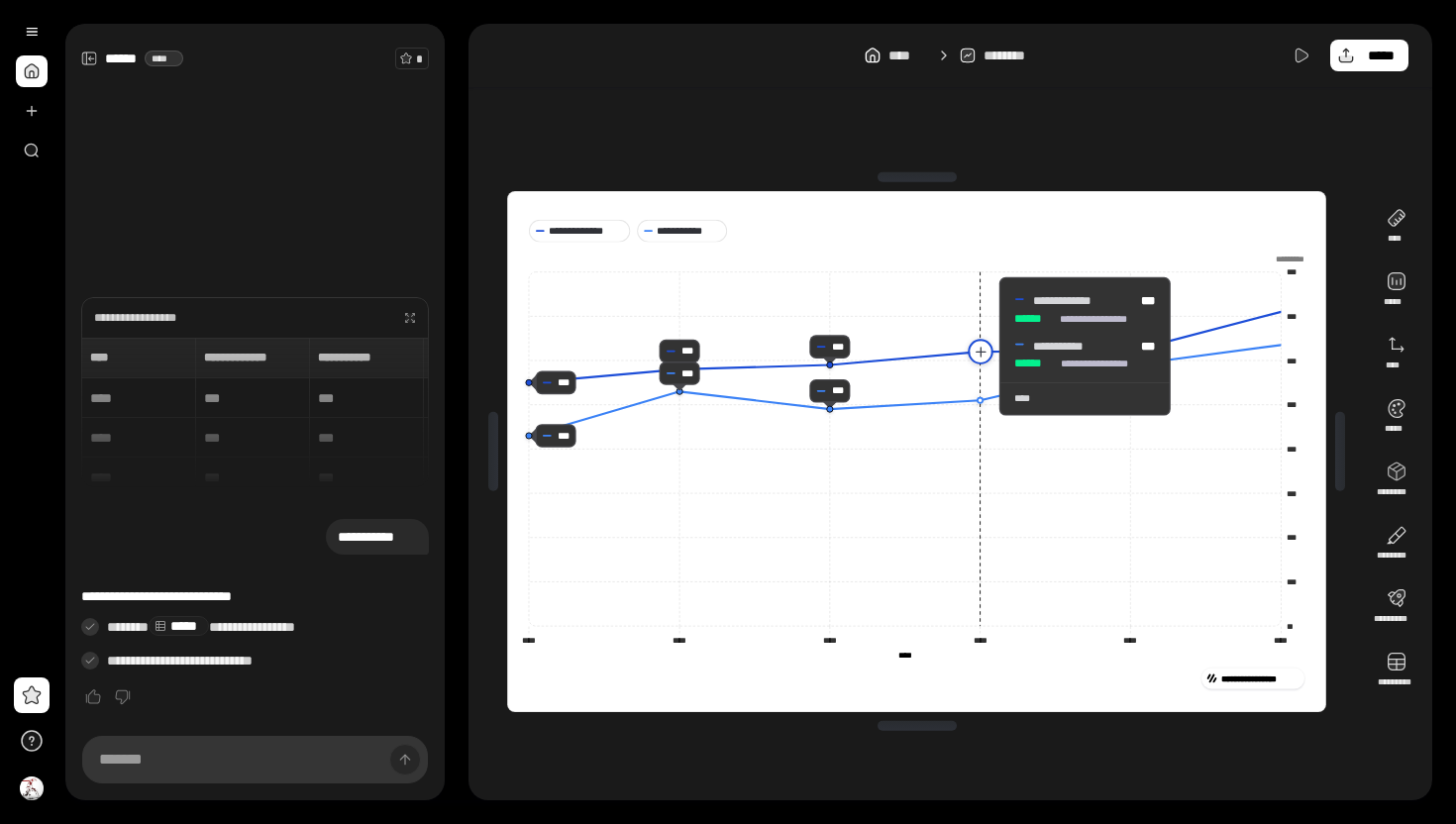 click 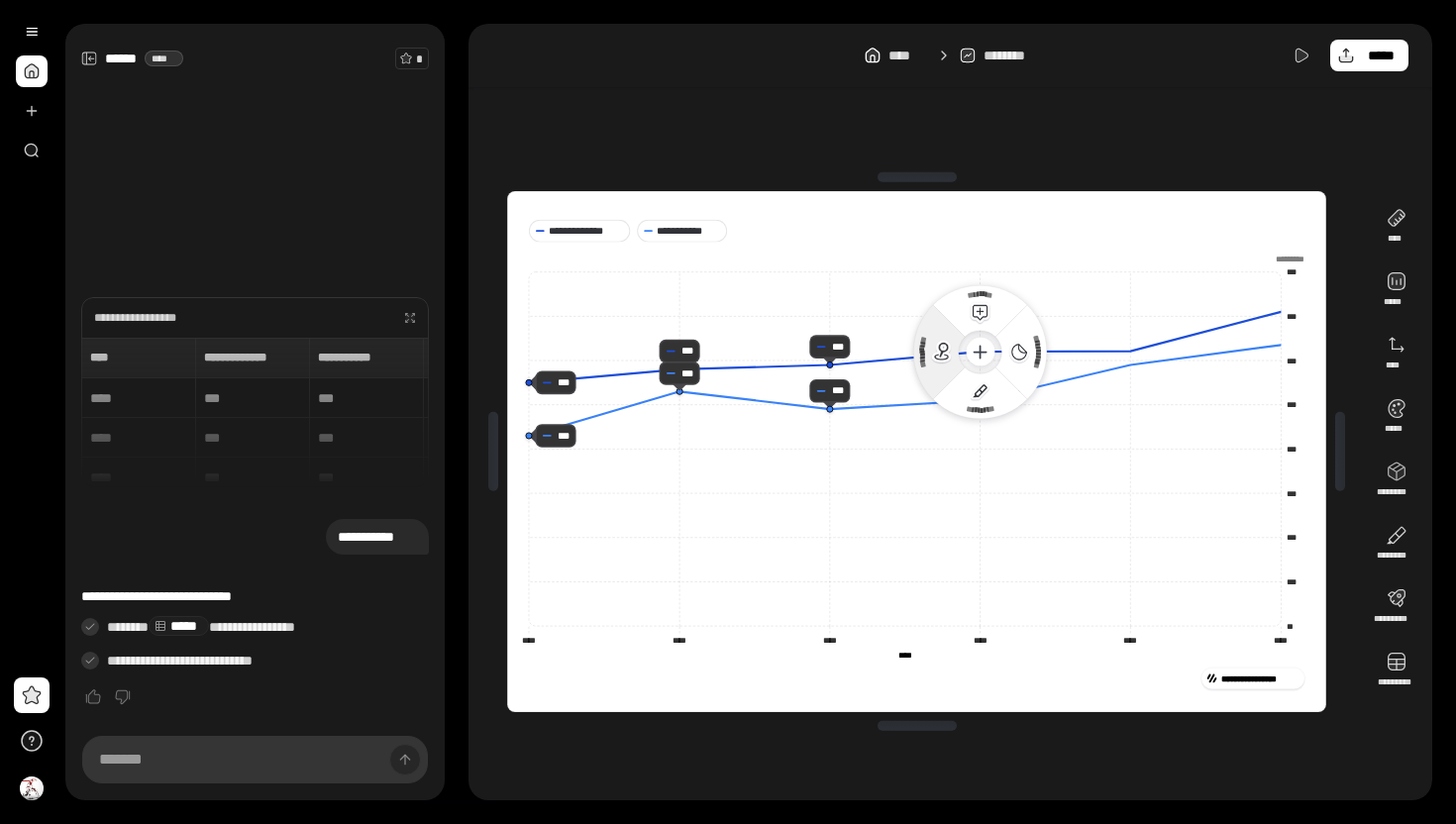 click 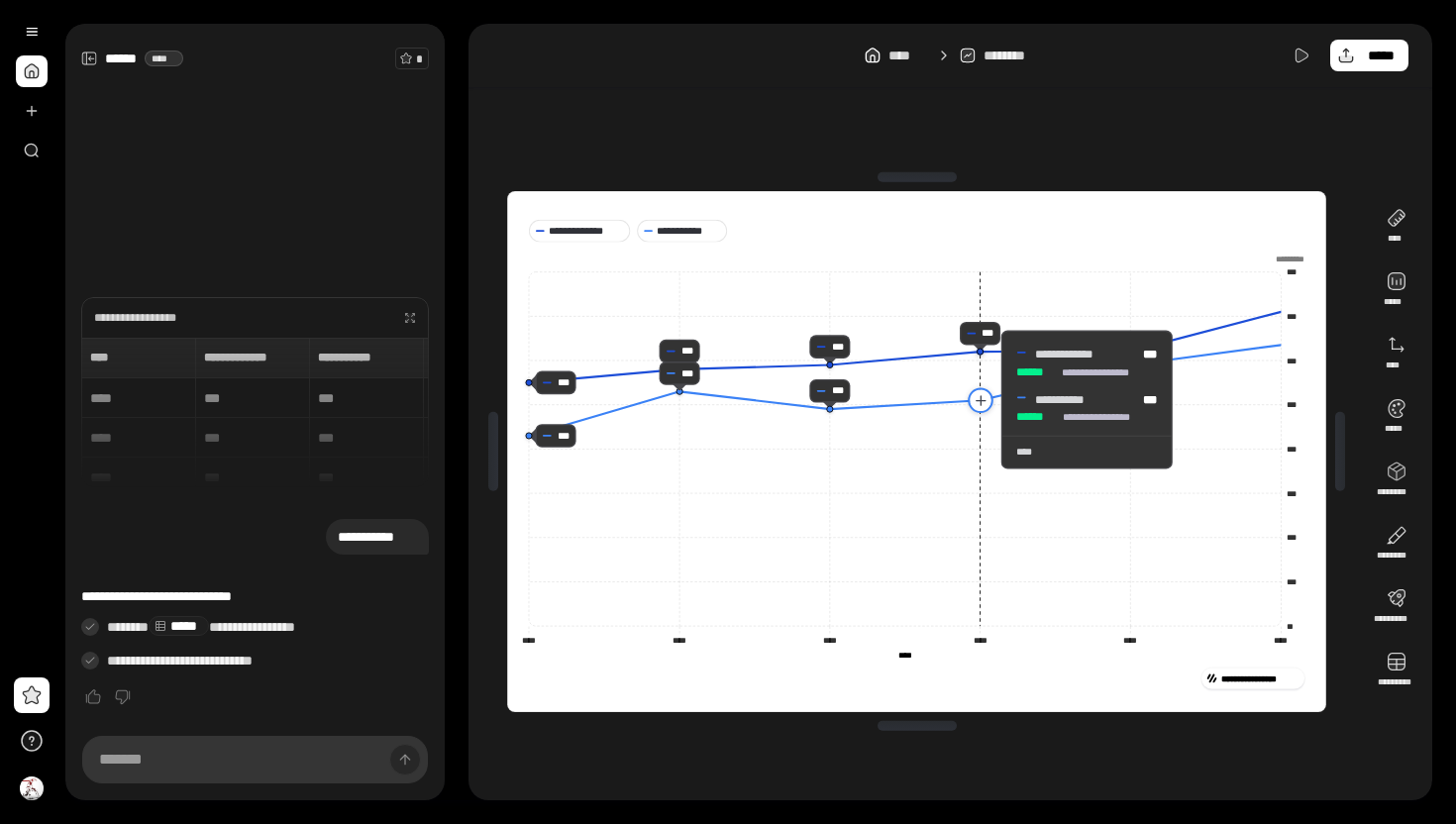 click 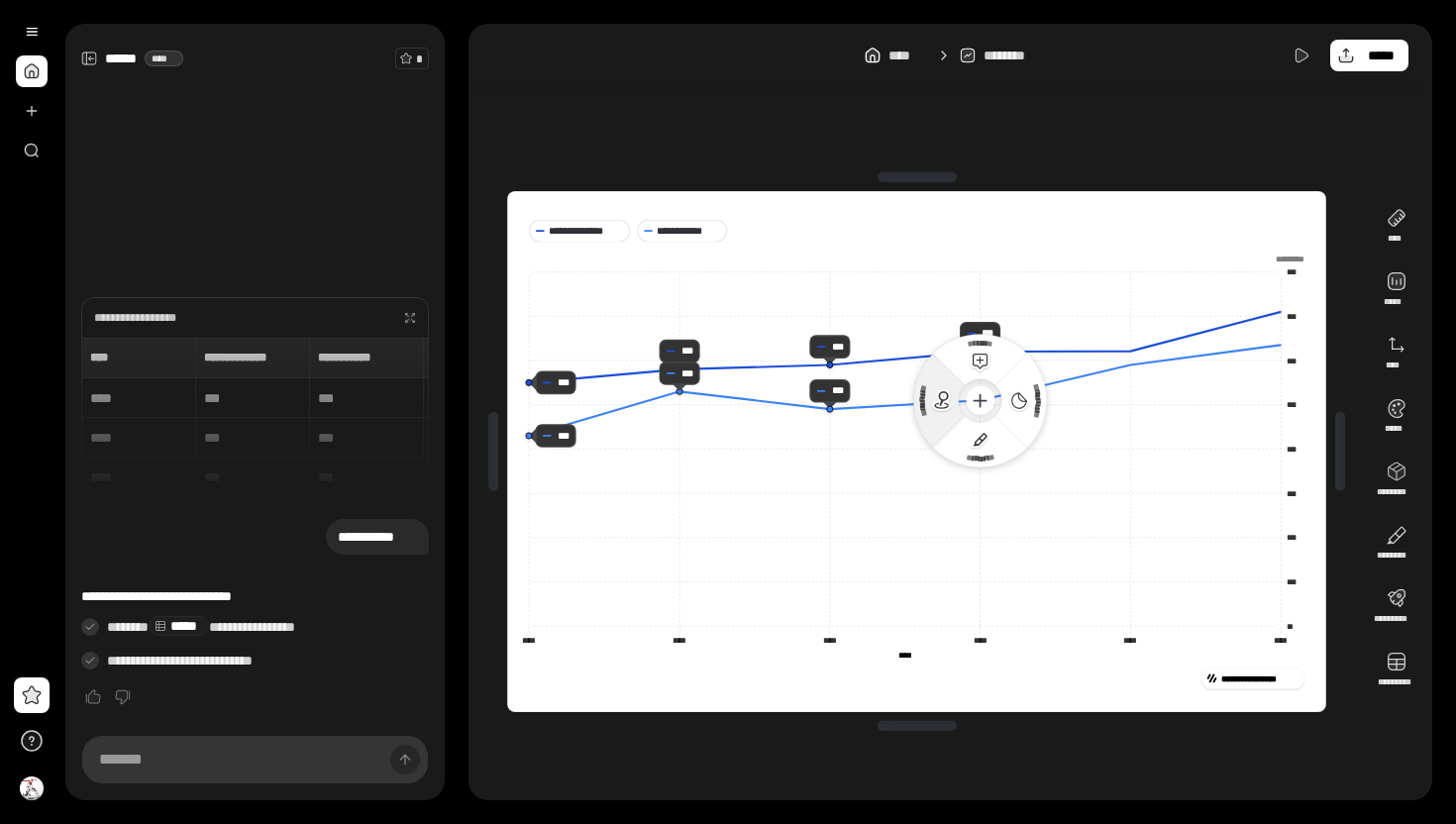 click 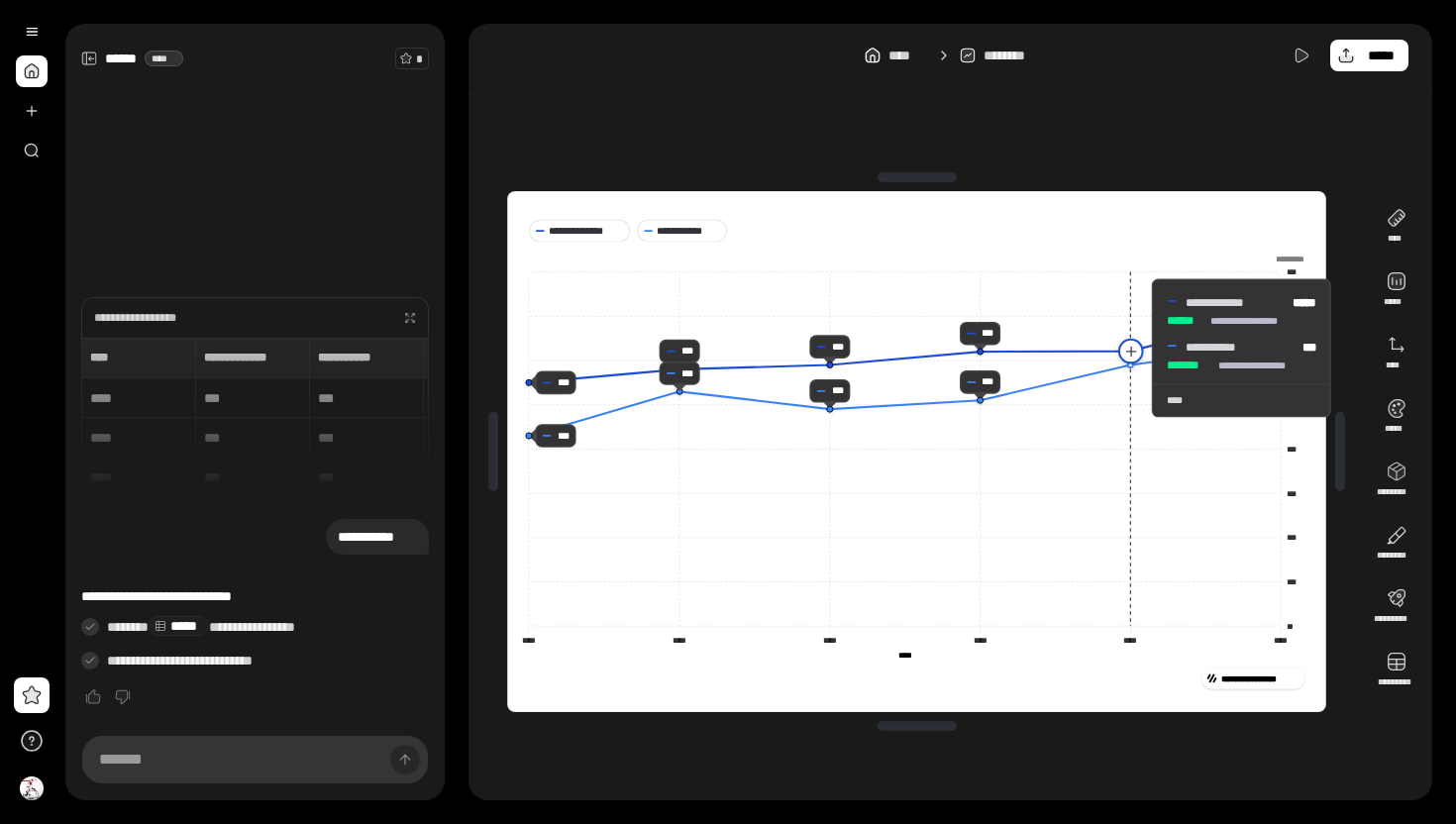 click 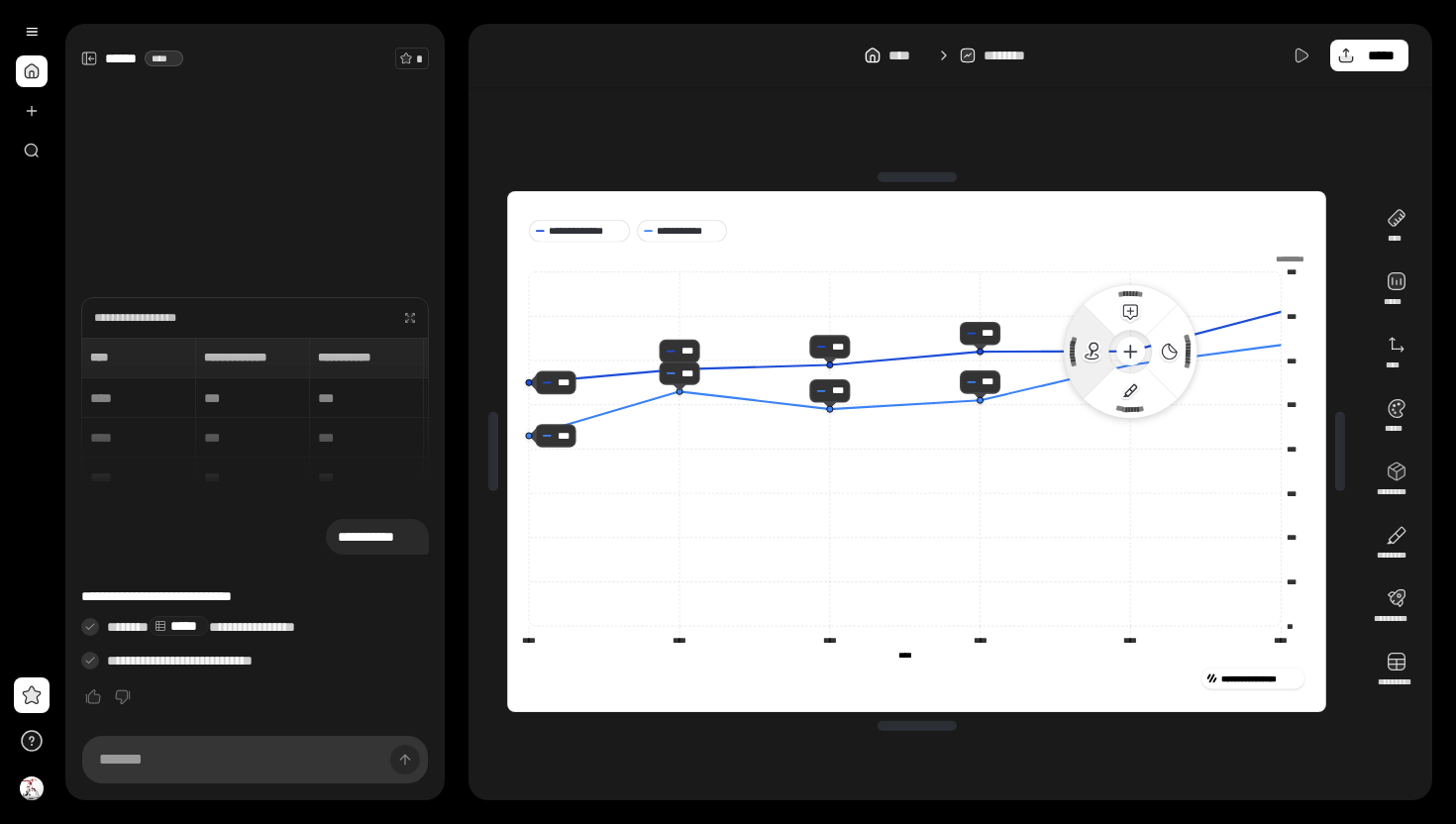 click on "**********" 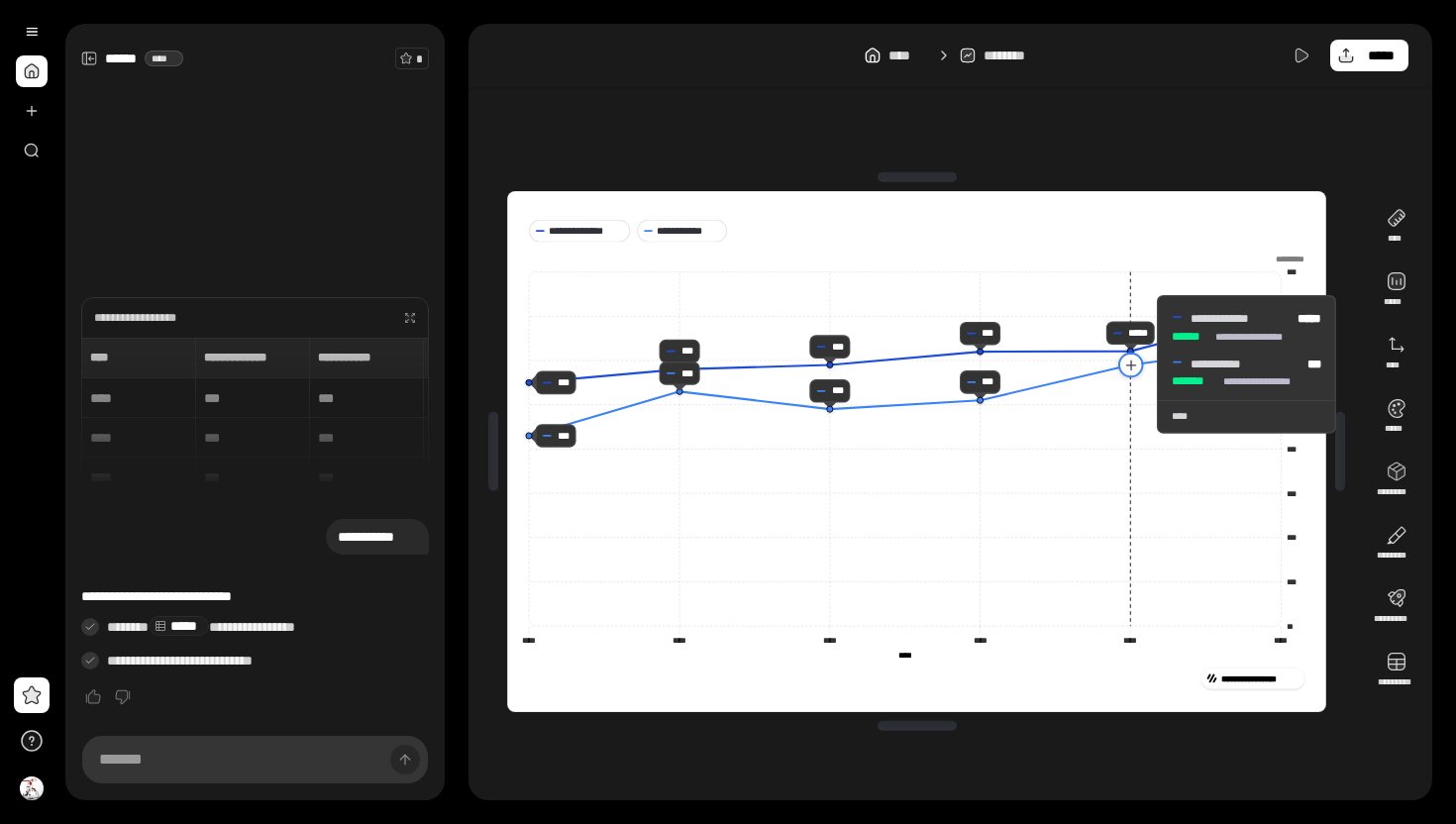 click 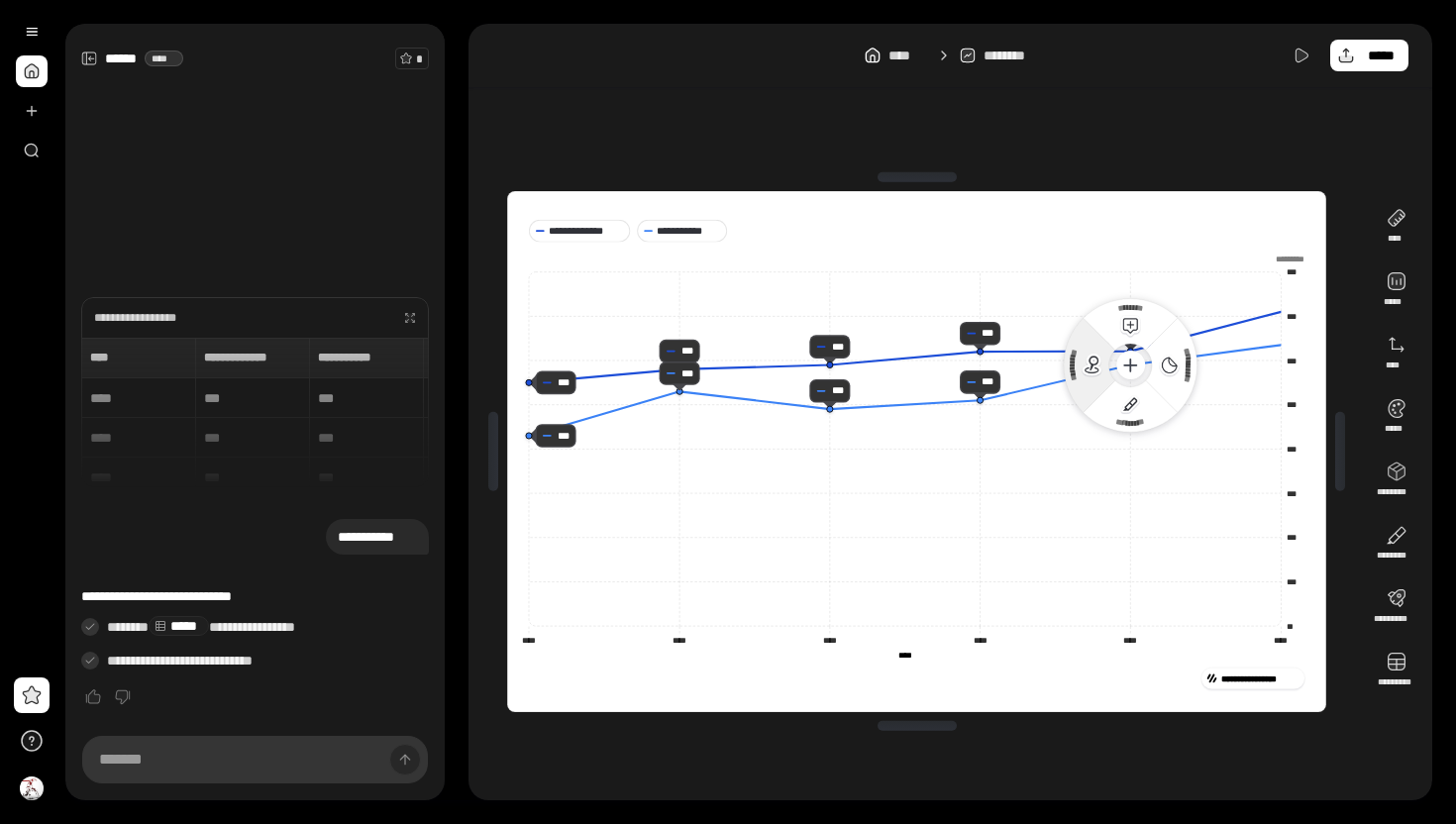 click 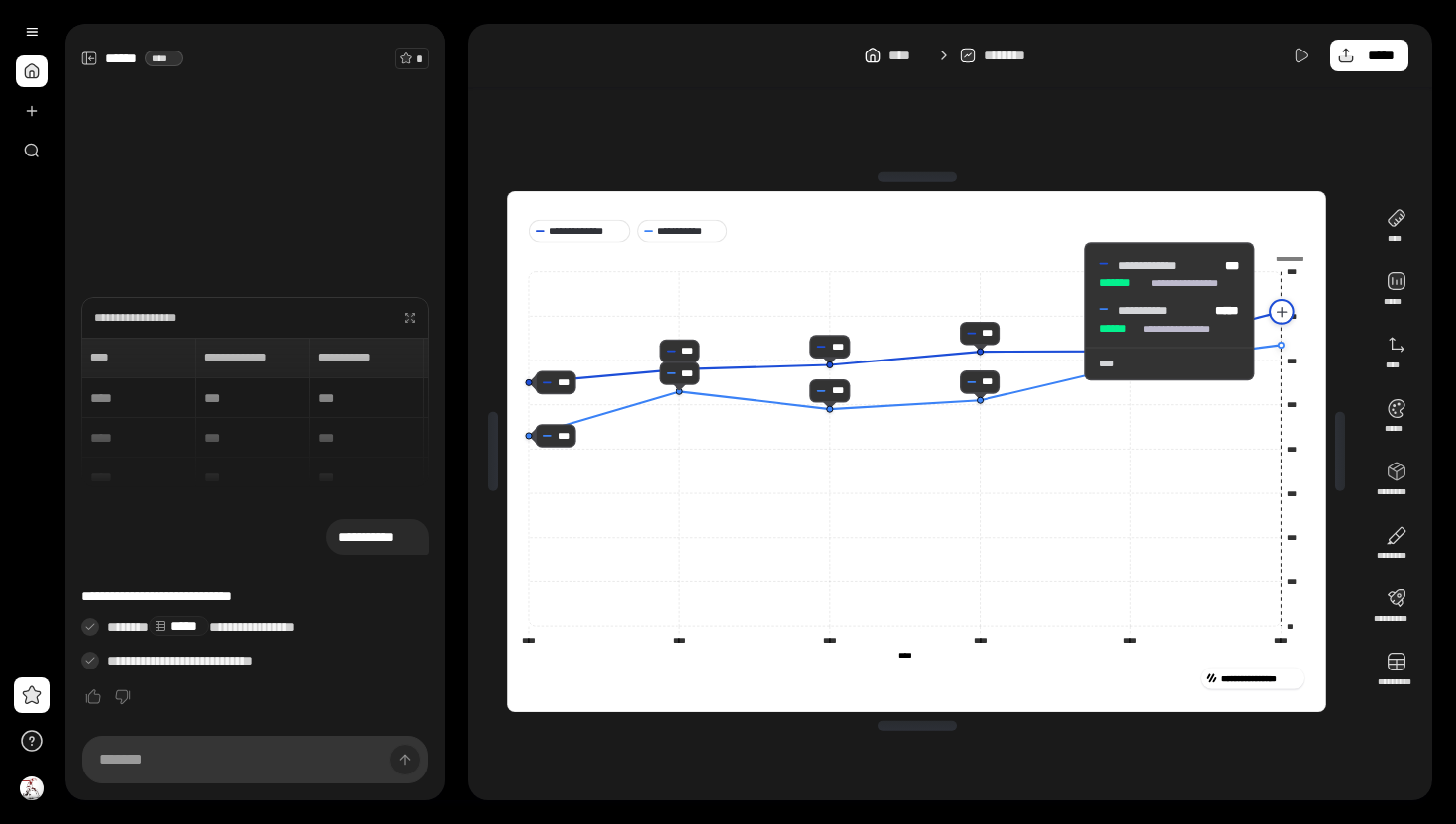 click 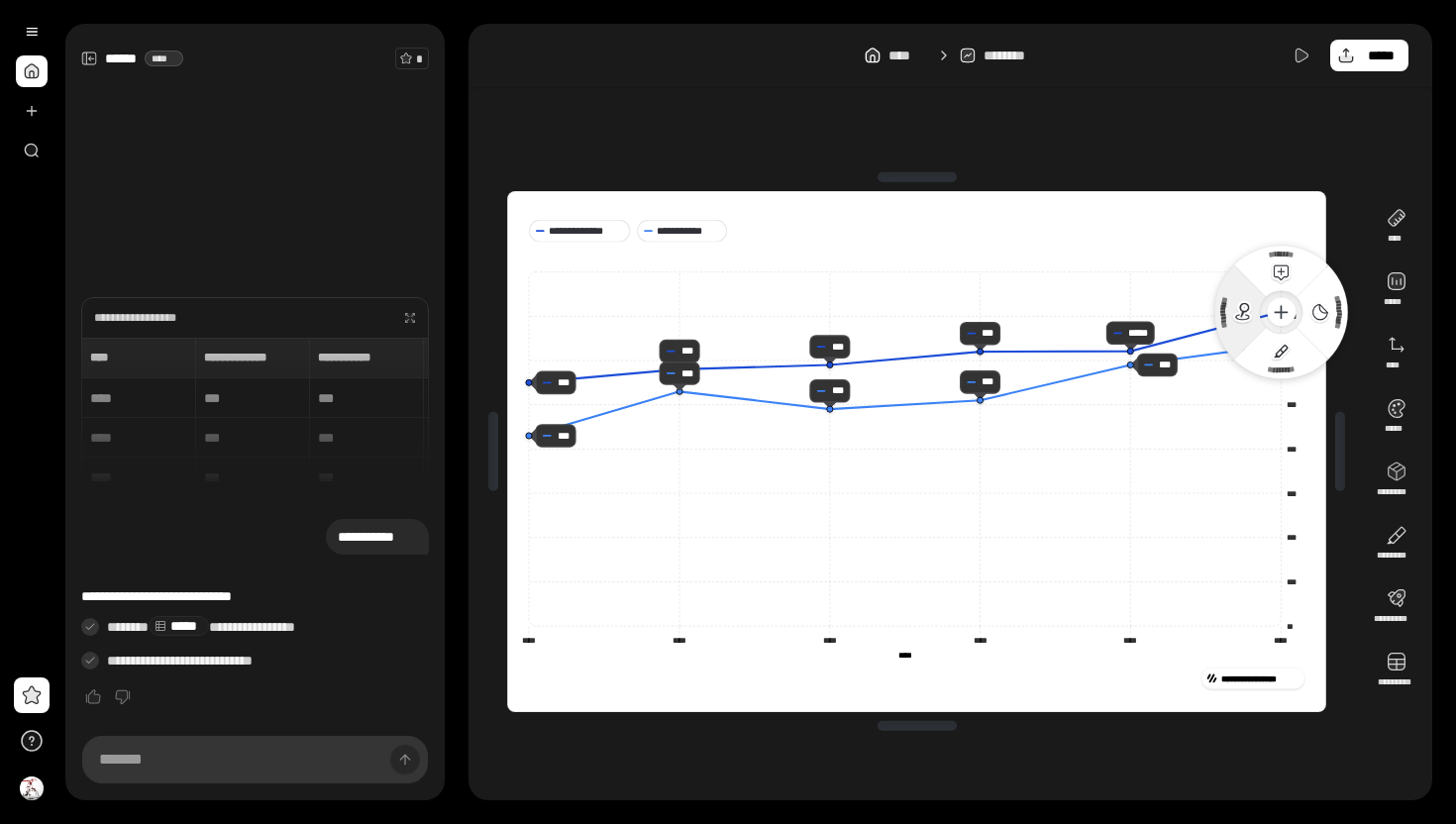 click on "**********" 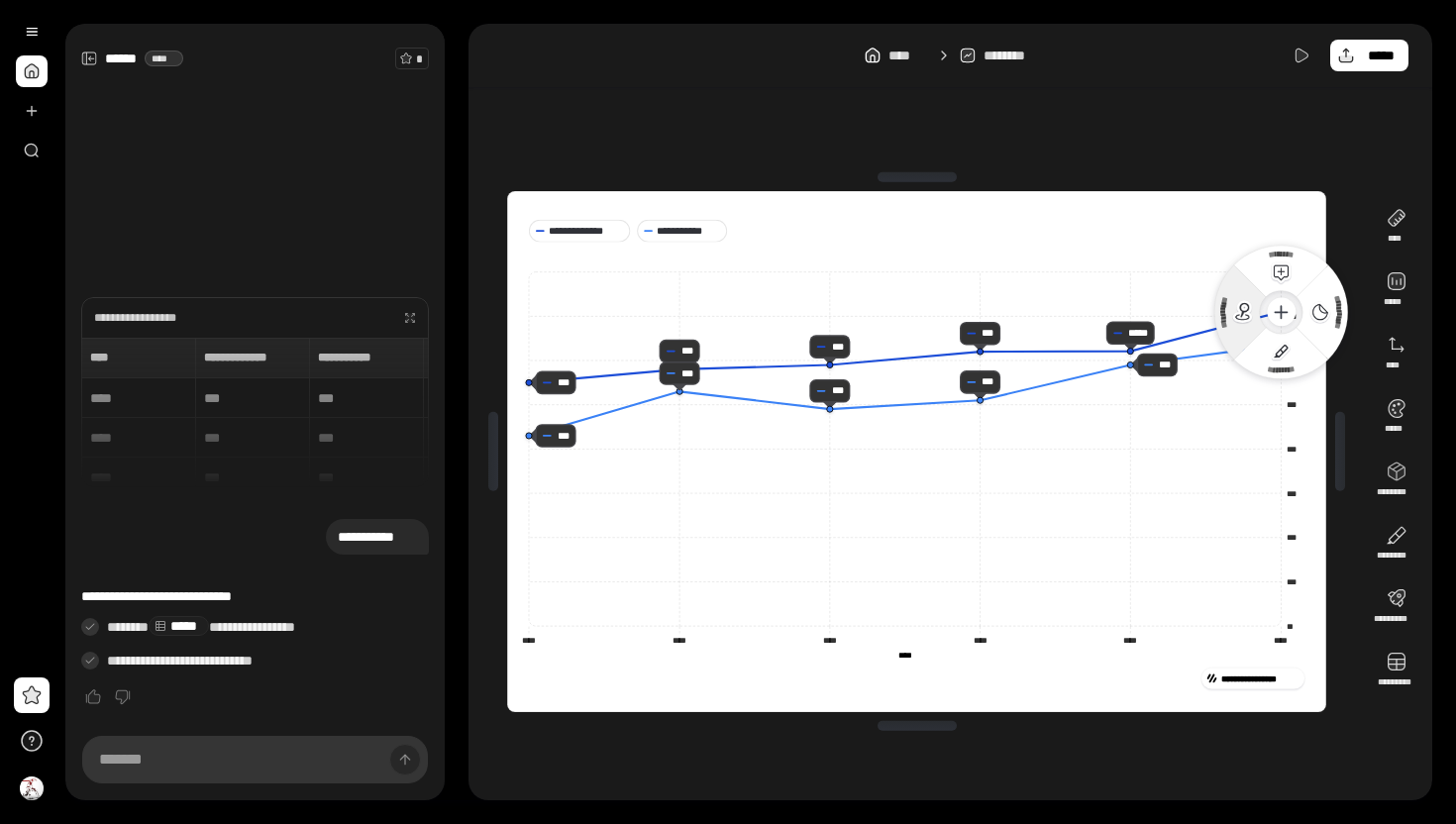 click on "**********" 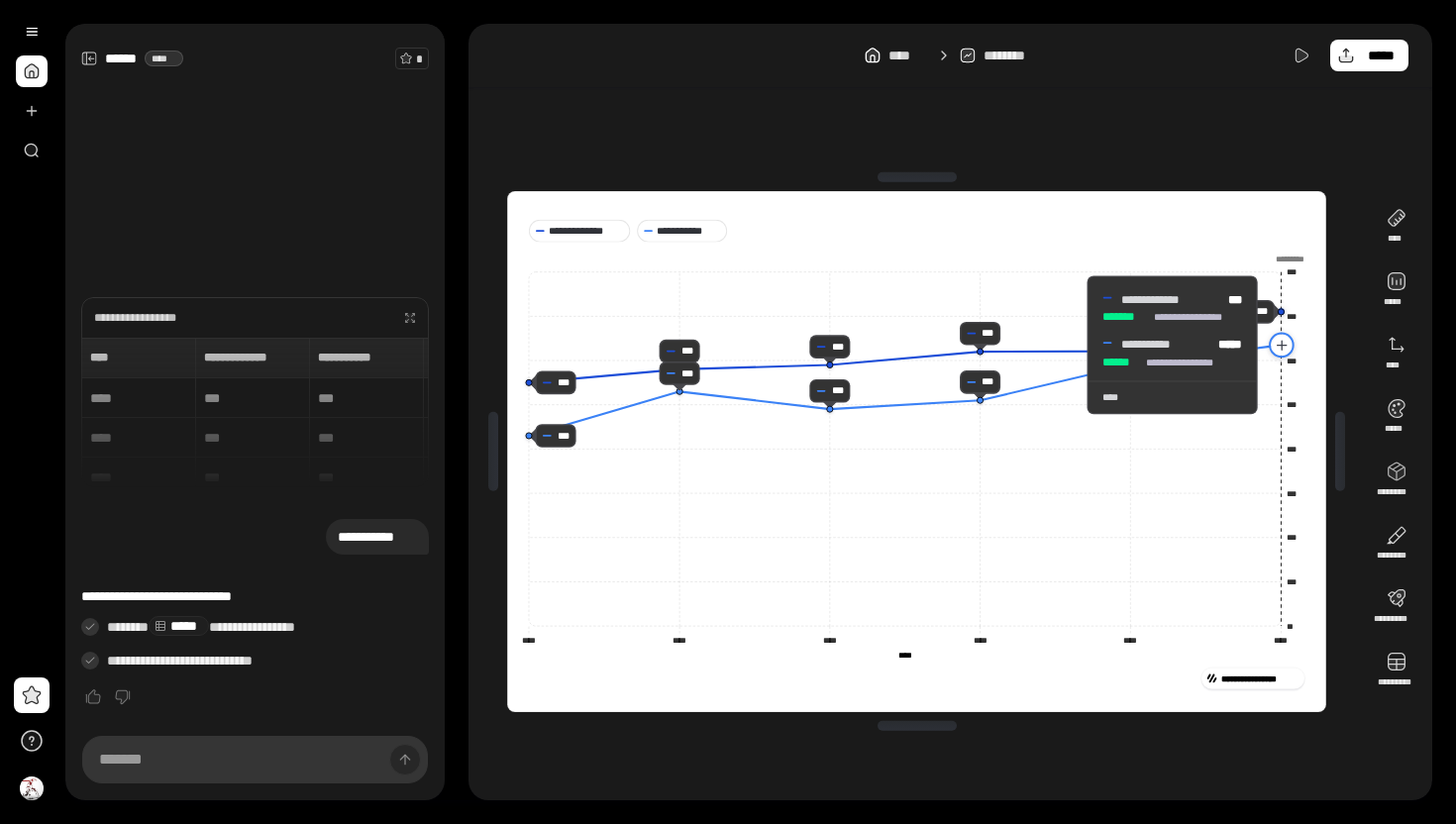 click 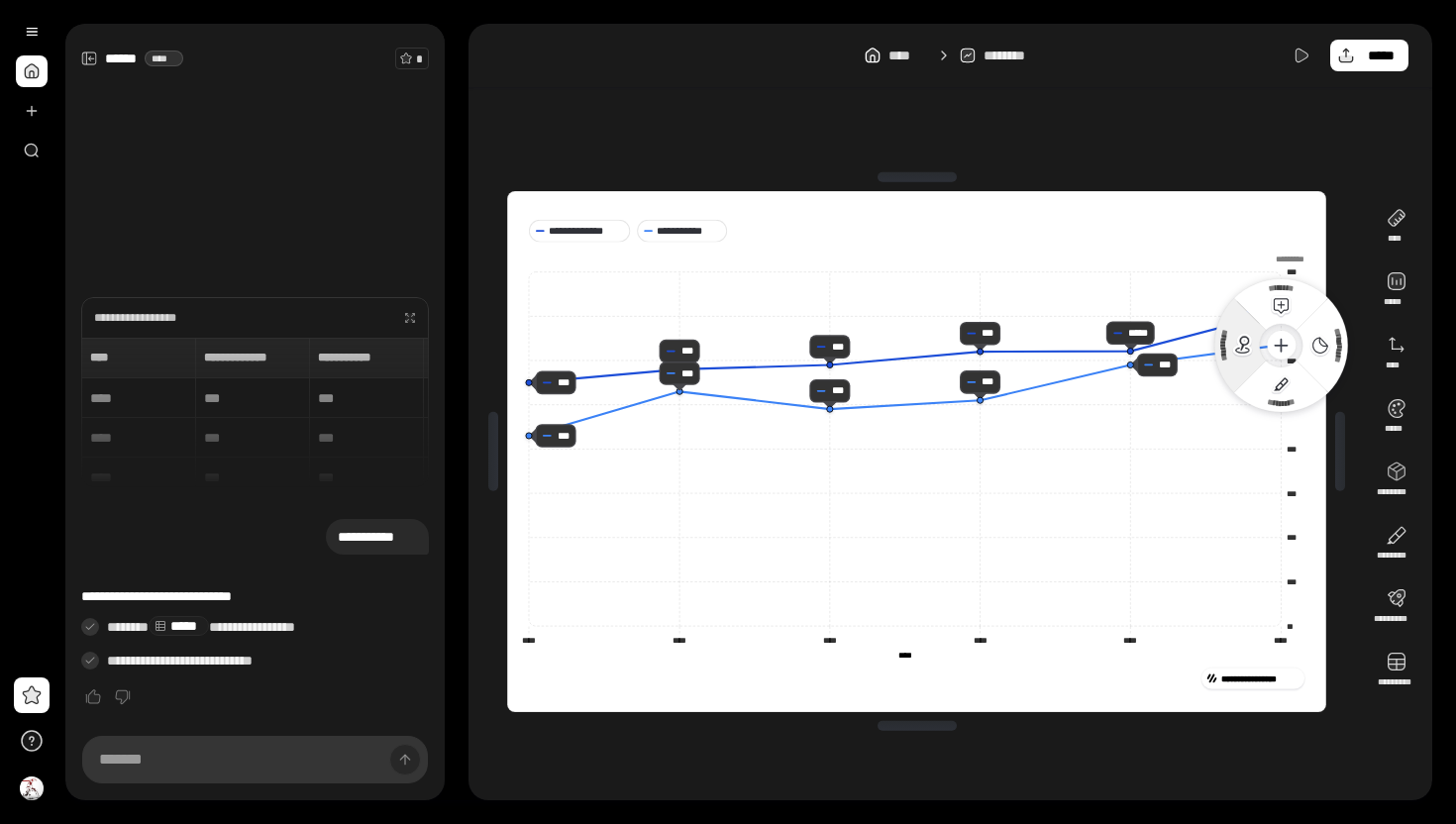 click 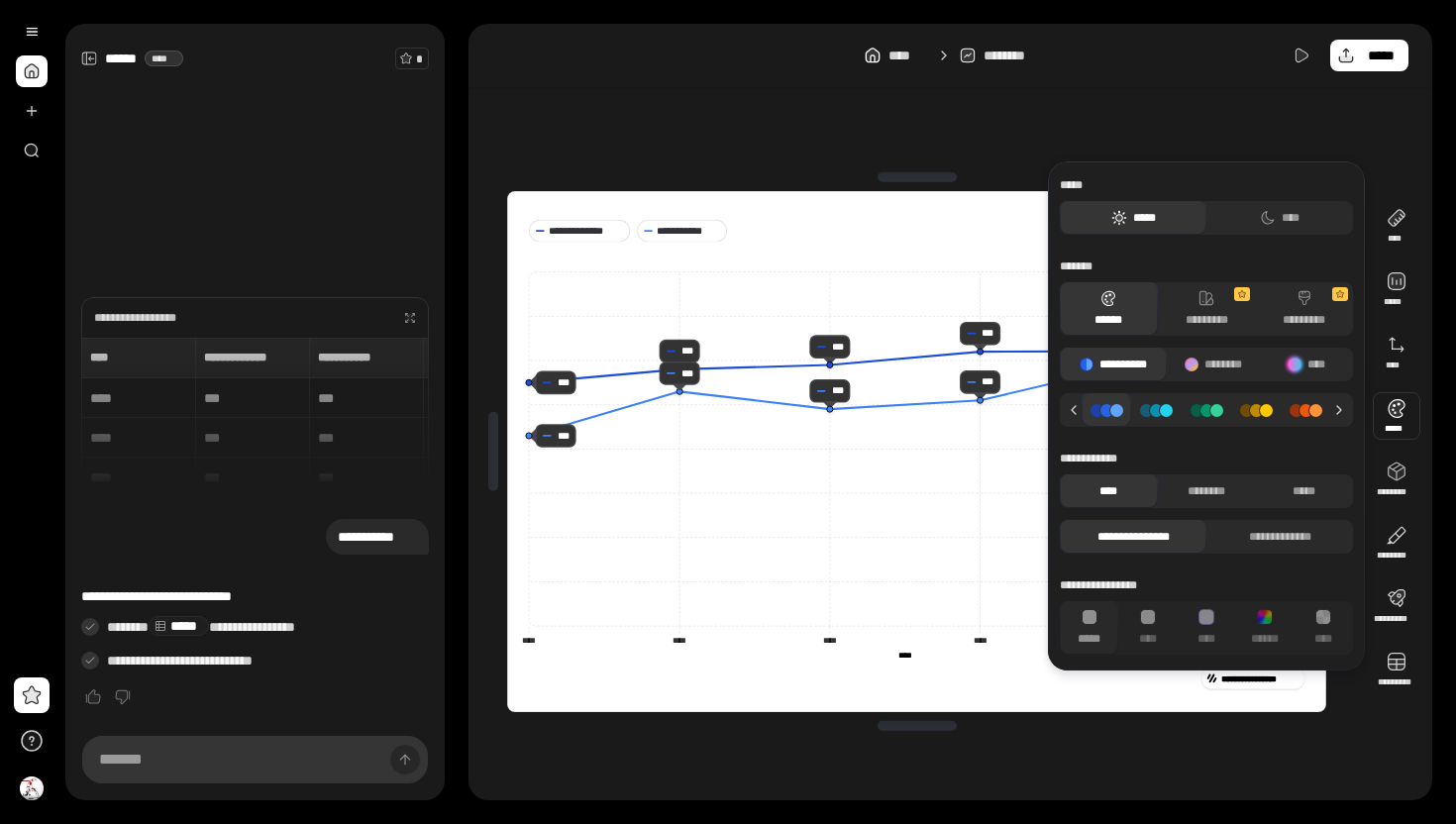 click at bounding box center (1397, 416) 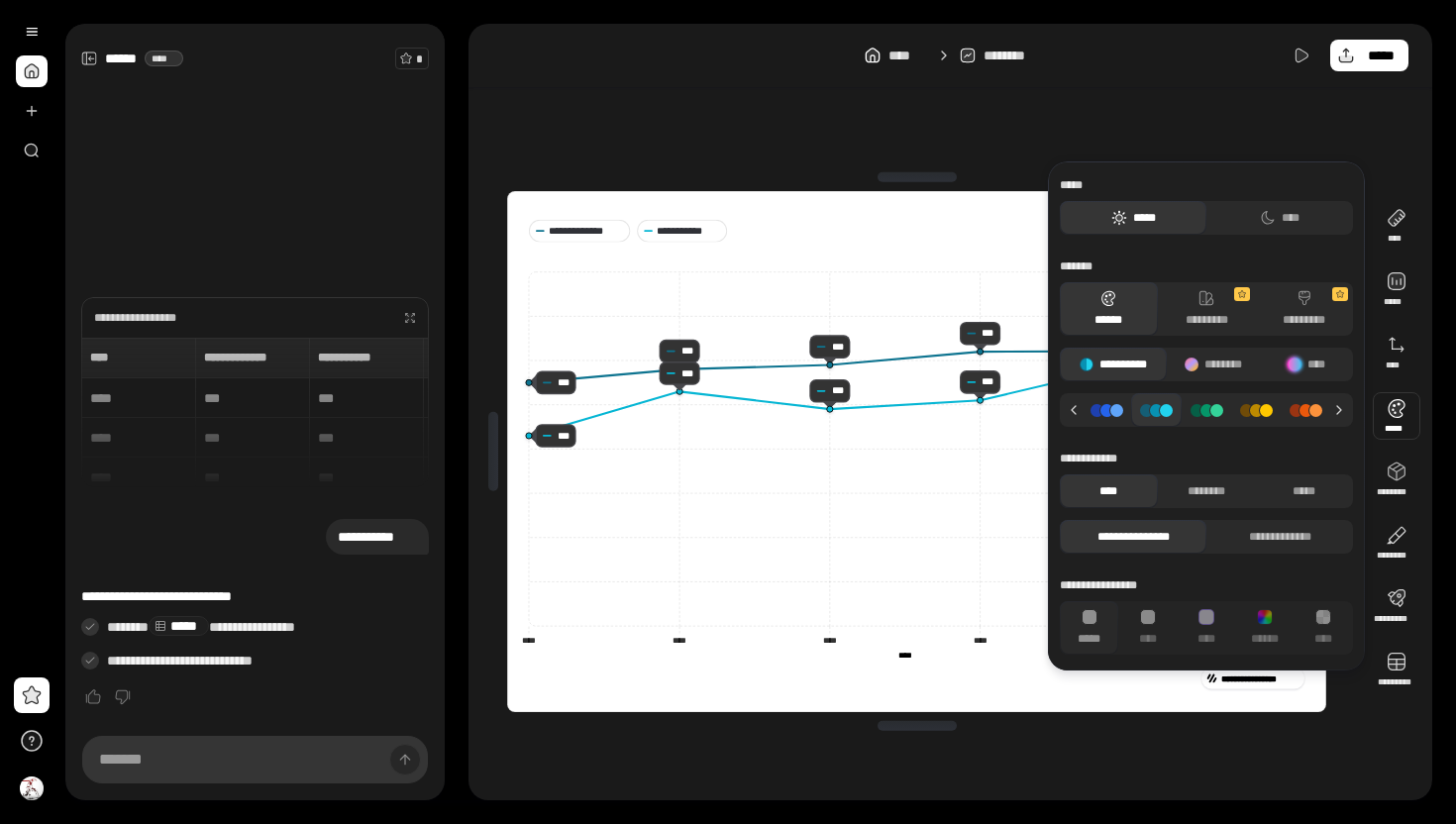 click 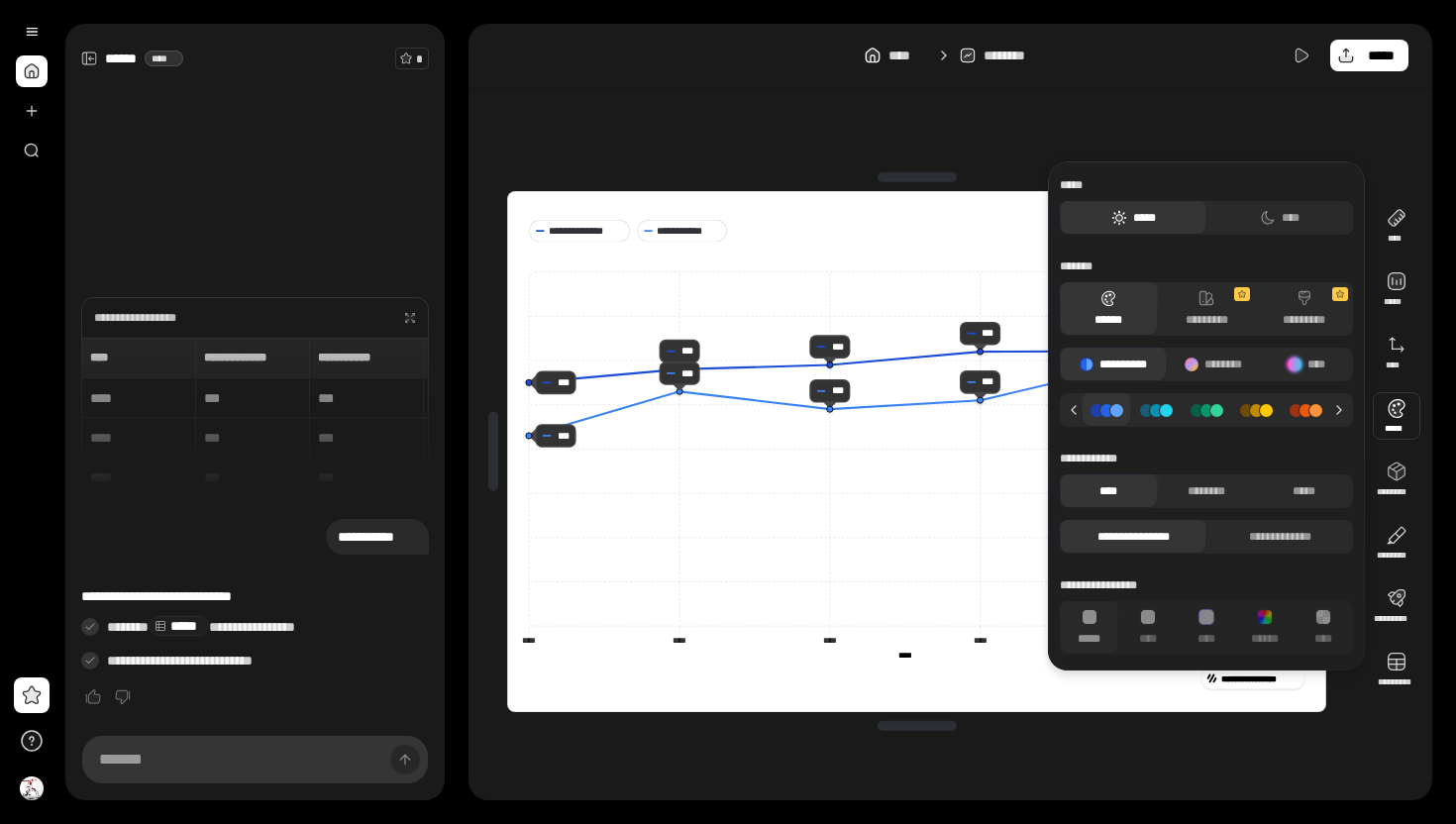 click 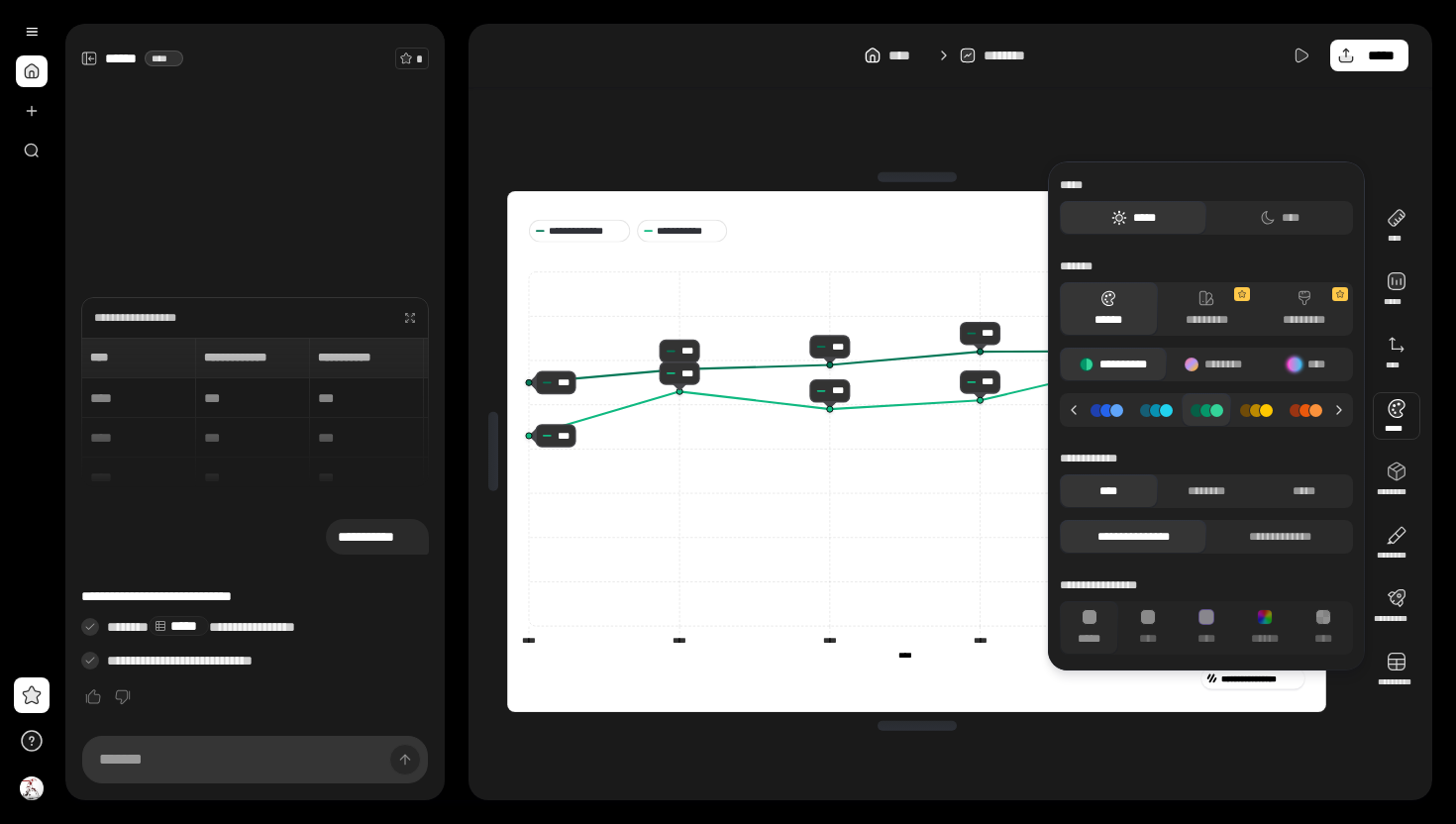 click at bounding box center [1156, 410] 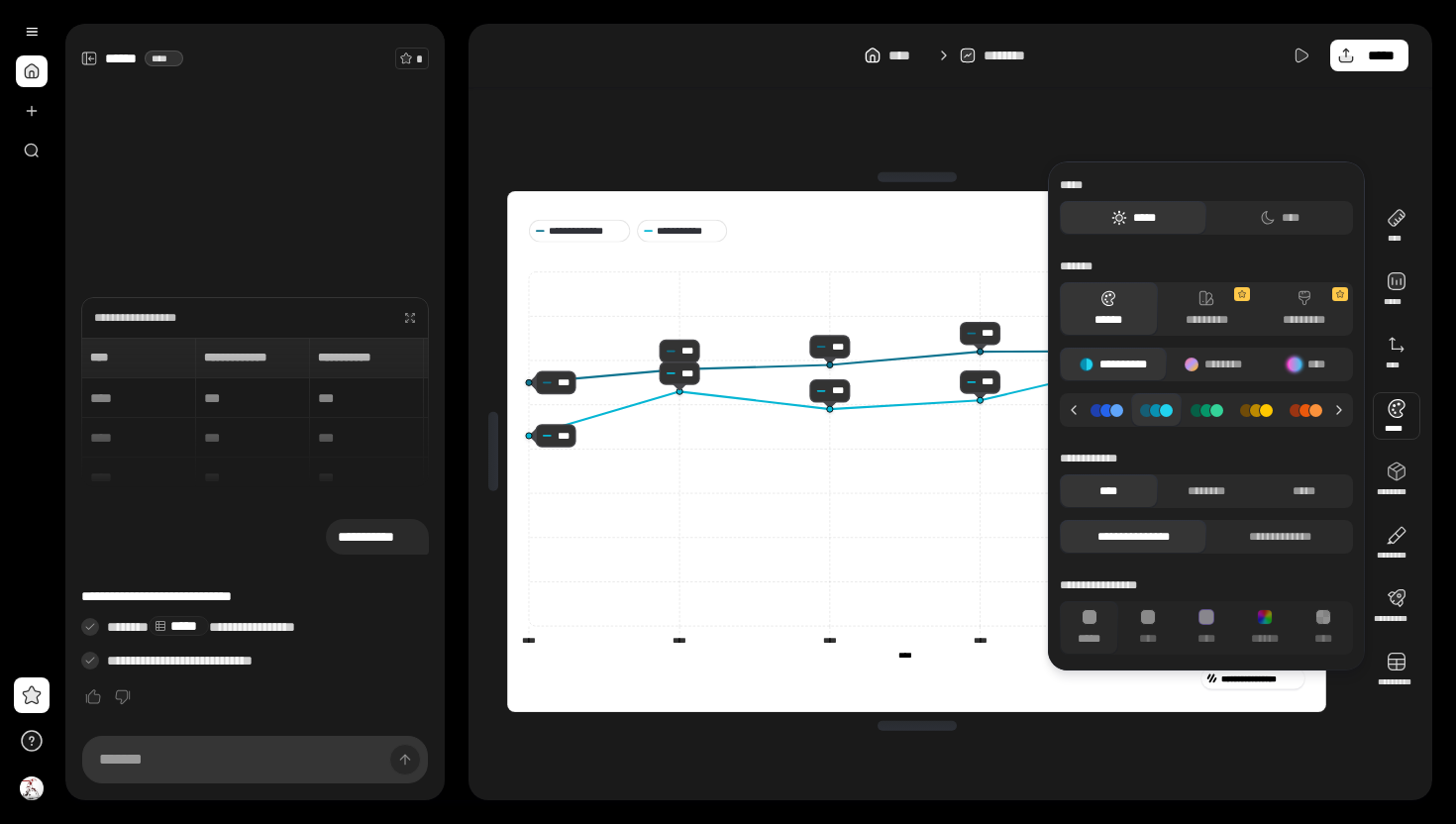 click at bounding box center [1106, 410] 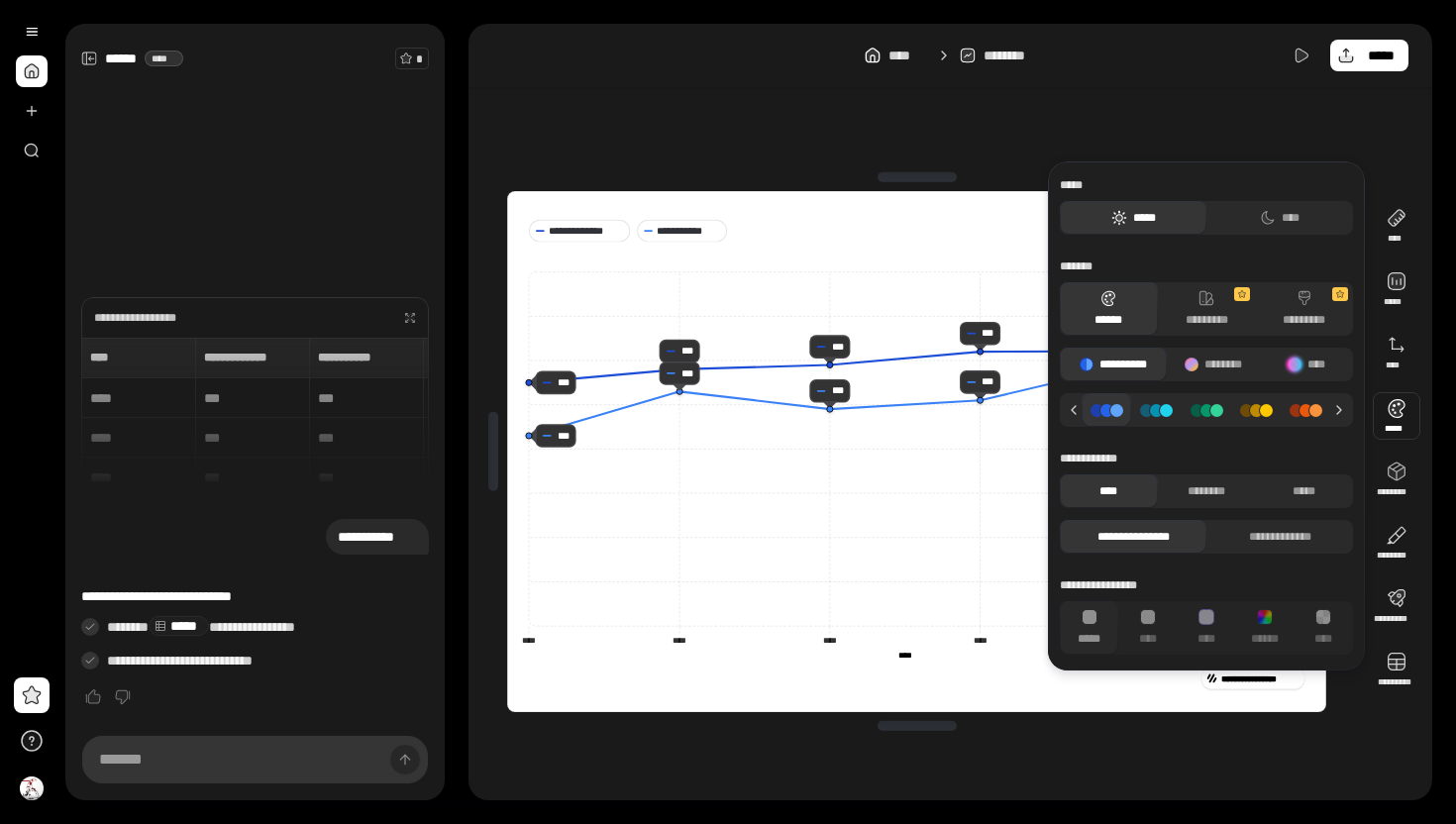 click on "**********" at bounding box center [1206, 416] 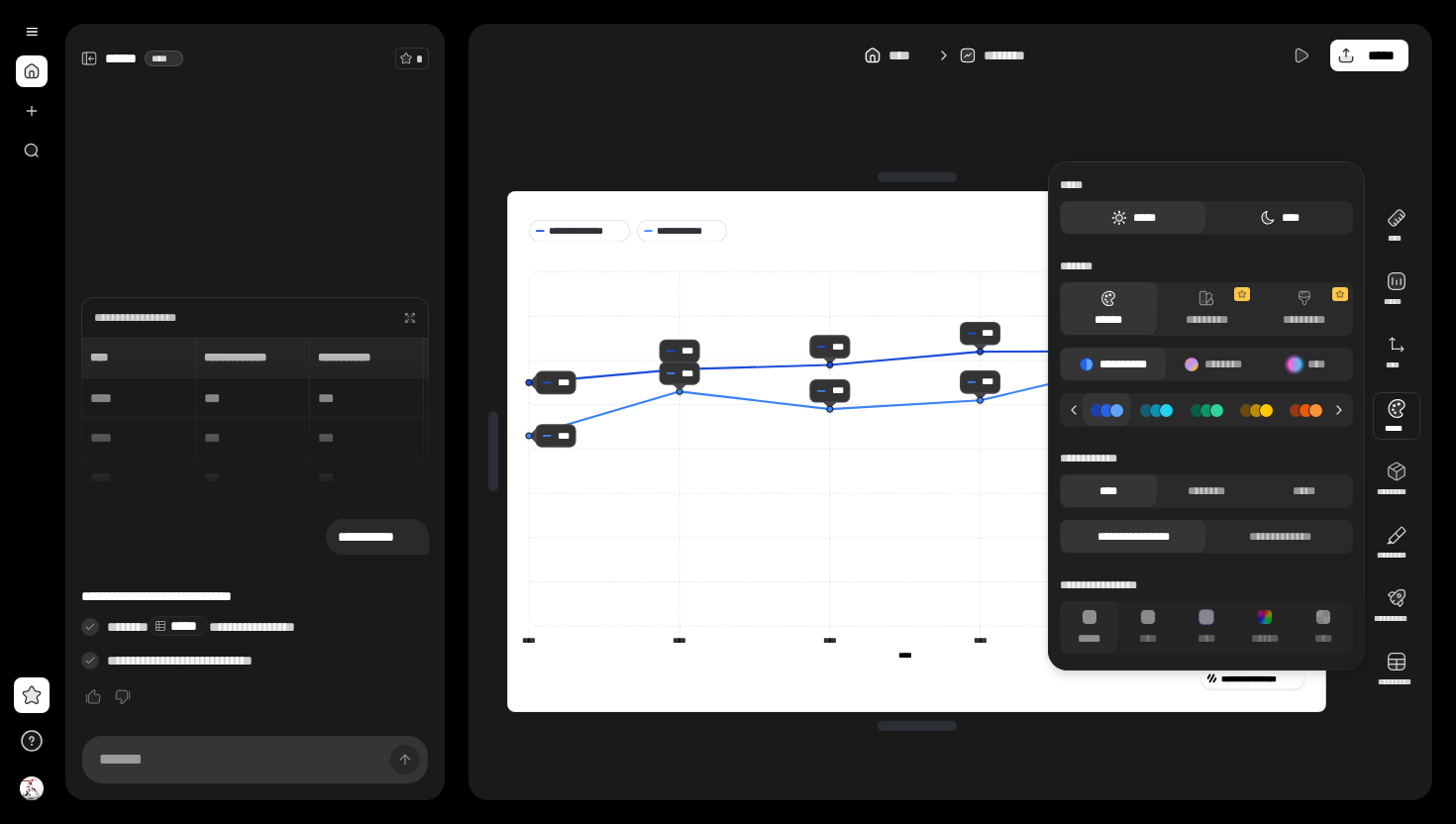 click on "****" at bounding box center [1280, 218] 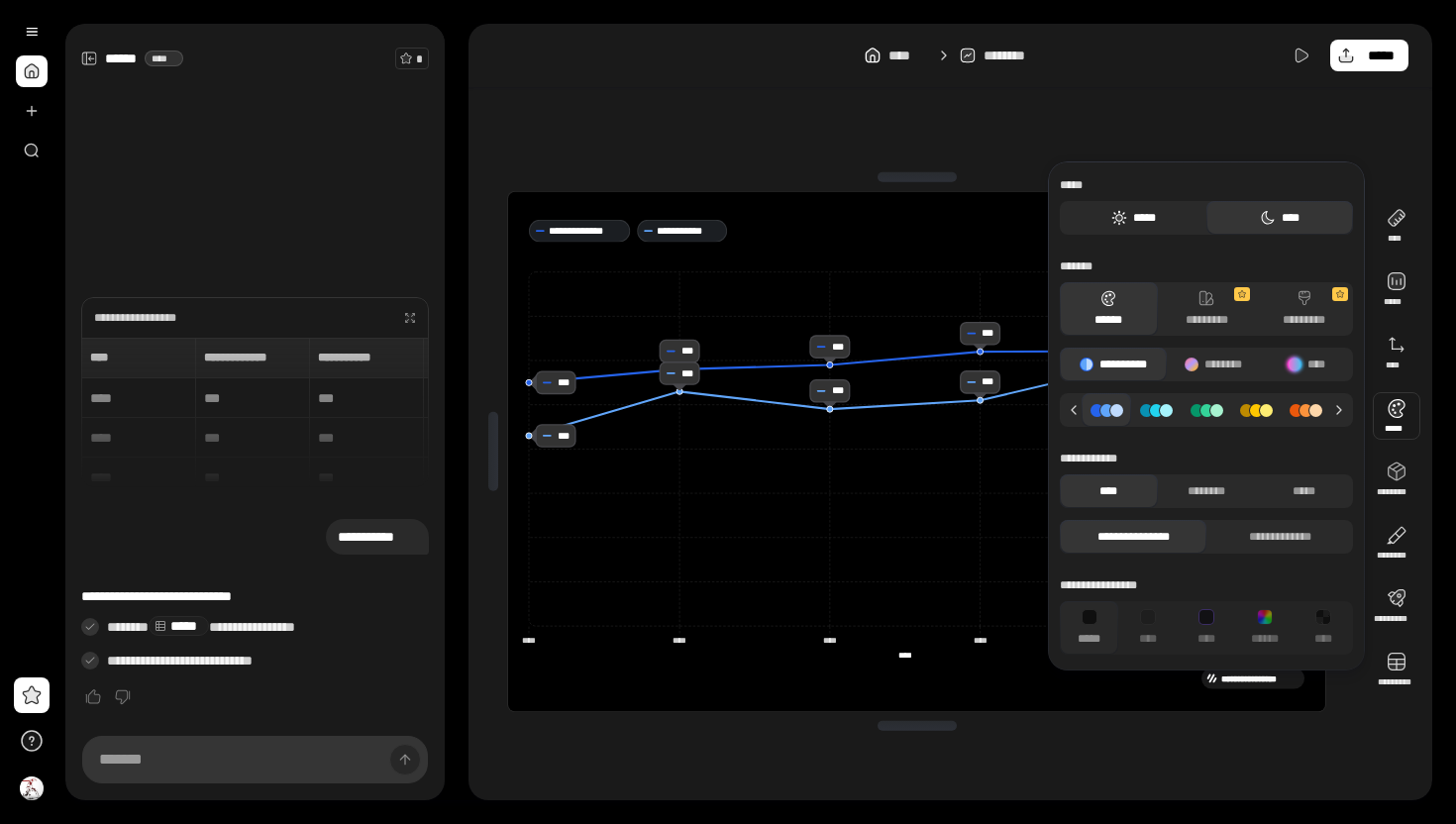 click on "*****" at bounding box center [1133, 218] 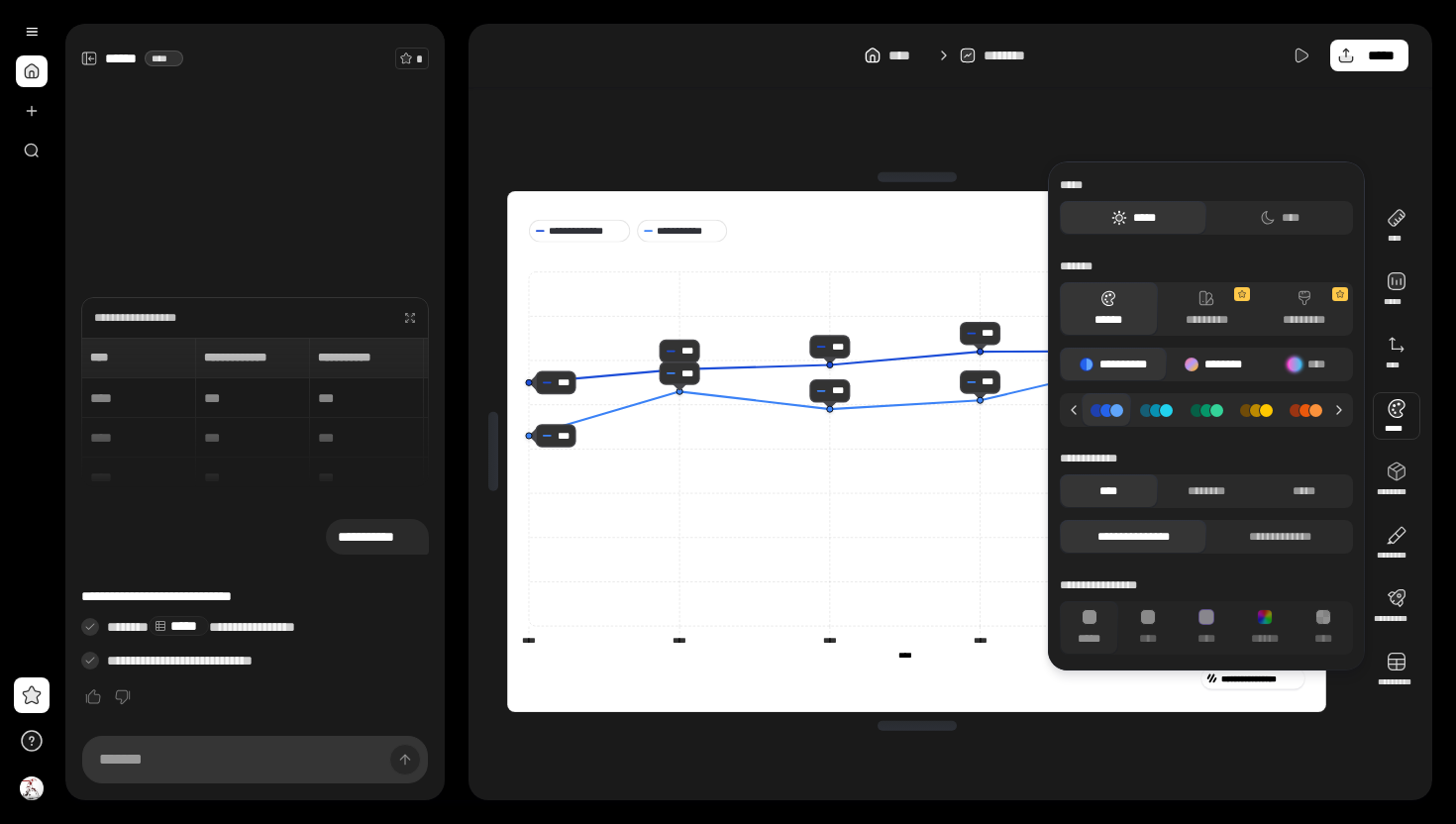 click on "********" at bounding box center [1213, 364] 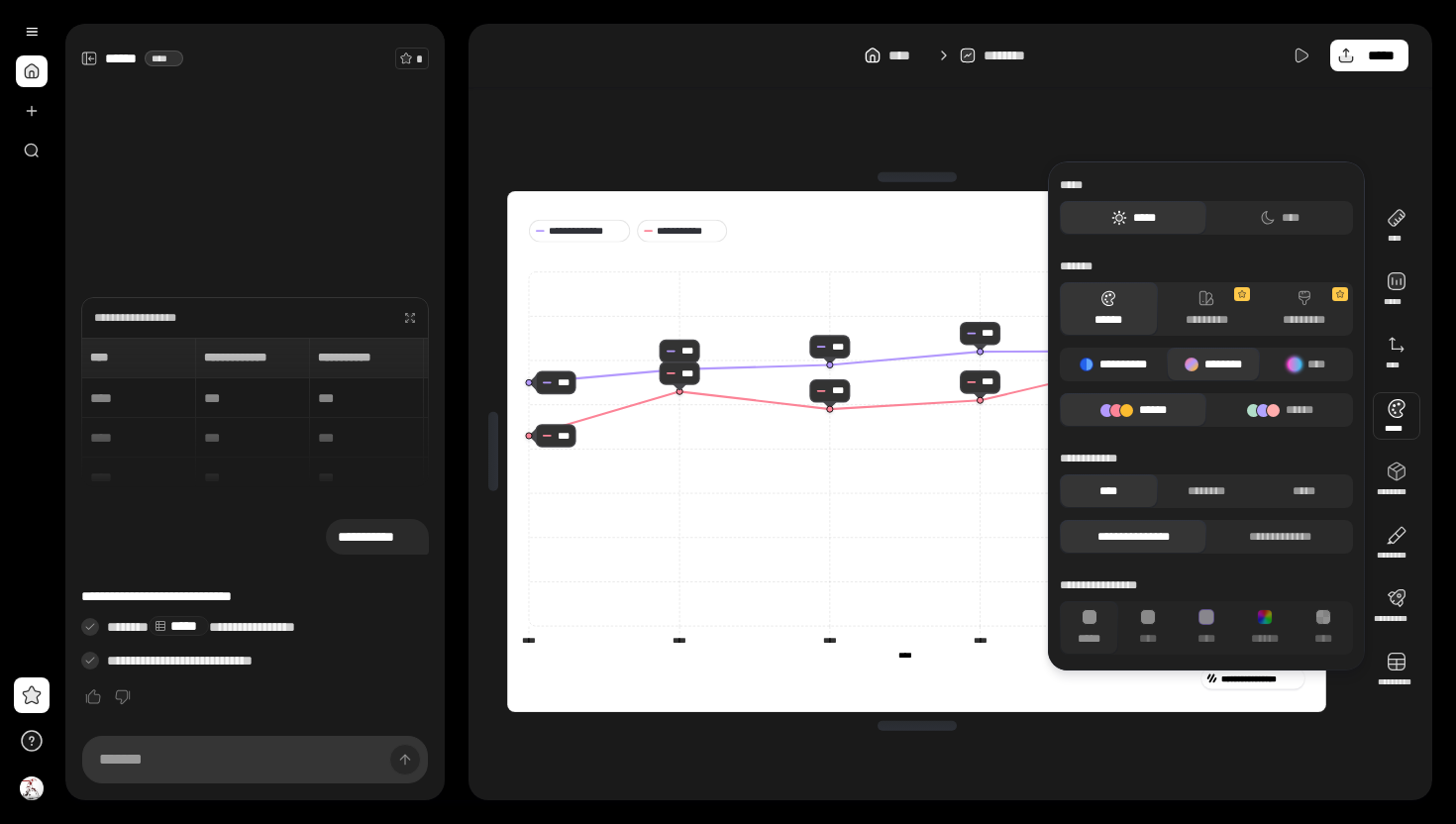 click on "**********" at bounding box center (1113, 364) 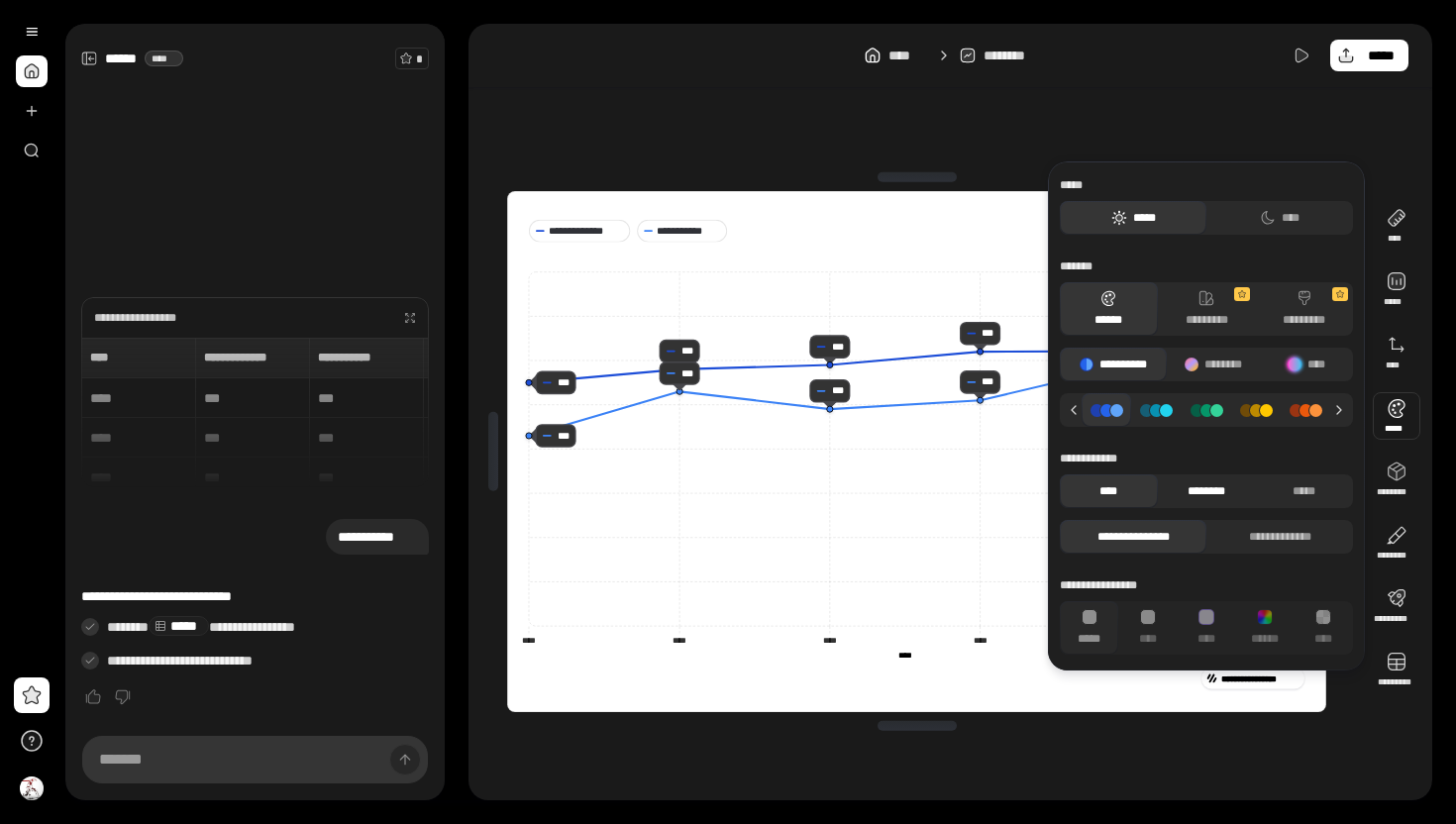 click on "********" at bounding box center (1206, 491) 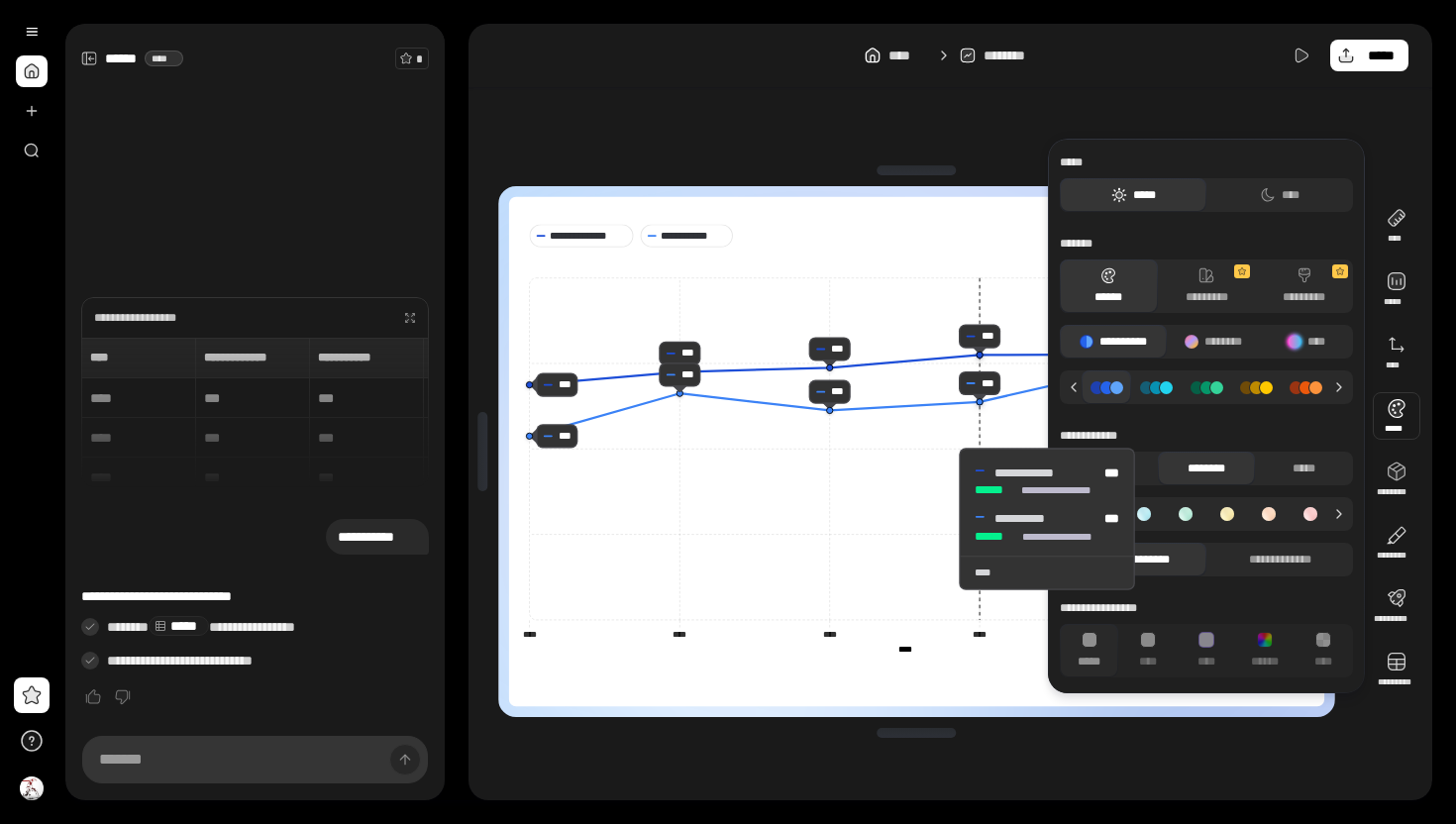 click 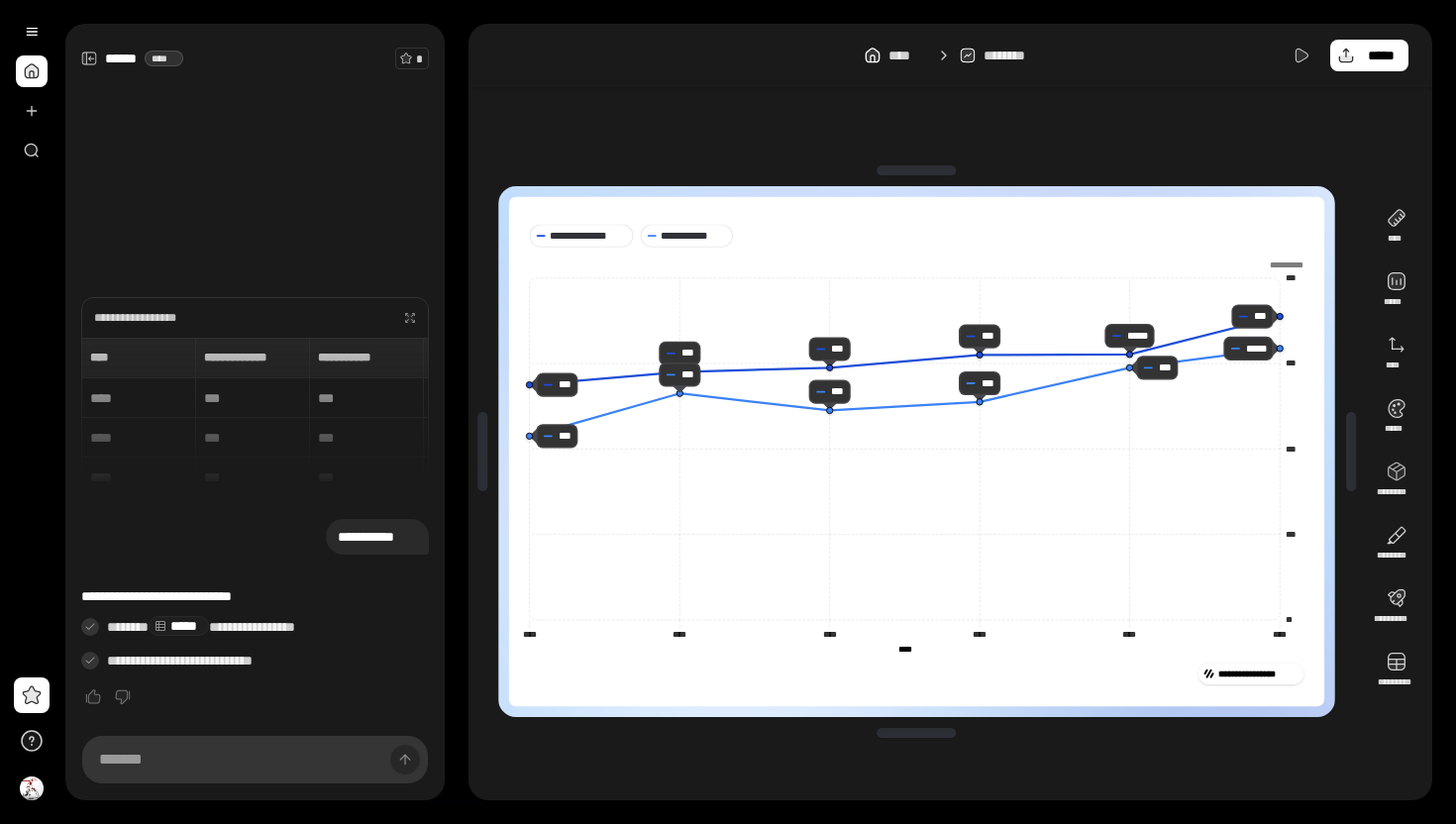 click on "**********" at bounding box center [916, 452] 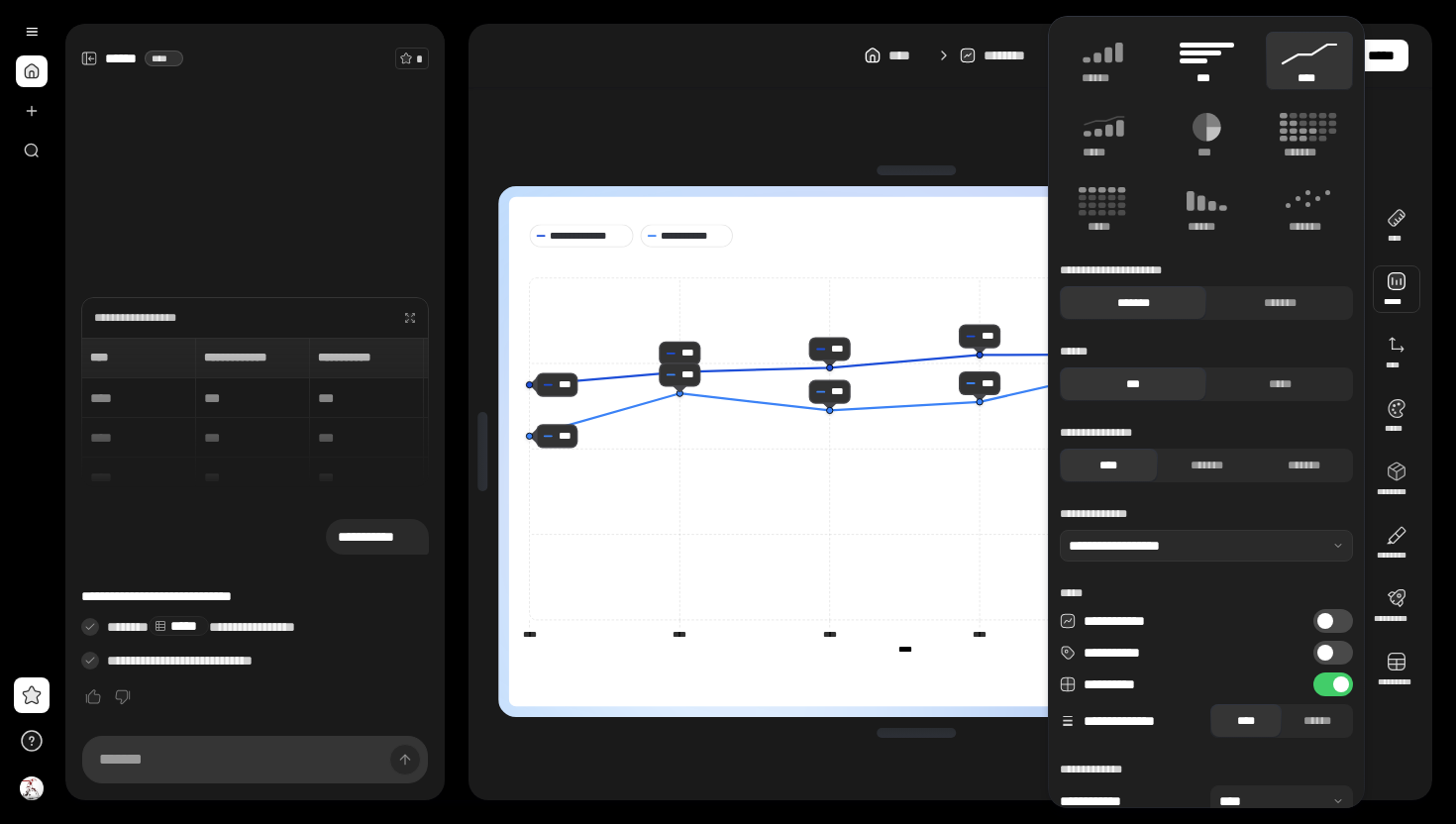 click 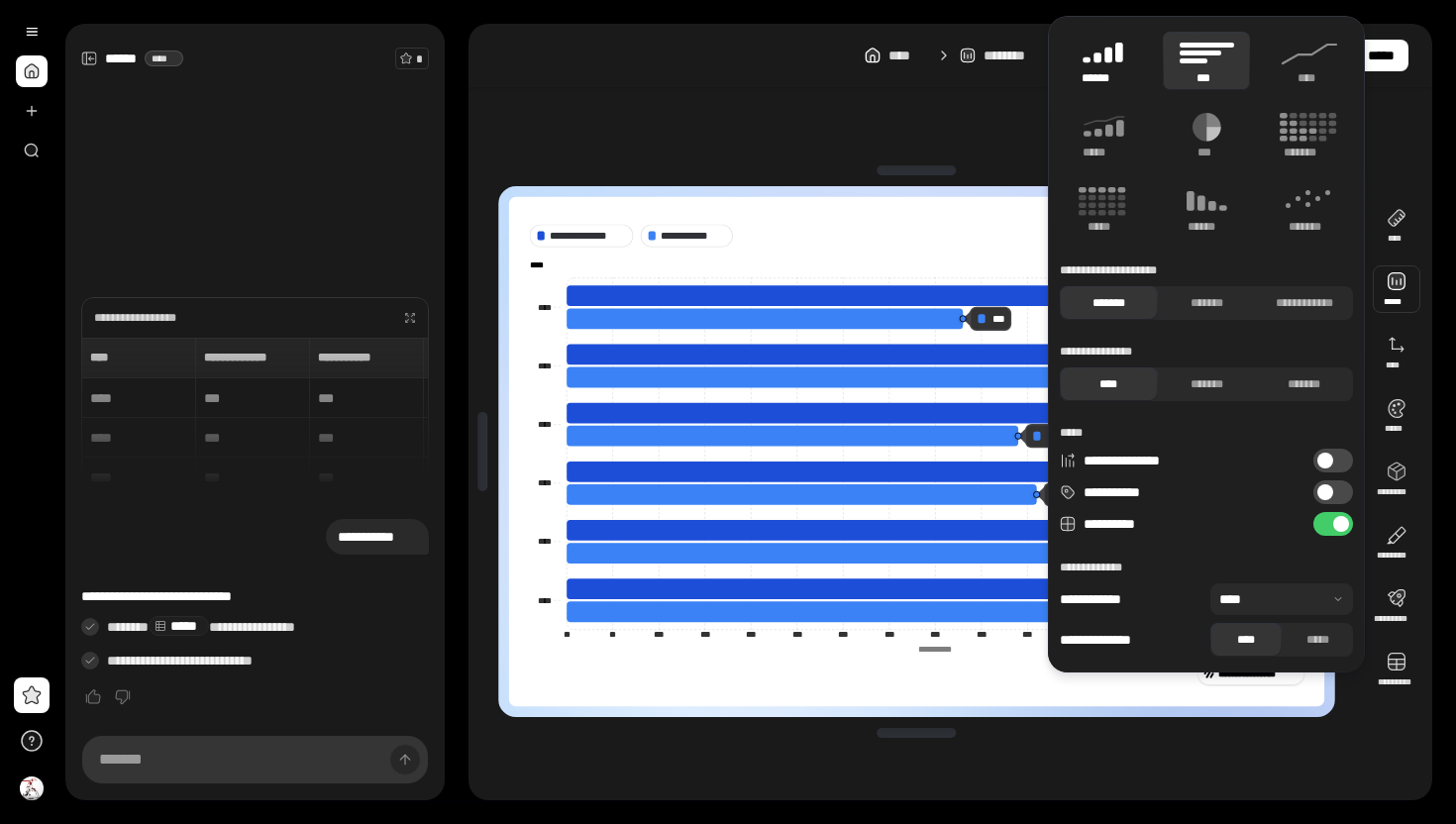 click on "******" at bounding box center (1103, 78) 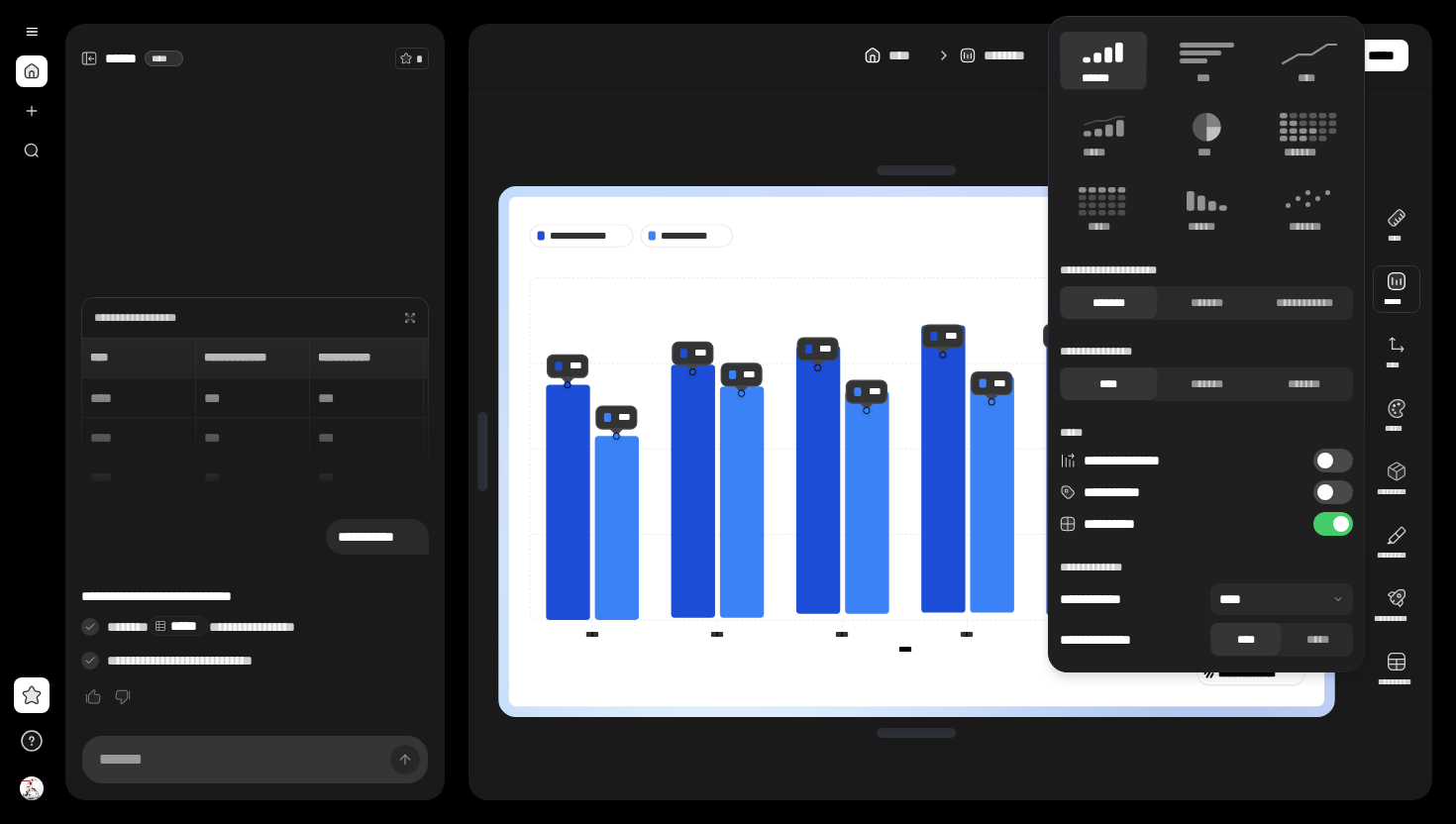 click on "**********" at bounding box center [950, 412] 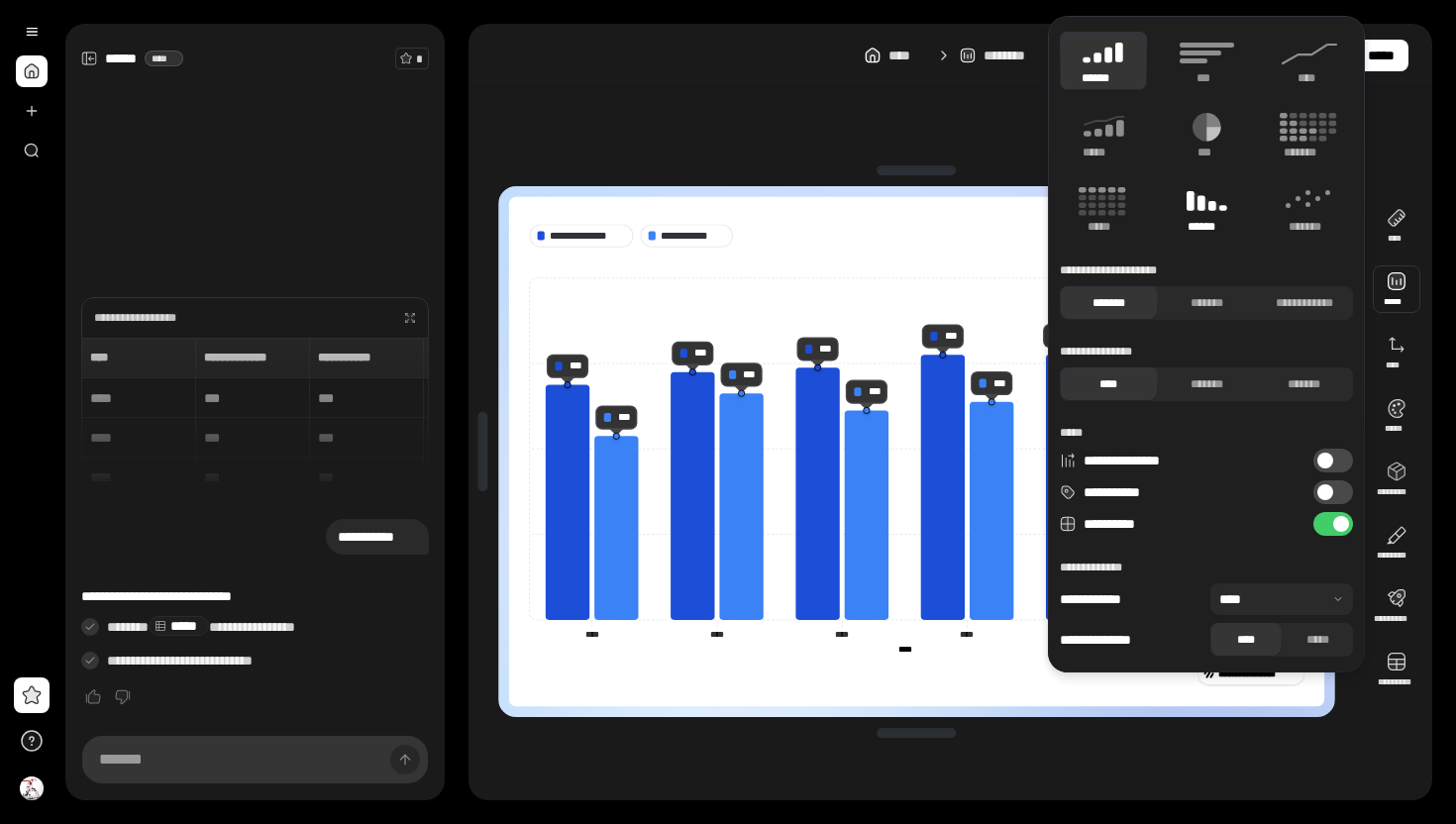 click 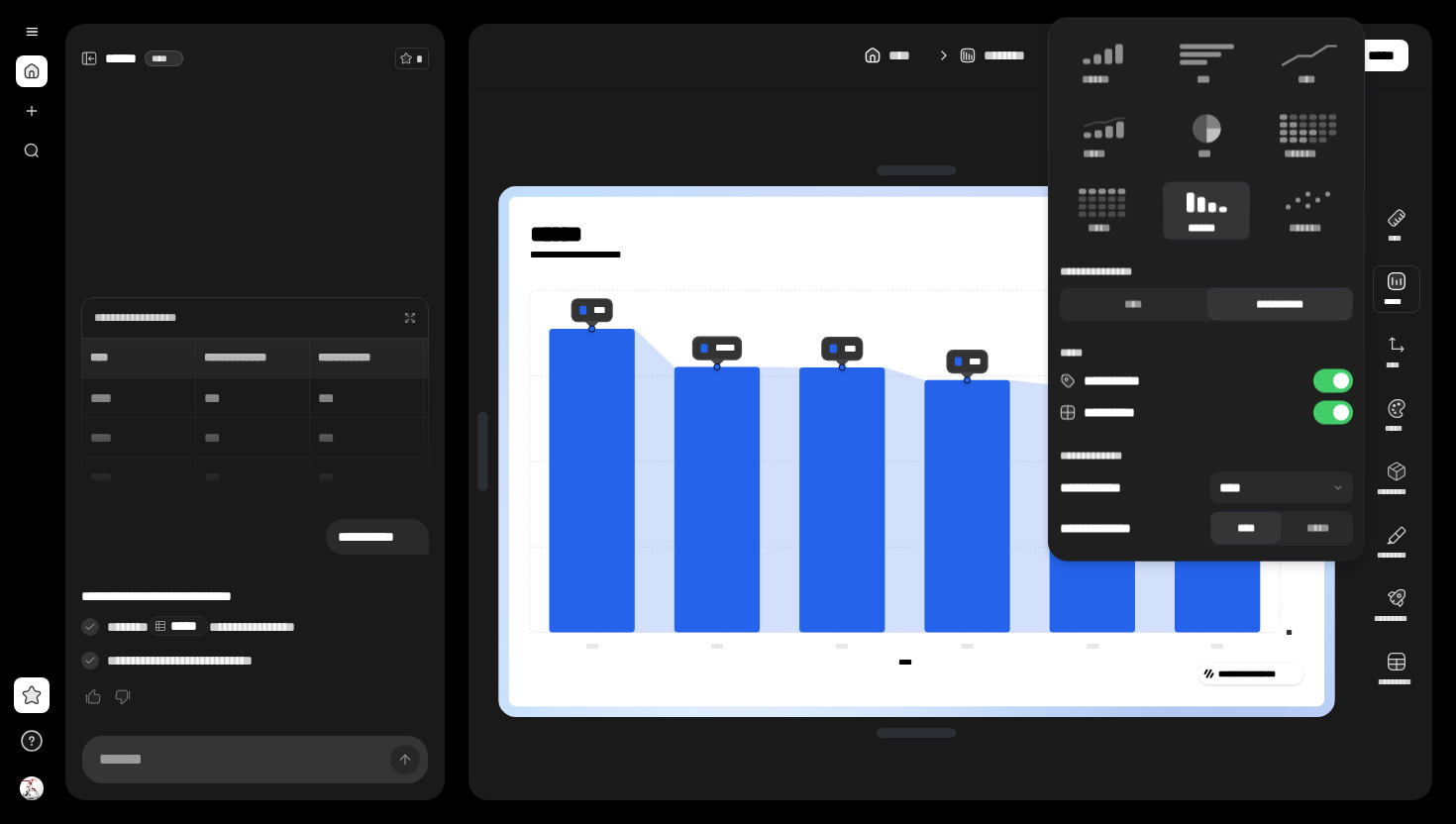 type on "**********" 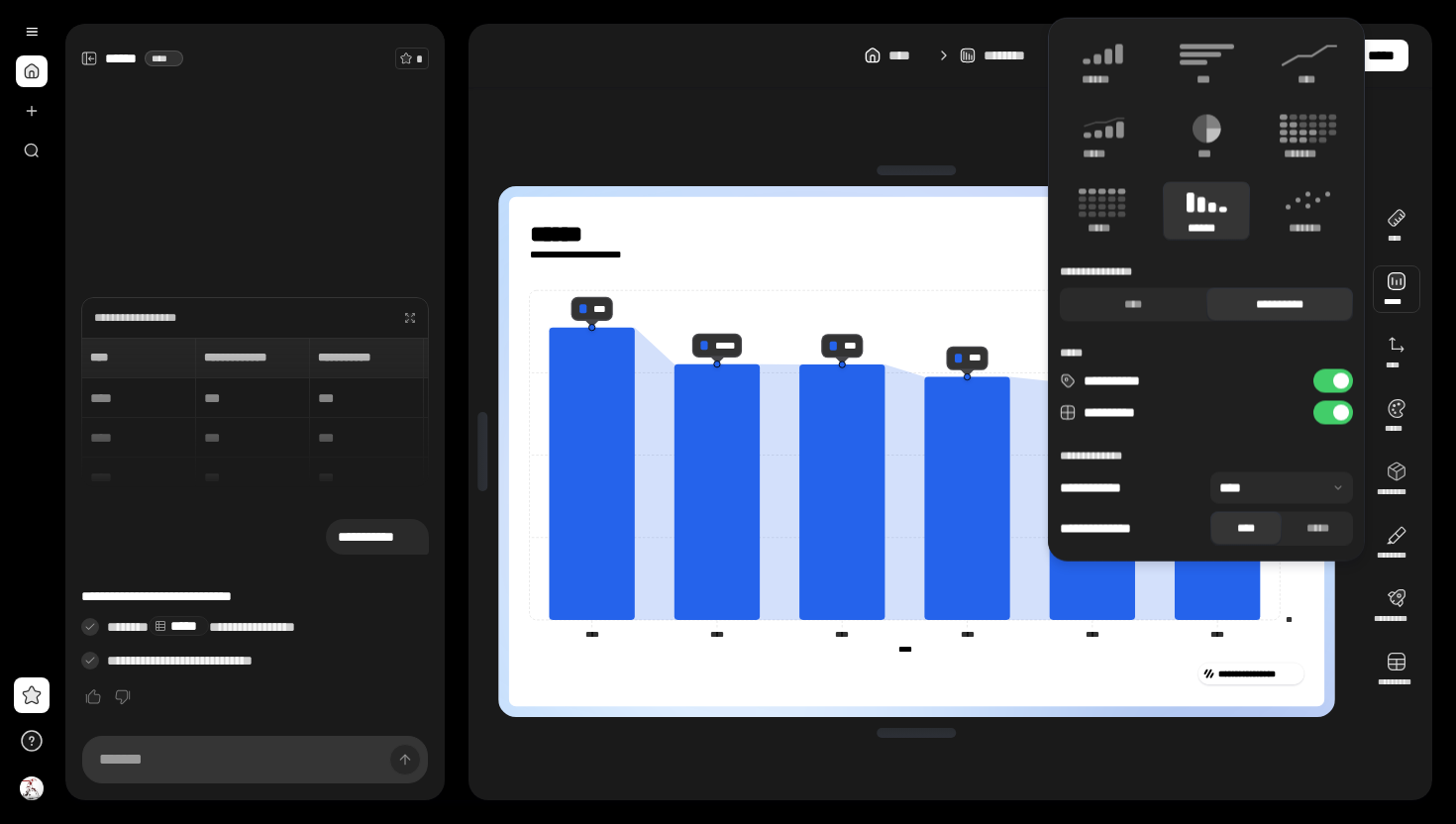 click at bounding box center [917, 170] 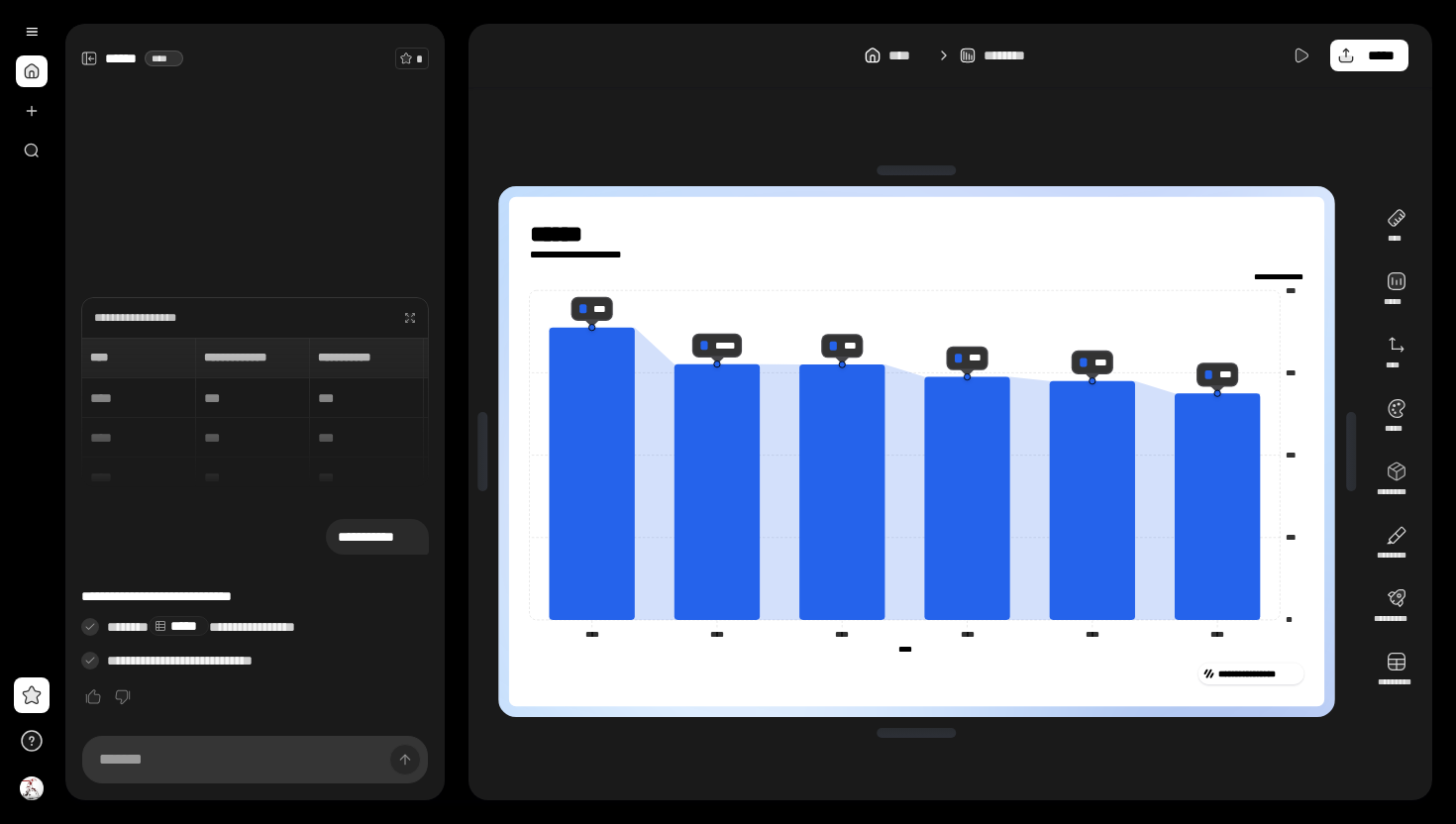 click on "**********" at bounding box center (916, 452) 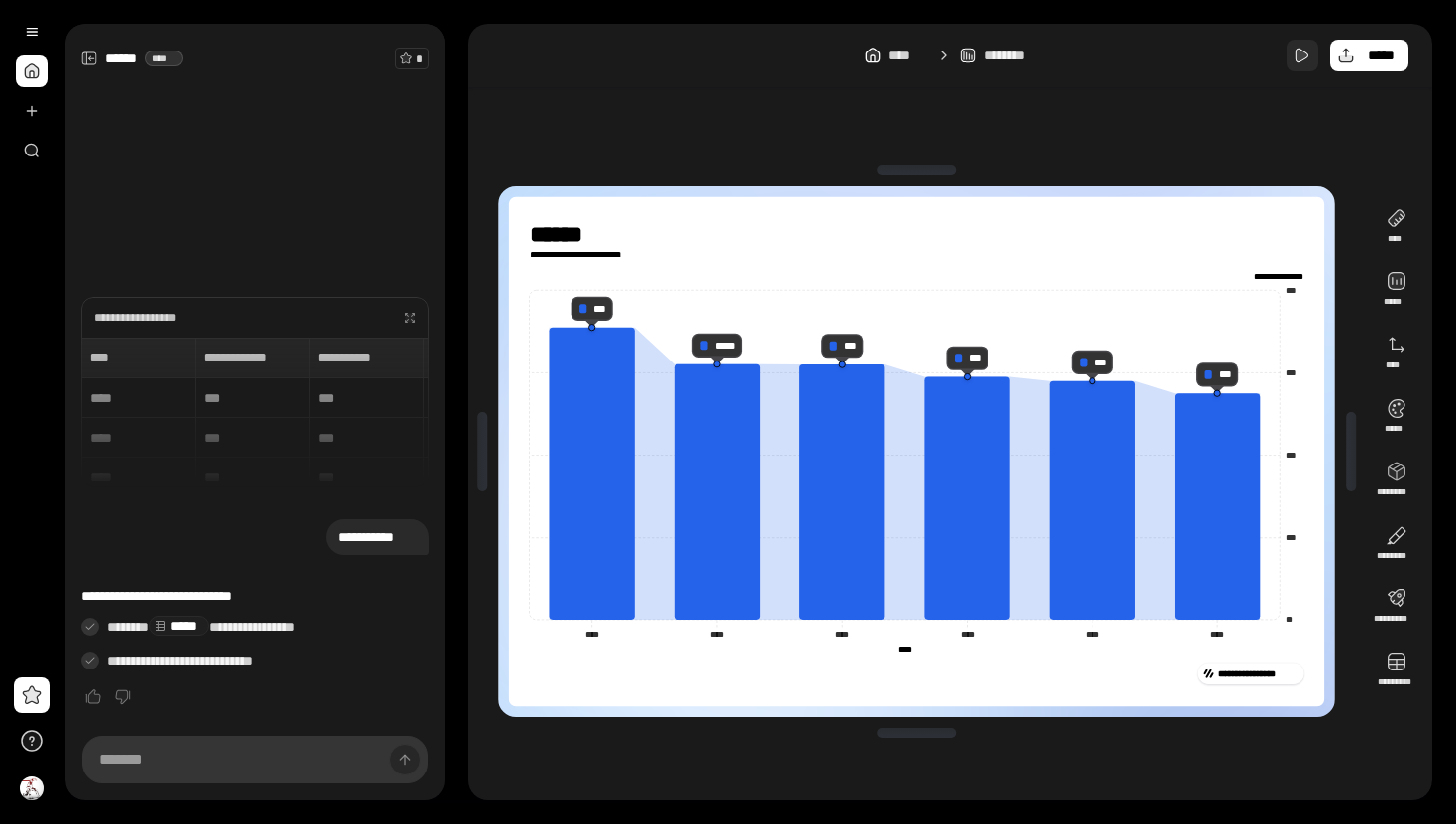 click at bounding box center (1302, 55) 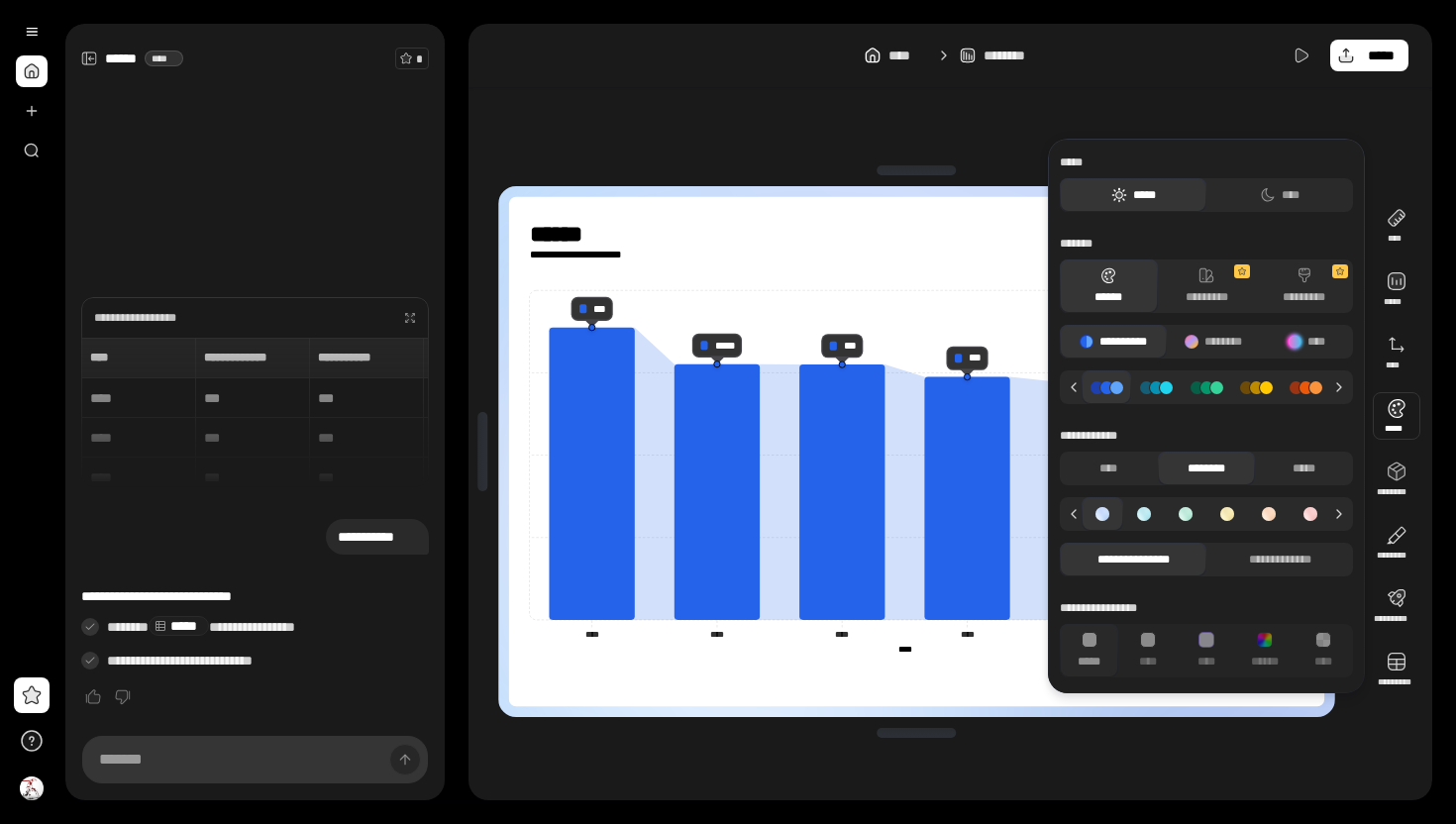 click on "**********" at bounding box center [950, 412] 